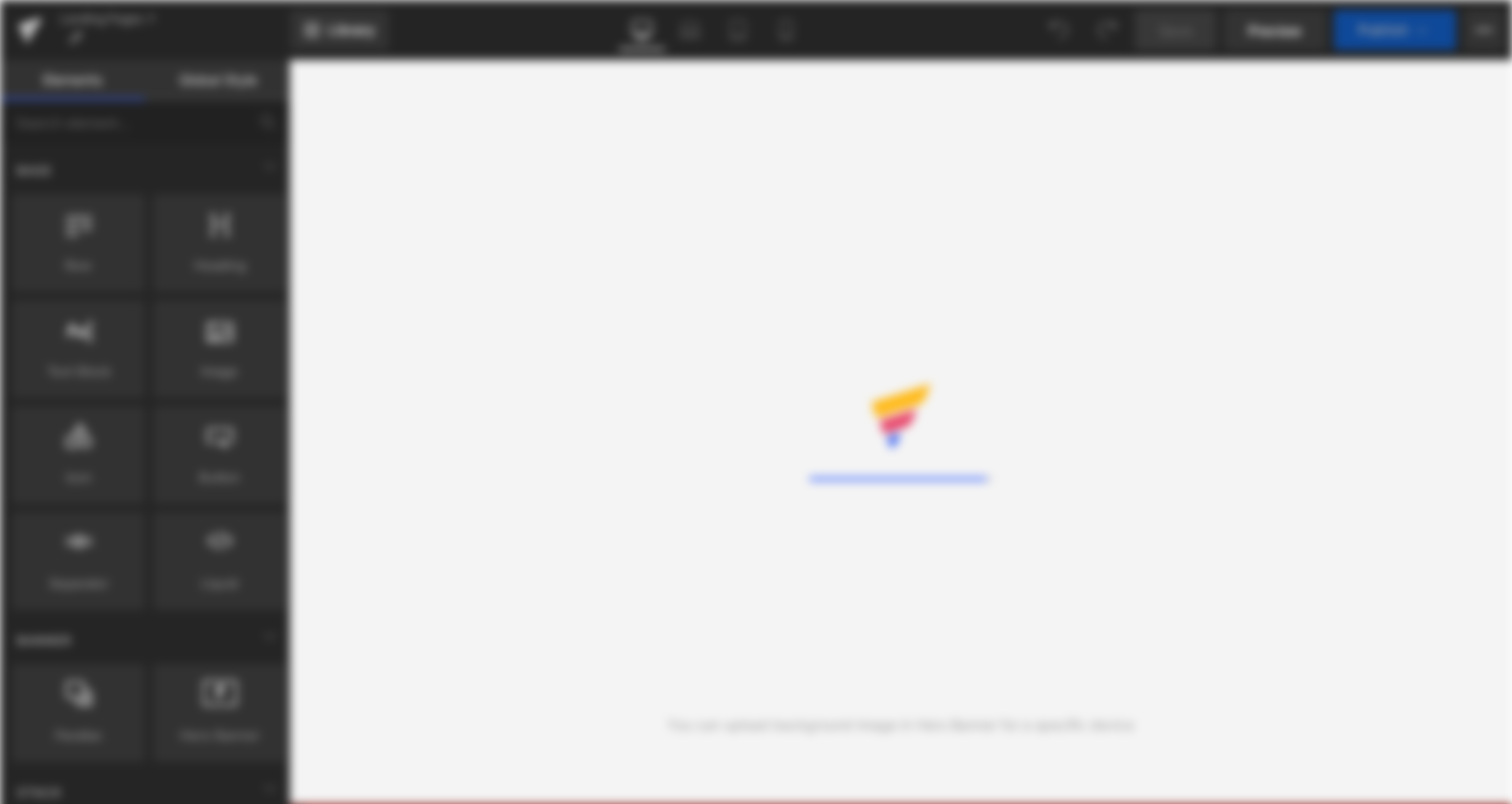 scroll, scrollTop: 0, scrollLeft: 0, axis: both 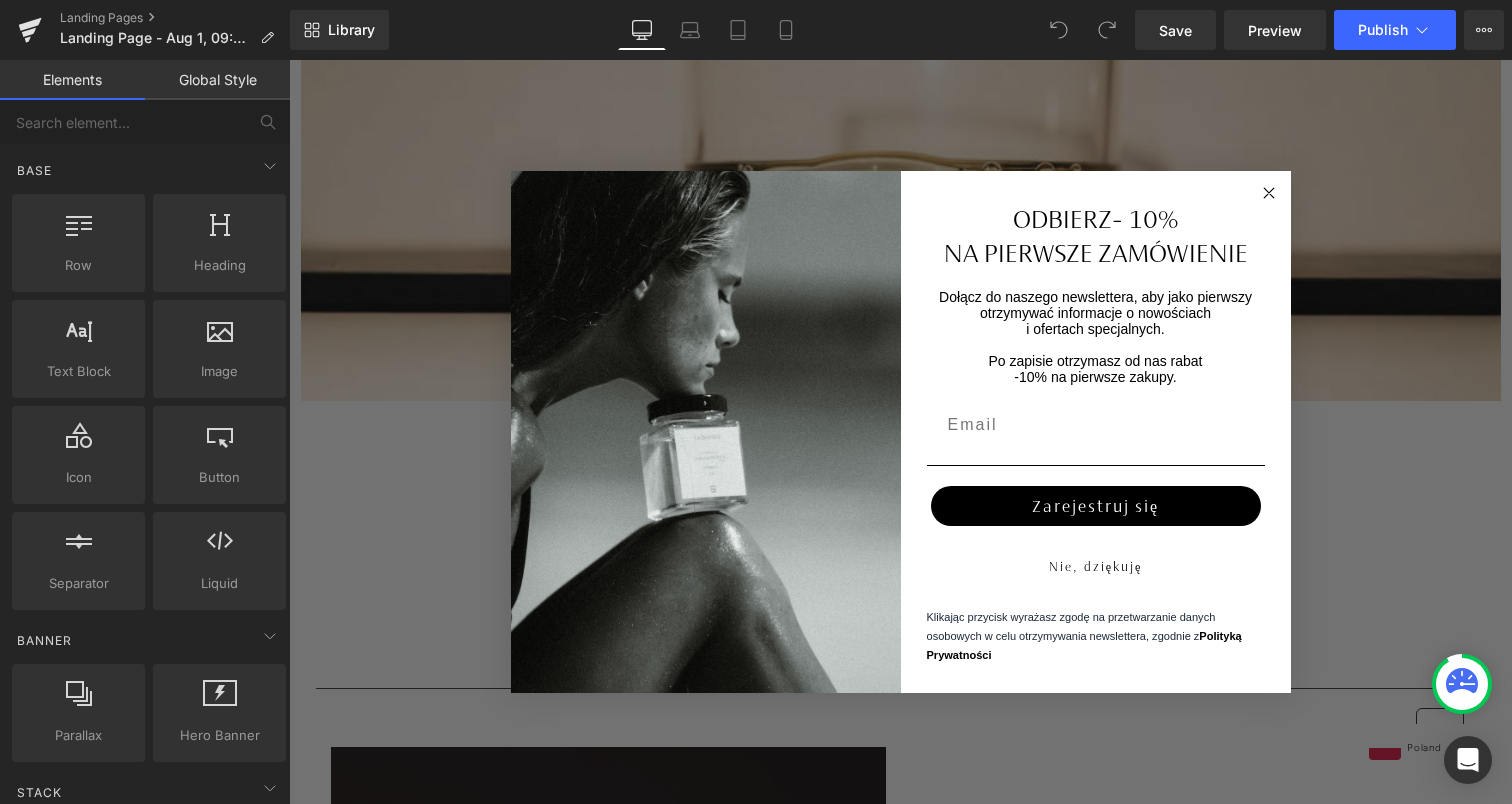 click 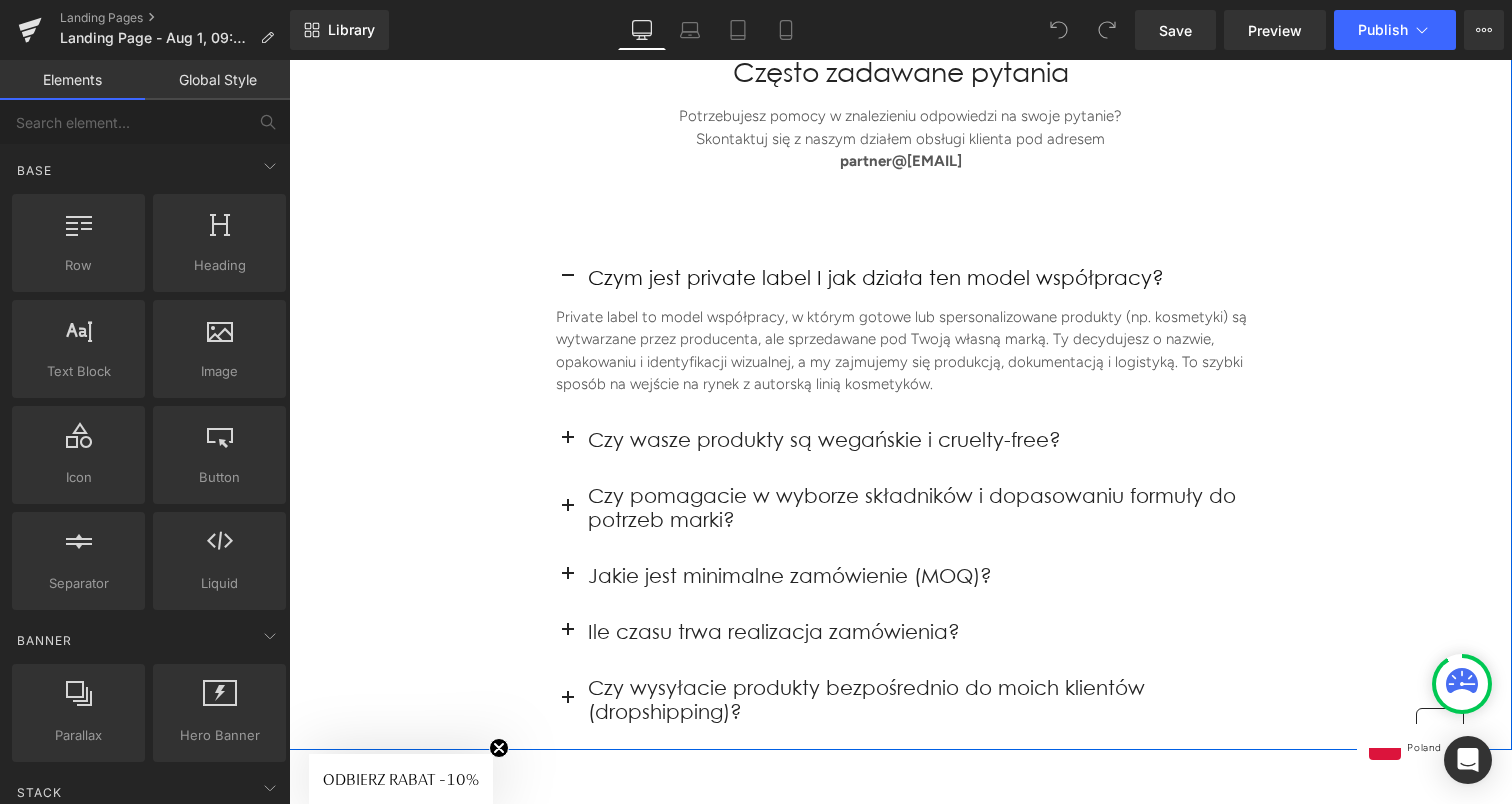 scroll, scrollTop: 4368, scrollLeft: 0, axis: vertical 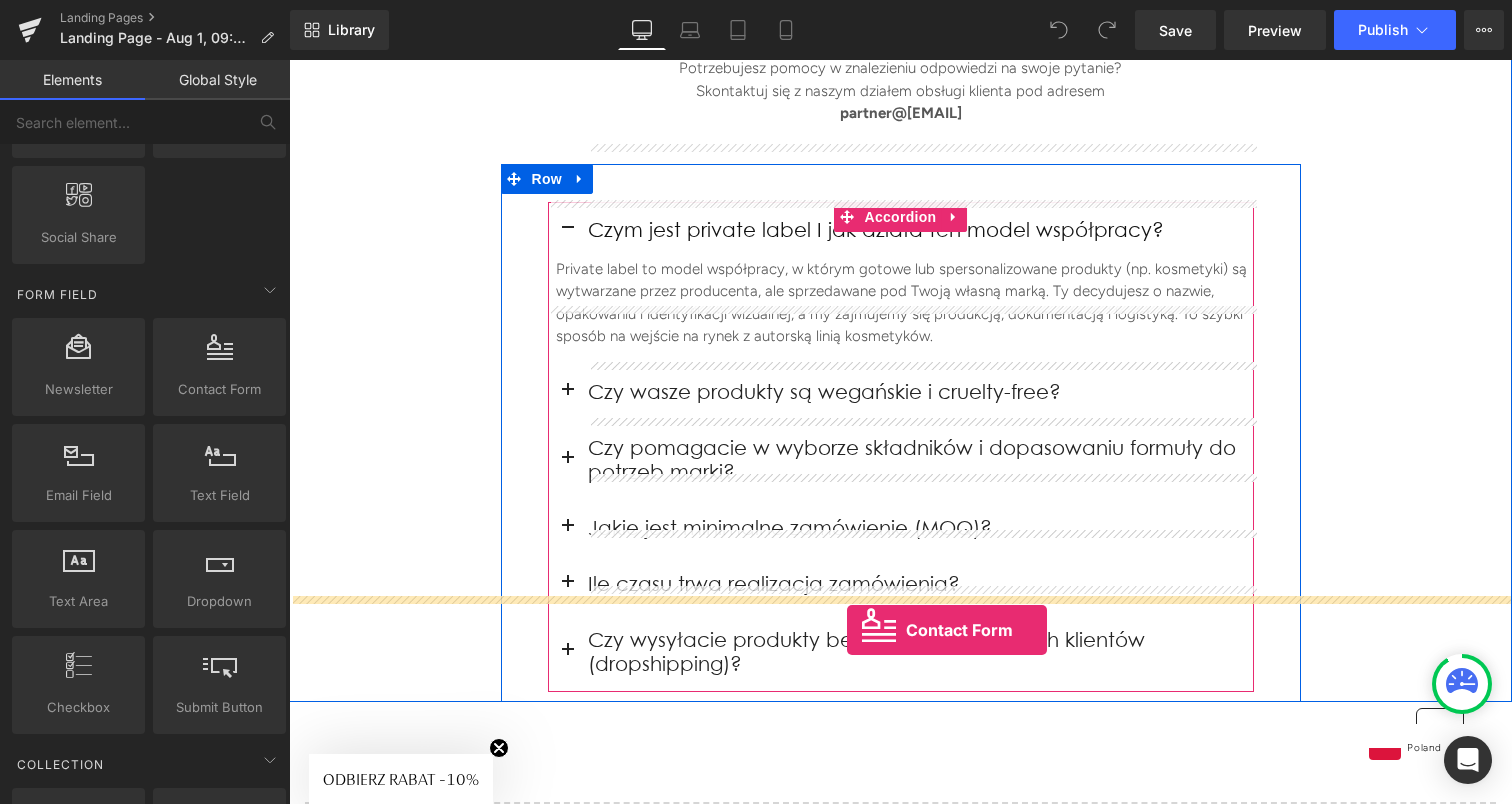 drag, startPoint x: 500, startPoint y: 439, endPoint x: 847, endPoint y: 629, distance: 395.61218 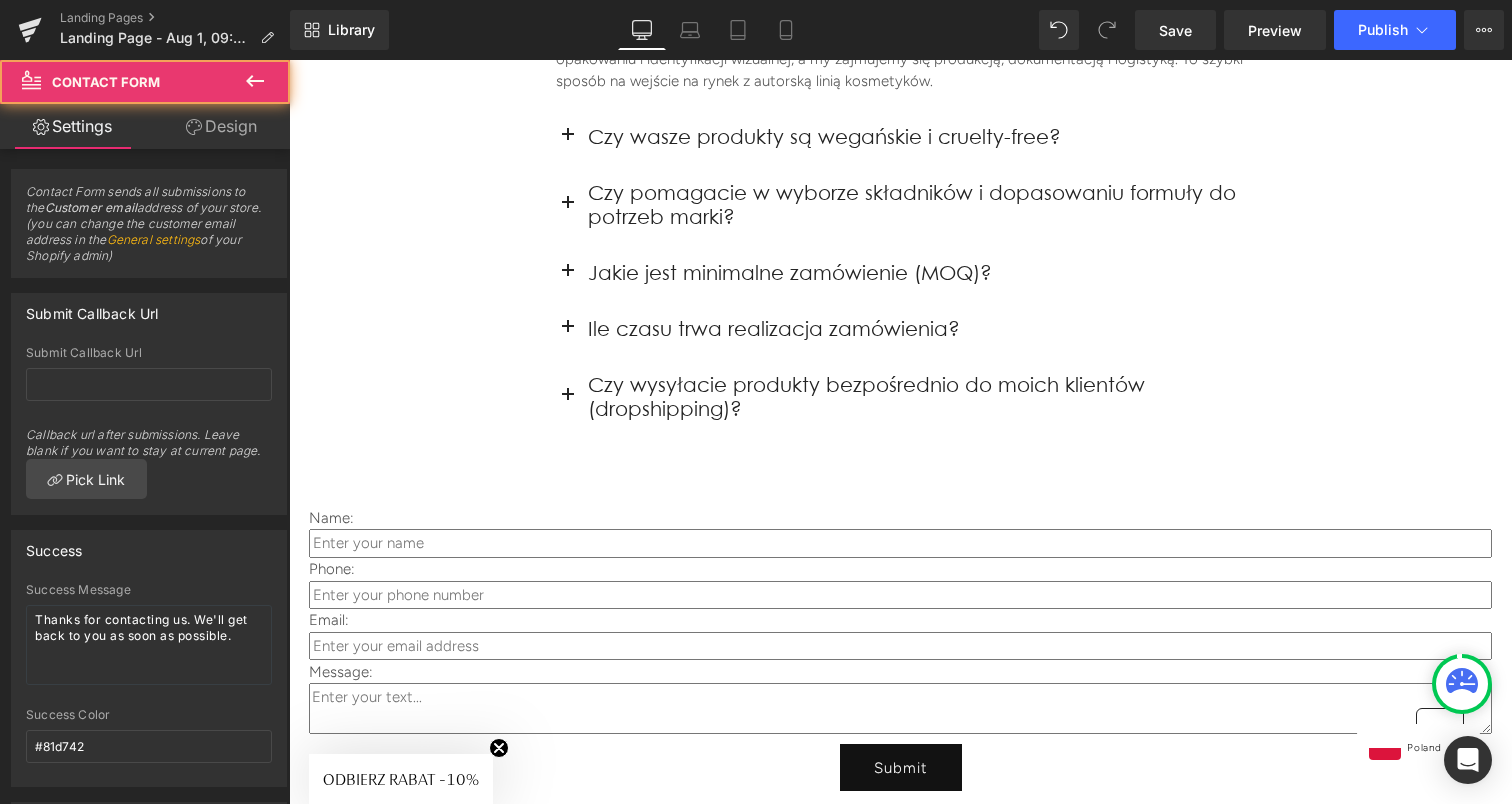 scroll, scrollTop: 4745, scrollLeft: 0, axis: vertical 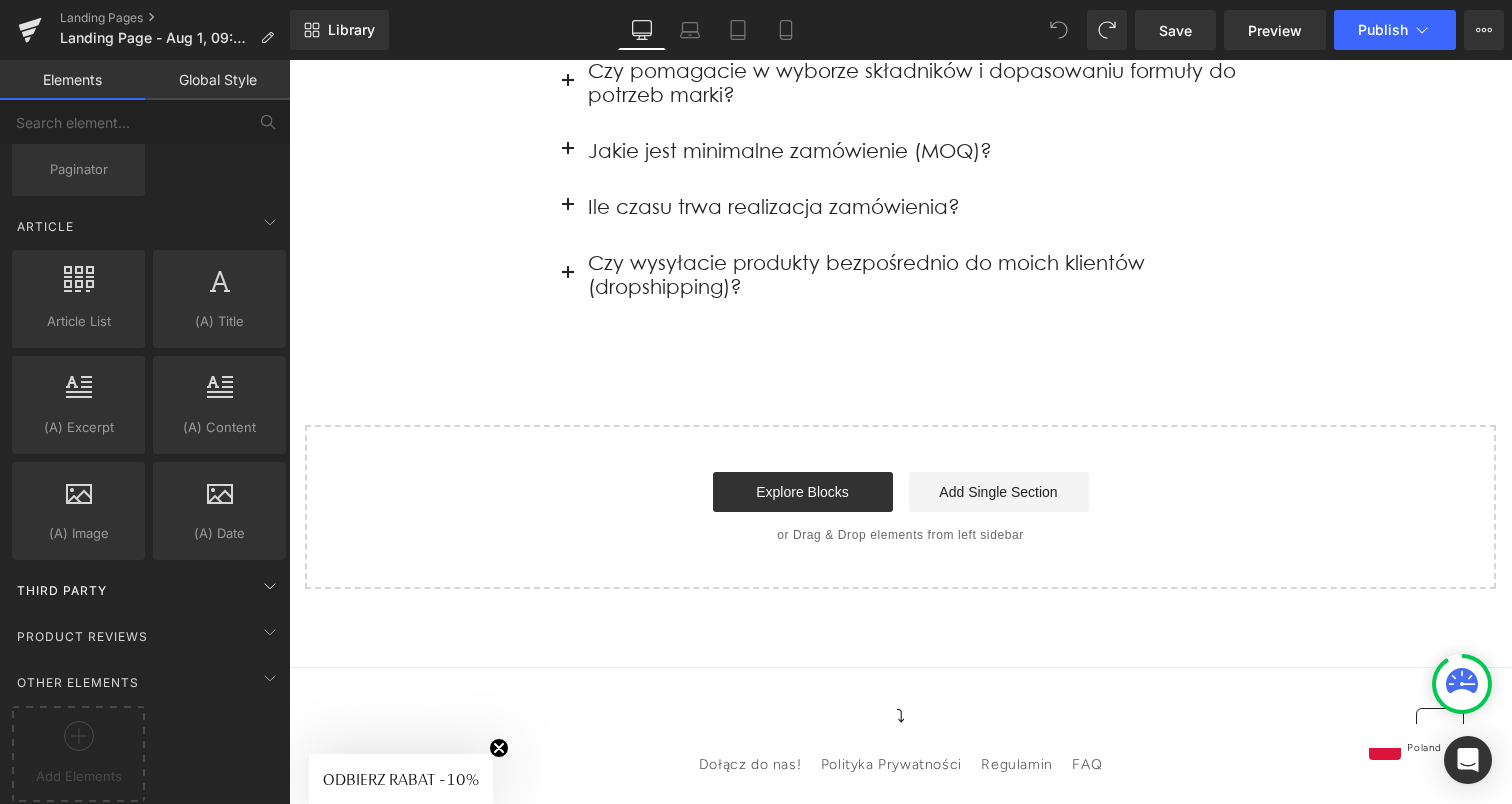 click on "Third Party" at bounding box center (149, 590) 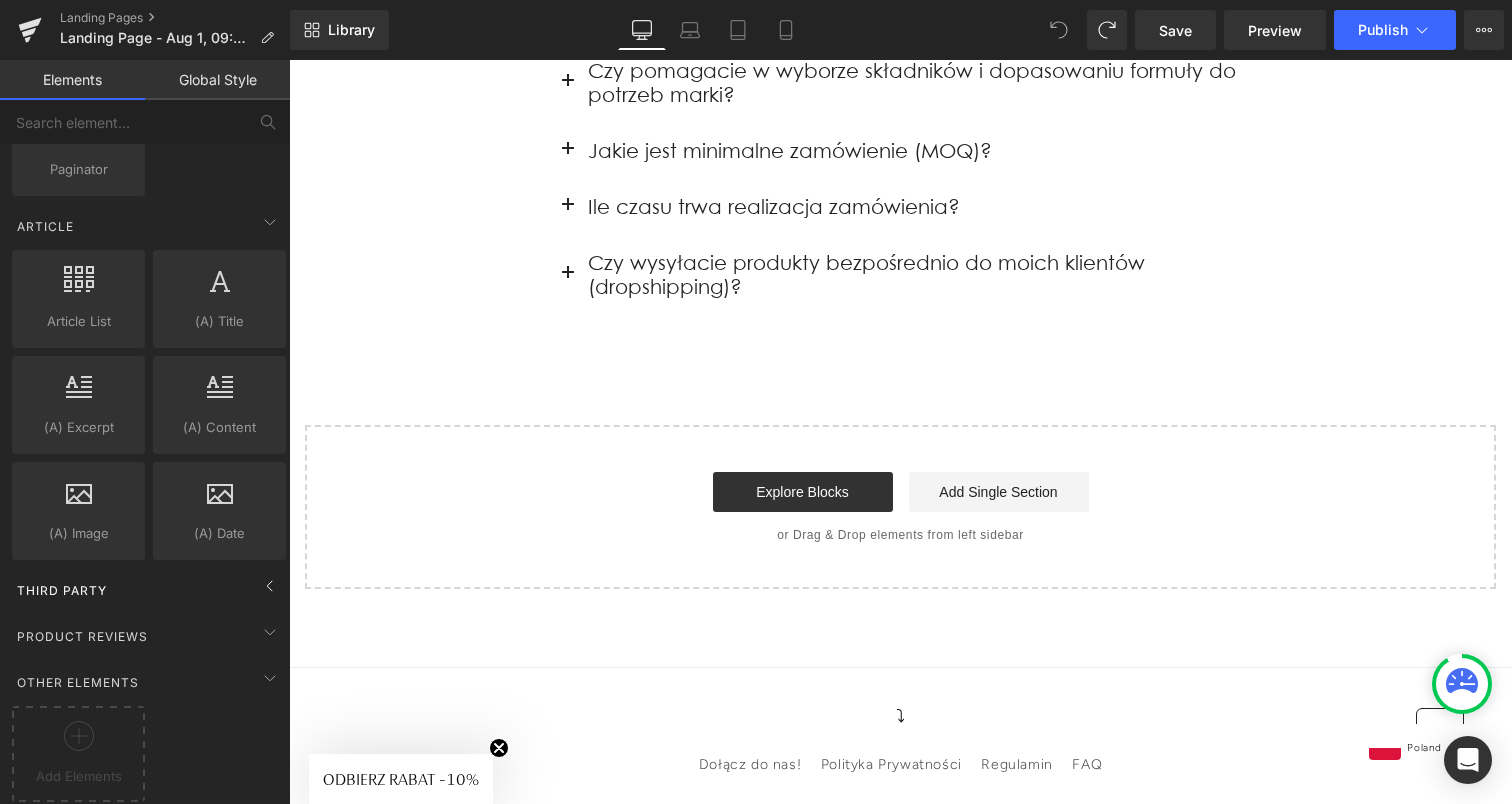 click on "Third Party" at bounding box center (149, 590) 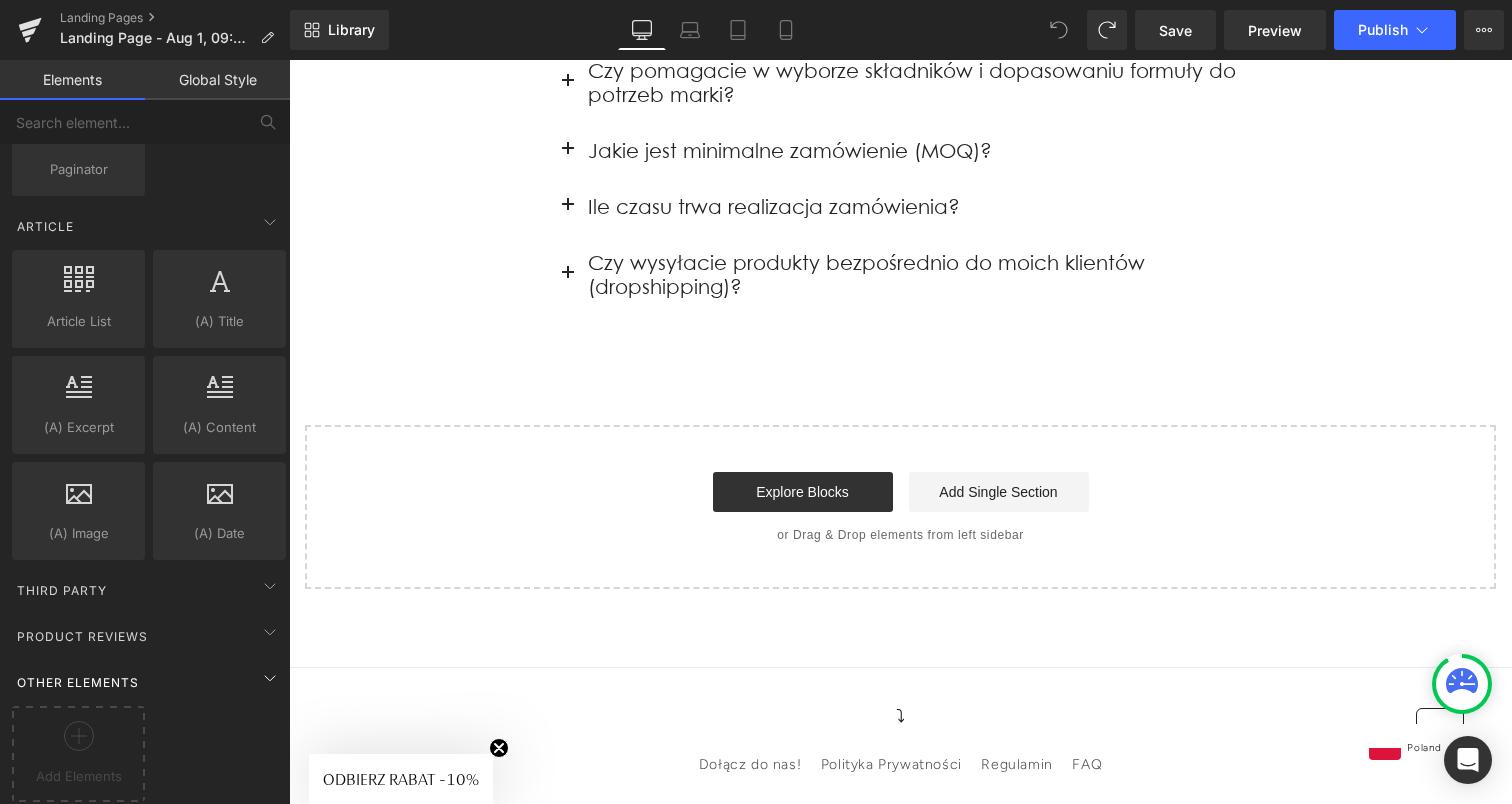 click on "Other Elements" at bounding box center (149, 682) 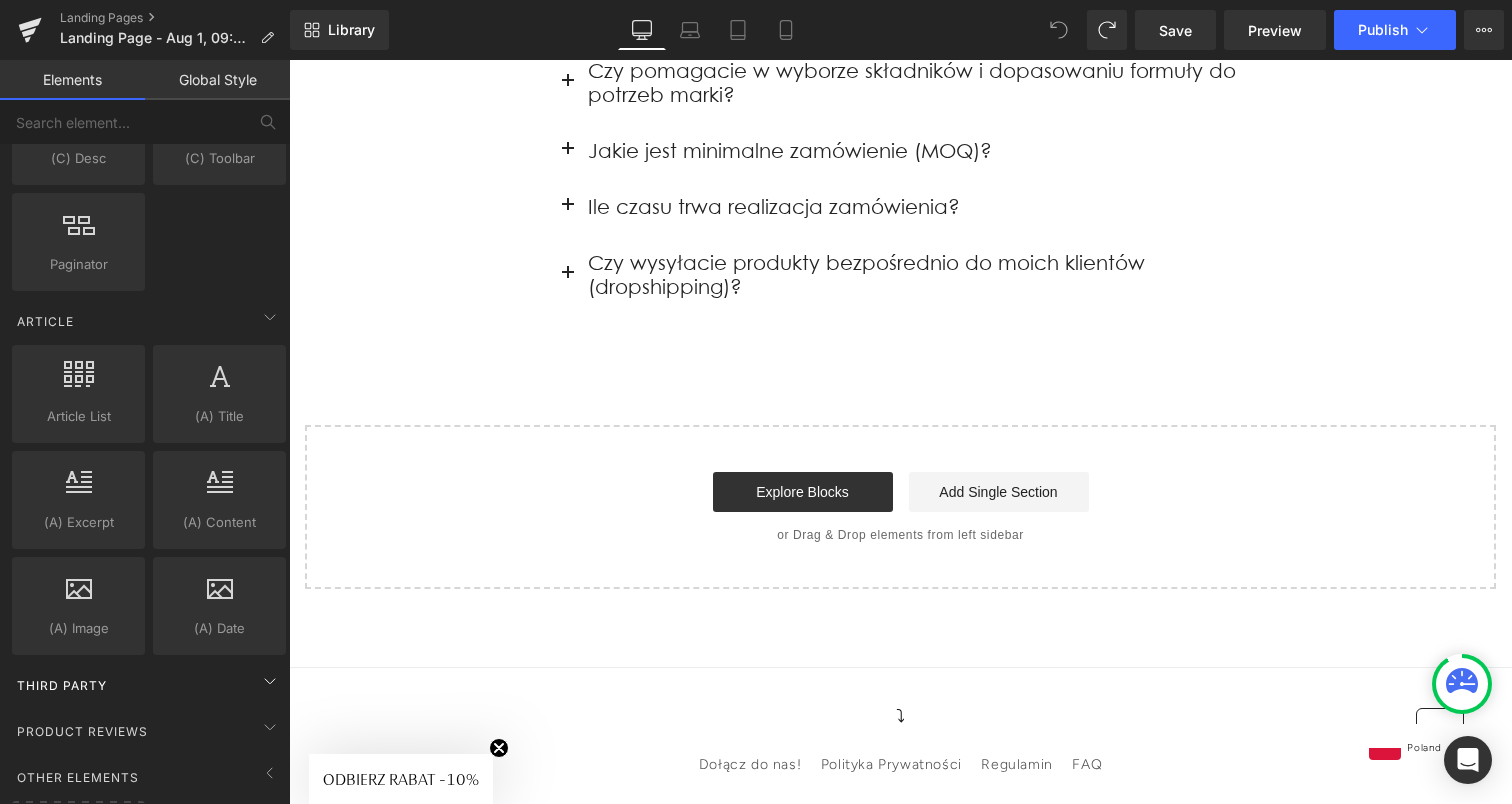 scroll, scrollTop: 3648, scrollLeft: 0, axis: vertical 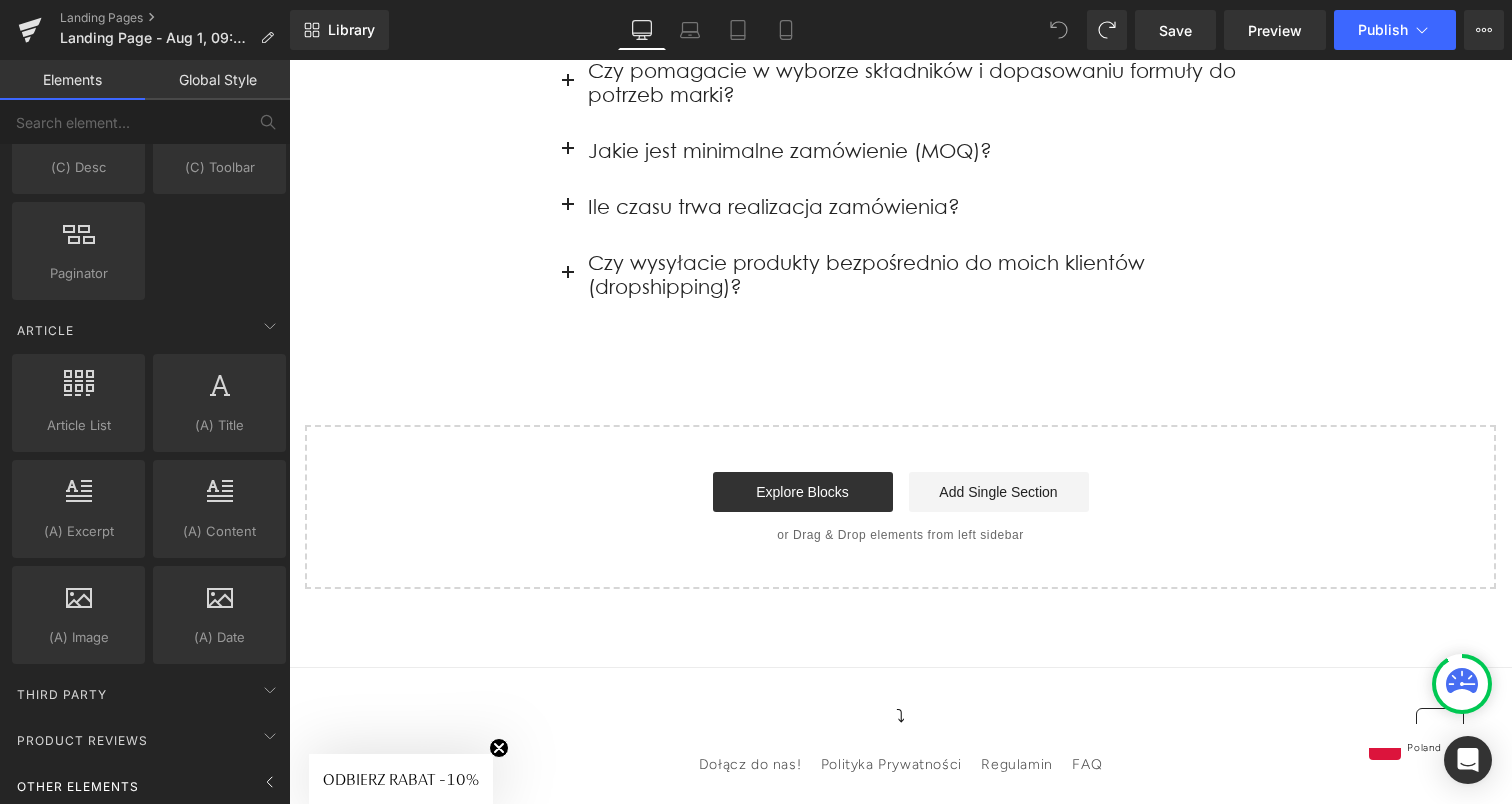 click on "Other Elements" at bounding box center (78, 786) 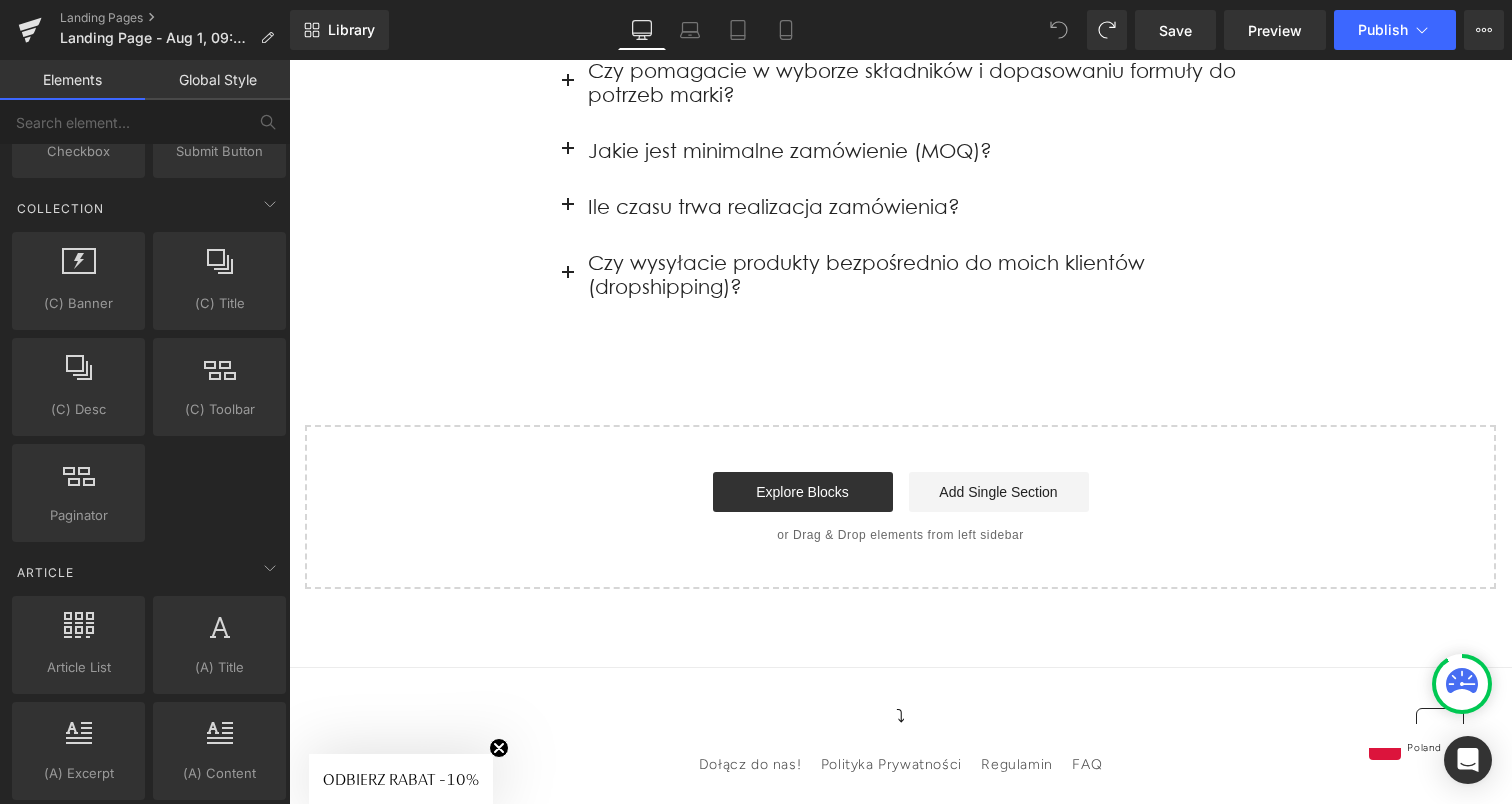 scroll, scrollTop: 3752, scrollLeft: 0, axis: vertical 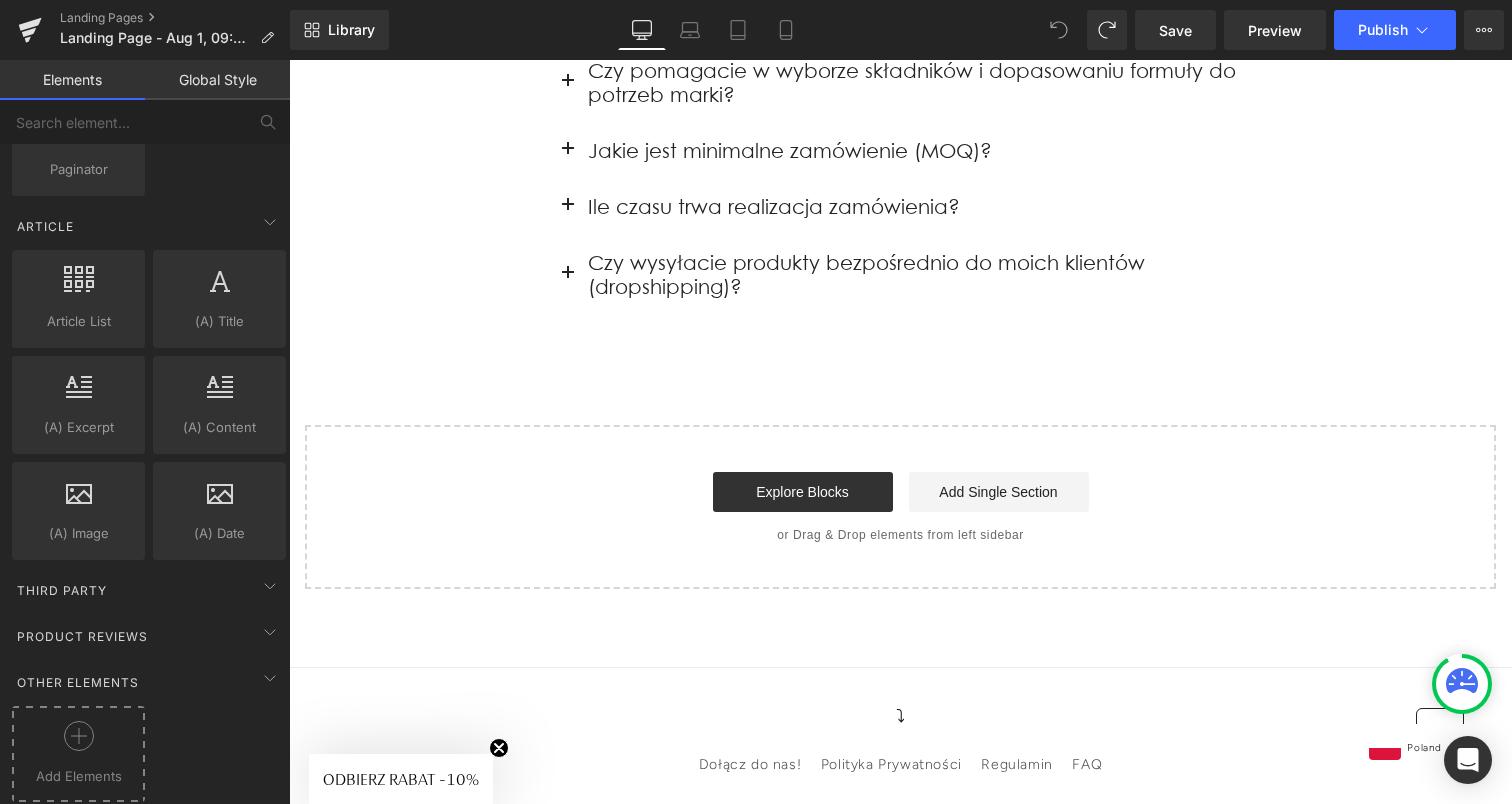 click at bounding box center [78, 743] 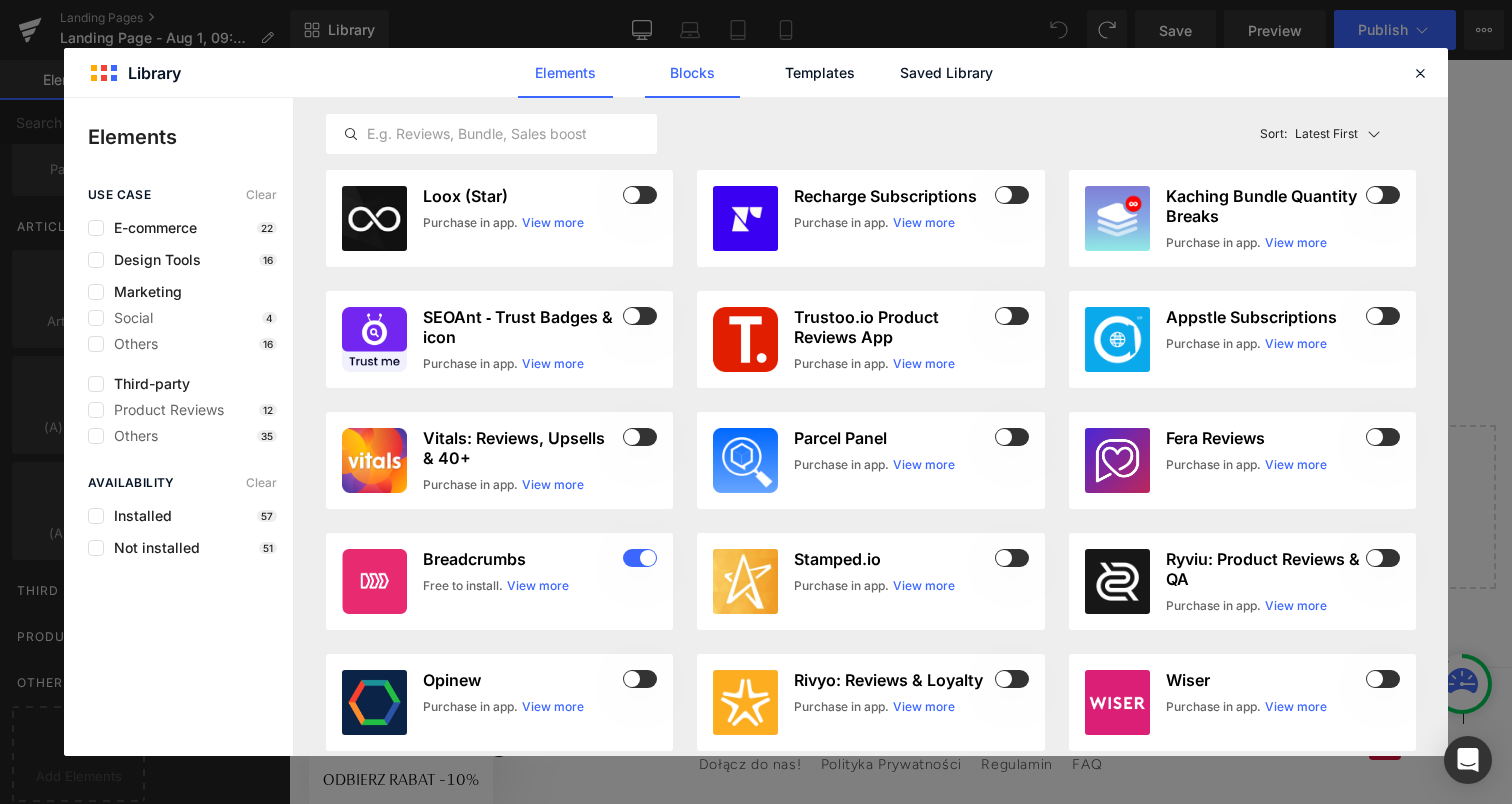 click on "Blocks" 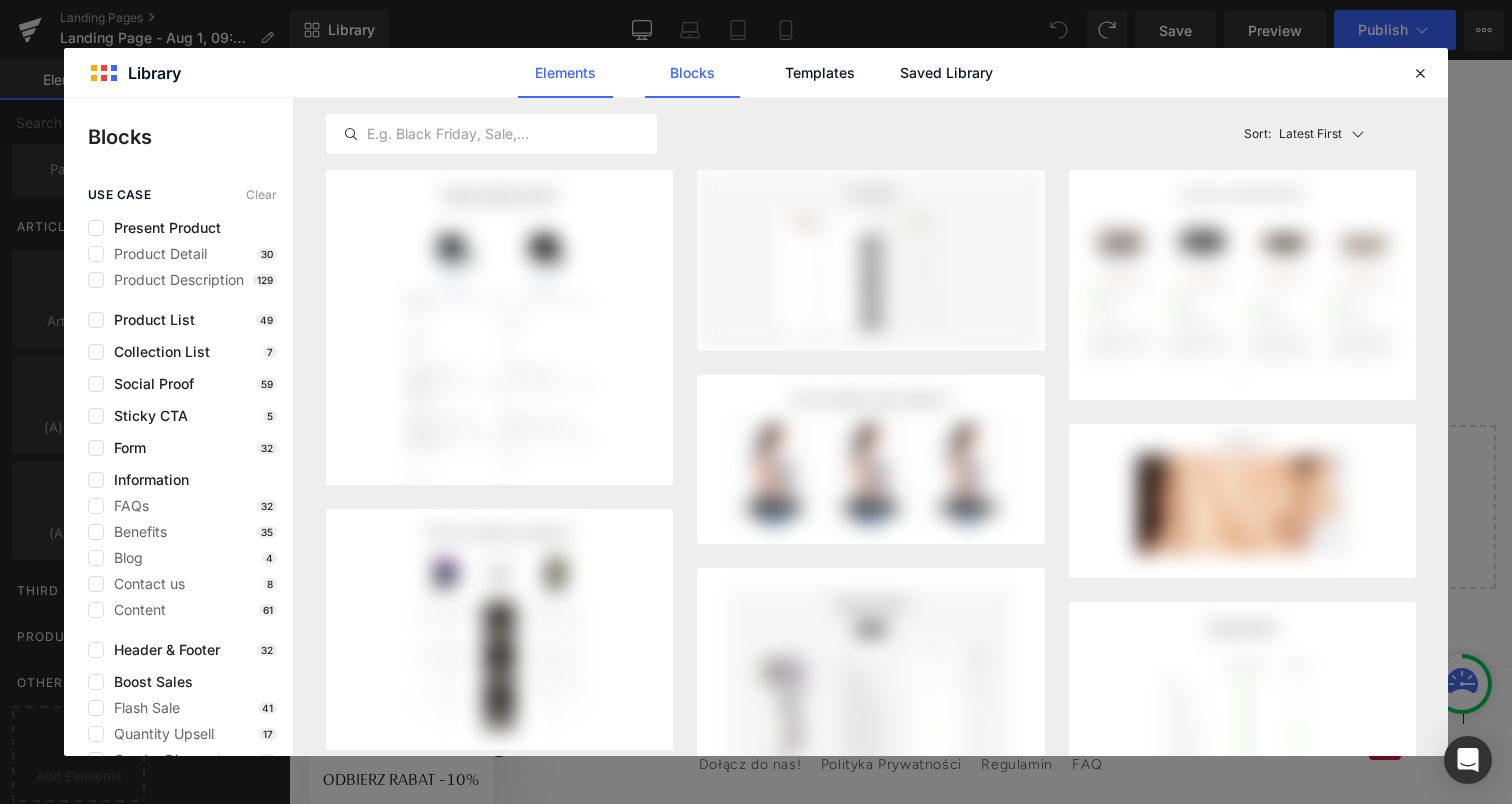 click on "Elements" 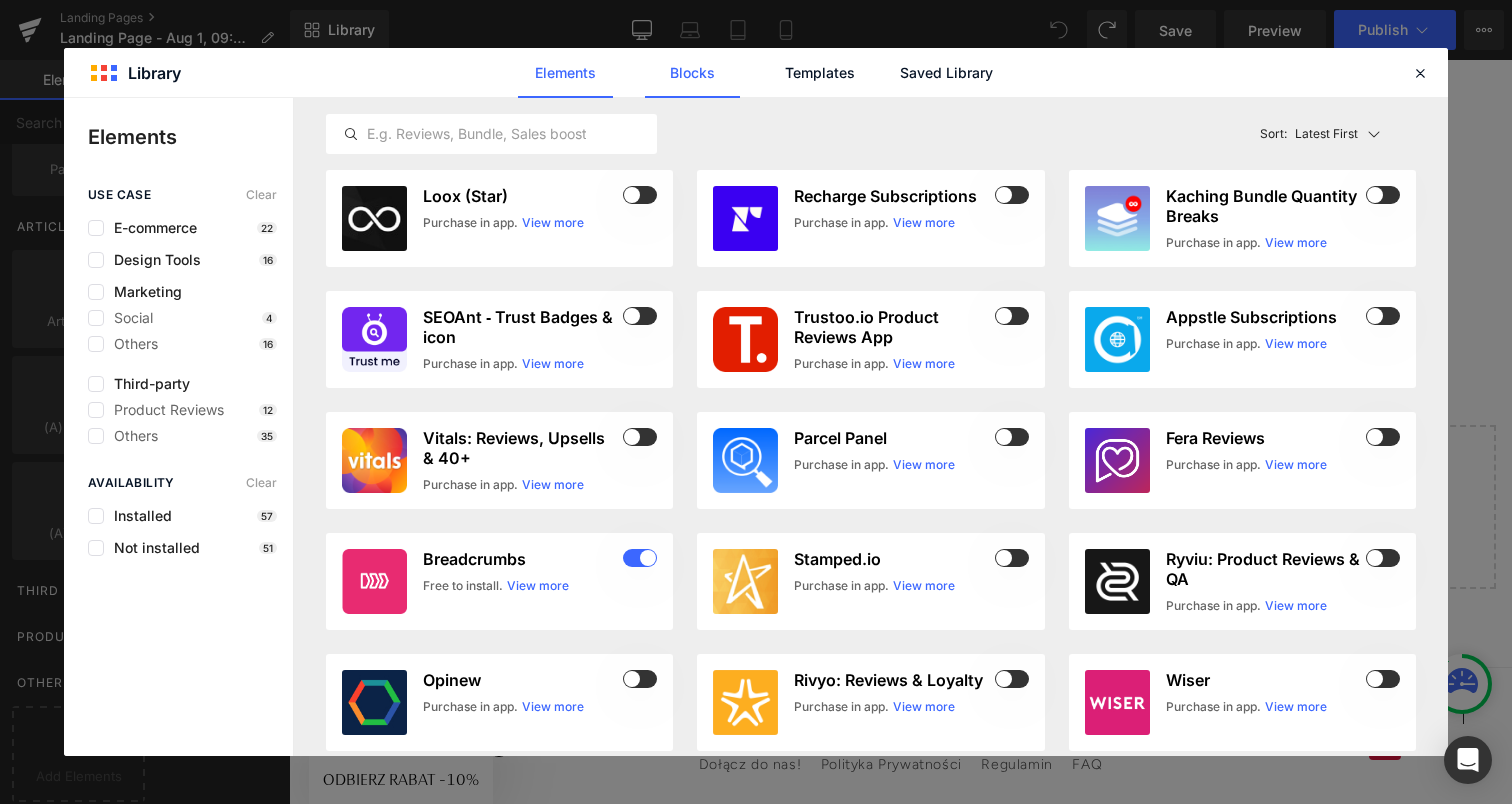 click on "Blocks" 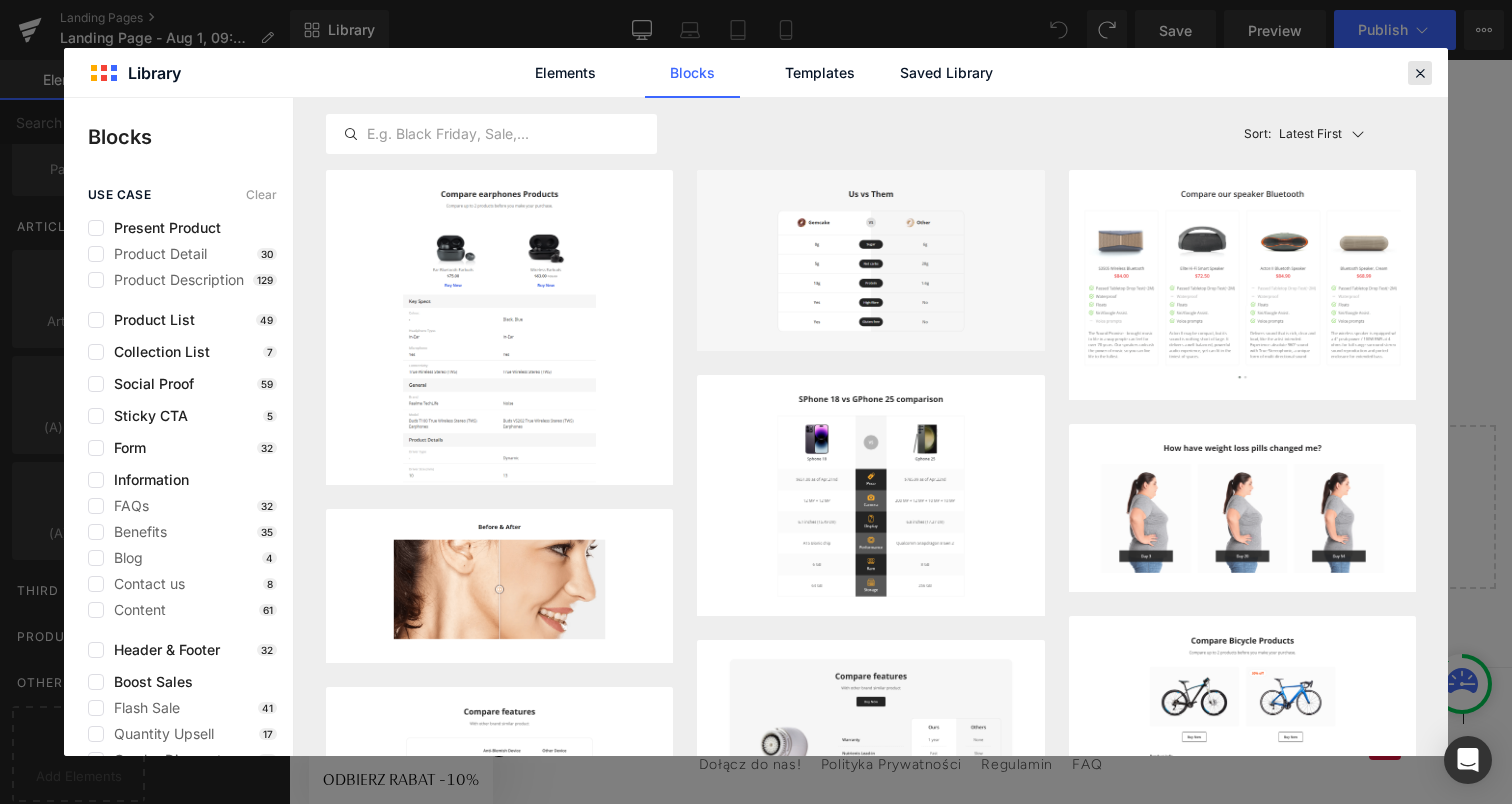 click at bounding box center [1420, 73] 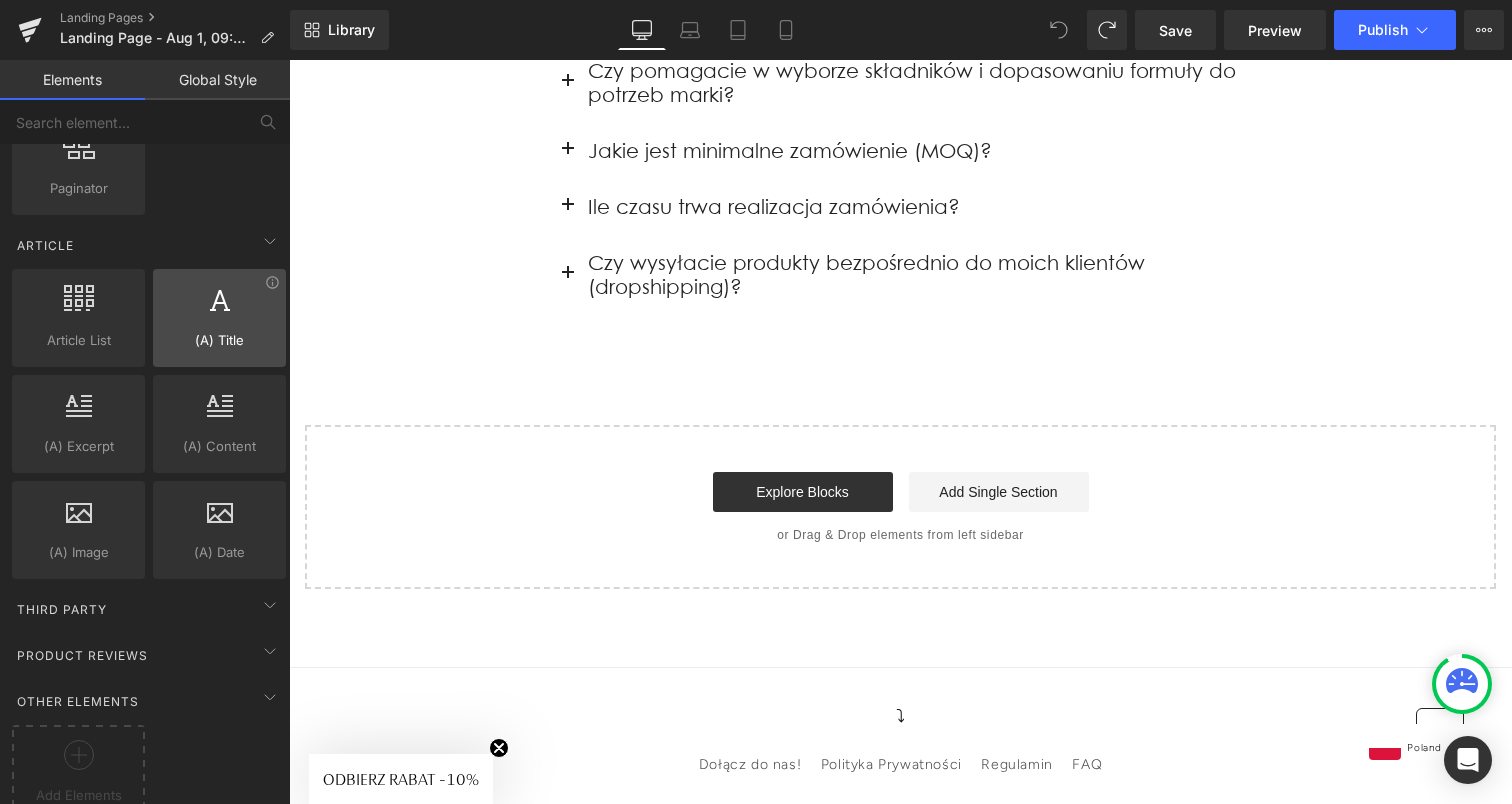 scroll, scrollTop: 3713, scrollLeft: 0, axis: vertical 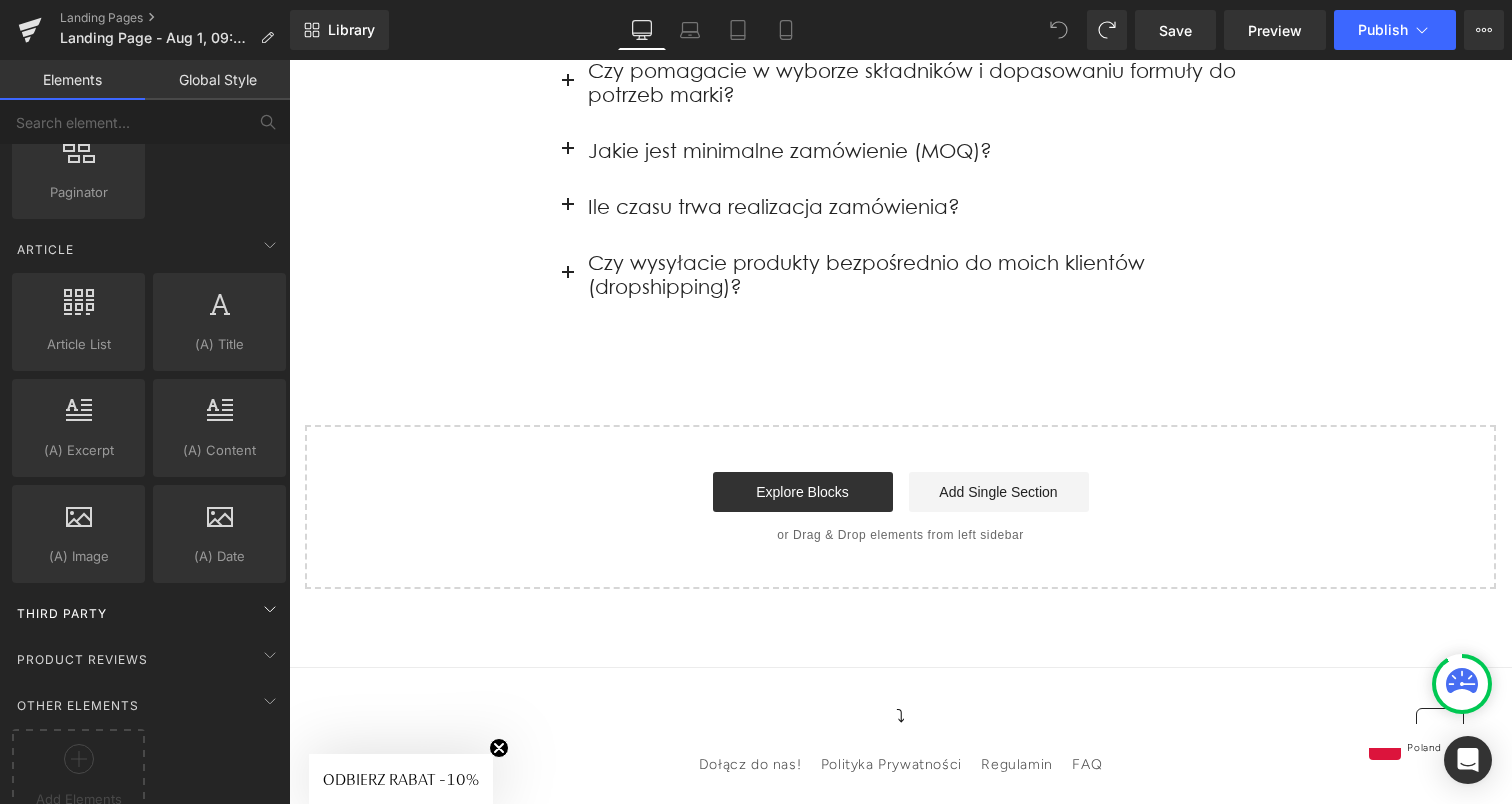 click on "Third Party" at bounding box center (149, 613) 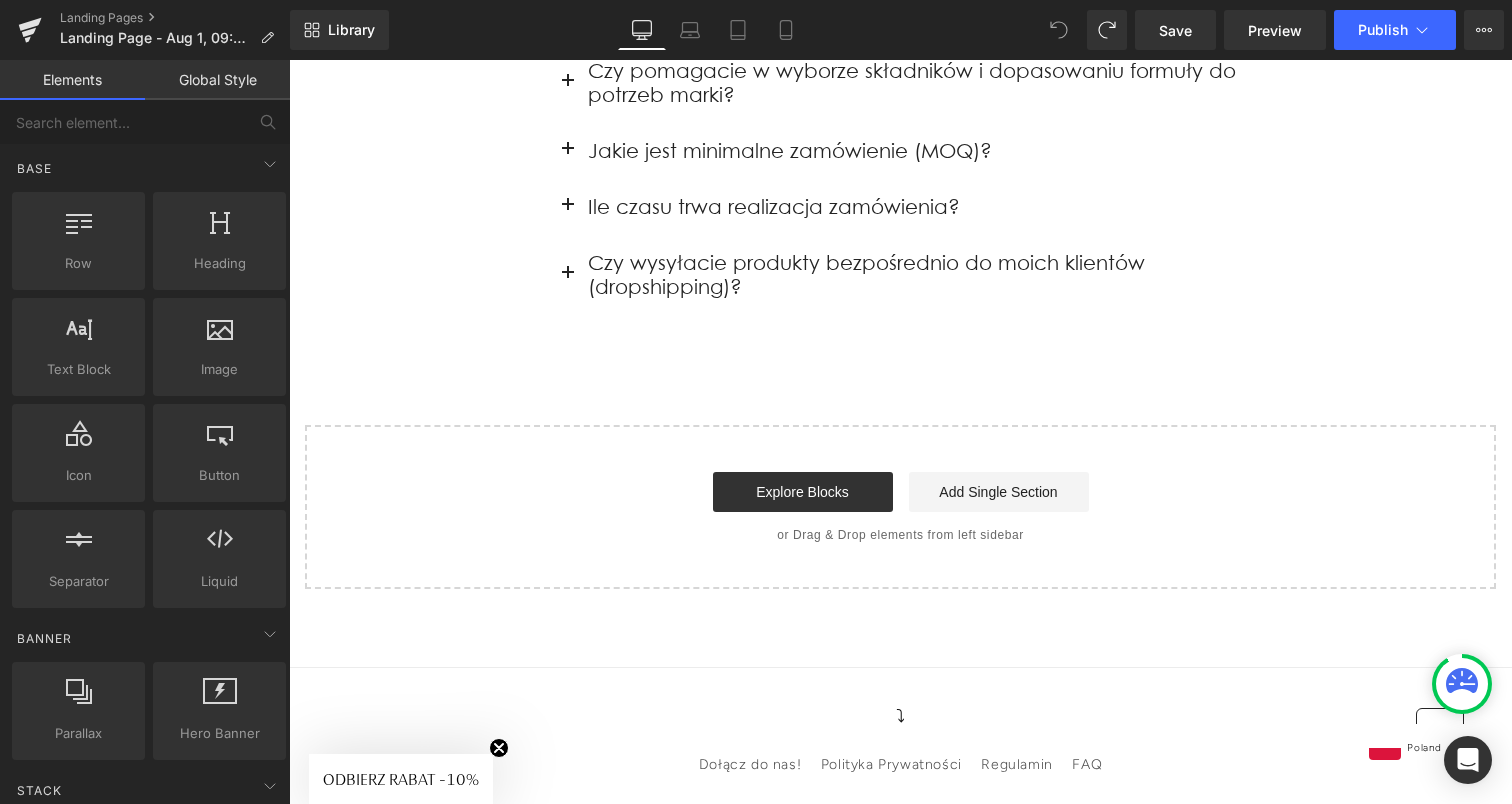 scroll, scrollTop: 0, scrollLeft: 0, axis: both 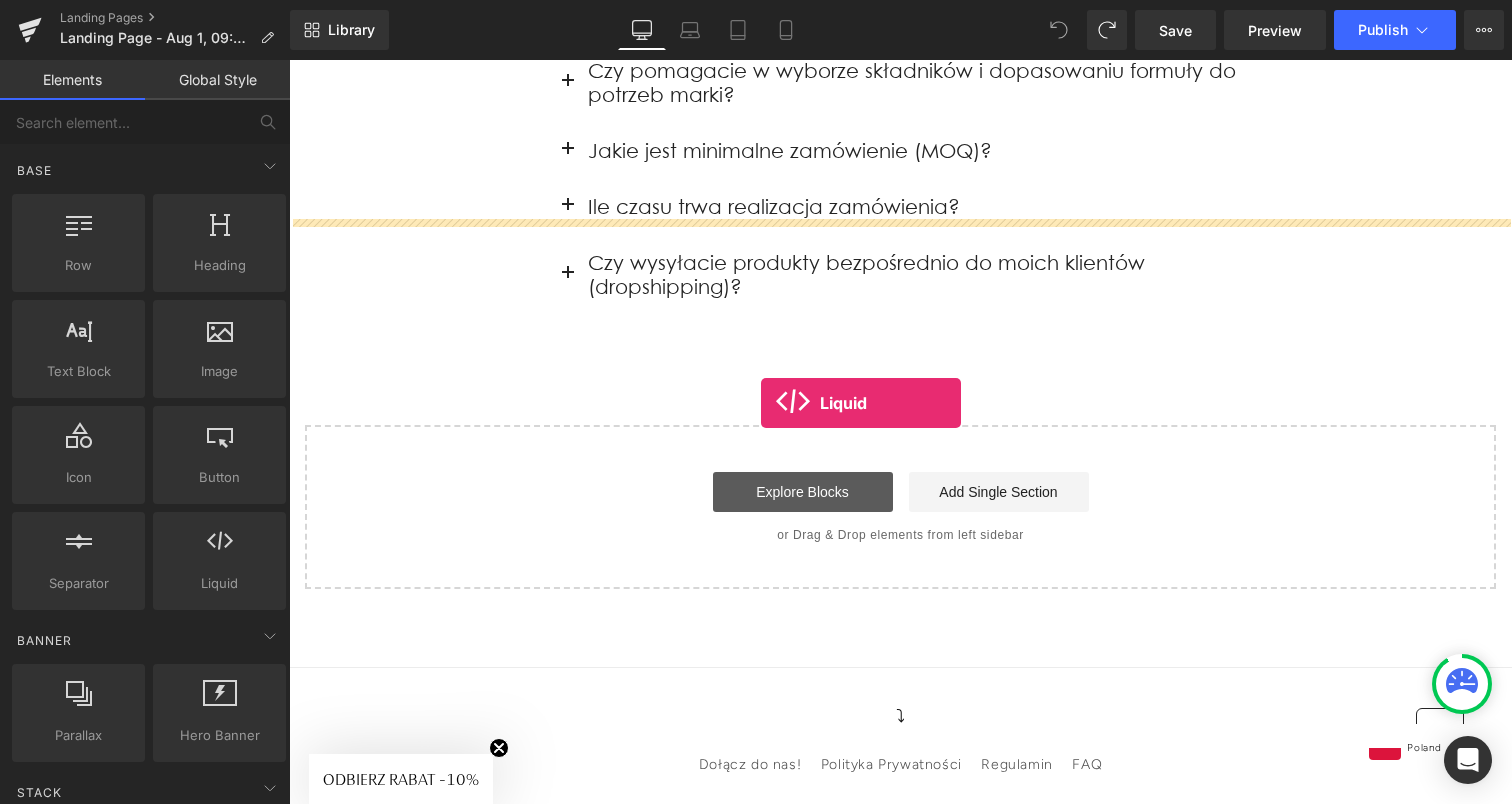 drag, startPoint x: 505, startPoint y: 621, endPoint x: 761, endPoint y: 403, distance: 336.24396 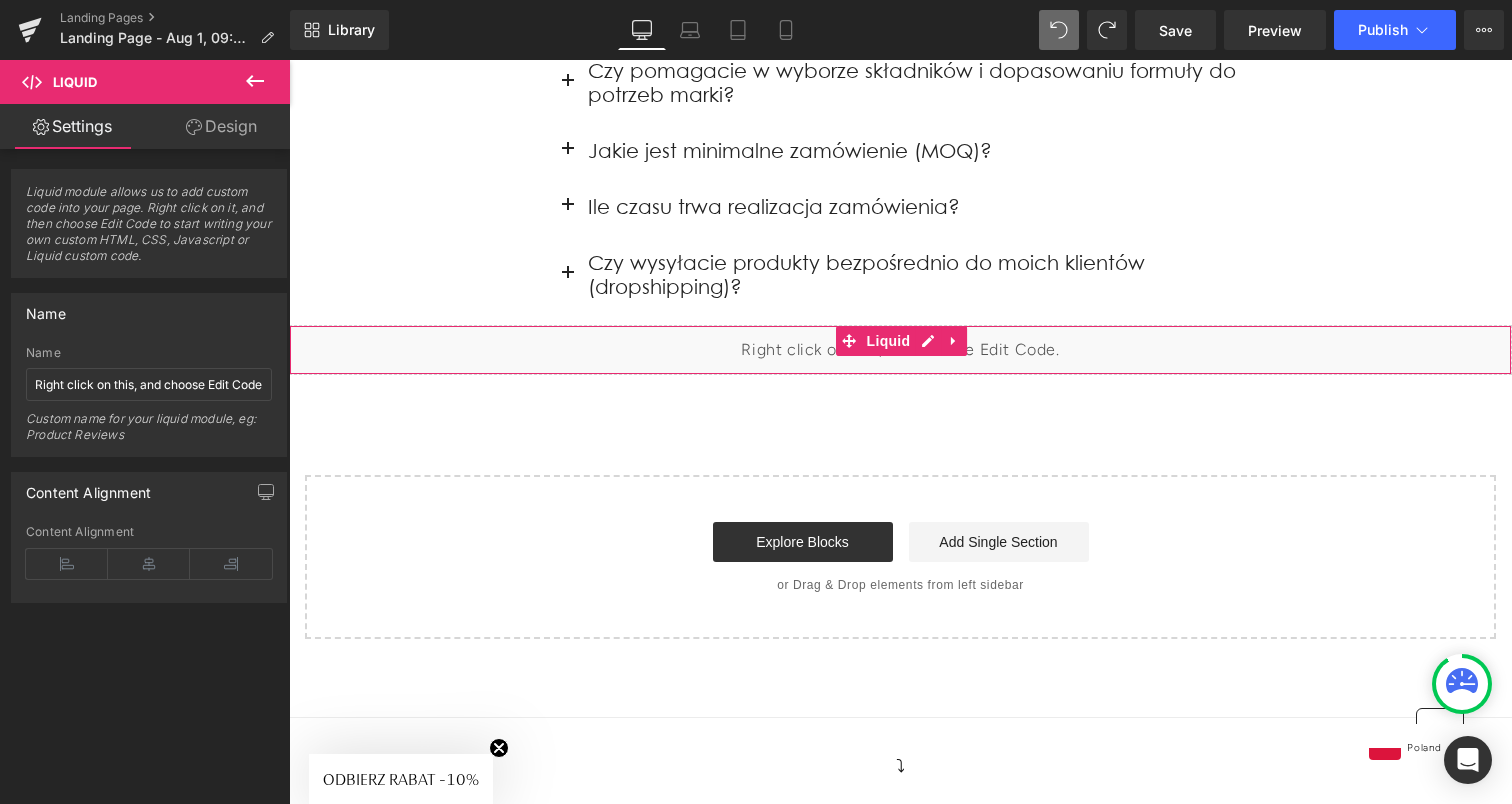 click on "Liquid module allows us to add custom code into your page. Right click on it, and then choose Edit Code to start writing your own custom HTML, CSS, Javascript or Liquid custom code." at bounding box center [149, 230] 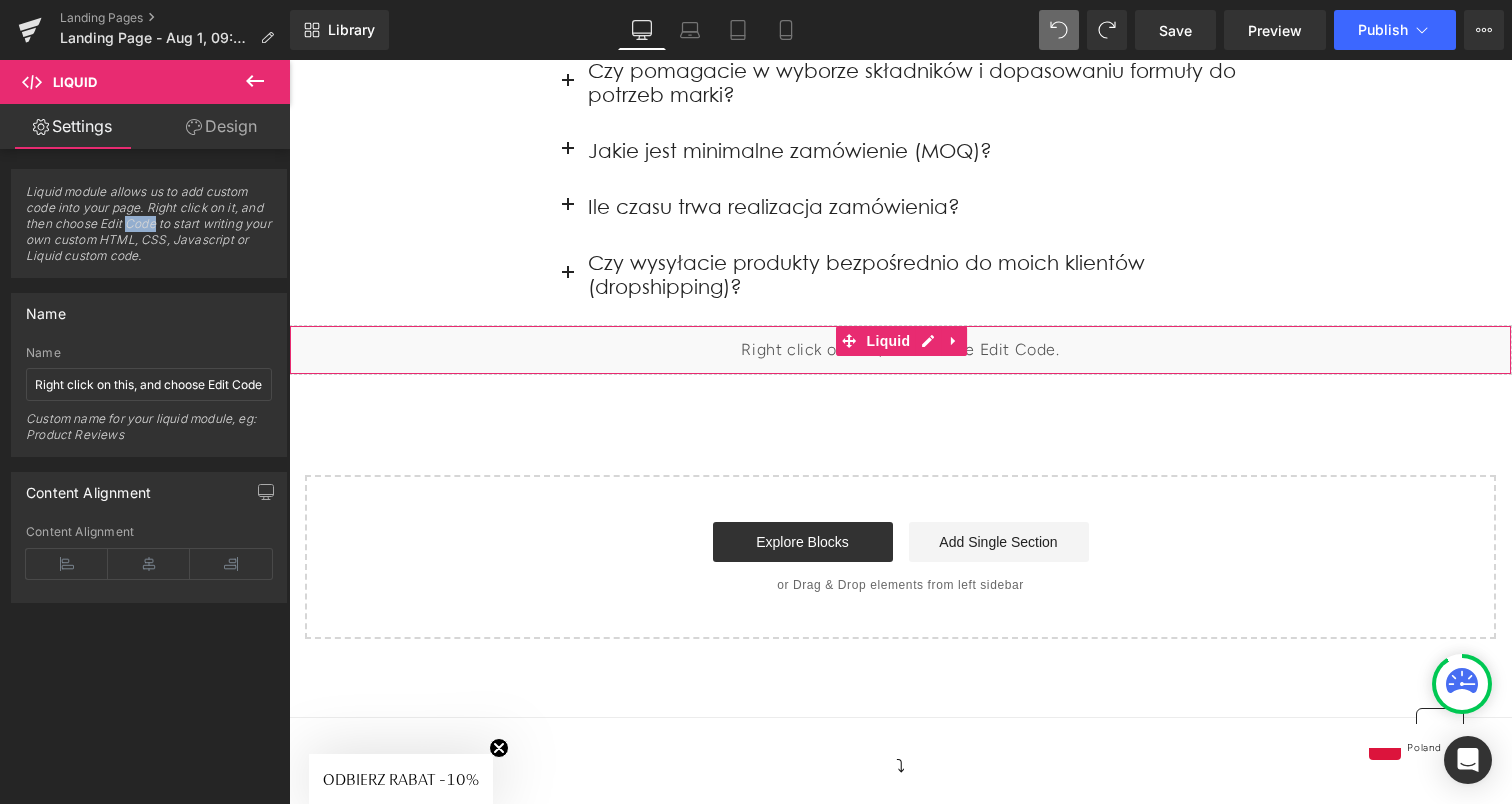 click on "Liquid module allows us to add custom code into your page. Right click on it, and then choose Edit Code to start writing your own custom HTML, CSS, Javascript or Liquid custom code." at bounding box center (149, 230) 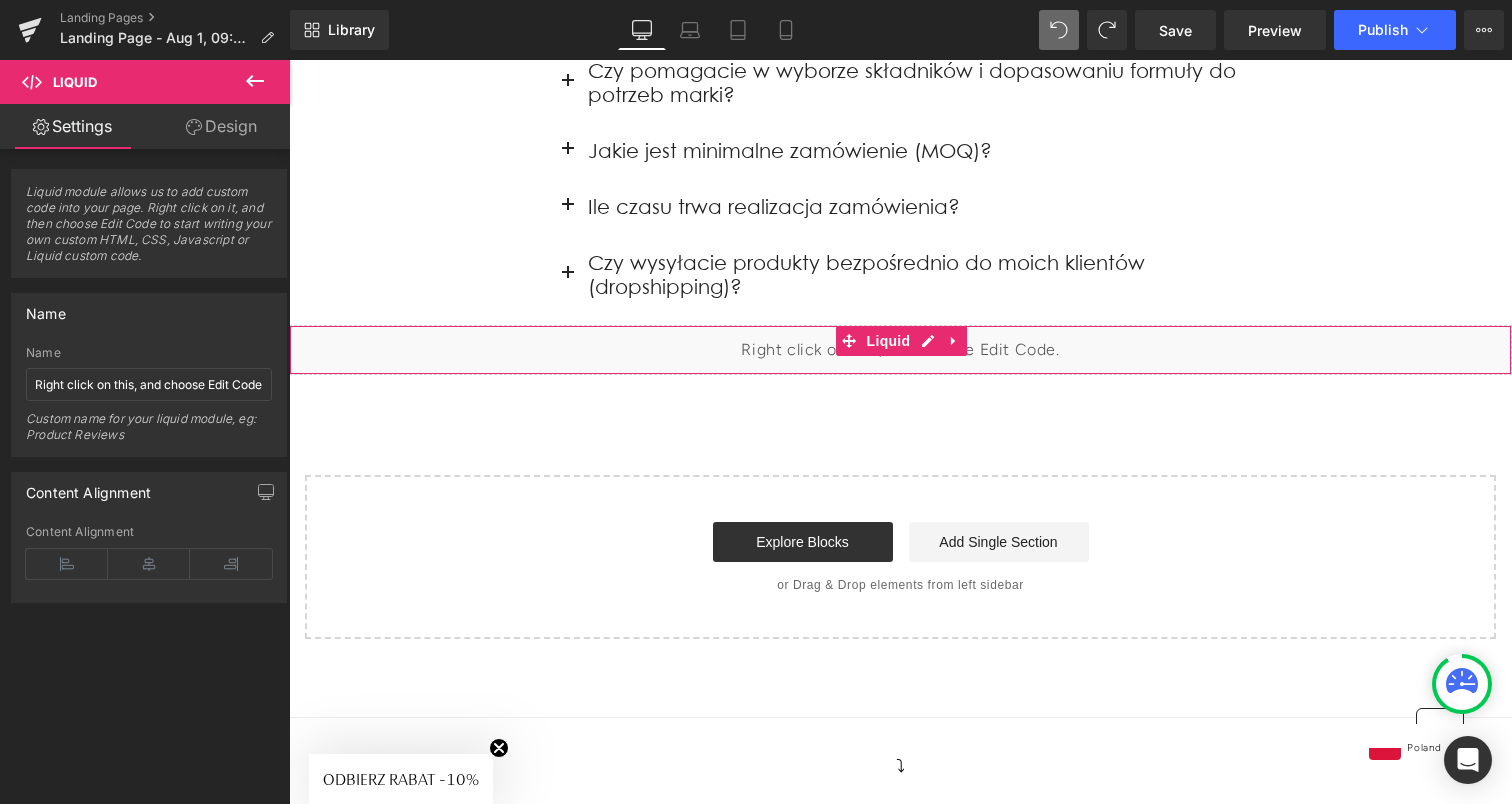 click on "Liquid module allows us to add custom code into your page. Right click on it, and then choose Edit Code to start writing your own custom HTML, CSS, Javascript or Liquid custom code." at bounding box center (149, 230) 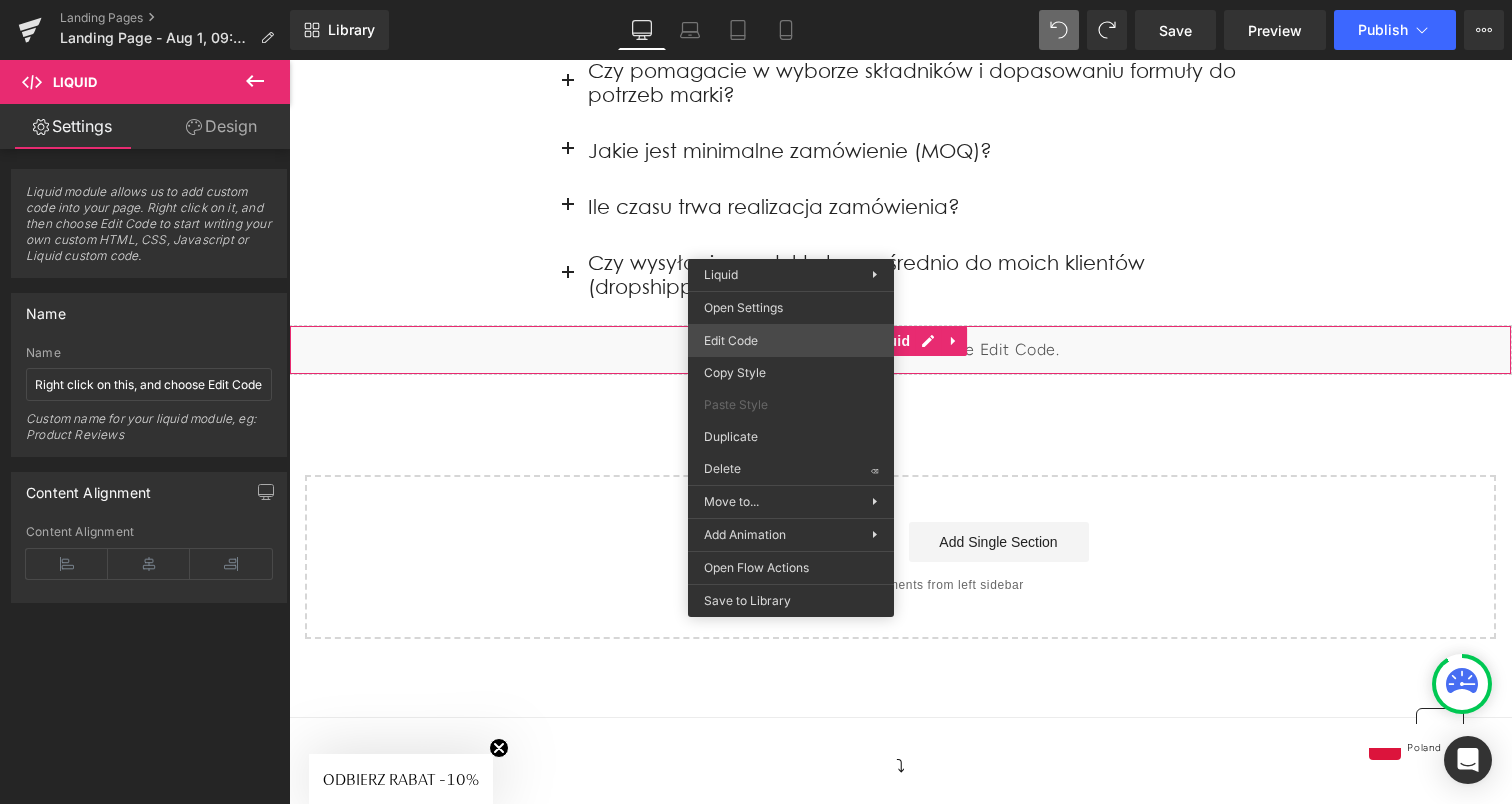 click on "Liquid  You are previewing how the   will restyle your page. You can not edit Elements in Preset Preview Mode.  Landing Pages Landing Page - Aug 1, 09:31:08 Library Desktop Desktop Laptop Tablet Mobile Save Preview Publish Scheduled Upgrade Plan View Live Page View with current Template Save Template to Library Schedule Publish  Optimize  Publish Settings Shortcuts  Your page can’t be published   You've reached the maximum number of published pages on your plan  (1/1).  You need to upgrade your plan or unpublish all your pages to get 1 publish slot.   Unpublish pages   Upgrade plan  Elements Global Style Base Row  rows, columns, layouts, div Heading  headings, titles, h1,h2,h3,h4,h5,h6 Text Block  texts, paragraphs, contents, blocks Image  images, photos, alts, uploads Icon  icons, symbols Button  button, call to action, cta Separator  separators, dividers, horizontal lines Liquid  liquid, custom code, html, javascript, css, reviews, apps, applications, embeded, iframe Banner Parallax  Hero Banner  Stack" at bounding box center (756, 0) 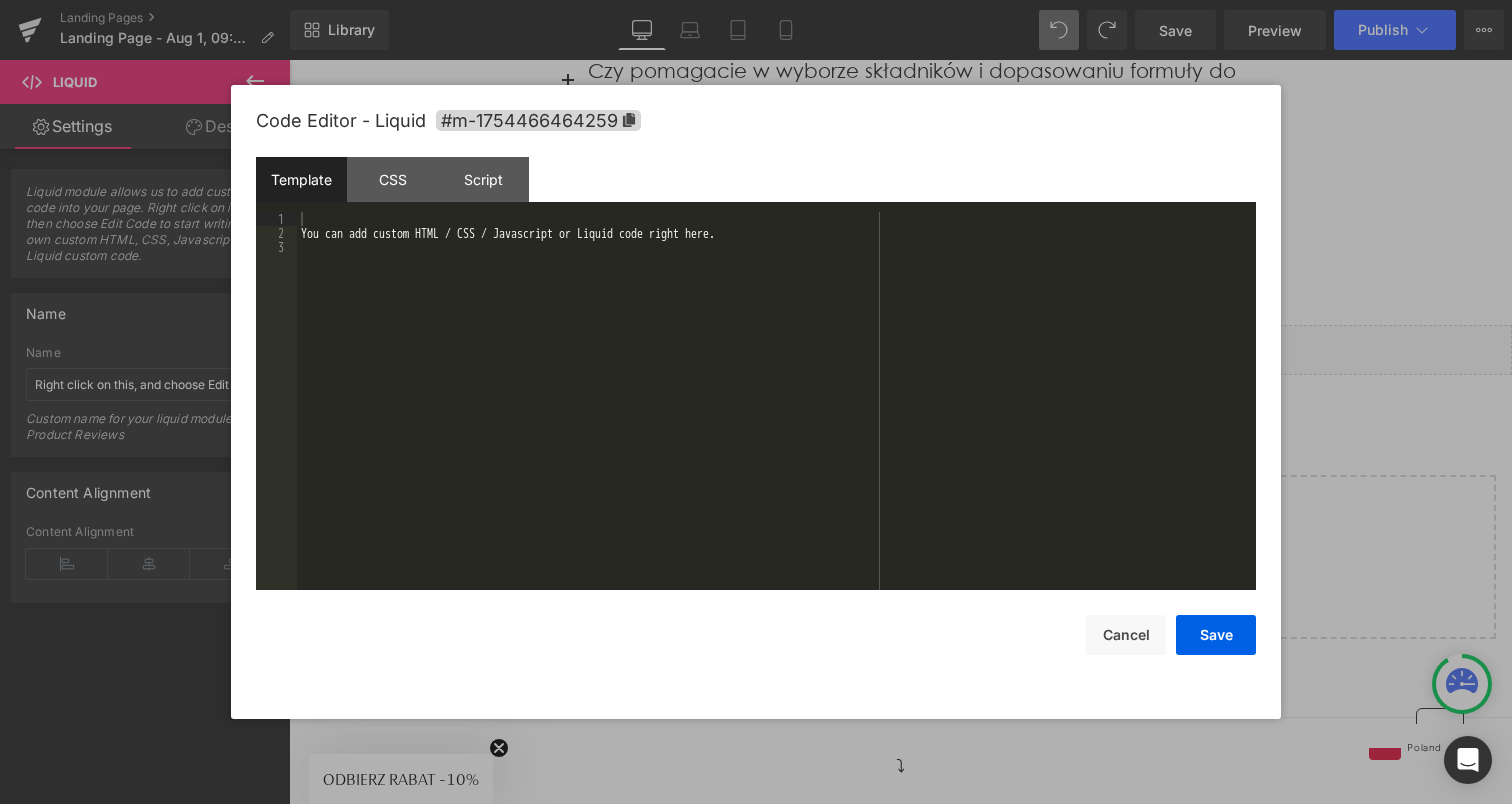 click on "You can add custom HTML / CSS / Javascript or Liquid code right here." at bounding box center (776, 415) 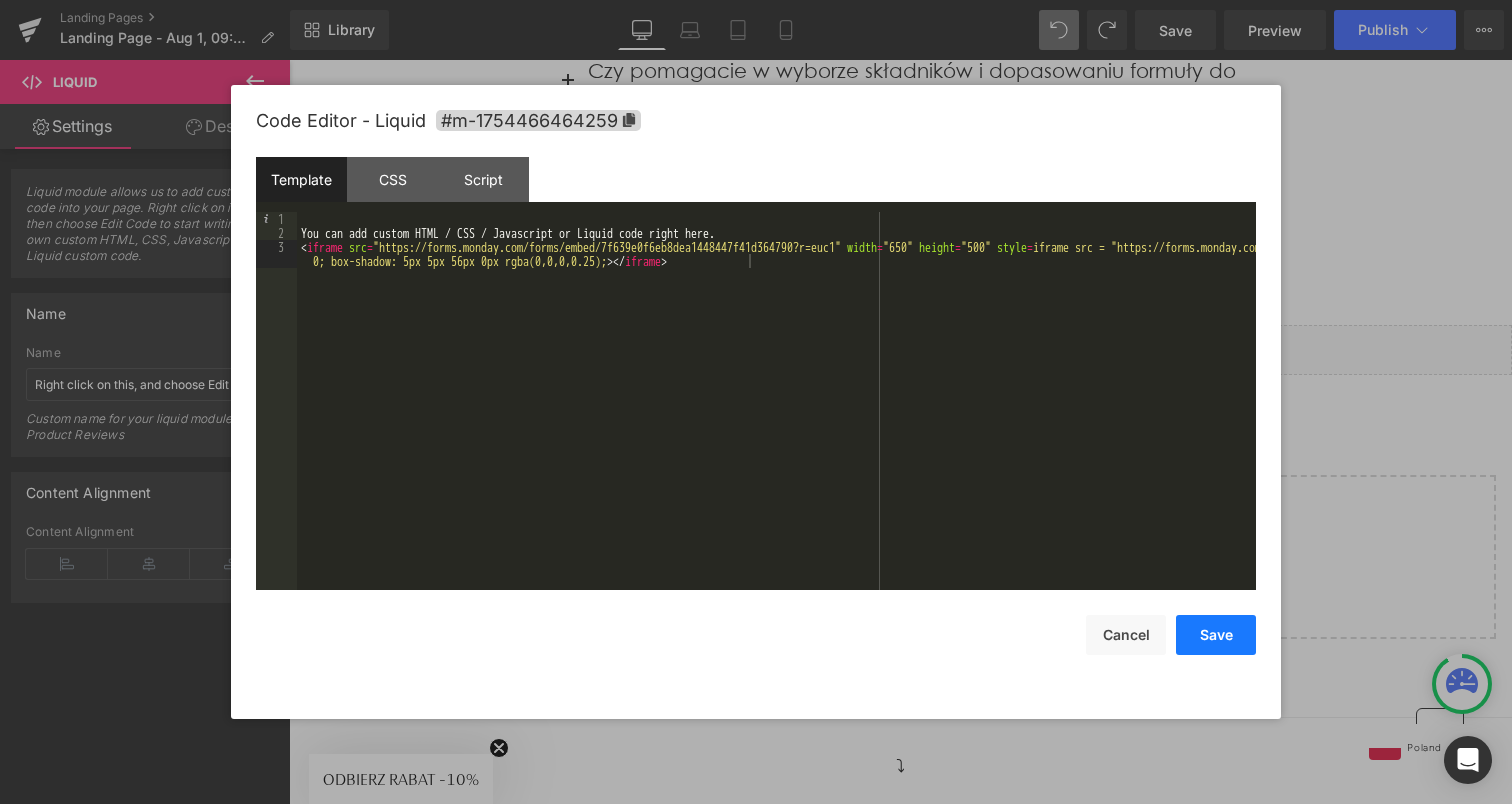 click on "Save" at bounding box center (1216, 635) 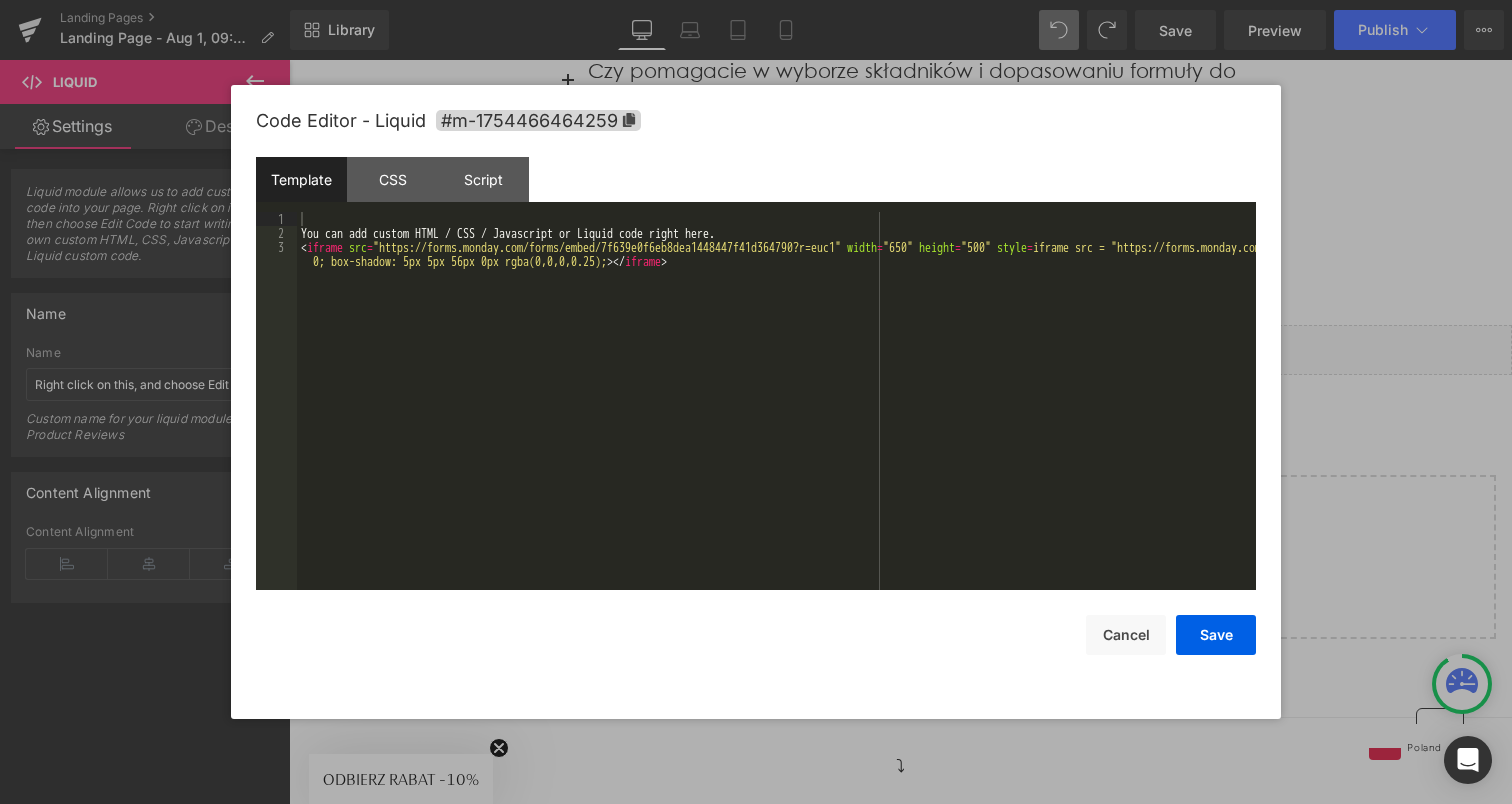click on "Liquid  You are previewing how the   will restyle your page. You can not edit Elements in Preset Preview Mode.  Landing Pages Landing Page - Aug 1, 09:31:08 Library Desktop Desktop Laptop Tablet Mobile Save Preview Publish Scheduled Upgrade Plan View Live Page View with current Template Save Template to Library Schedule Publish  Optimize  Publish Settings Shortcuts  Your page can’t be published   You've reached the maximum number of published pages on your plan  (1/1).  You need to upgrade your plan or unpublish all your pages to get 1 publish slot.   Unpublish pages   Upgrade plan  Elements Global Style Base Row  rows, columns, layouts, div Heading  headings, titles, h1,h2,h3,h4,h5,h6 Text Block  texts, paragraphs, contents, blocks Image  images, photos, alts, uploads Icon  icons, symbols Button  button, call to action, cta Separator  separators, dividers, horizontal lines Liquid  liquid, custom code, html, javascript, css, reviews, apps, applications, embeded, iframe Banner Parallax  Hero Banner  Stack" at bounding box center (756, 0) 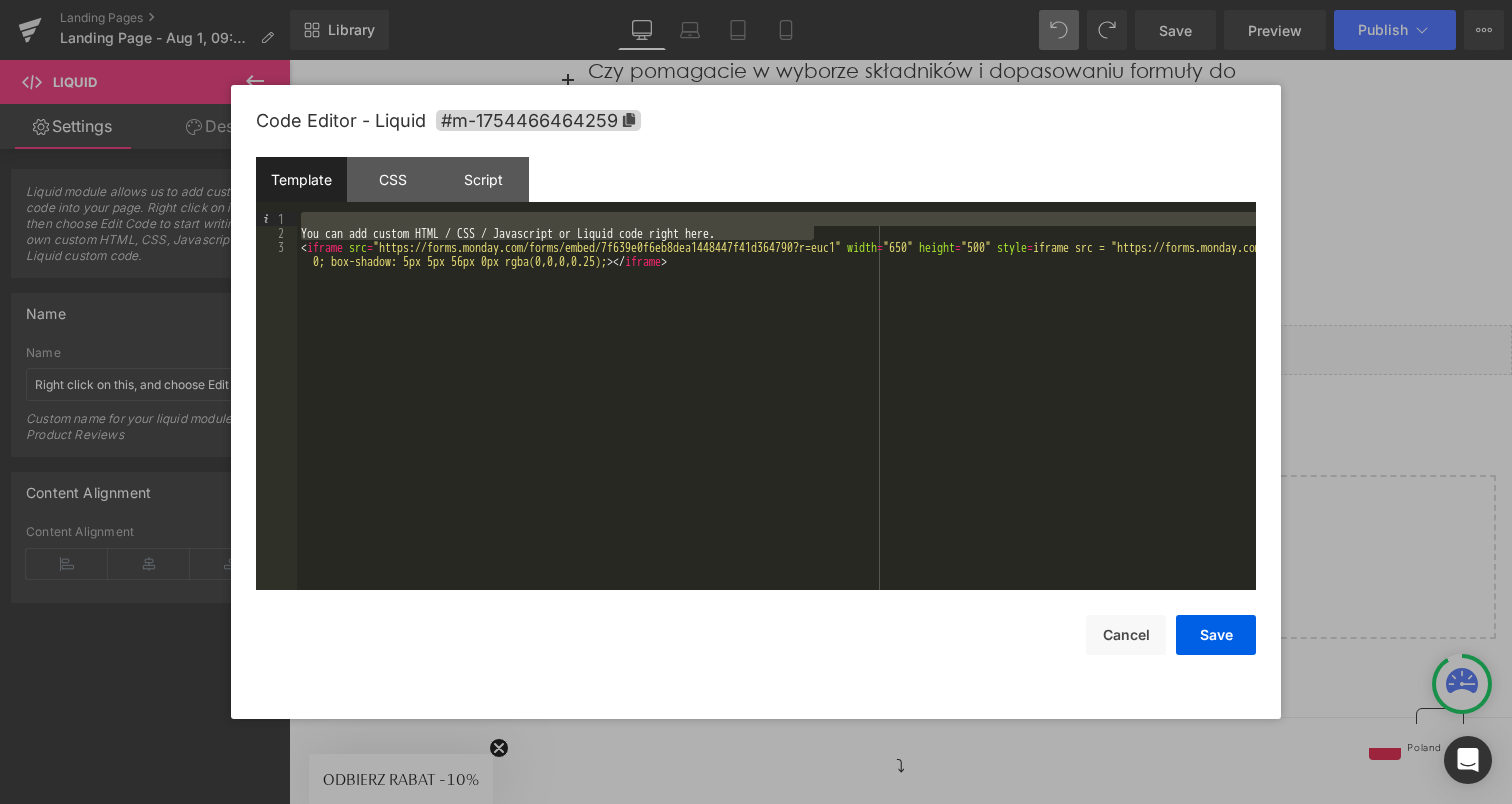 drag, startPoint x: 845, startPoint y: 230, endPoint x: 295, endPoint y: 225, distance: 550.0227 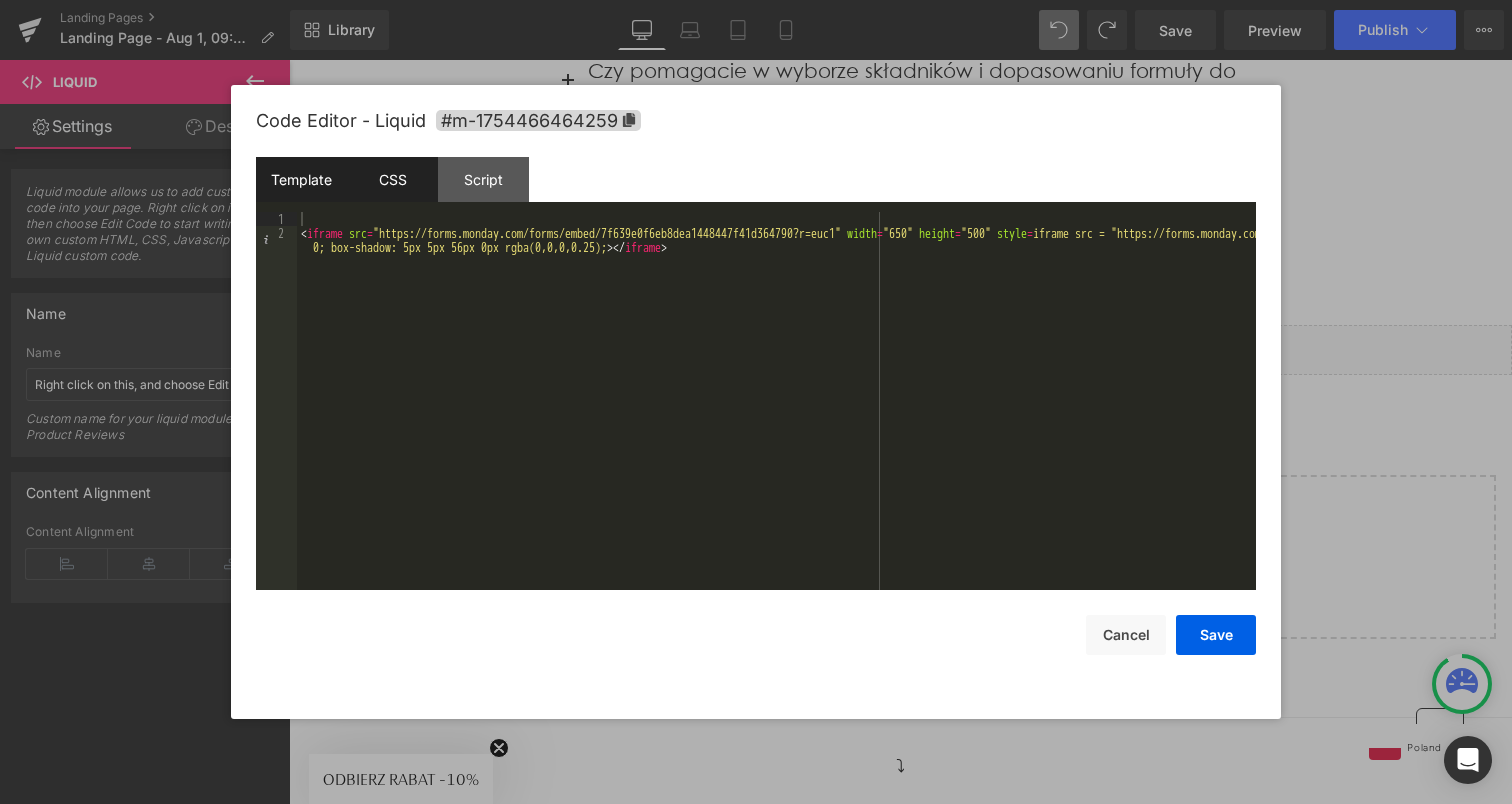 click on "CSS" at bounding box center [392, 179] 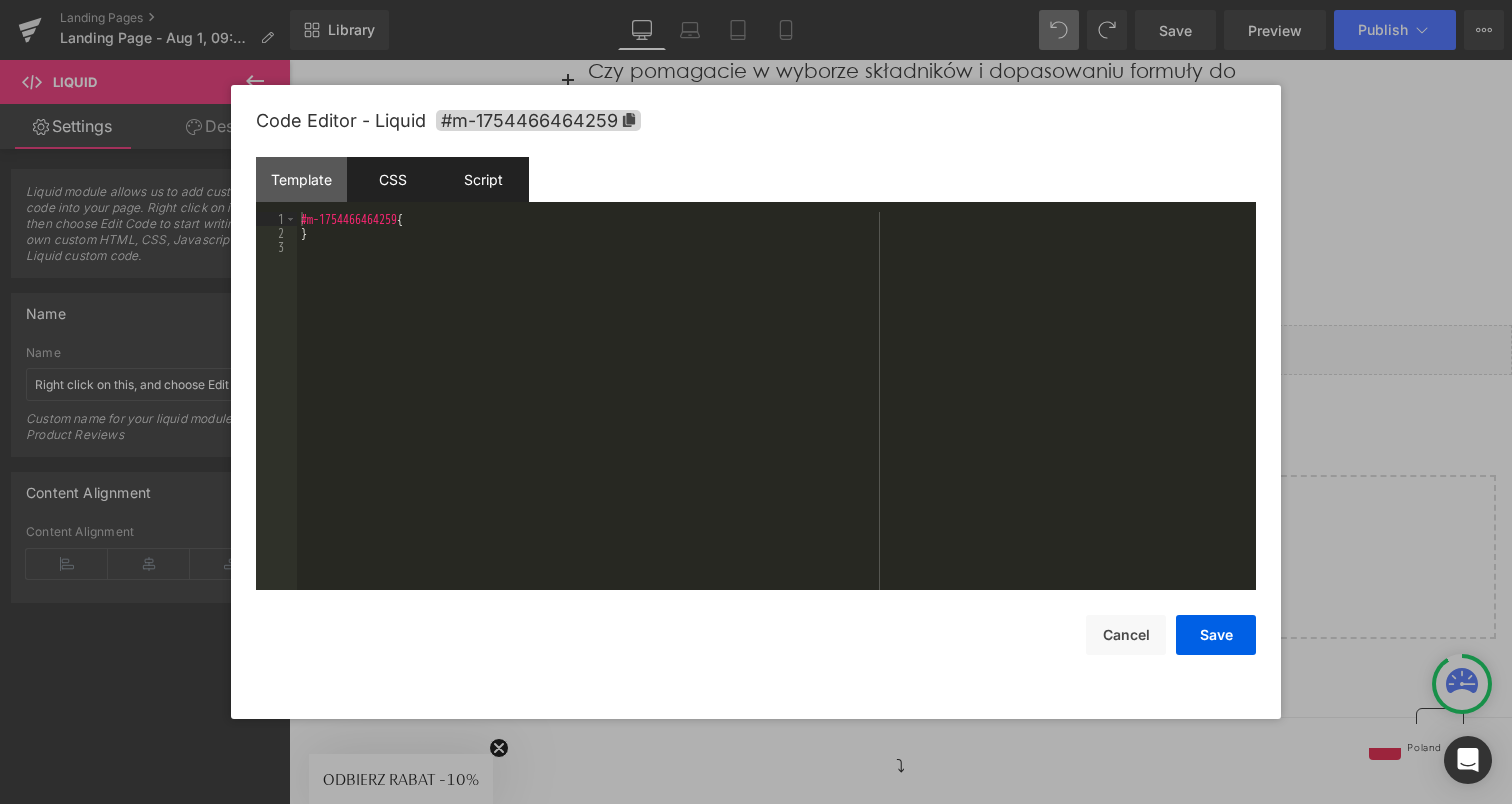 click on "Script" at bounding box center [483, 179] 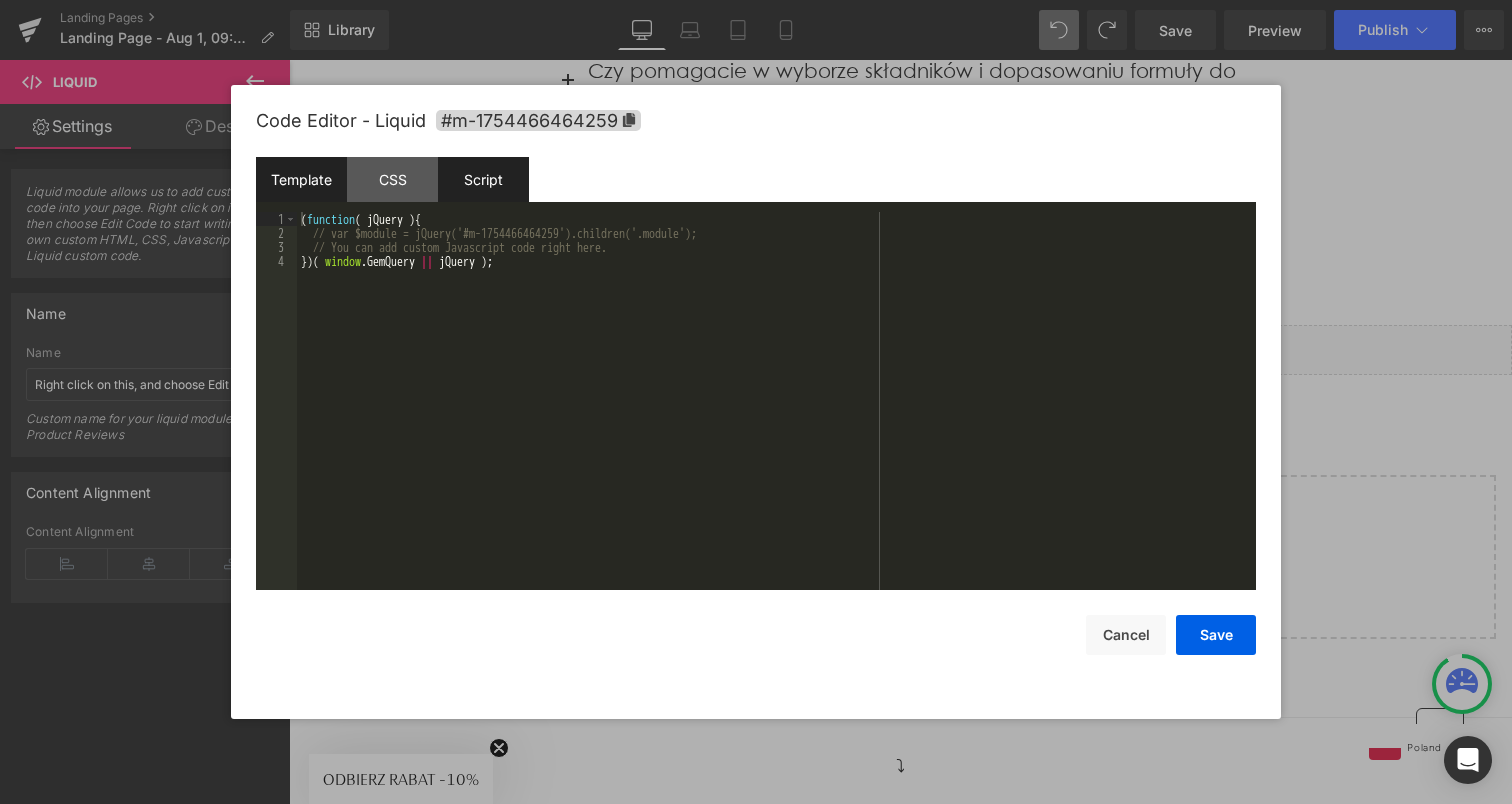 click on "Template" at bounding box center [301, 179] 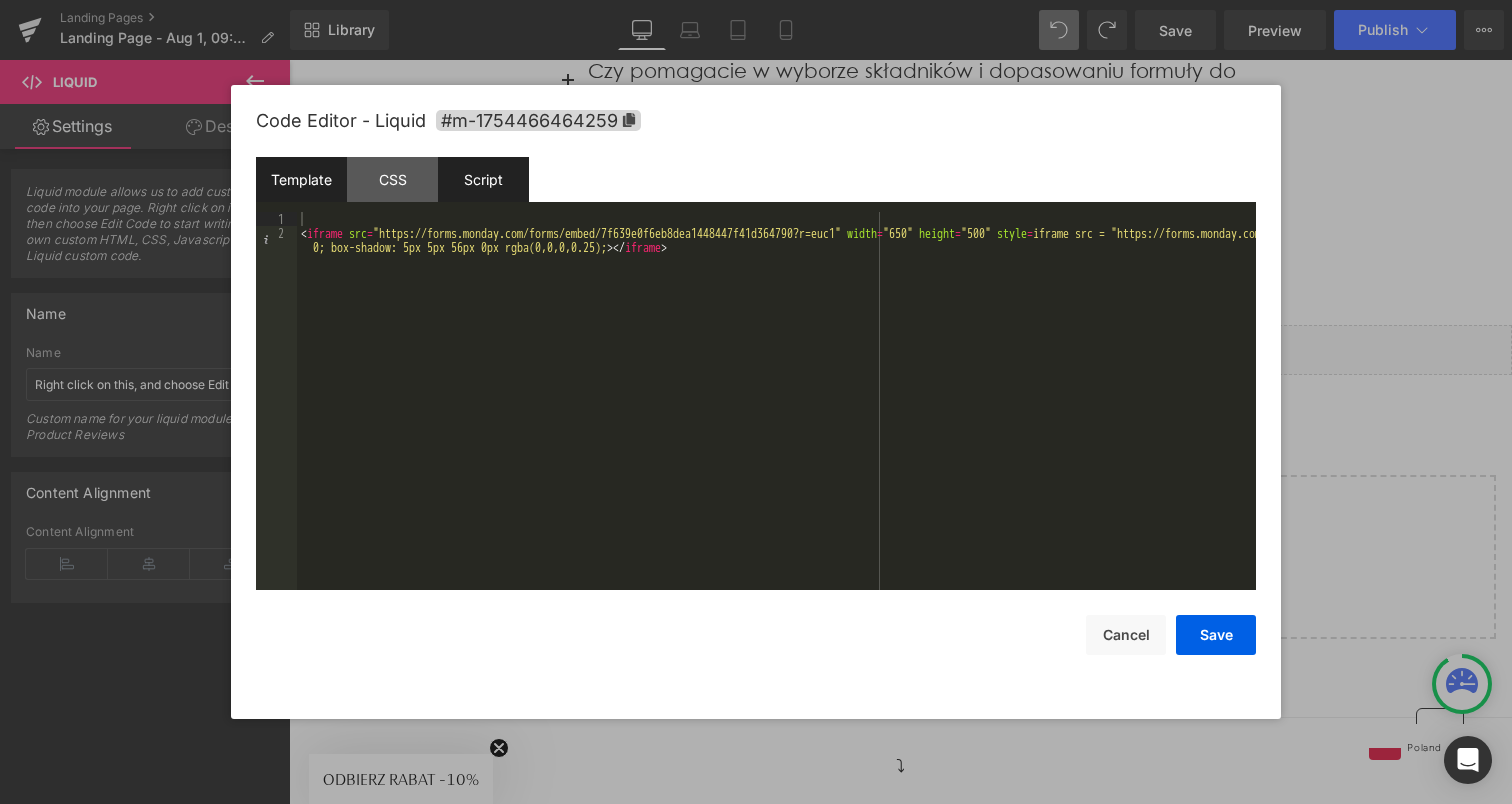 click on "Script" at bounding box center (483, 179) 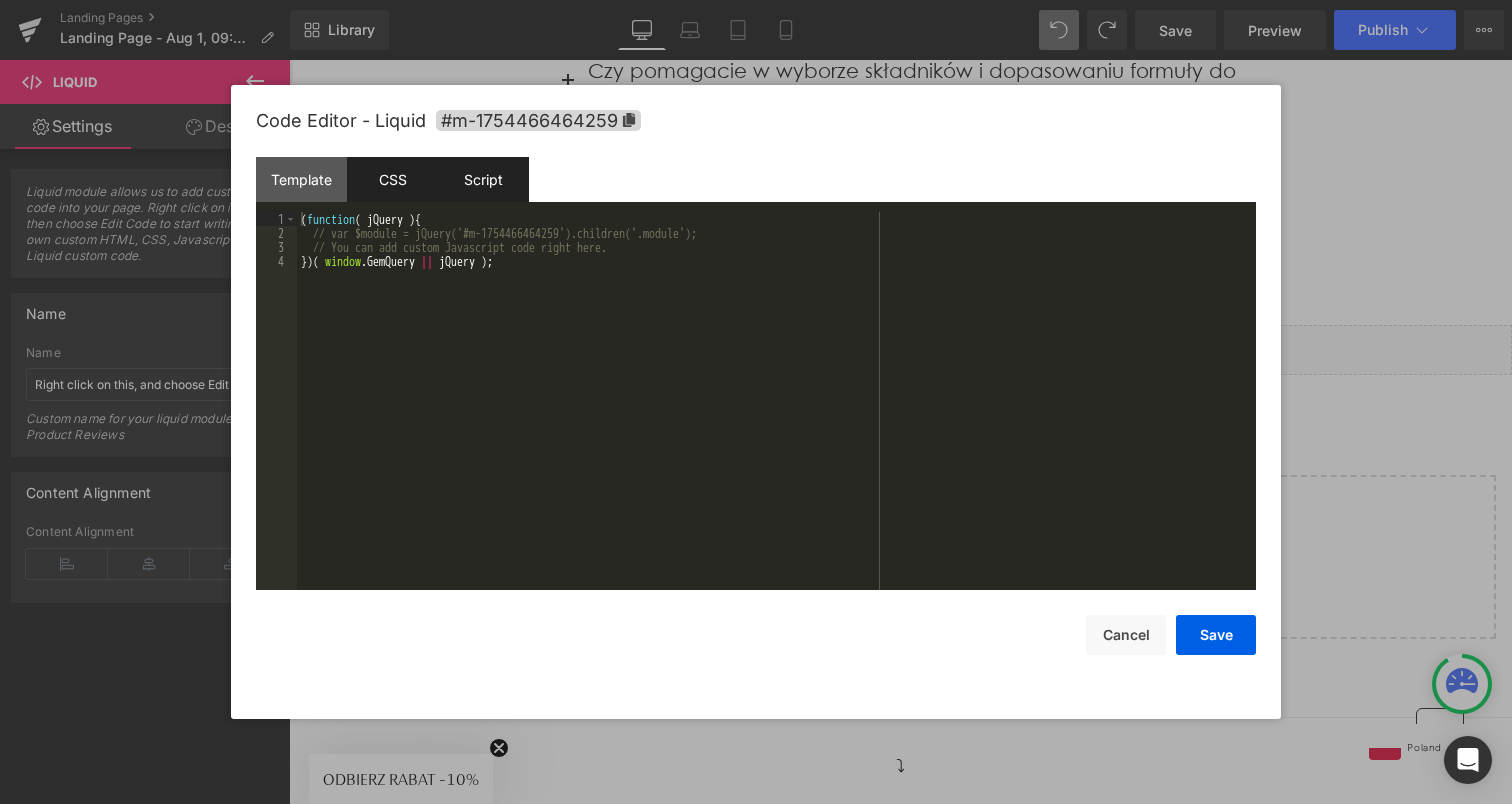 drag, startPoint x: 410, startPoint y: 184, endPoint x: 367, endPoint y: 184, distance: 43 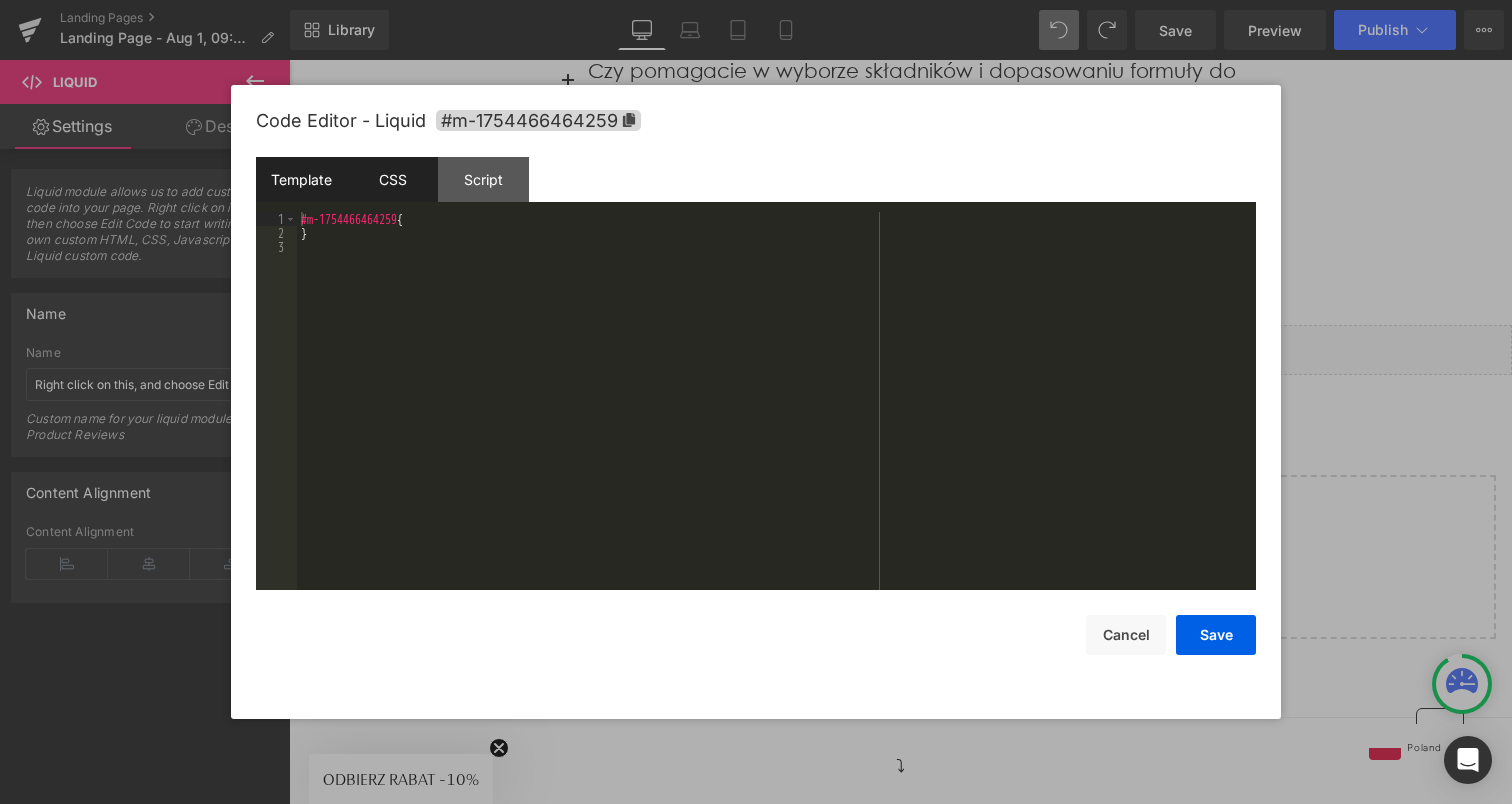 click on "Template" at bounding box center (301, 179) 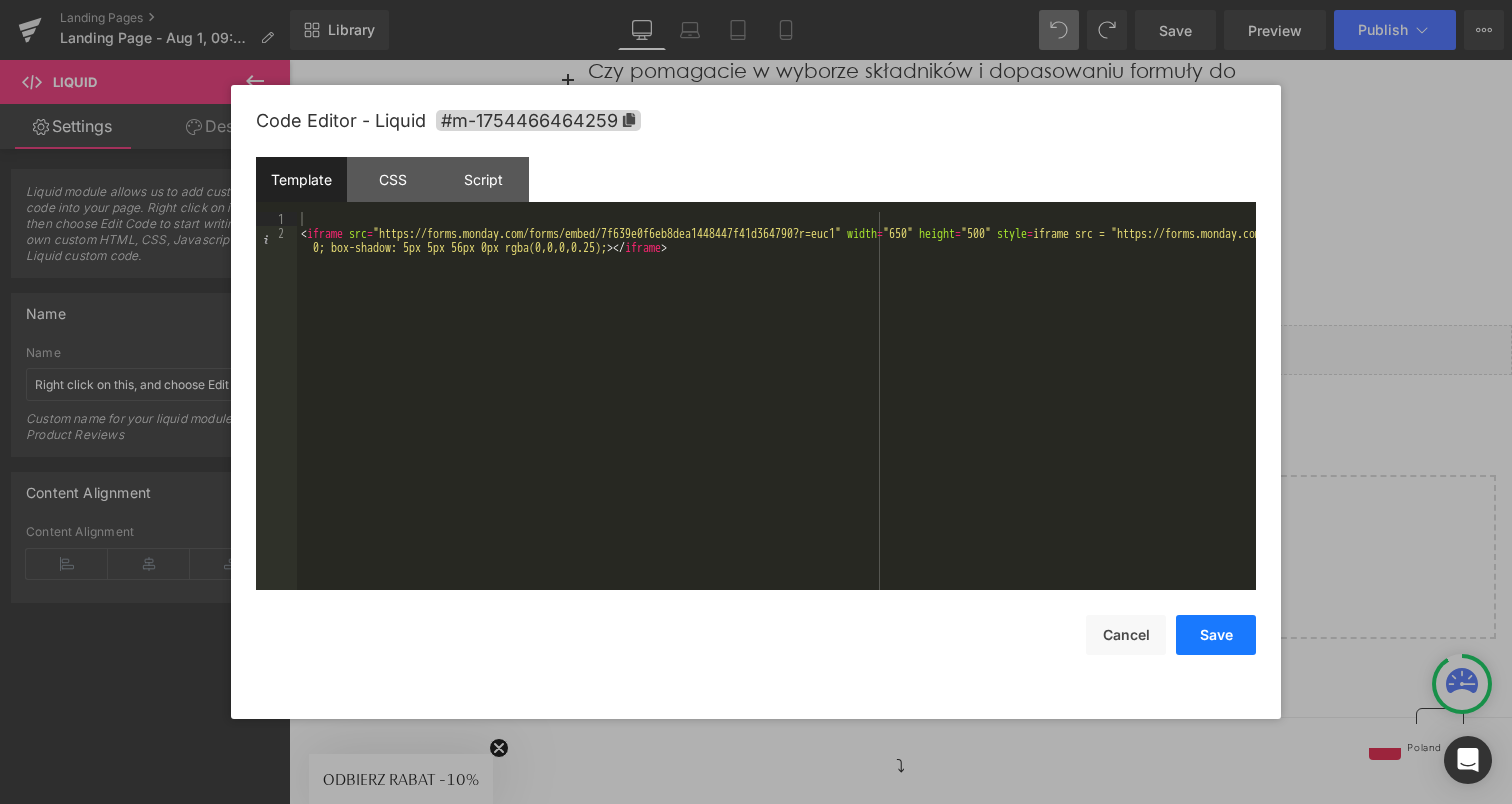 click on "Save" at bounding box center [1216, 635] 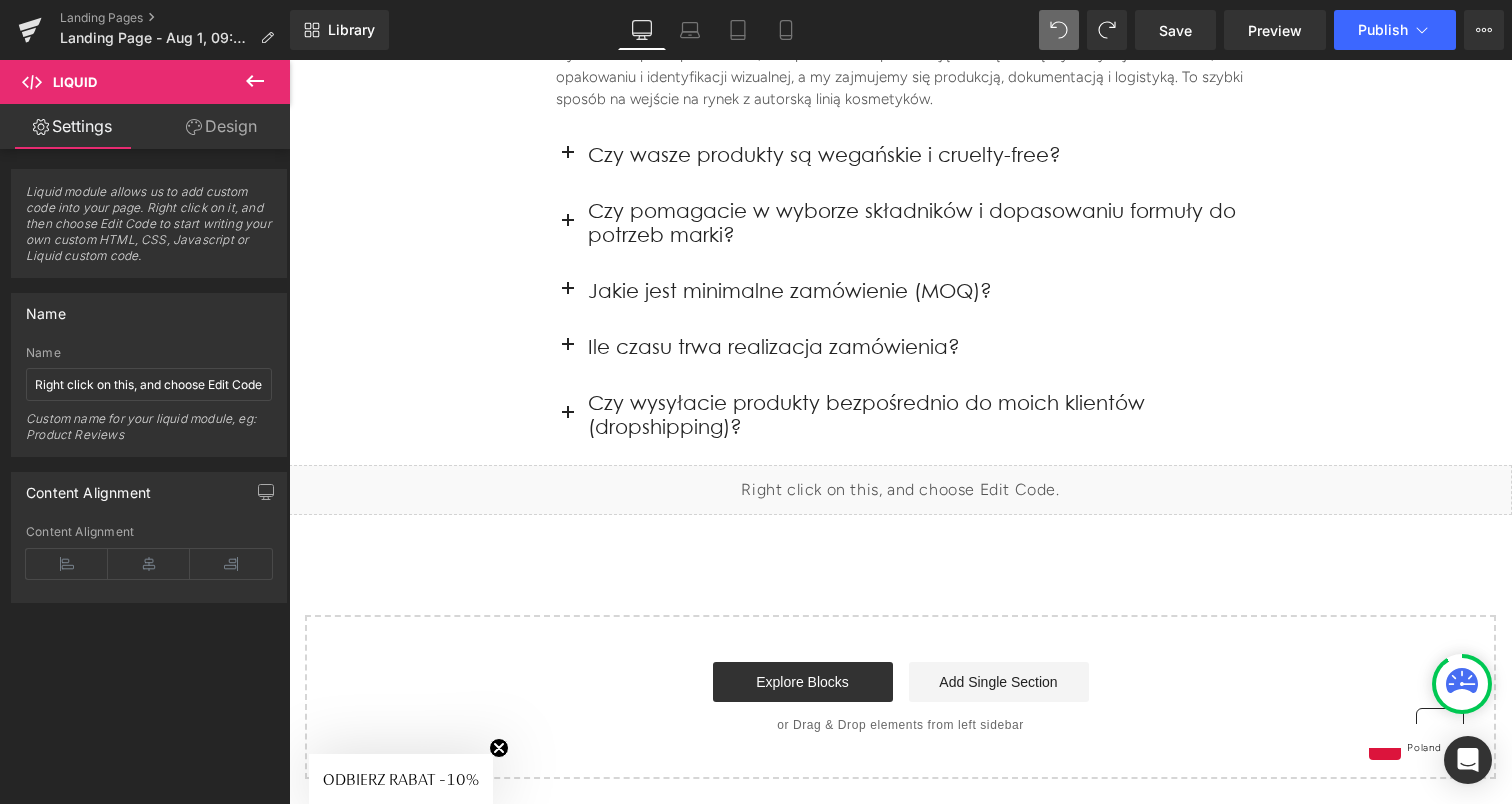 scroll, scrollTop: 4603, scrollLeft: 0, axis: vertical 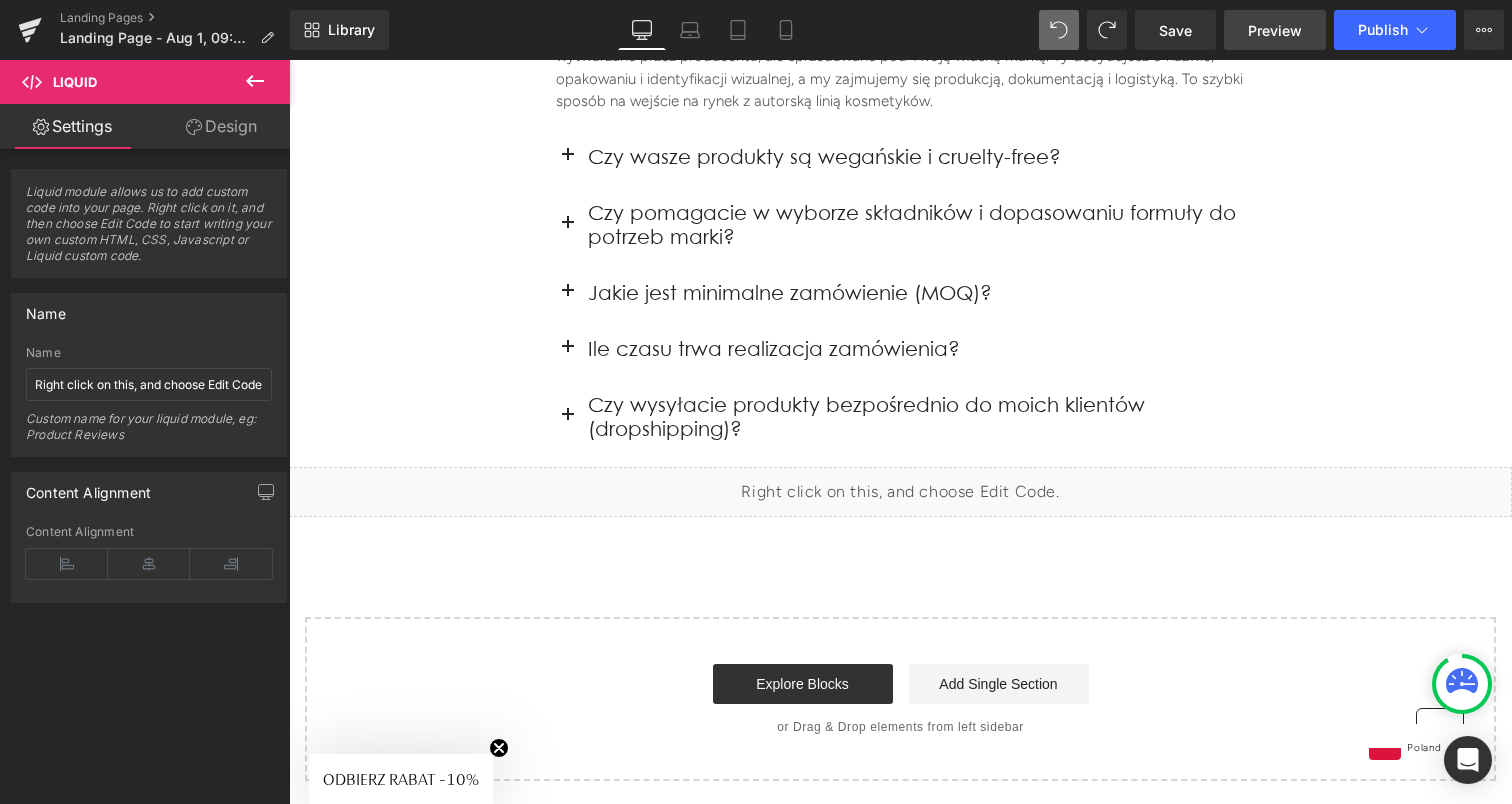 click on "Preview" at bounding box center [1275, 30] 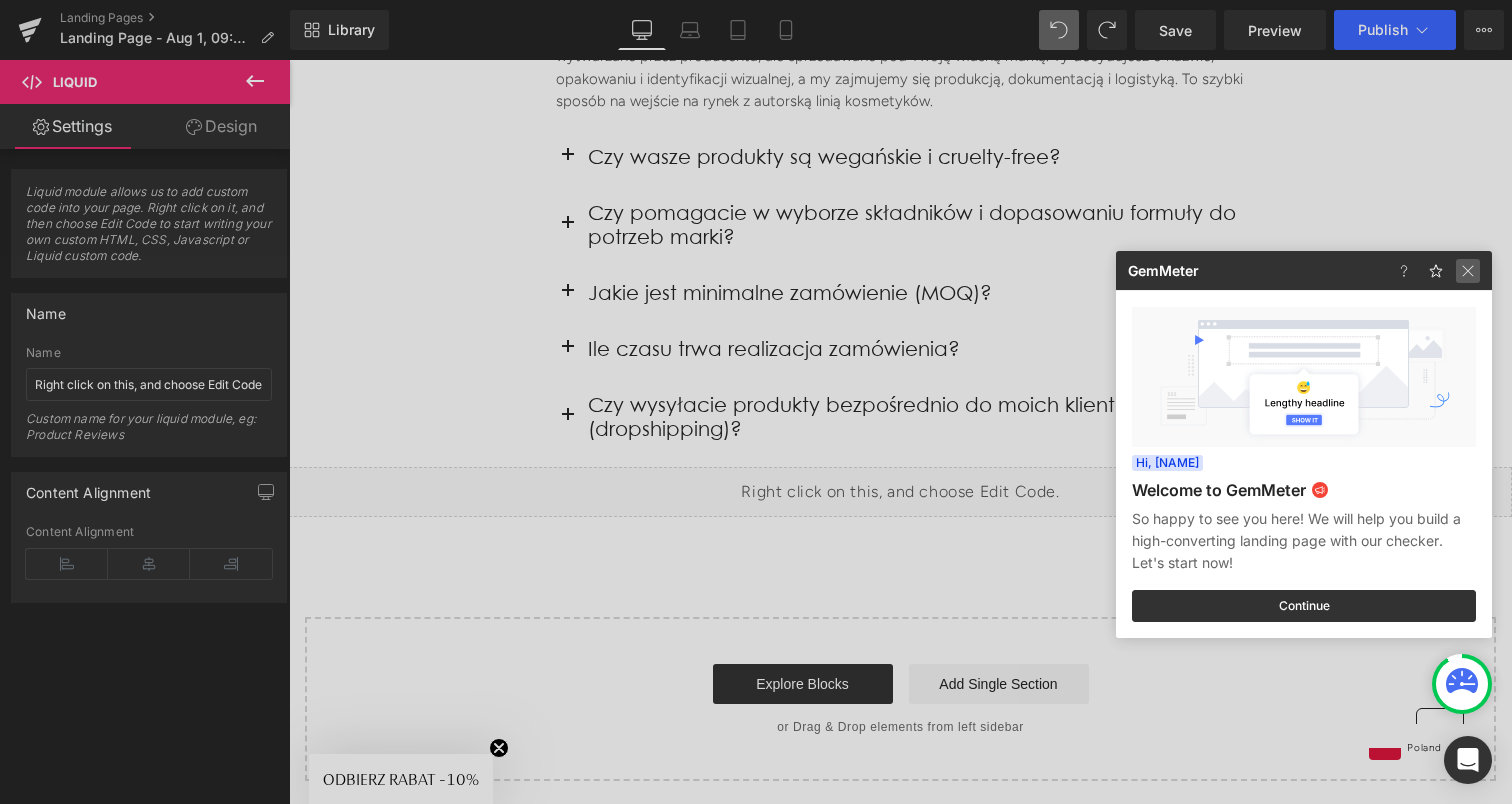 click 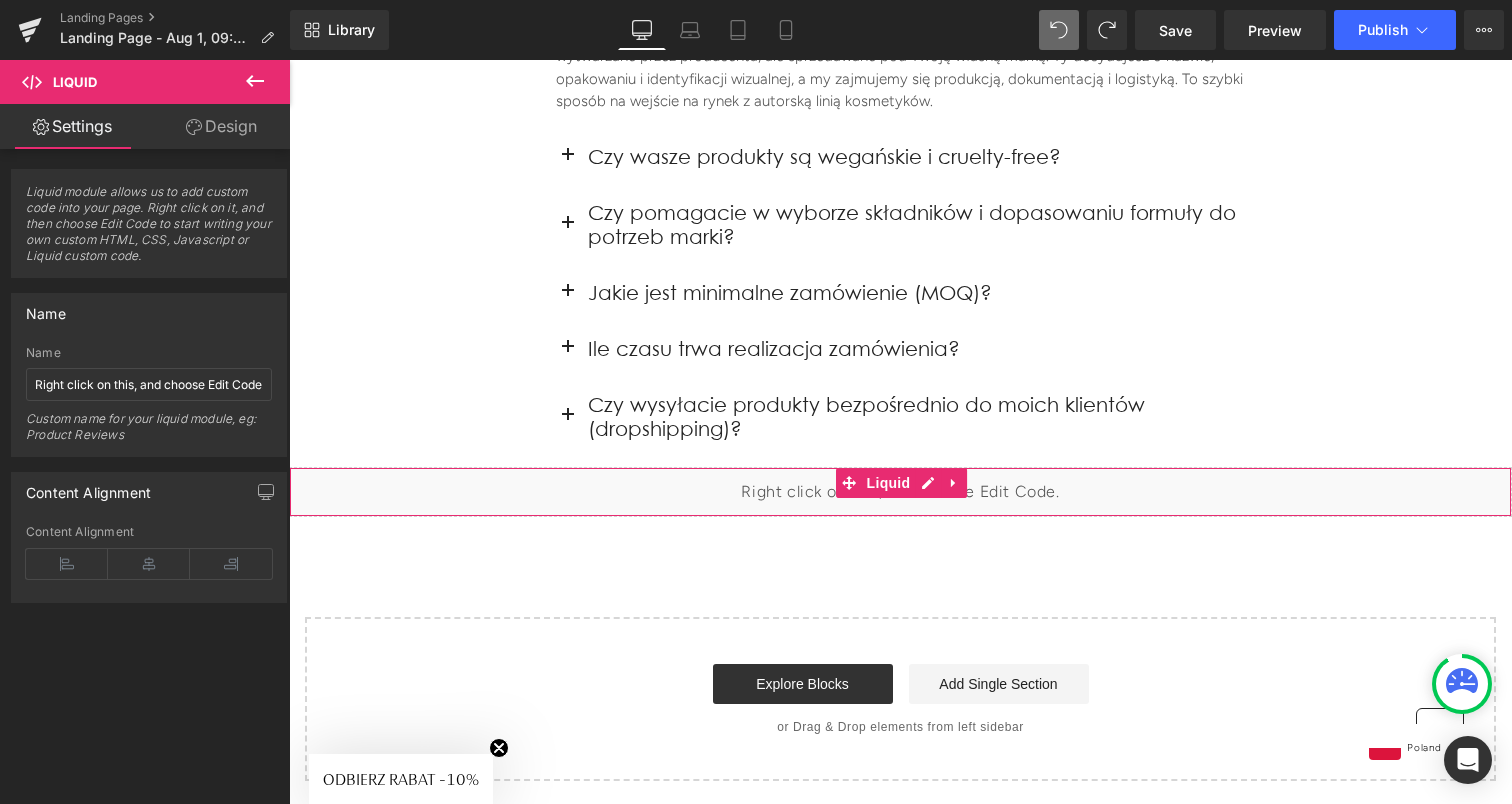click on "Liquid" at bounding box center [900, 492] 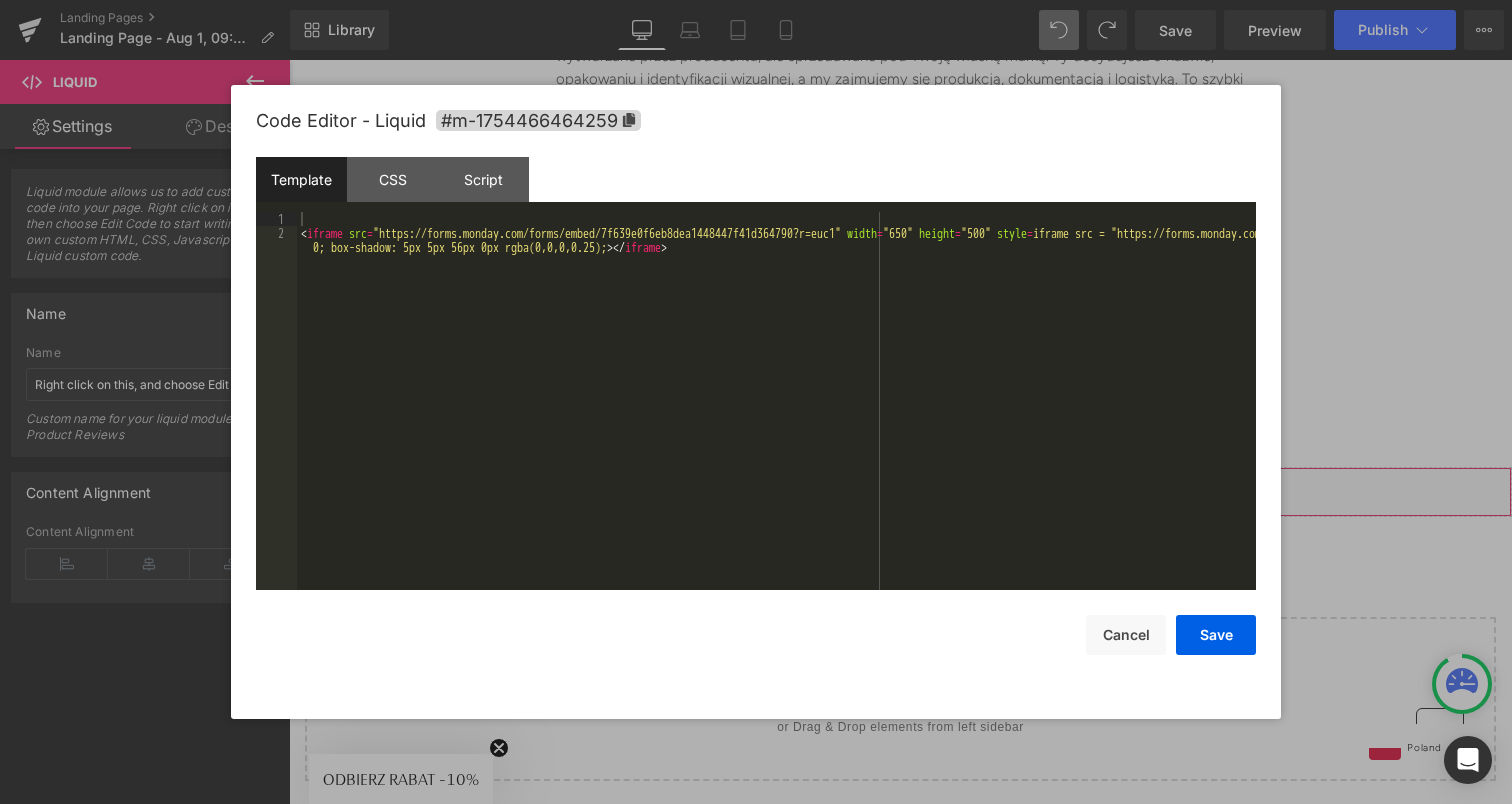 click on "Liquid  You are previewing how the   will restyle your page. You can not edit Elements in Preset Preview Mode.  Landing Pages Landing Page - Aug 1, 09:31:08 Library Desktop Desktop Laptop Tablet Mobile Save Preview Publish Scheduled Upgrade Plan View Live Page View with current Template Save Template to Library Schedule Publish  Optimize  Publish Settings Shortcuts  Your page can’t be published   You've reached the maximum number of published pages on your plan  (1/1).  You need to upgrade your plan or unpublish all your pages to get 1 publish slot.   Unpublish pages   Upgrade plan  Elements Global Style Base Row  rows, columns, layouts, div Heading  headings, titles, h1,h2,h3,h4,h5,h6 Text Block  texts, paragraphs, contents, blocks Image  images, photos, alts, uploads Icon  icons, symbols Button  button, call to action, cta Separator  separators, dividers, horizontal lines Liquid  liquid, custom code, html, javascript, css, reviews, apps, applications, embeded, iframe Banner Parallax  Hero Banner  Stack" at bounding box center [756, 0] 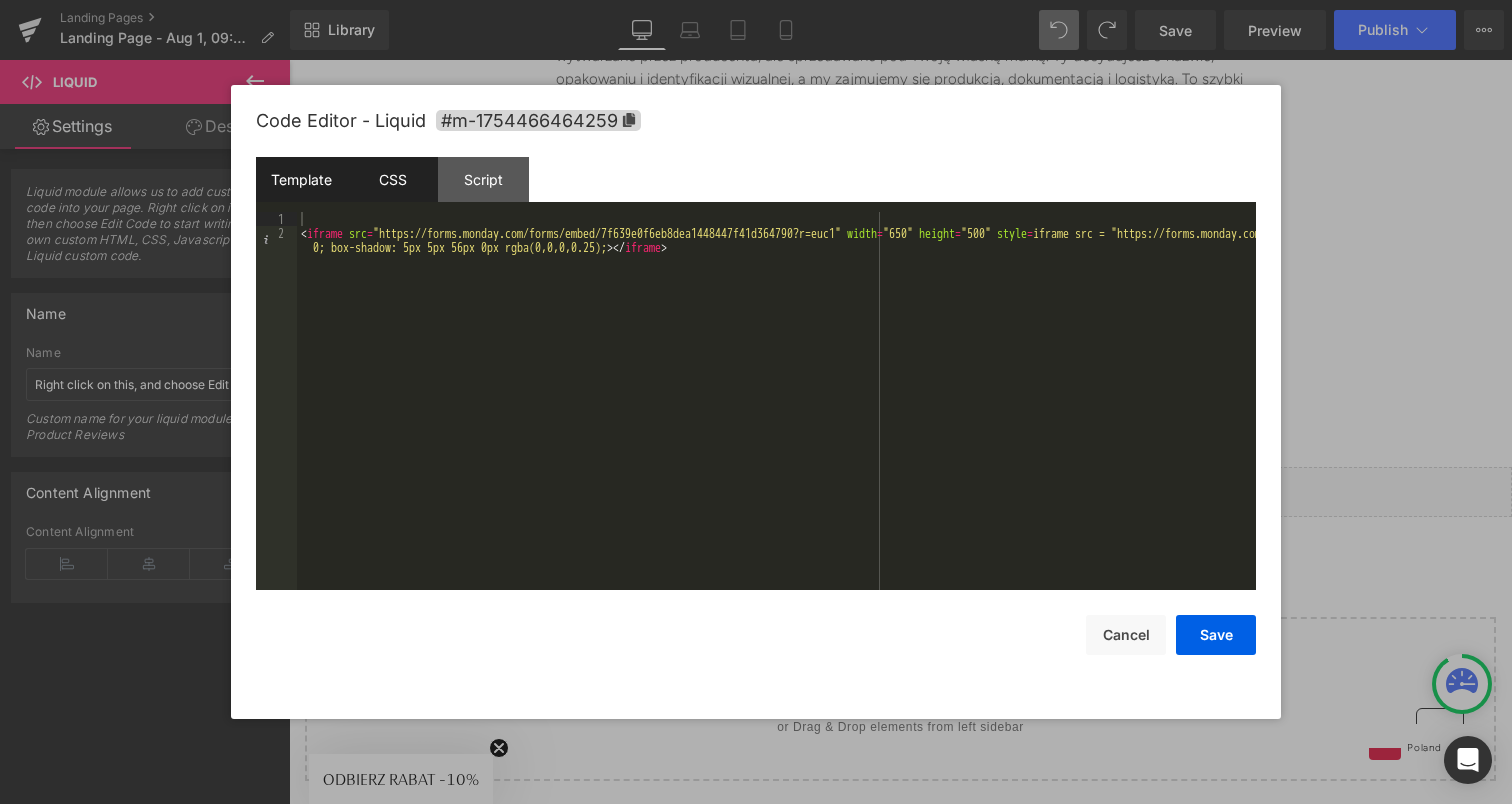click on "CSS" at bounding box center (392, 179) 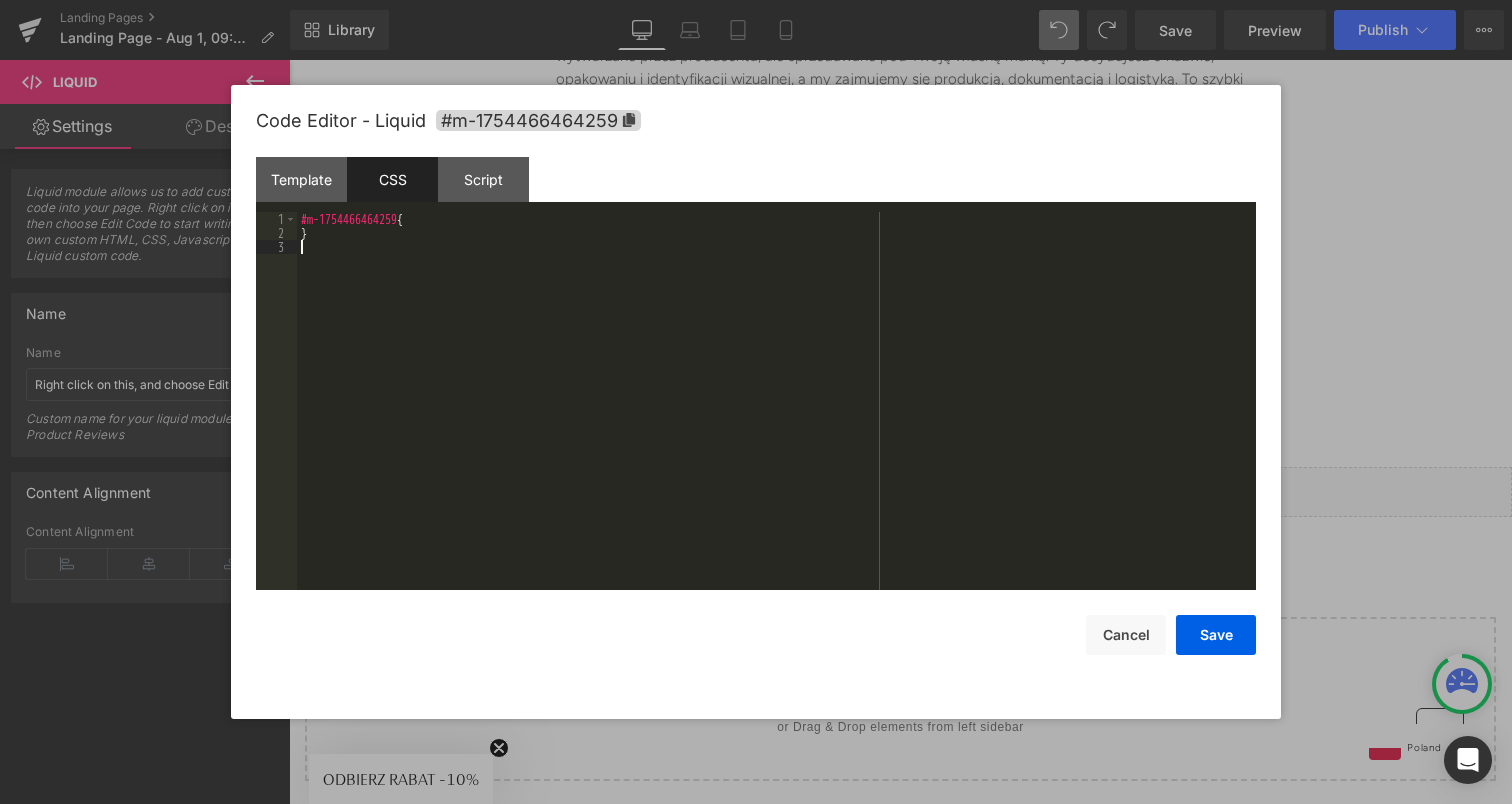 click on ""{{overlayOpacity}}"" at bounding box center (776, 415) 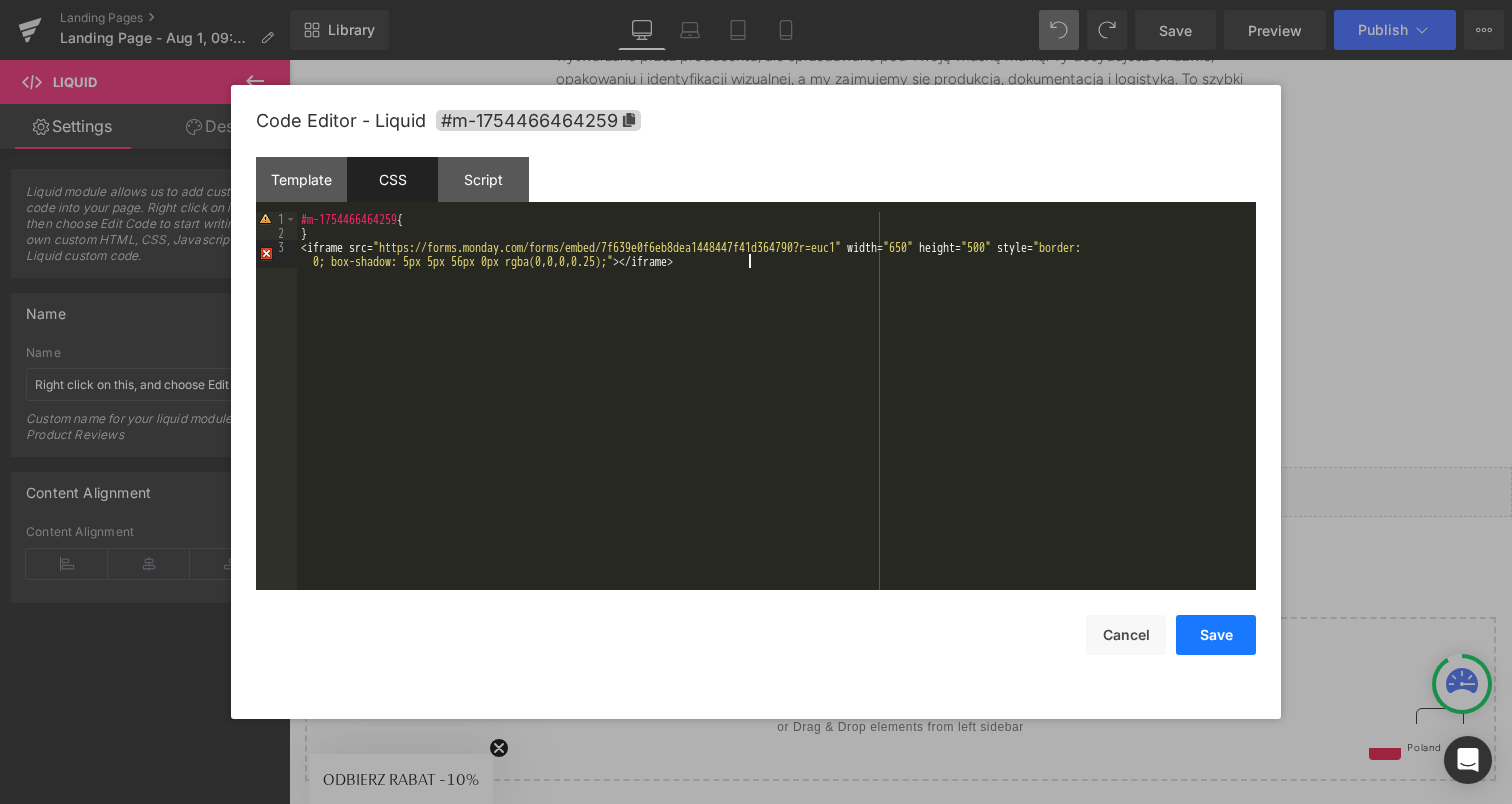 click on "Save" at bounding box center [1216, 635] 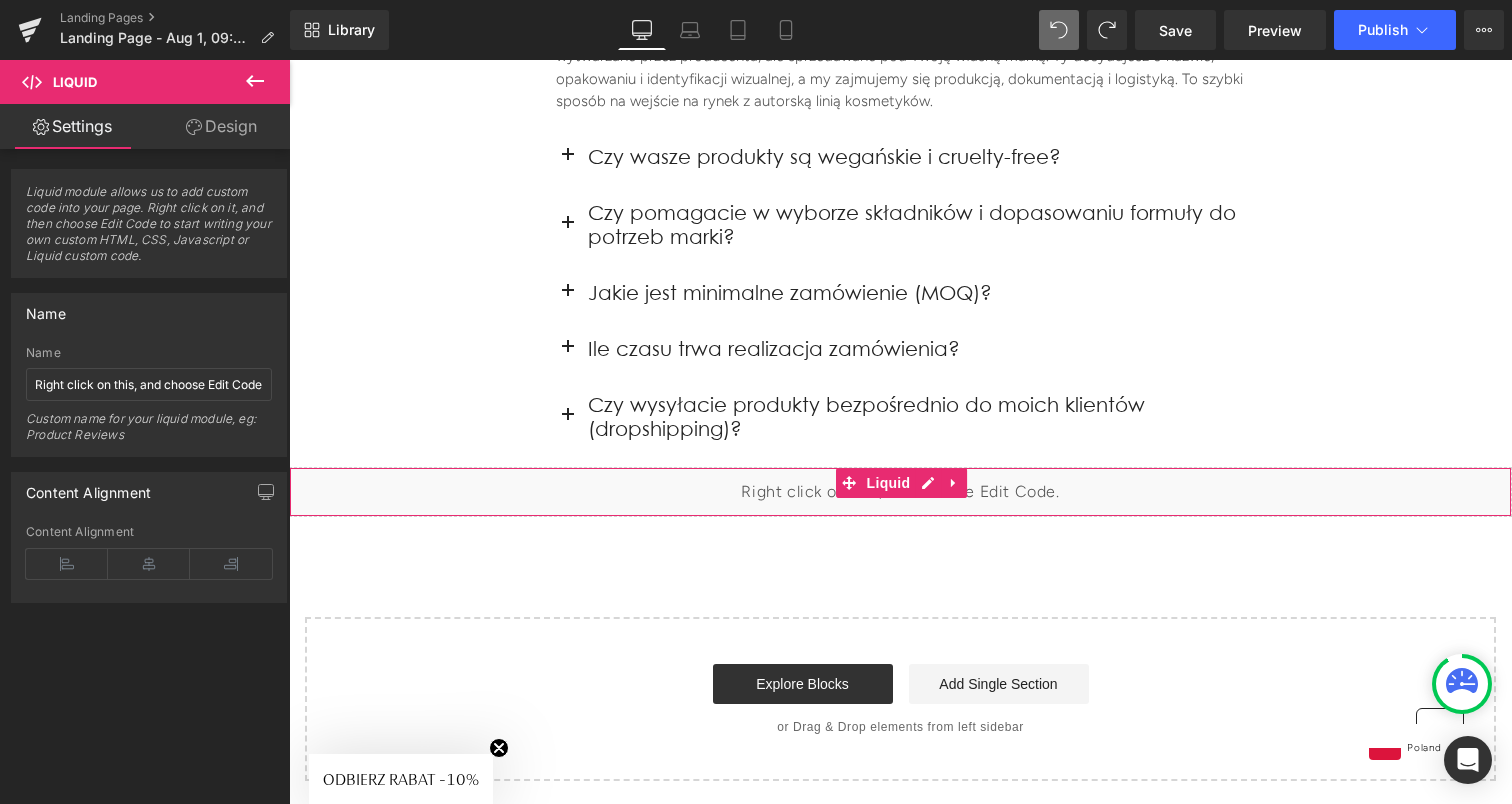 click on "Design" at bounding box center [221, 126] 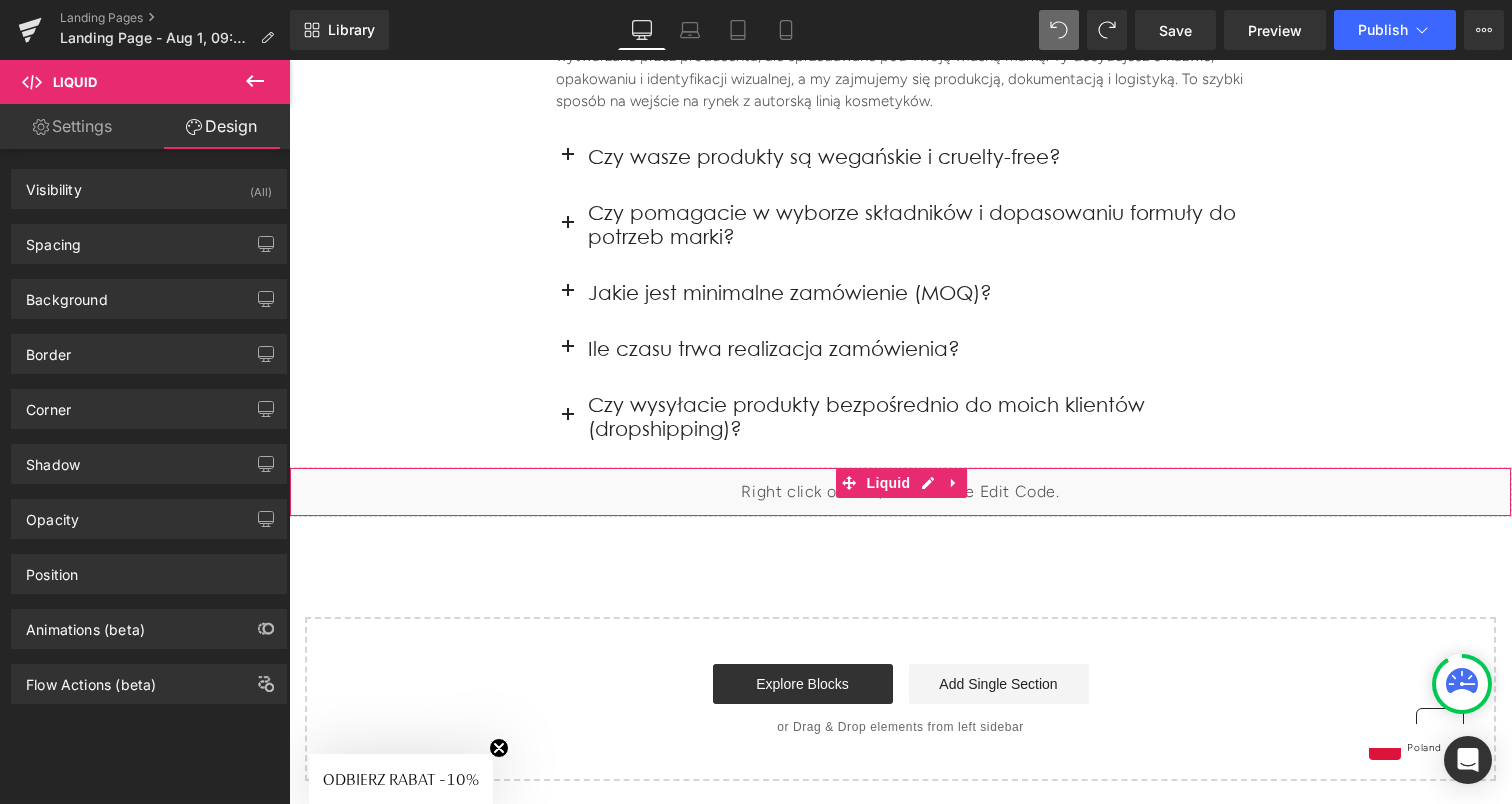 click on "Settings" at bounding box center [72, 126] 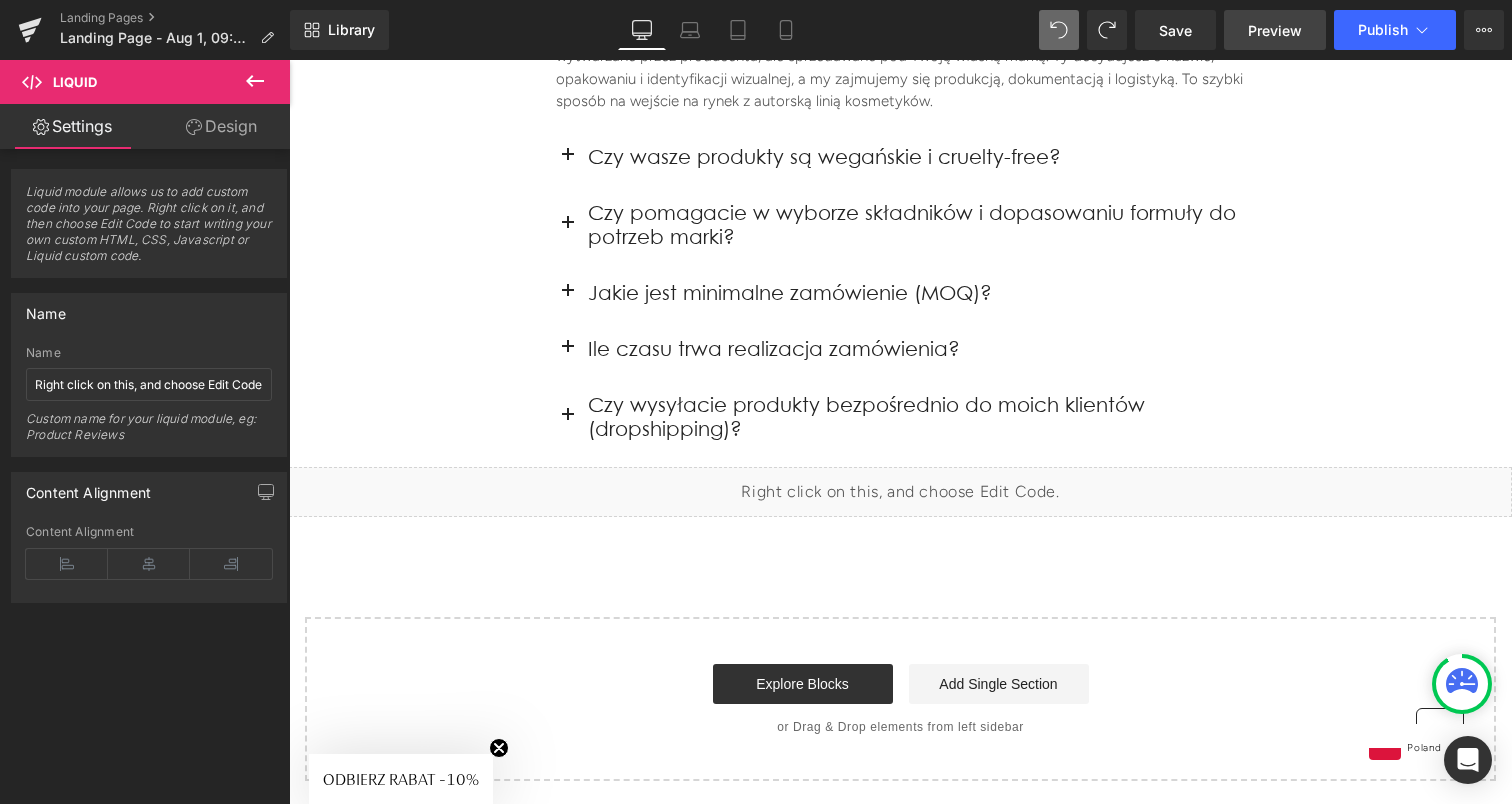 click on "Preview" at bounding box center [1275, 30] 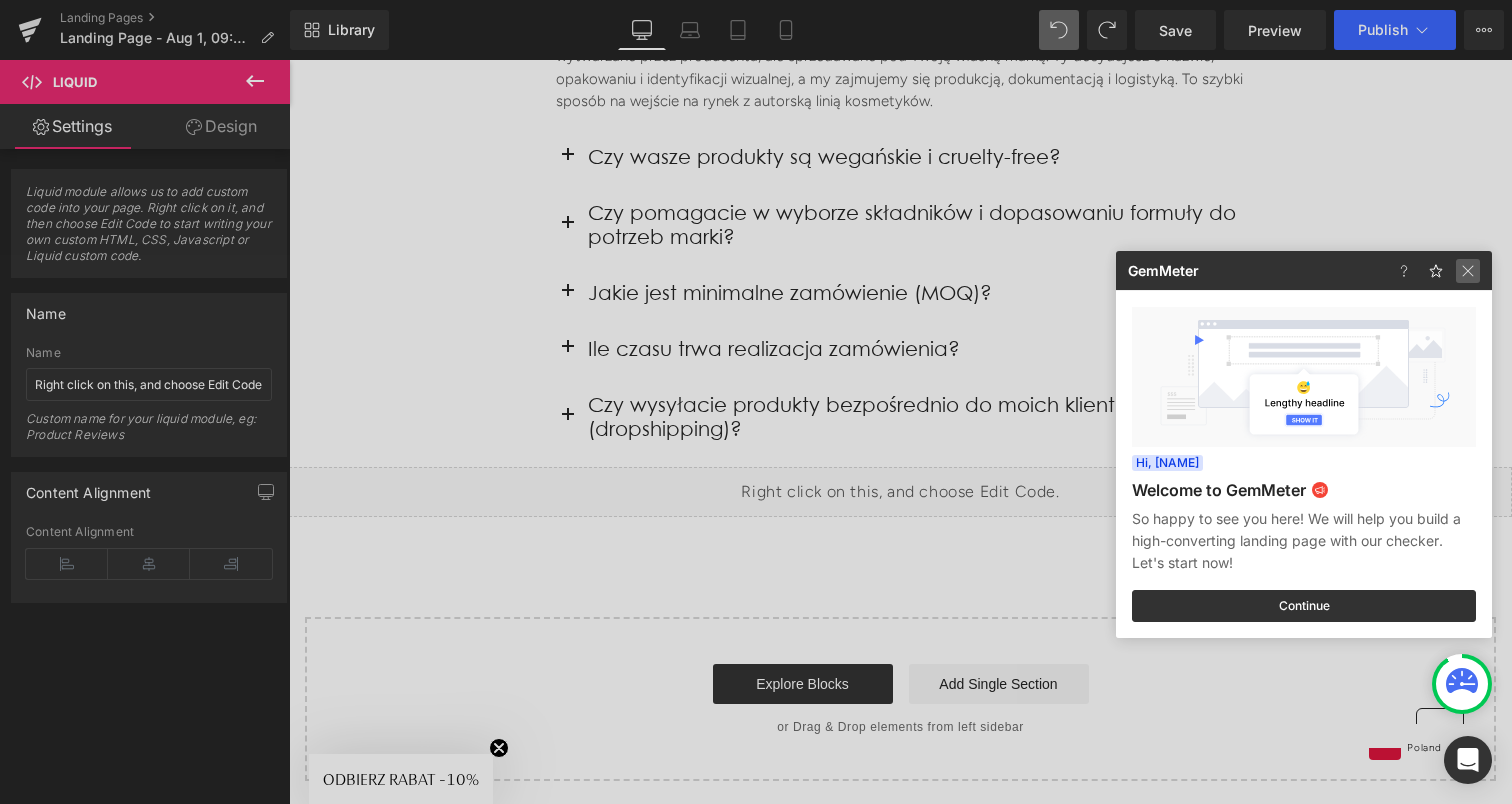 drag, startPoint x: 1467, startPoint y: 269, endPoint x: 912, endPoint y: 283, distance: 555.1766 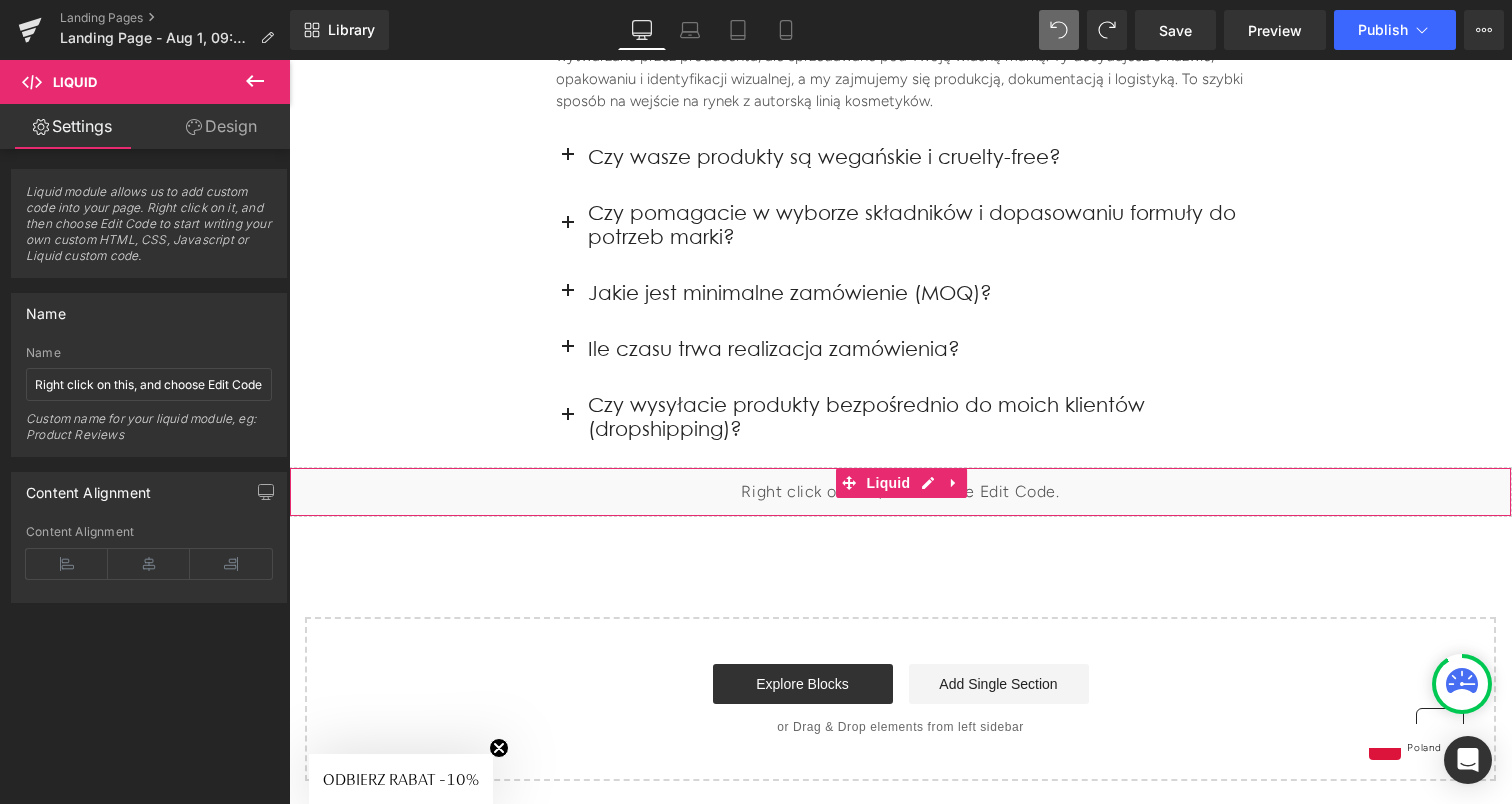 click on "Liquid" at bounding box center [900, 492] 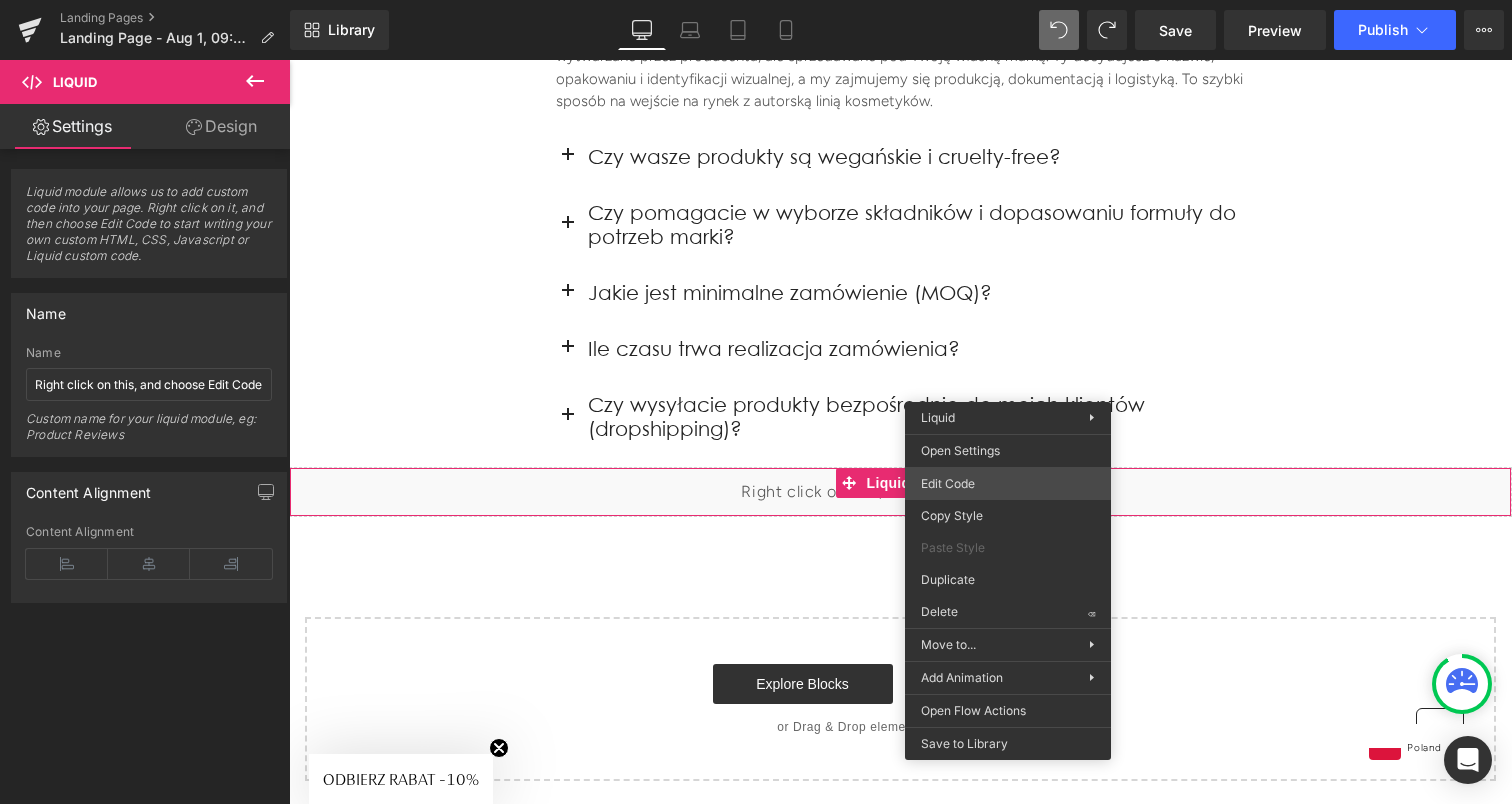 click on "Liquid  You are previewing how the   will restyle your page. You can not edit Elements in Preset Preview Mode.  Landing Pages Landing Page - Aug 1, 09:31:08 Library Desktop Desktop Laptop Tablet Mobile Save Preview Publish Scheduled Upgrade Plan View Live Page View with current Template Save Template to Library Schedule Publish  Optimize  Publish Settings Shortcuts  Your page can’t be published   You've reached the maximum number of published pages on your plan  (1/1).  You need to upgrade your plan or unpublish all your pages to get 1 publish slot.   Unpublish pages   Upgrade plan  Elements Global Style Base Row  rows, columns, layouts, div Heading  headings, titles, h1,h2,h3,h4,h5,h6 Text Block  texts, paragraphs, contents, blocks Image  images, photos, alts, uploads Icon  icons, symbols Button  button, call to action, cta Separator  separators, dividers, horizontal lines Liquid  liquid, custom code, html, javascript, css, reviews, apps, applications, embeded, iframe Banner Parallax  Hero Banner  Stack" at bounding box center (756, 0) 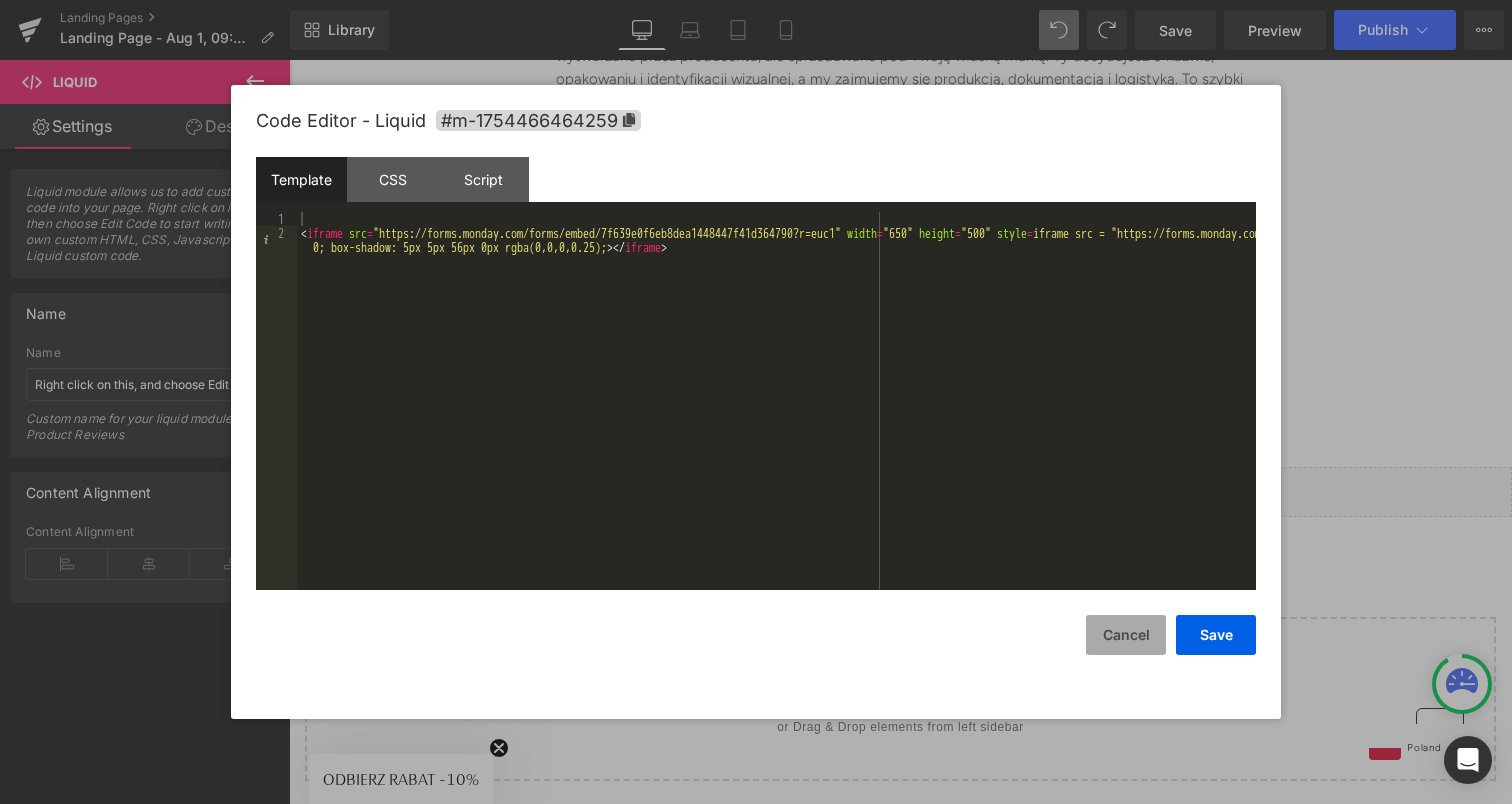 click on "Cancel" at bounding box center (1126, 635) 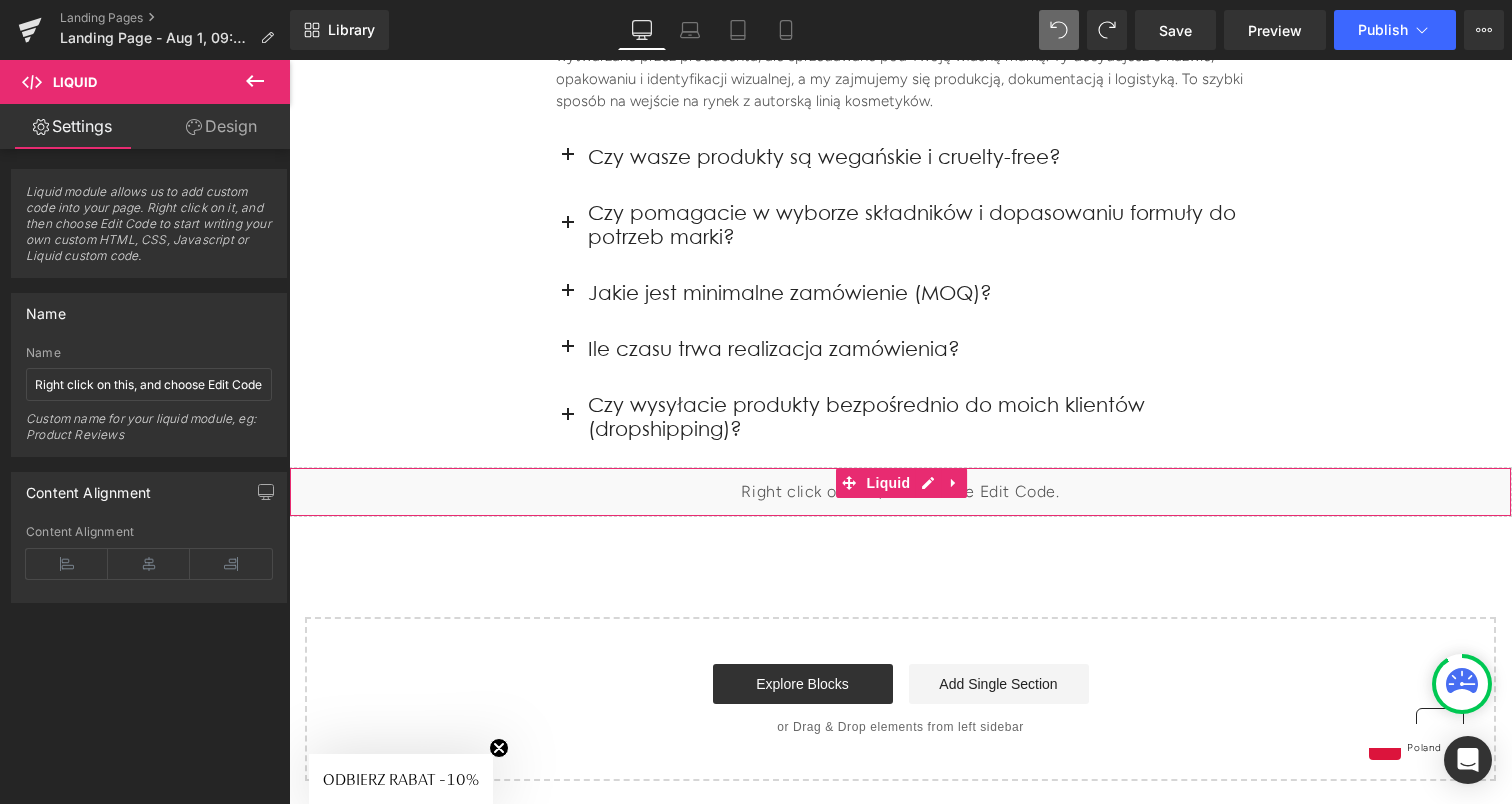 click on "Liquid" at bounding box center (900, 492) 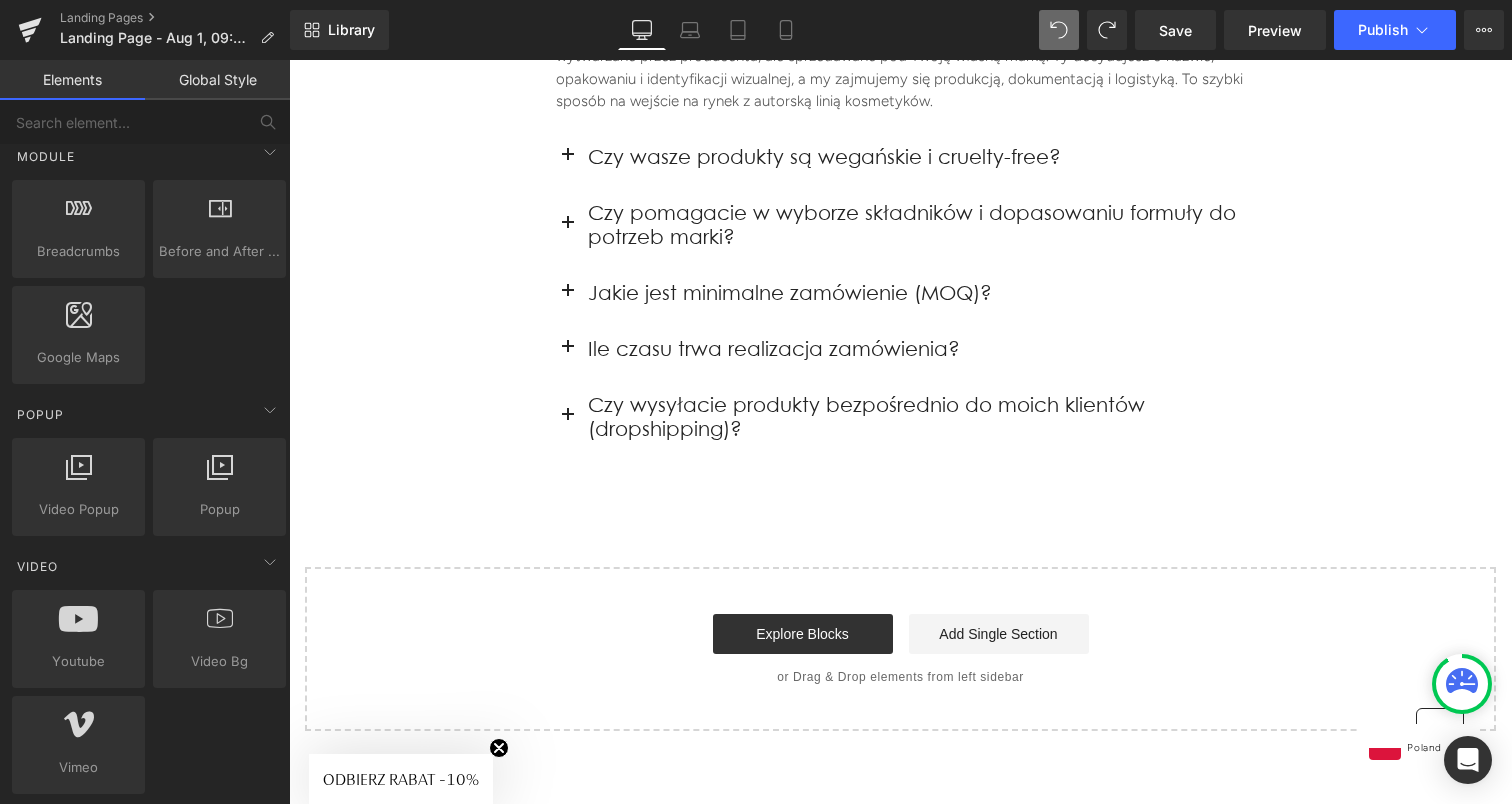 scroll, scrollTop: 1032, scrollLeft: 0, axis: vertical 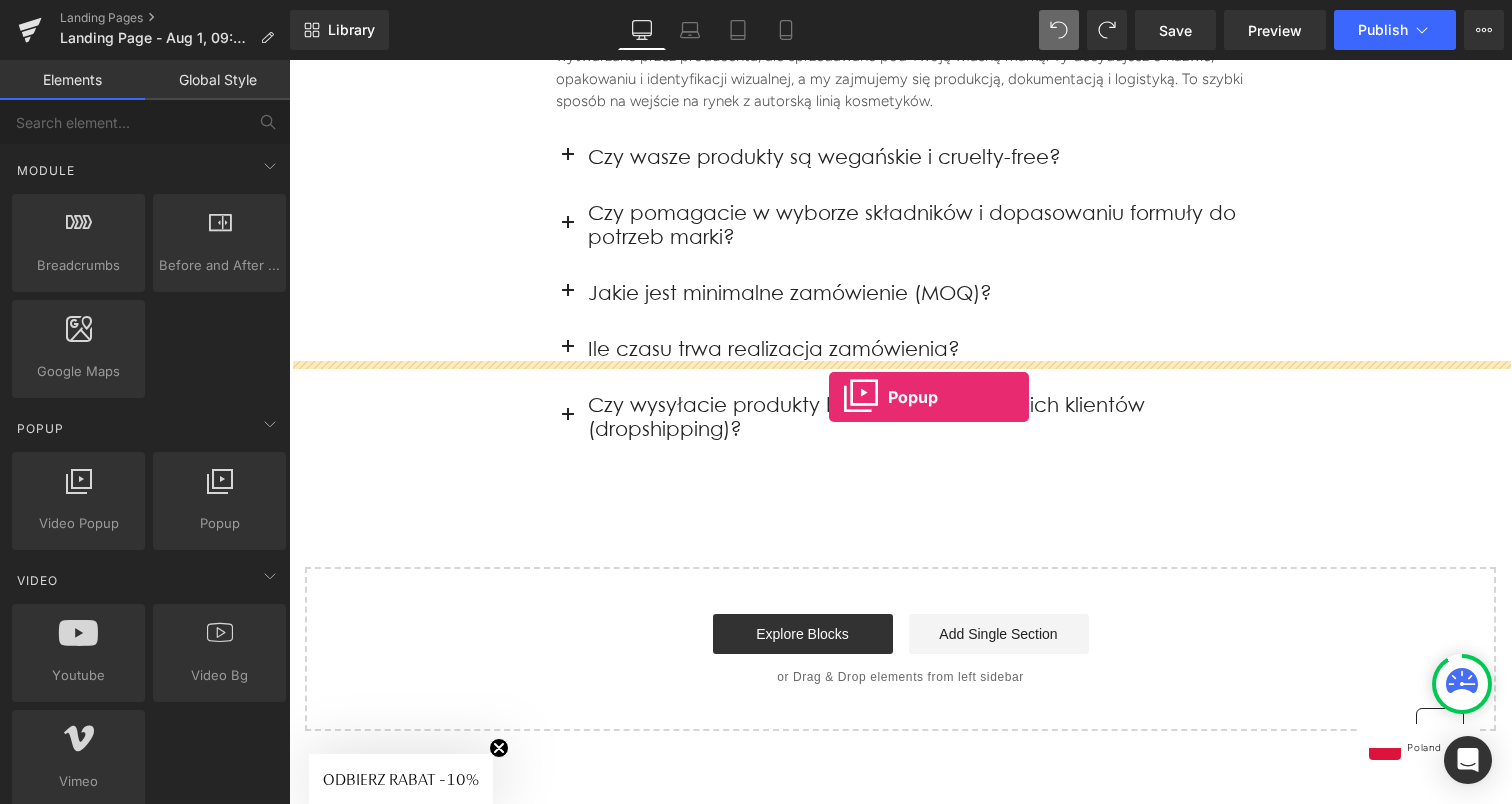 drag, startPoint x: 537, startPoint y: 590, endPoint x: 829, endPoint y: 396, distance: 350.57095 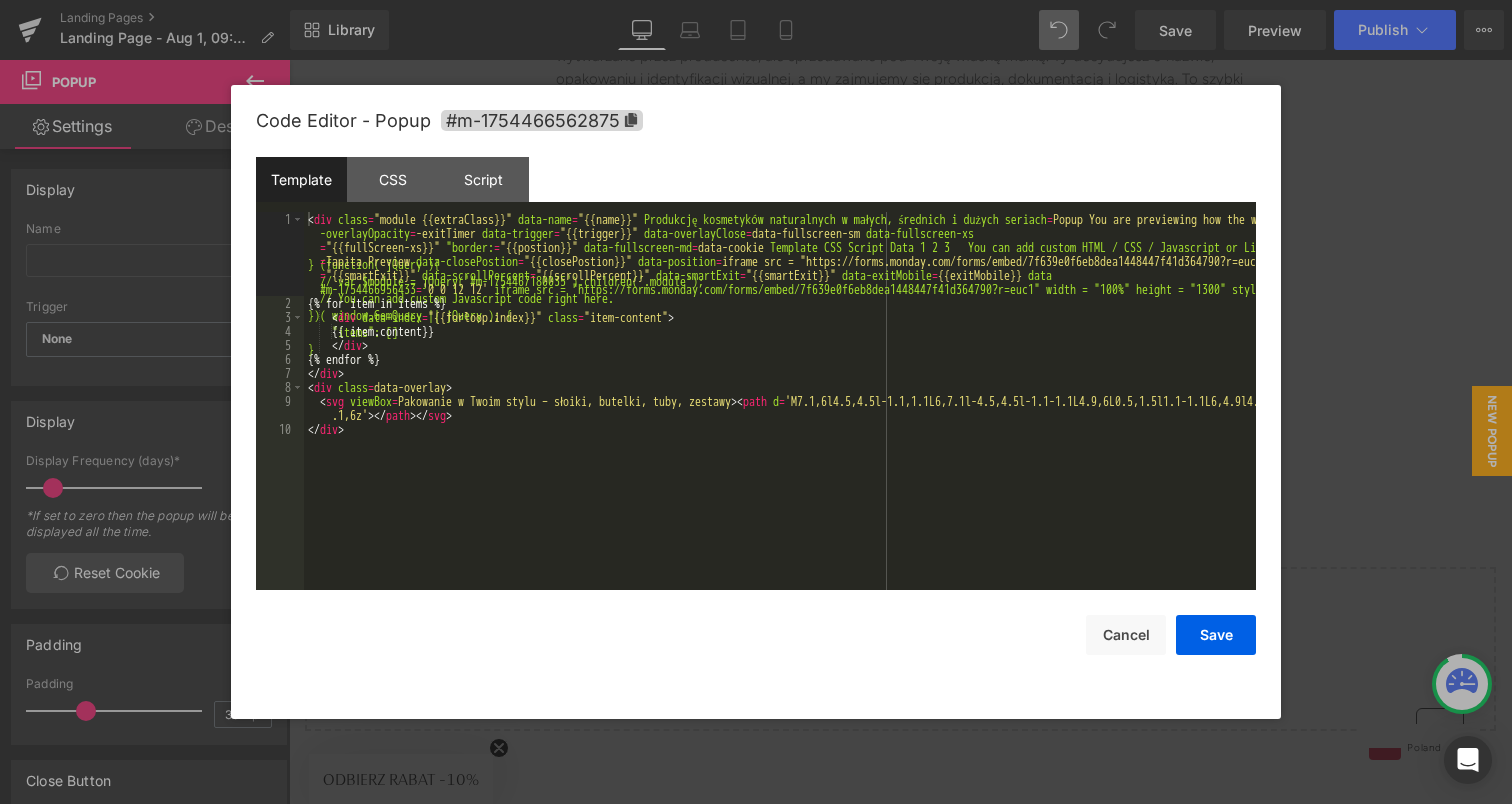 click on "#m-1754466464259{
}" at bounding box center (756, 0) 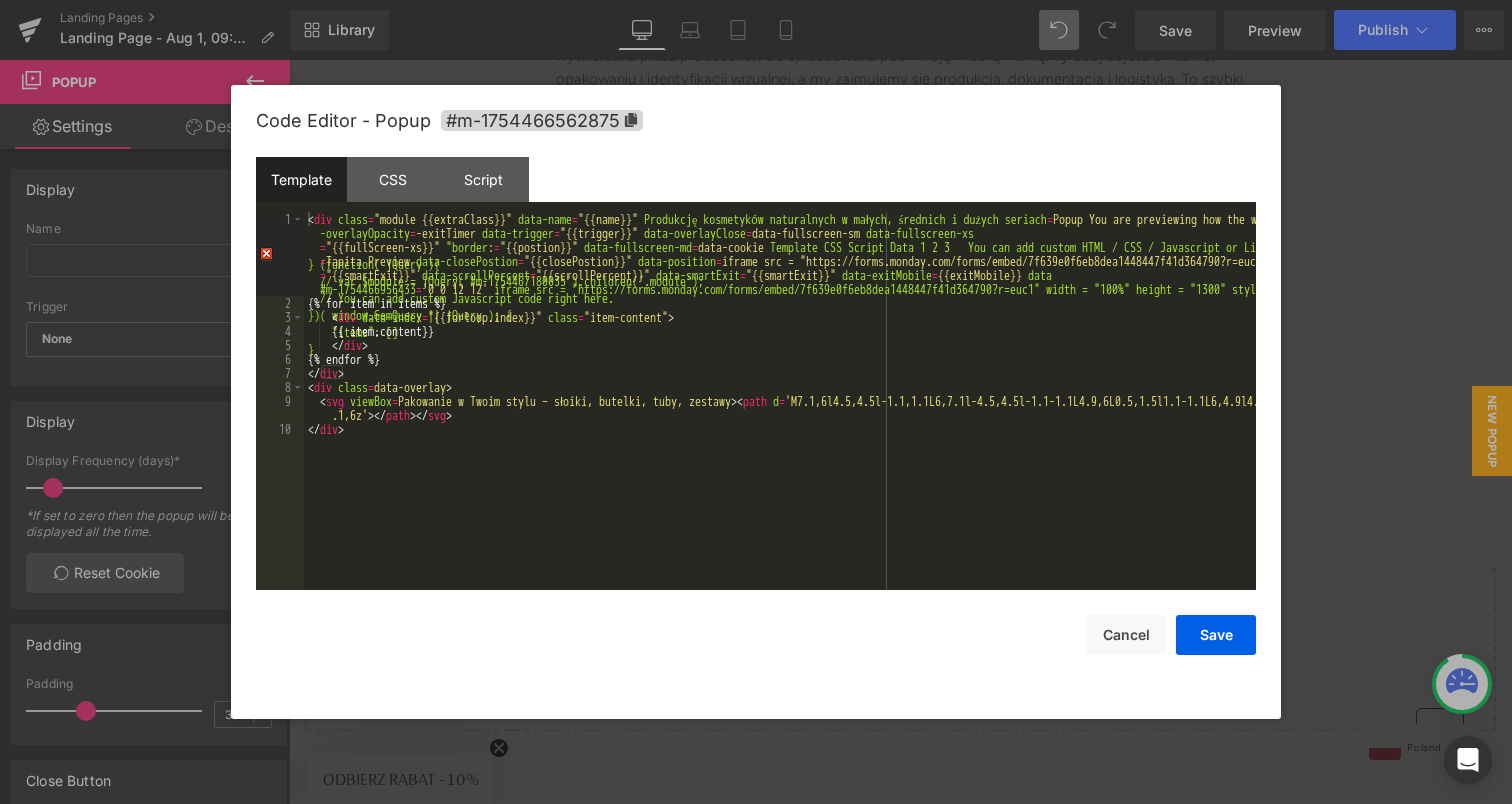 click on "div   class = "module {{extraClass}}"   data-name = "{{name}}"   data-overlay = "{{overlay}}"   data-overlayColor = "{{overlayColor}}"   data    -overlayOpacity = "{{overlayOpacity}}"   data-trigger = "{{trigger}}"   data-overlayClose = "{{overlayClose}}"   data-fullscreen-xs    = "{{fullScreen-xs}}"   data-fullscreen-sm = "{{fullScreen-sm}}"   data-fullscreen-md = "{{fullScreen-md}}"   data-fullscreen-lg    = "{{fullScreen-lg}}"   data-closePostion = "{{closePostion}}"   data-position = "{{postion}}"   data-time = "{{time}}"   data-smartExit    = "{{smartExit}}"   data-scrollPercent = "{{scrollPercent}}"   data-smartExit = "{{smartExit}}"   data-exitMobile = {{exitMobile}}   data    -exitTimer = {{exitTimer}}   data-displayFrequency = {{displayFrequency}}   data-effects = "{{effects}}"   data-cookie = {{cookie}} >   {% for item in items %}       < div   data-index = "{{forloop.index}}"   class = "item-content" >         {{ item.content}}       </ div >   {% endfor %} </ div > < div   class =" at bounding box center [780, 450] 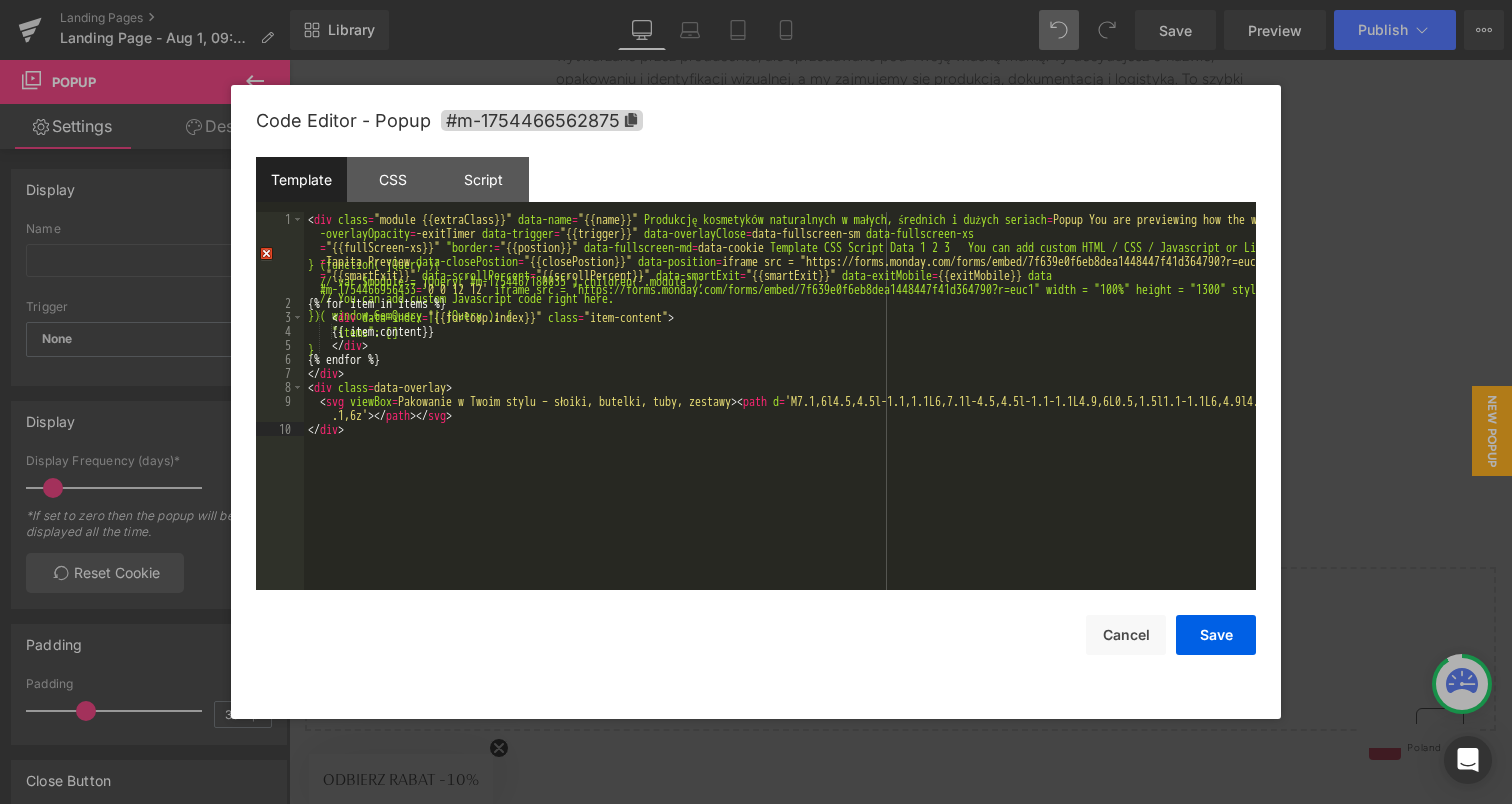 type 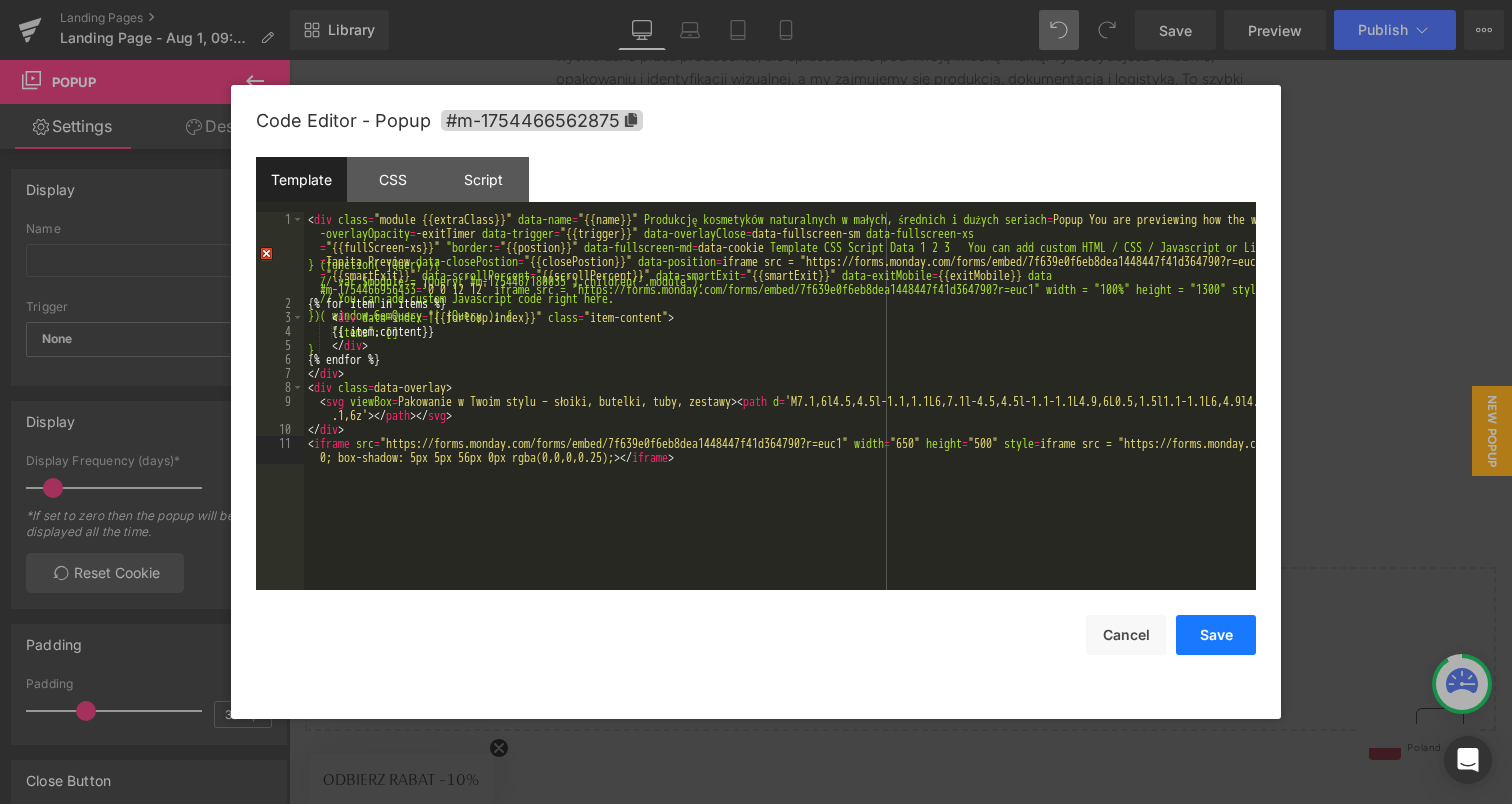 click on "Save" at bounding box center (1216, 635) 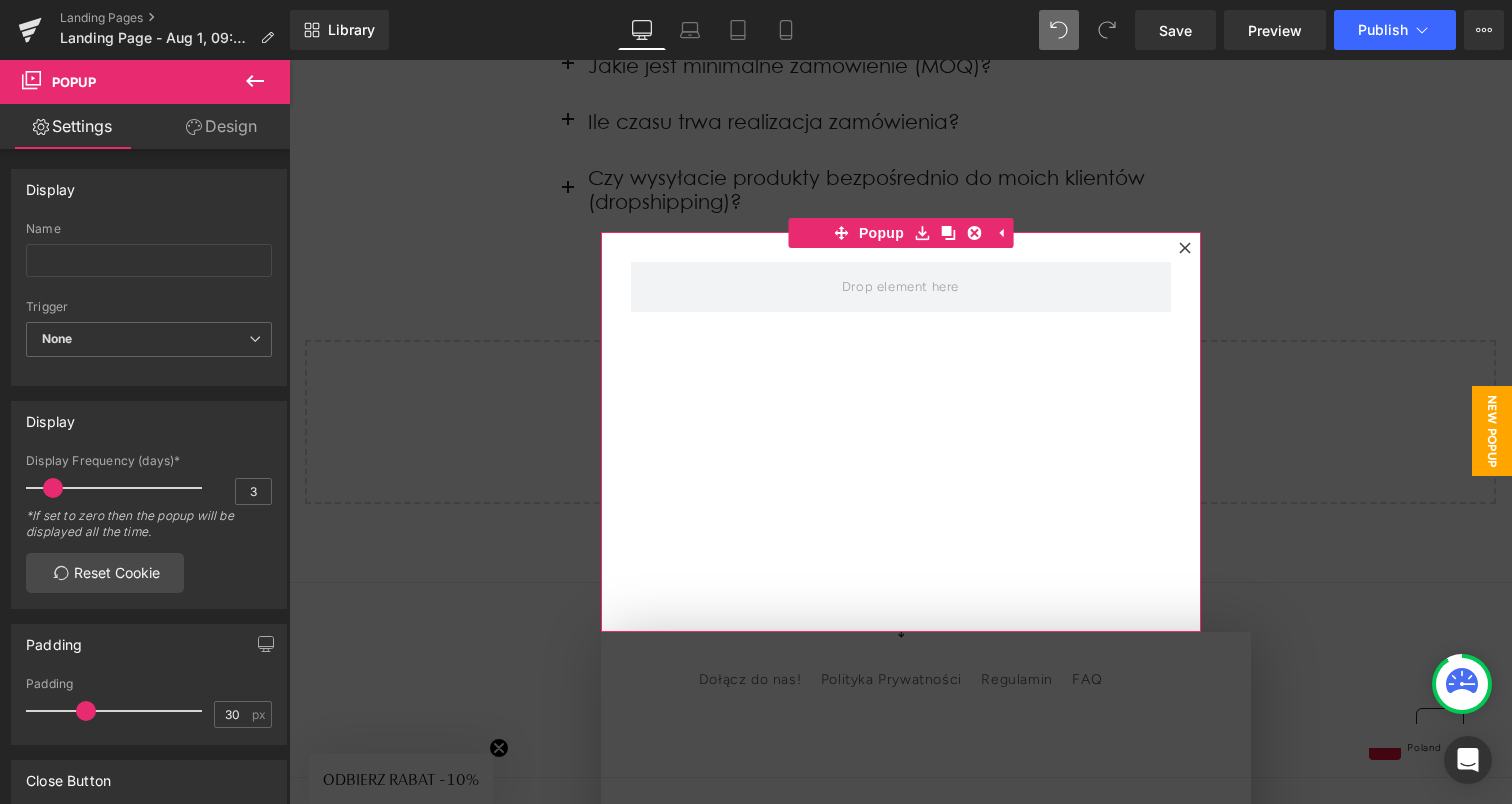 scroll, scrollTop: 4839, scrollLeft: 0, axis: vertical 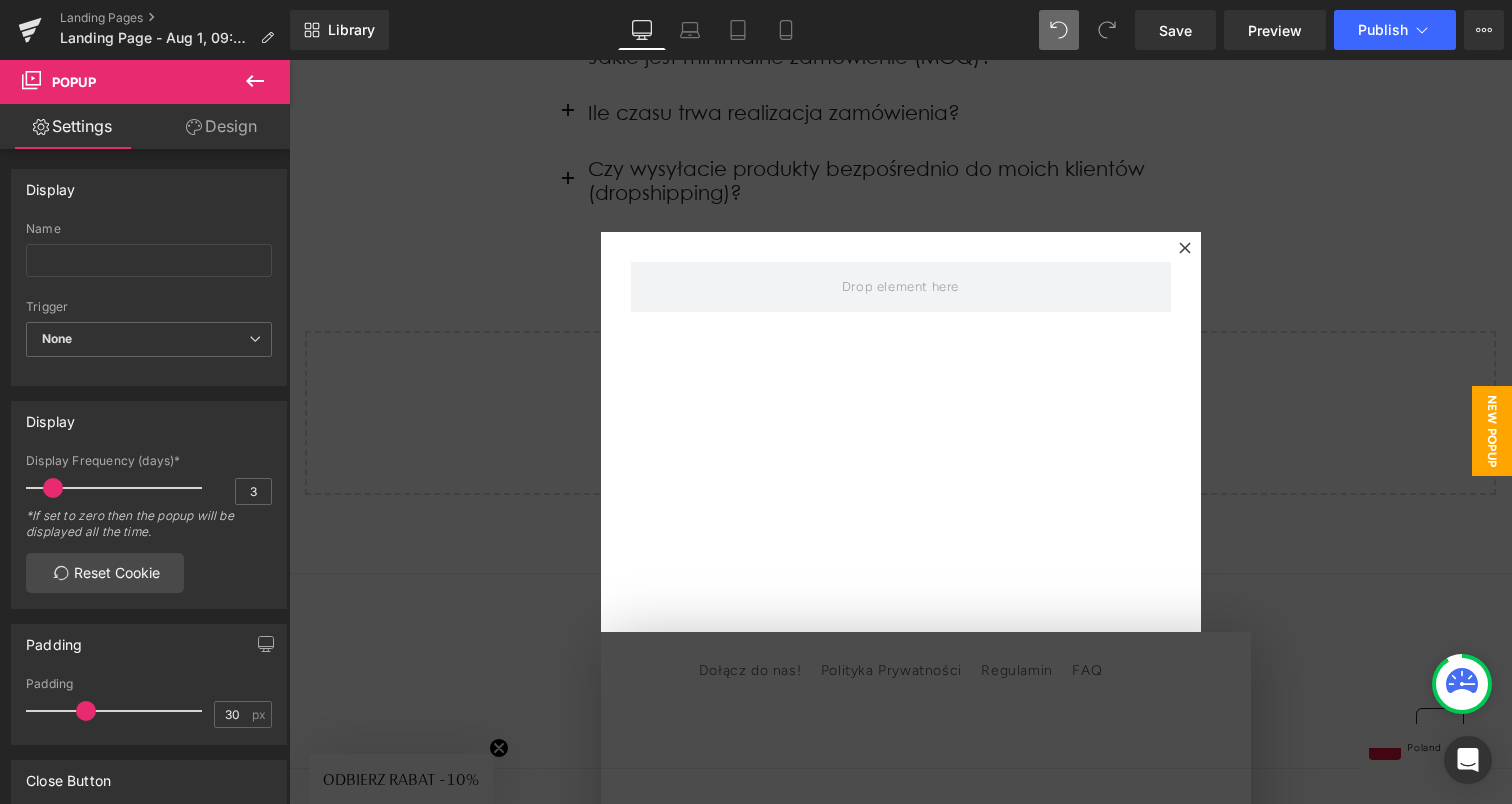 click at bounding box center (900, 432) 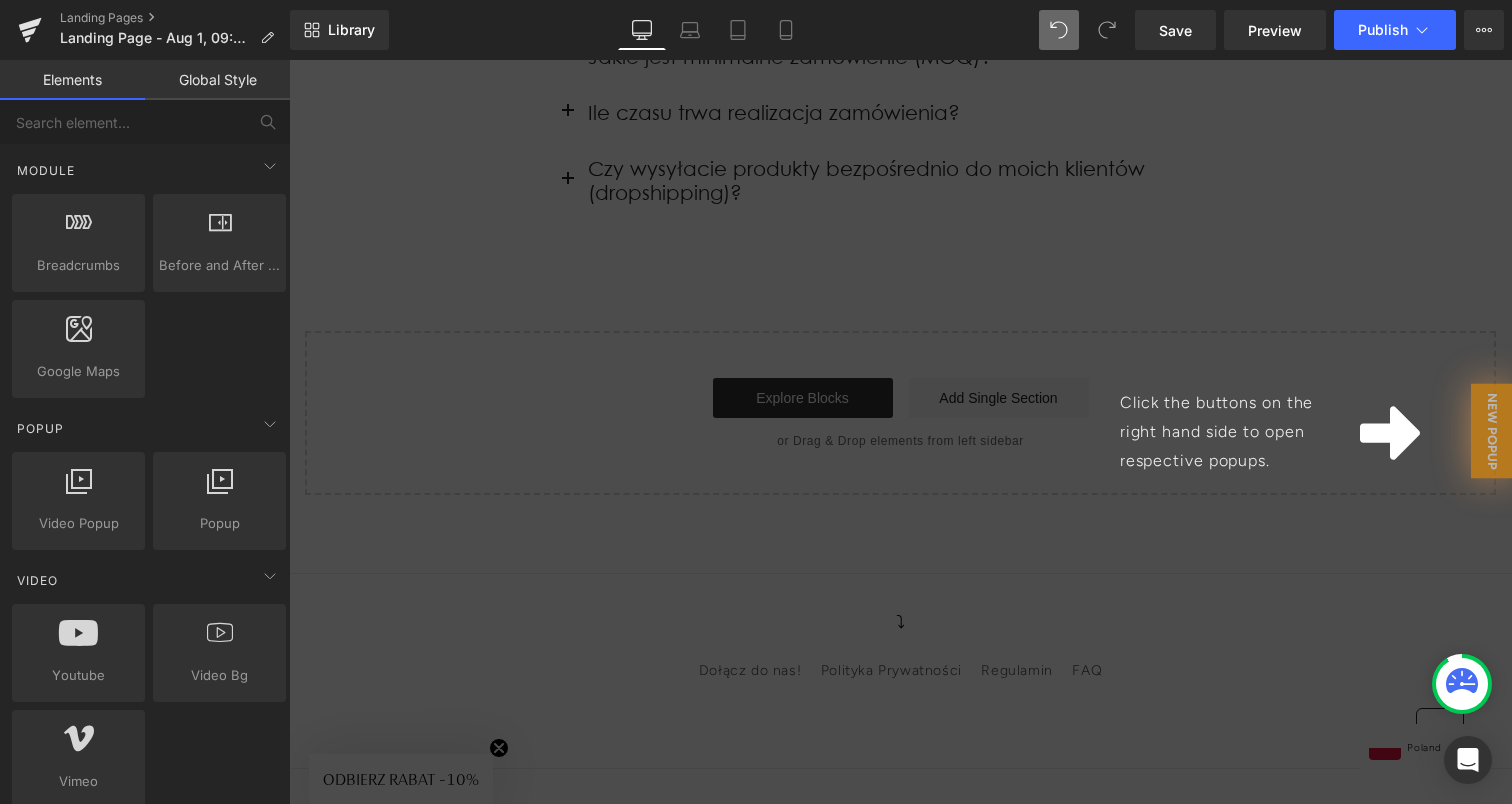 click on "Click the buttons on the right hand side to open respective popups." at bounding box center (900, 432) 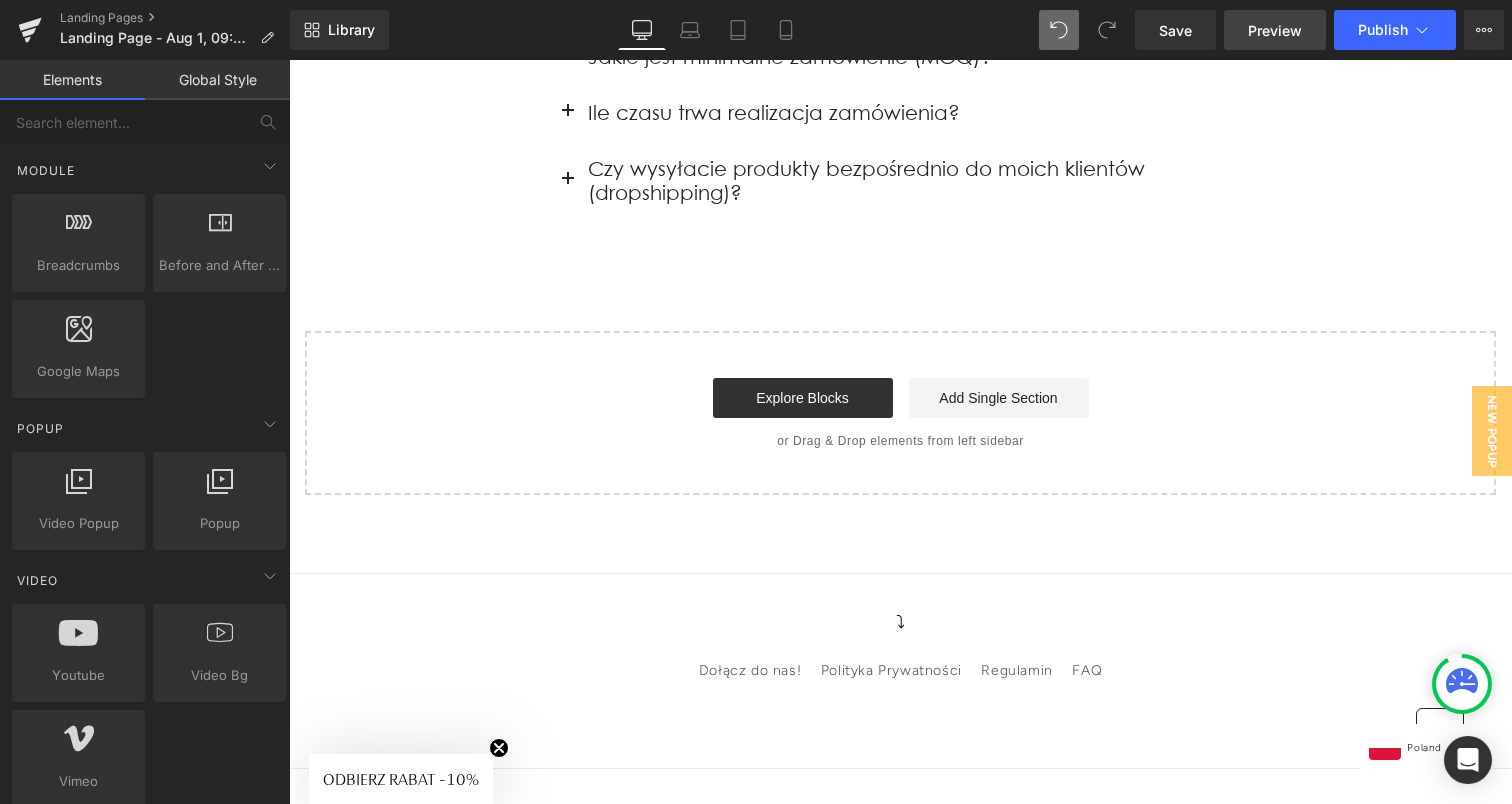 click on "Preview" at bounding box center [1275, 30] 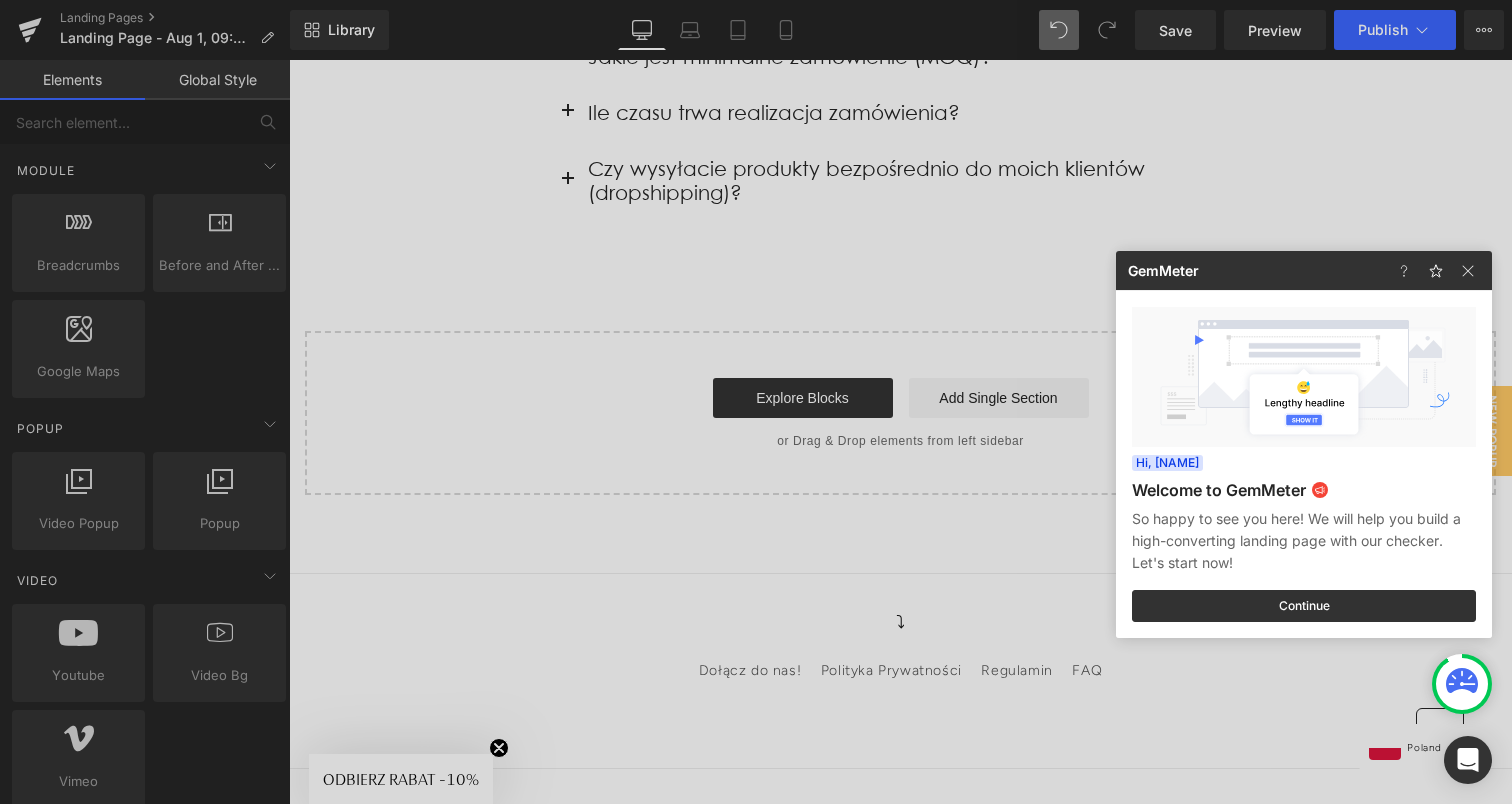 click at bounding box center [756, 402] 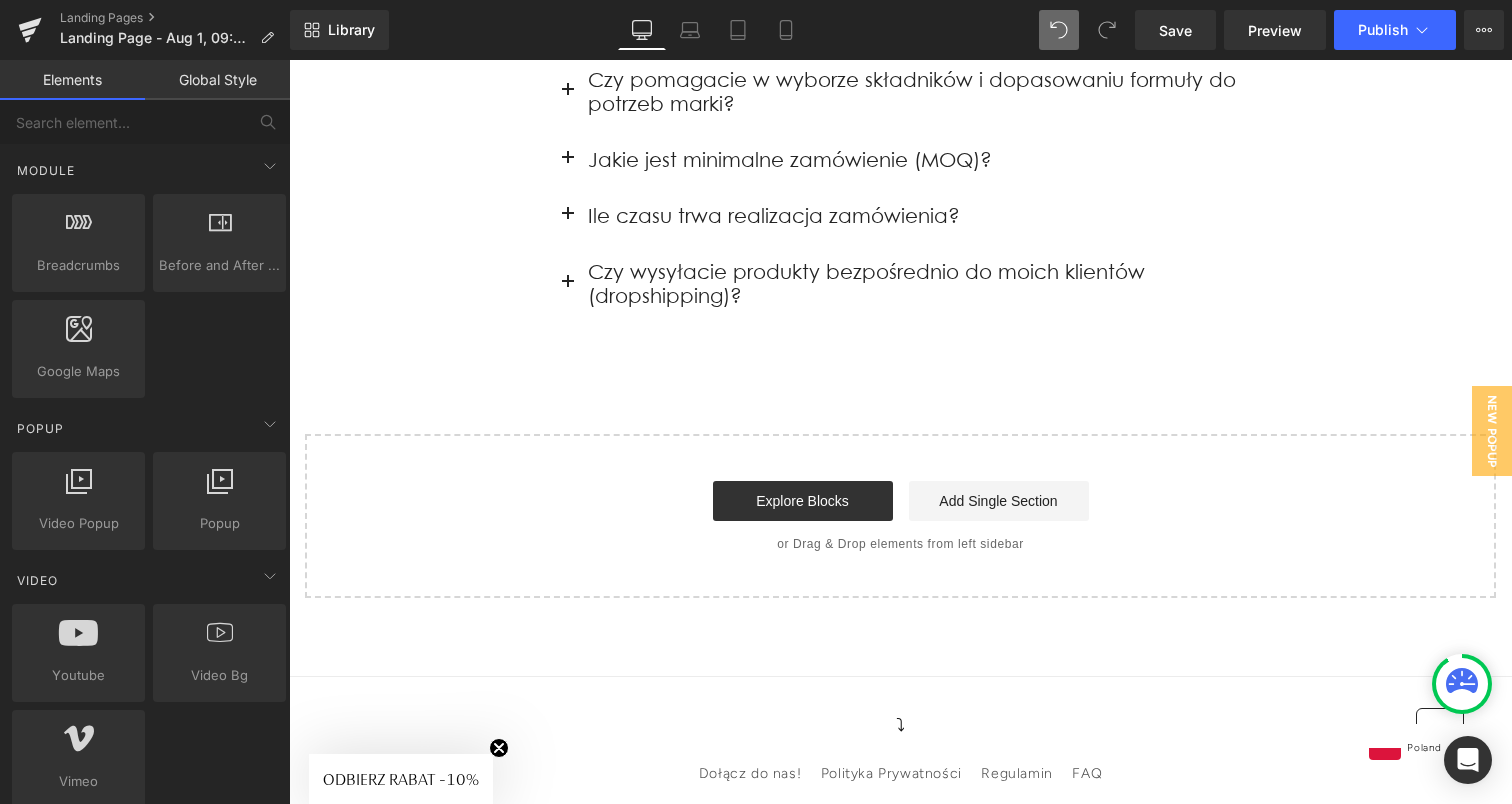 scroll, scrollTop: 4714, scrollLeft: 0, axis: vertical 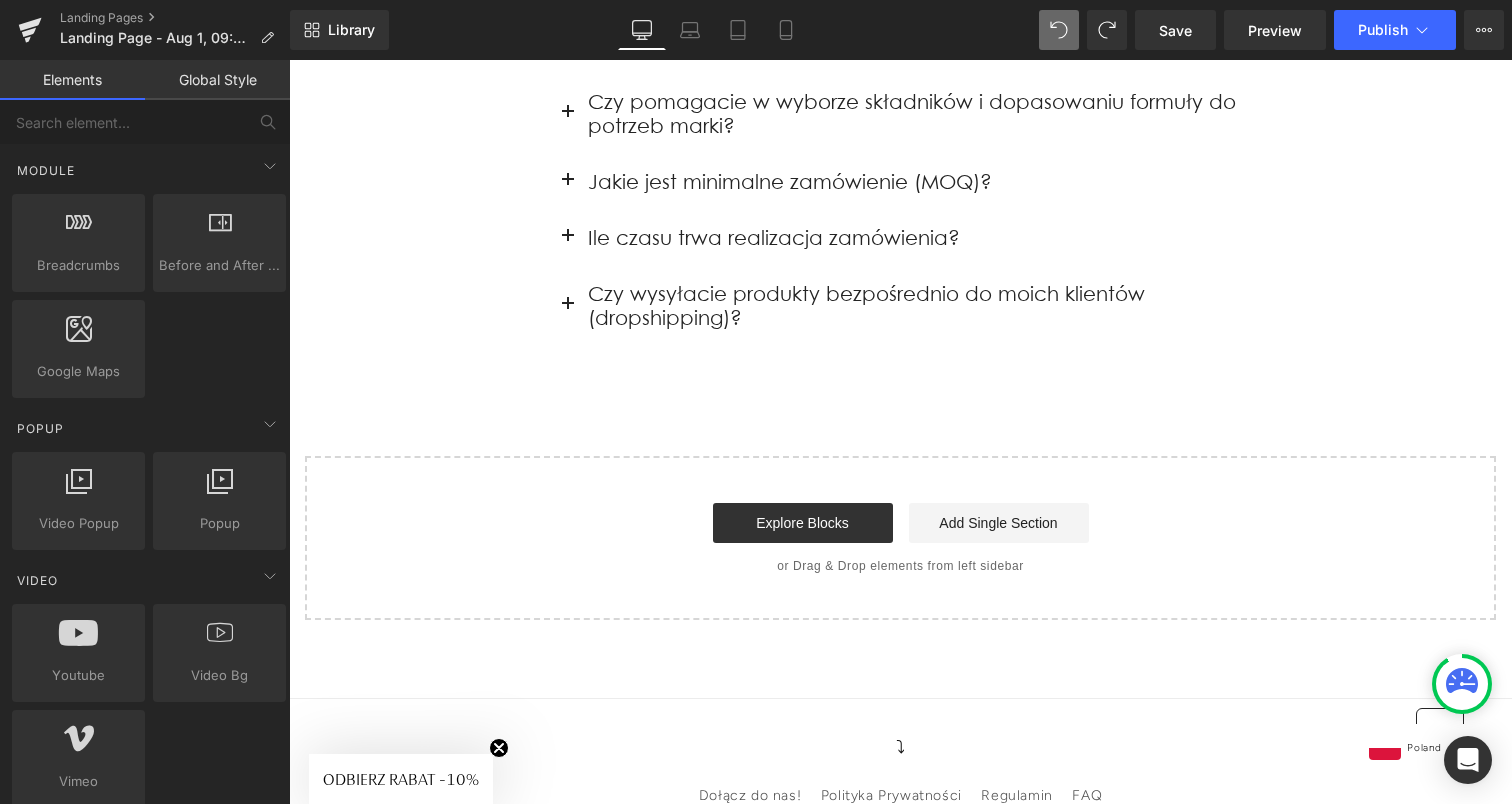 click on "Row         Image         Heading         Stwórz kosmetyki z własnym logo Heading         Dla Twojej marki, firmy, wydarzenia lub hotelu. Text Block         Row         Produkujemy naturalne kosmetyki na zamówienie – od pojedynczych produktów po pełne kolekcje. Niezależnie od tego, czy chcesz stworzyć prezent firmowy, kosmetyki hotelowe, czy zbudować własną markę od zera – zajmiemy się tym kompleksowo. Dobierzemy recepturę, zaprojektujemy opakowanie, wyprodukujemy i dostarczymy gotowe produkty. Działamy szybko, elastycznie i z dużym wyczuciem estetyki. Współpracujemy zarówno z dużymi firmami, jak i lokalnymi markami. Text Block         Row         Row         Separator         Row         Image         Dla kogo jest nasza oferta? Heading         Tworzymy produkty private label dla: •  Hoteli, spa i obiektów premium •  Restauracji i butików •  Agencji eventowych i PR •  Firm poszukujących wyjątkowych prezentów biznesowych •  Startujących marek kosmetycznych" at bounding box center [900, -1965] 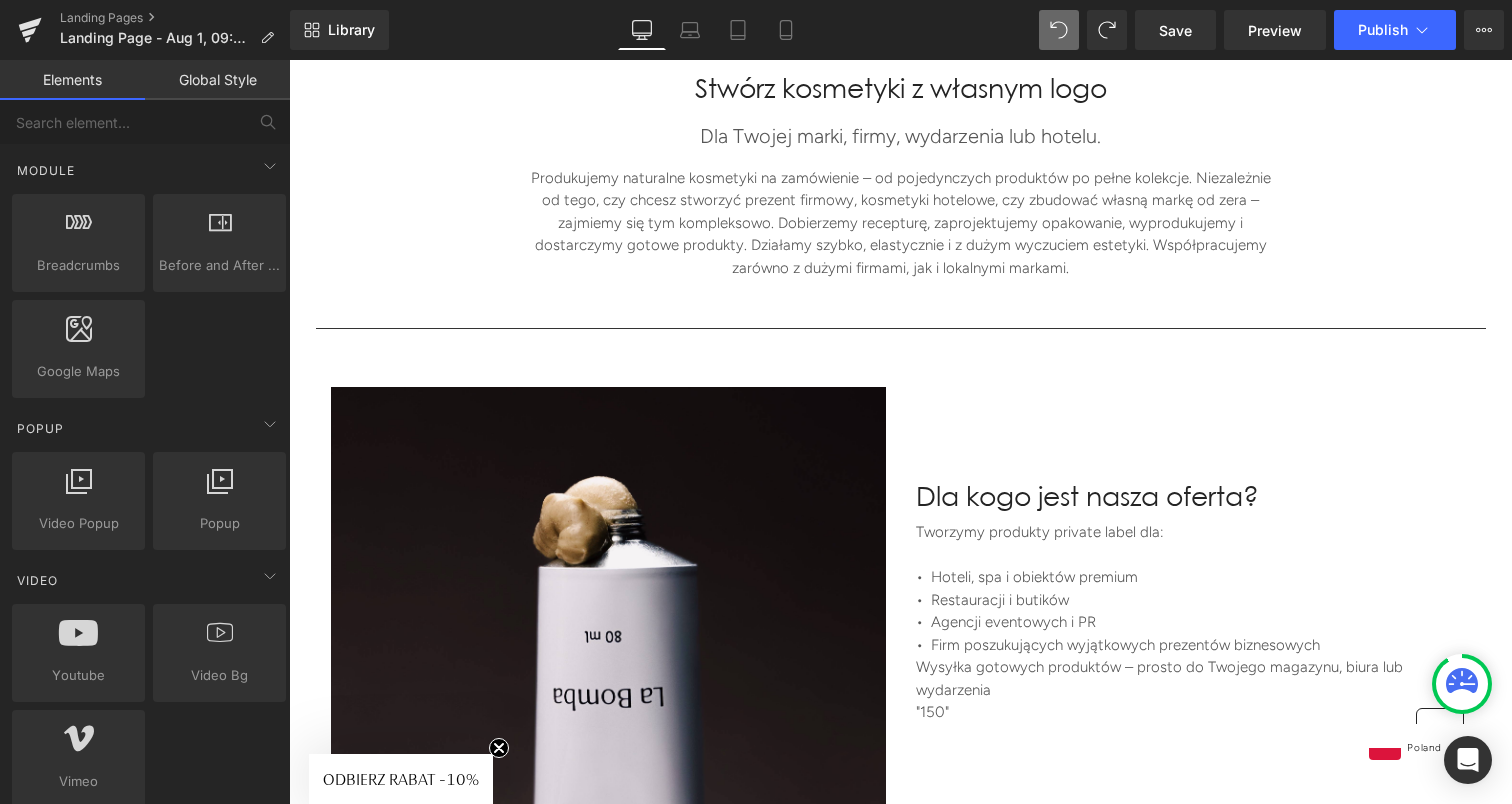 scroll, scrollTop: 0, scrollLeft: 0, axis: both 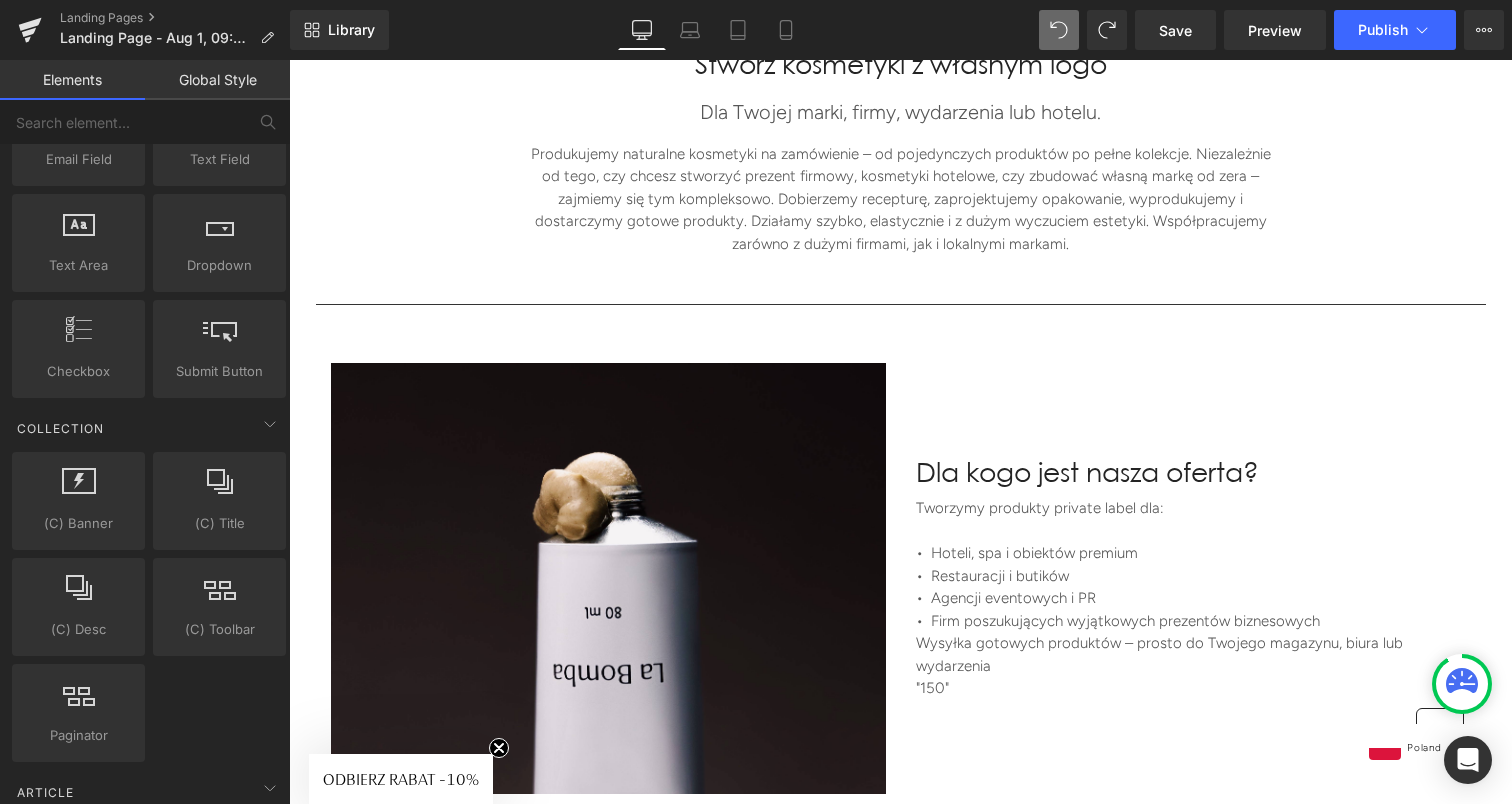 click on "Global Style" at bounding box center [217, 80] 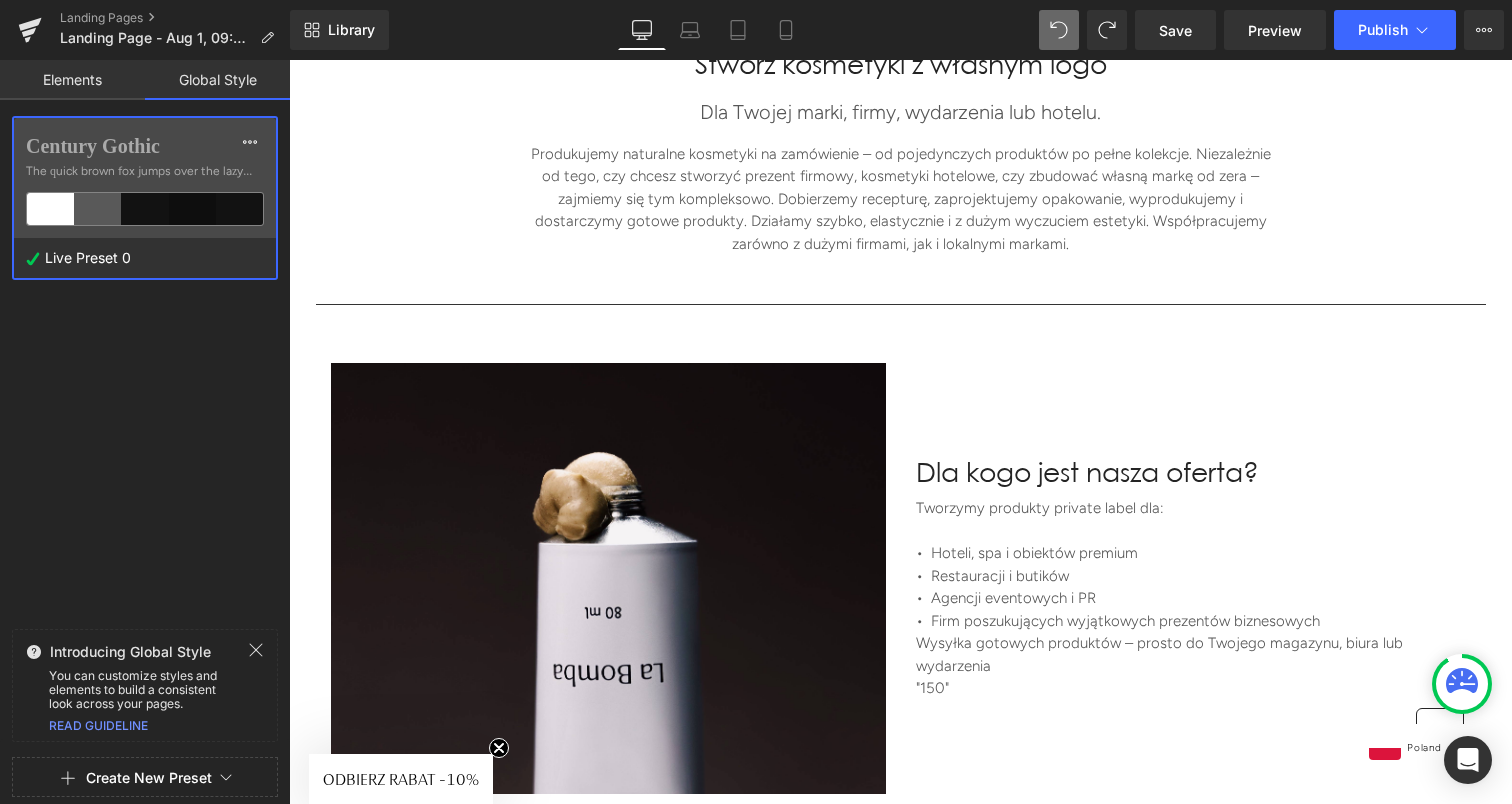 click on "Elements" at bounding box center [72, 80] 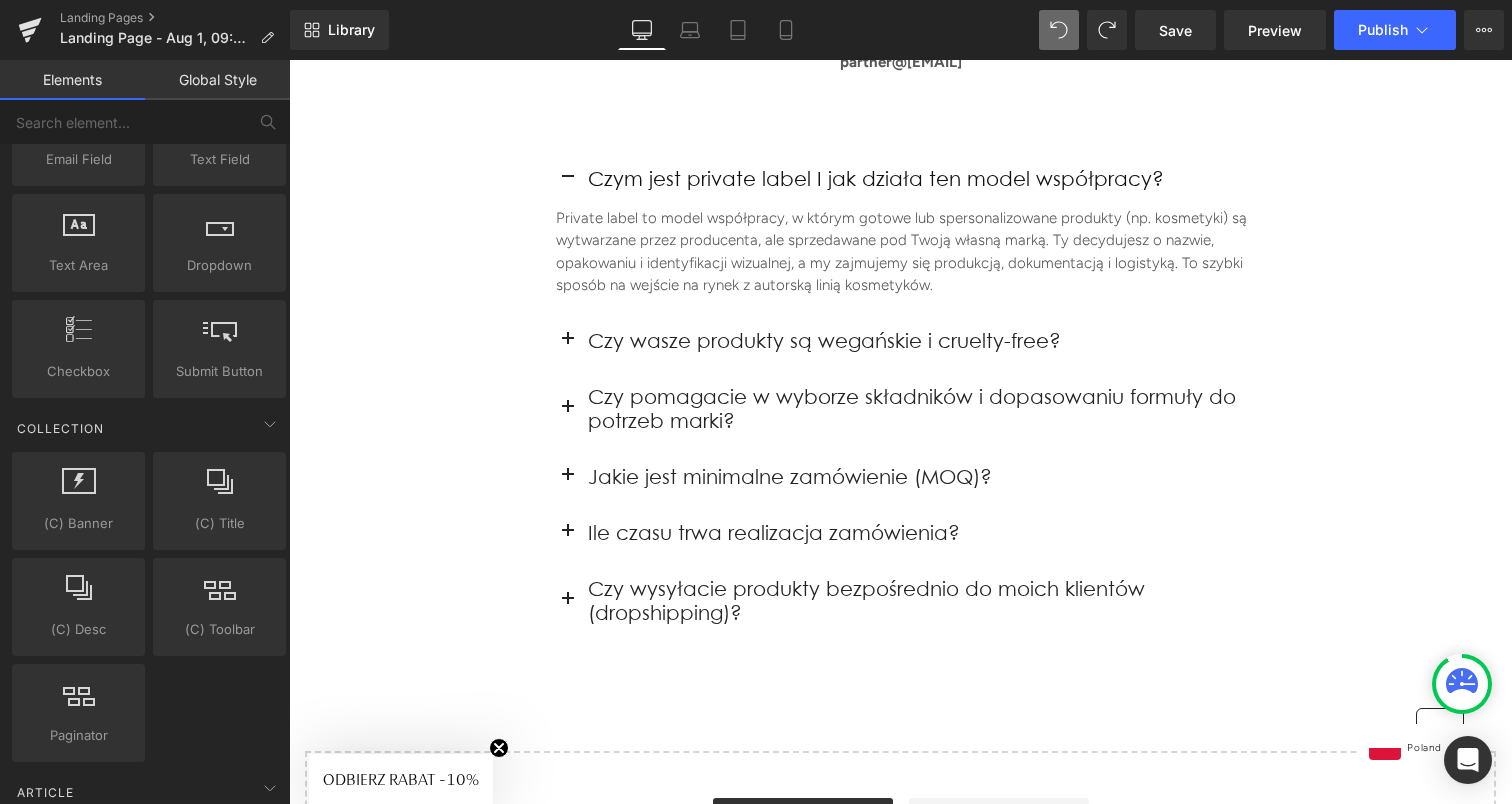 scroll, scrollTop: 4421, scrollLeft: 0, axis: vertical 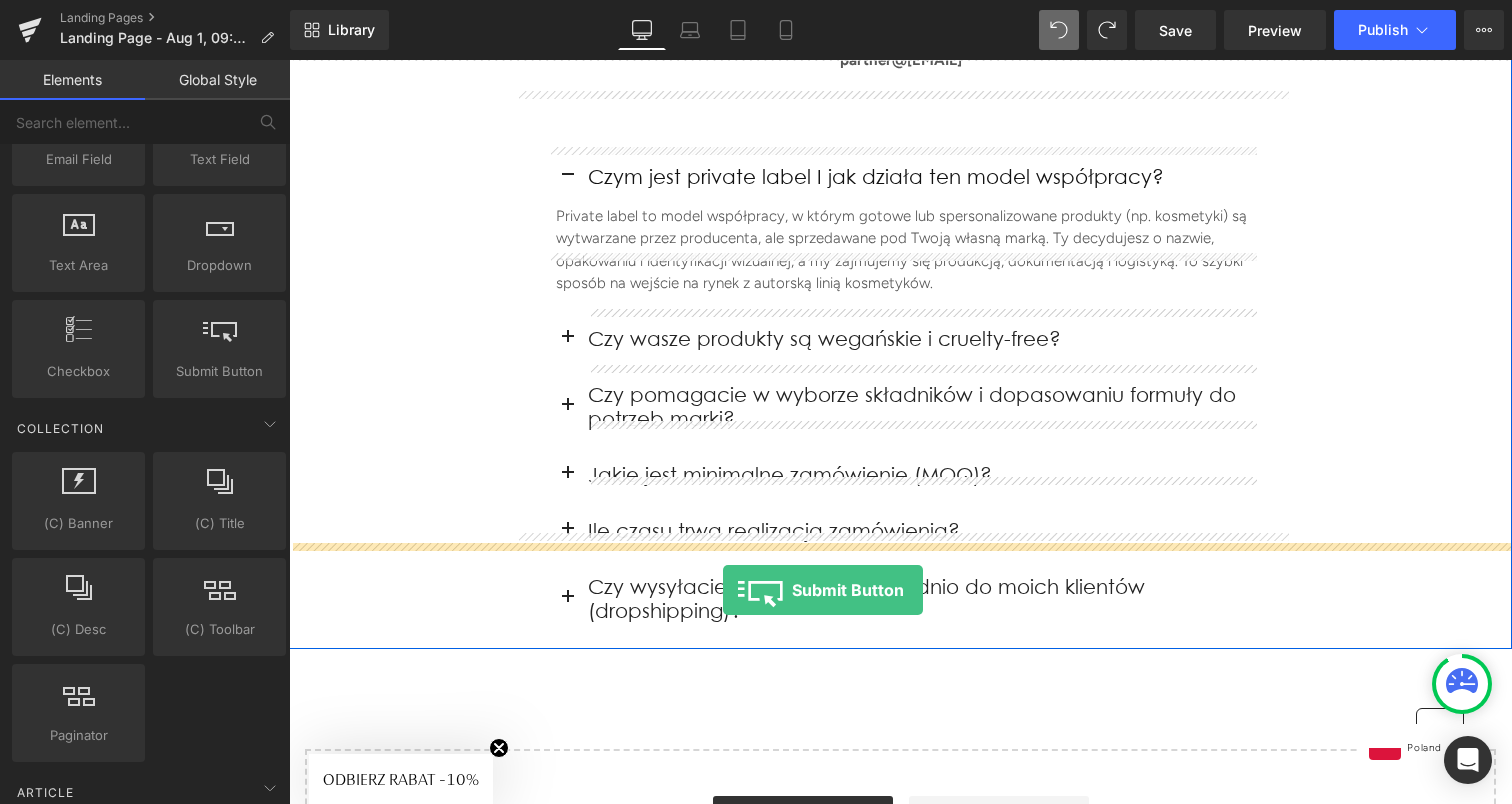 drag, startPoint x: 526, startPoint y: 433, endPoint x: 723, endPoint y: 590, distance: 251.9087 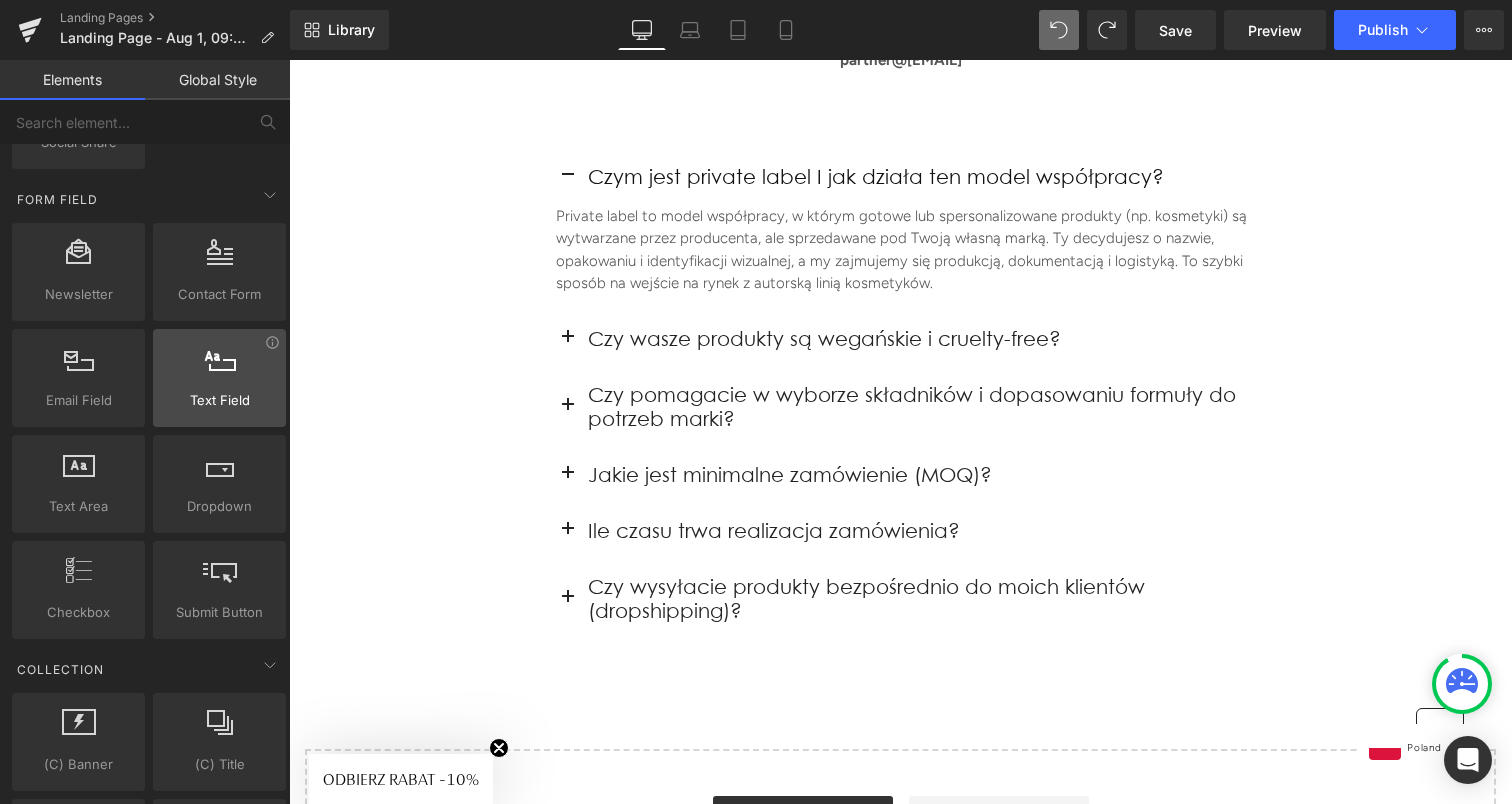 scroll, scrollTop: 2907, scrollLeft: 0, axis: vertical 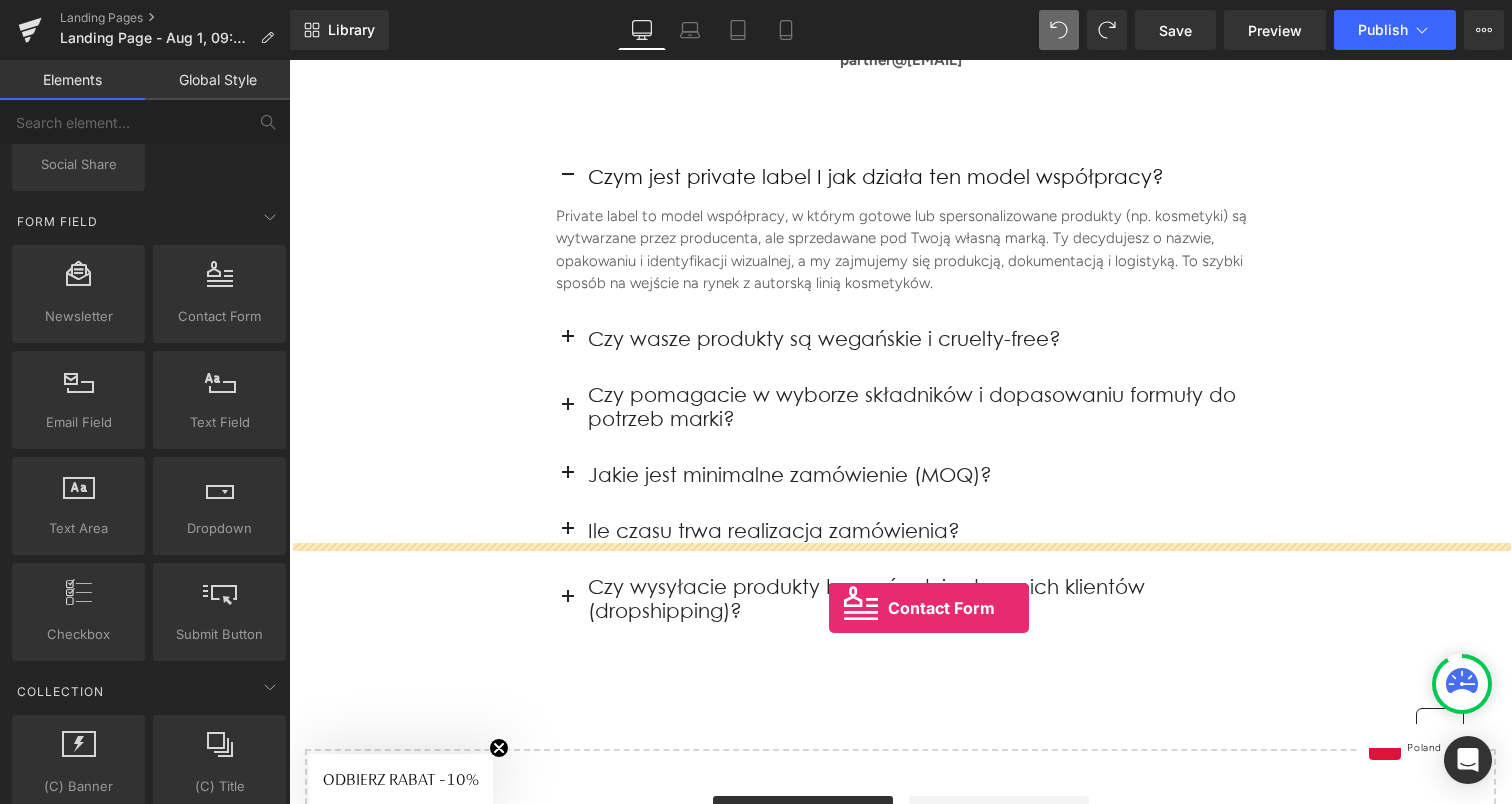 drag, startPoint x: 487, startPoint y: 359, endPoint x: 829, endPoint y: 608, distance: 423.04254 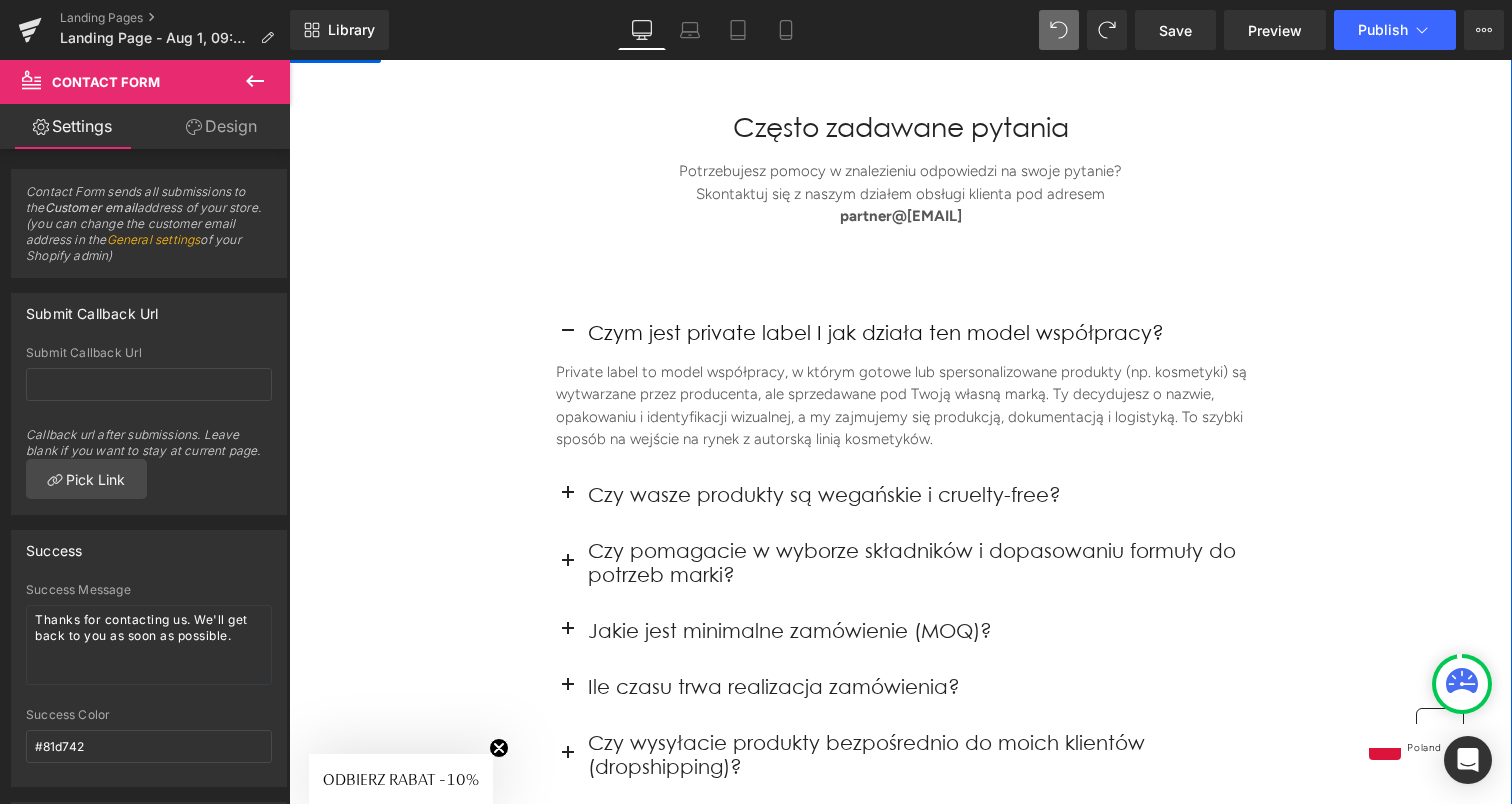 scroll, scrollTop: 4263, scrollLeft: 0, axis: vertical 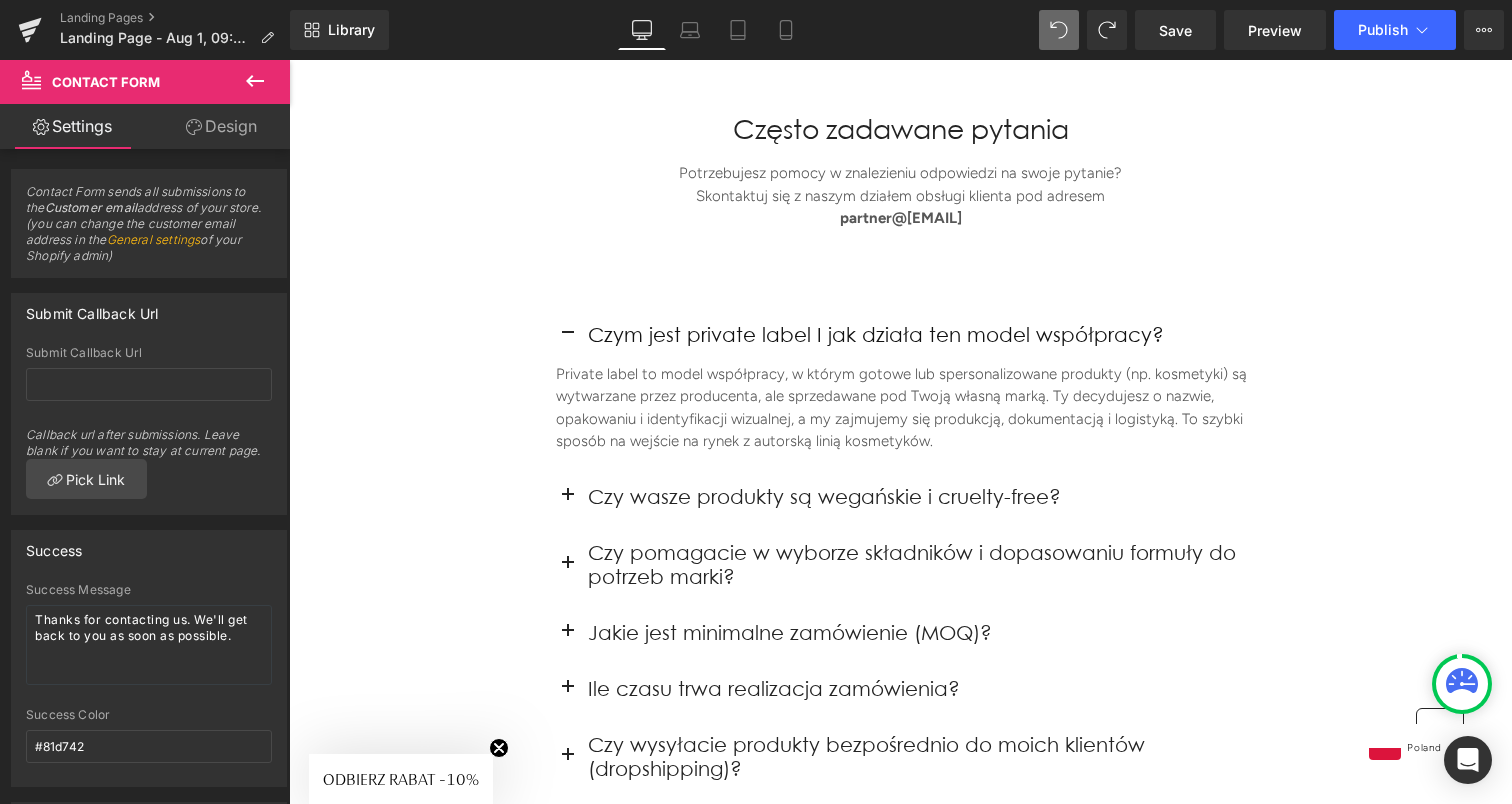 click 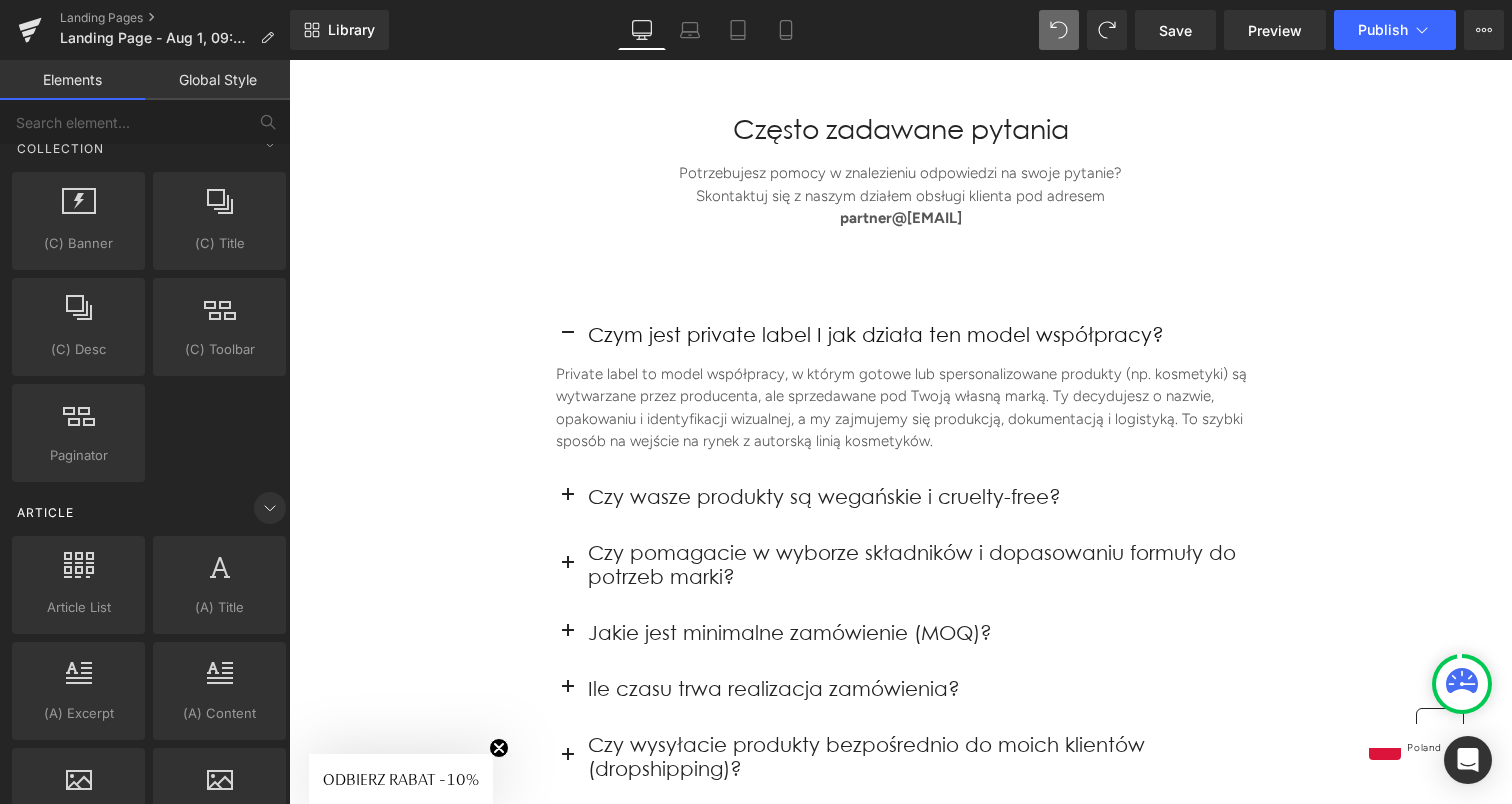 scroll, scrollTop: 3488, scrollLeft: 0, axis: vertical 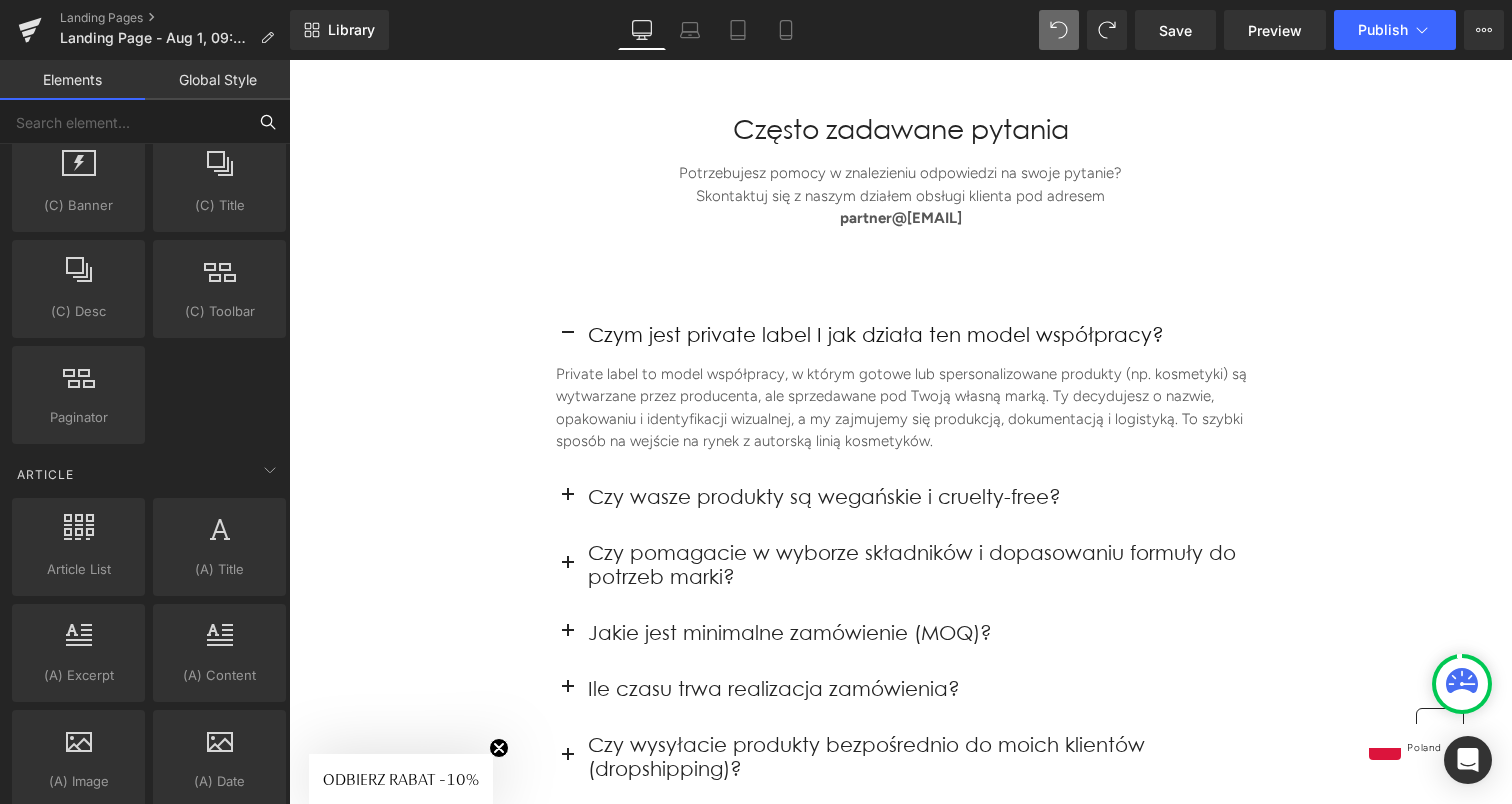 click at bounding box center (123, 122) 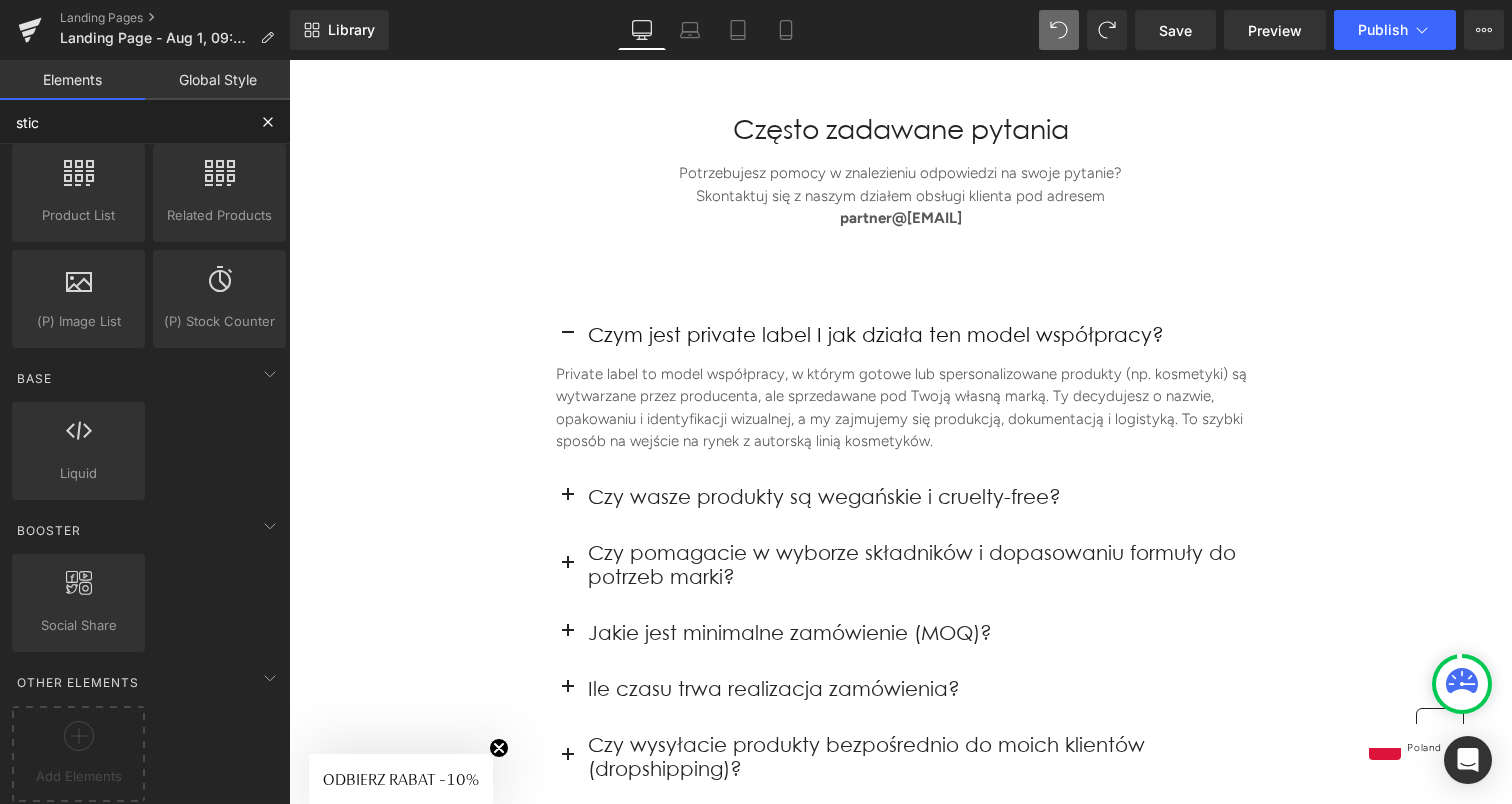 scroll, scrollTop: 0, scrollLeft: 0, axis: both 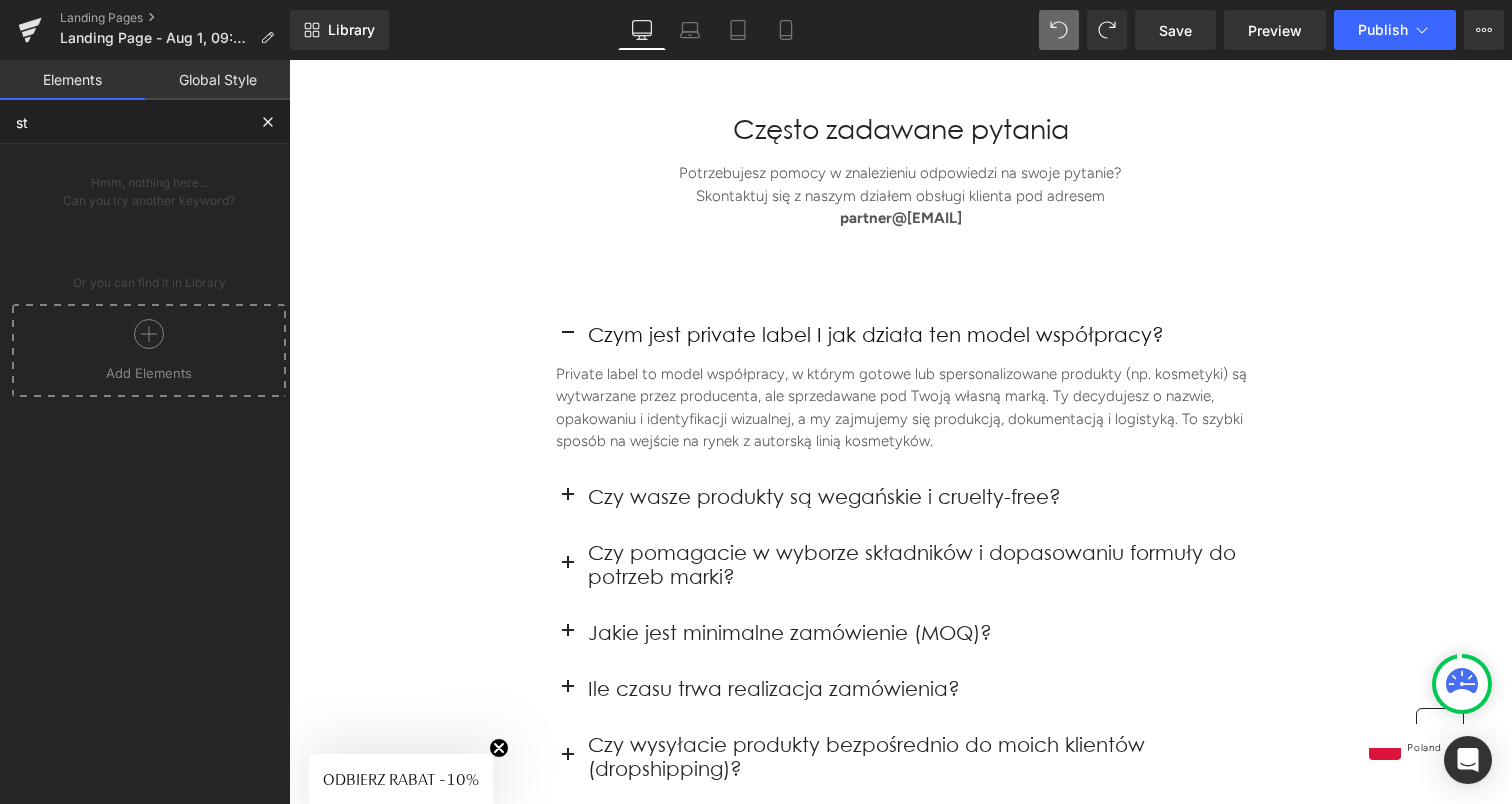 type on "s" 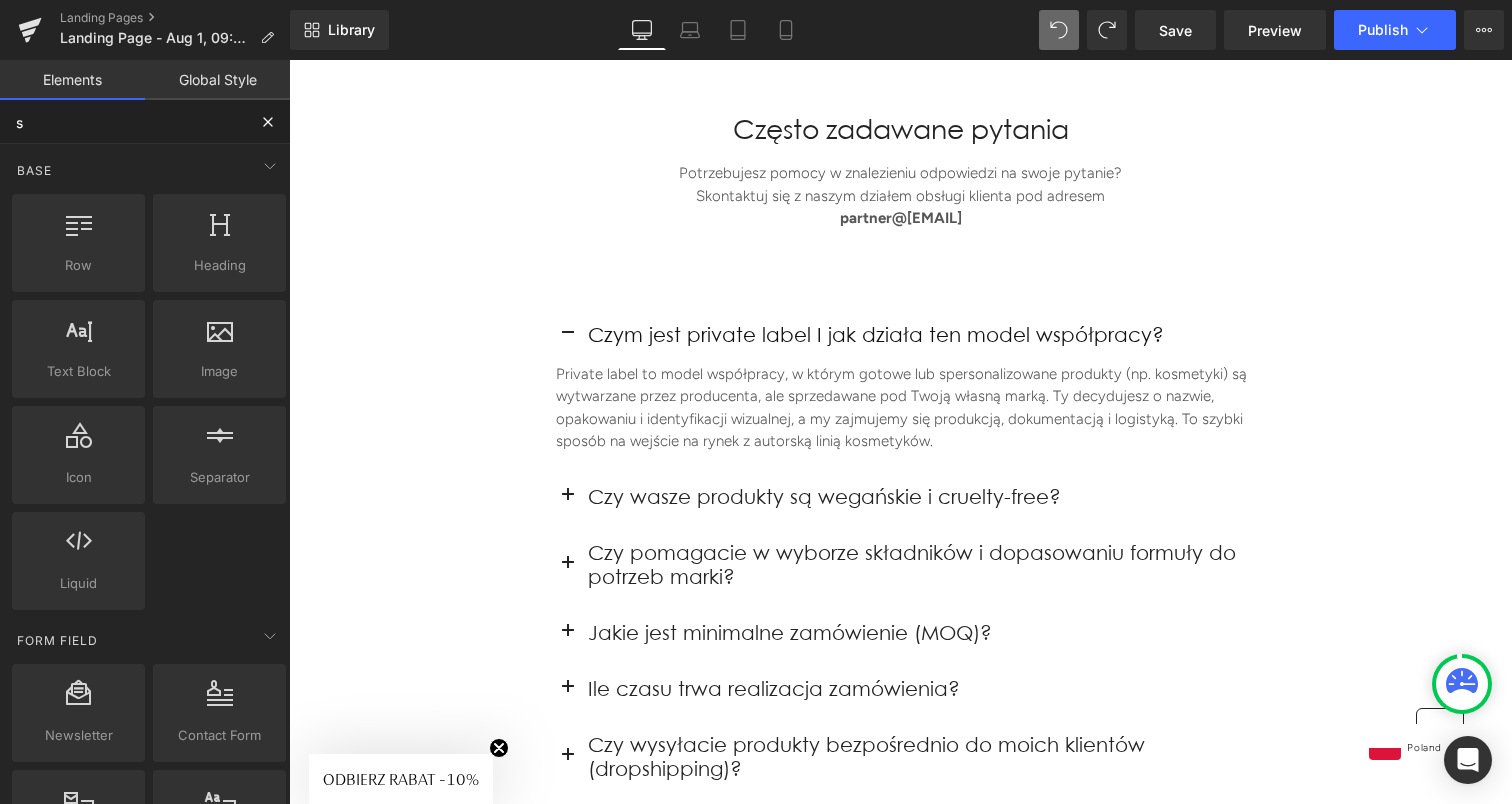 type 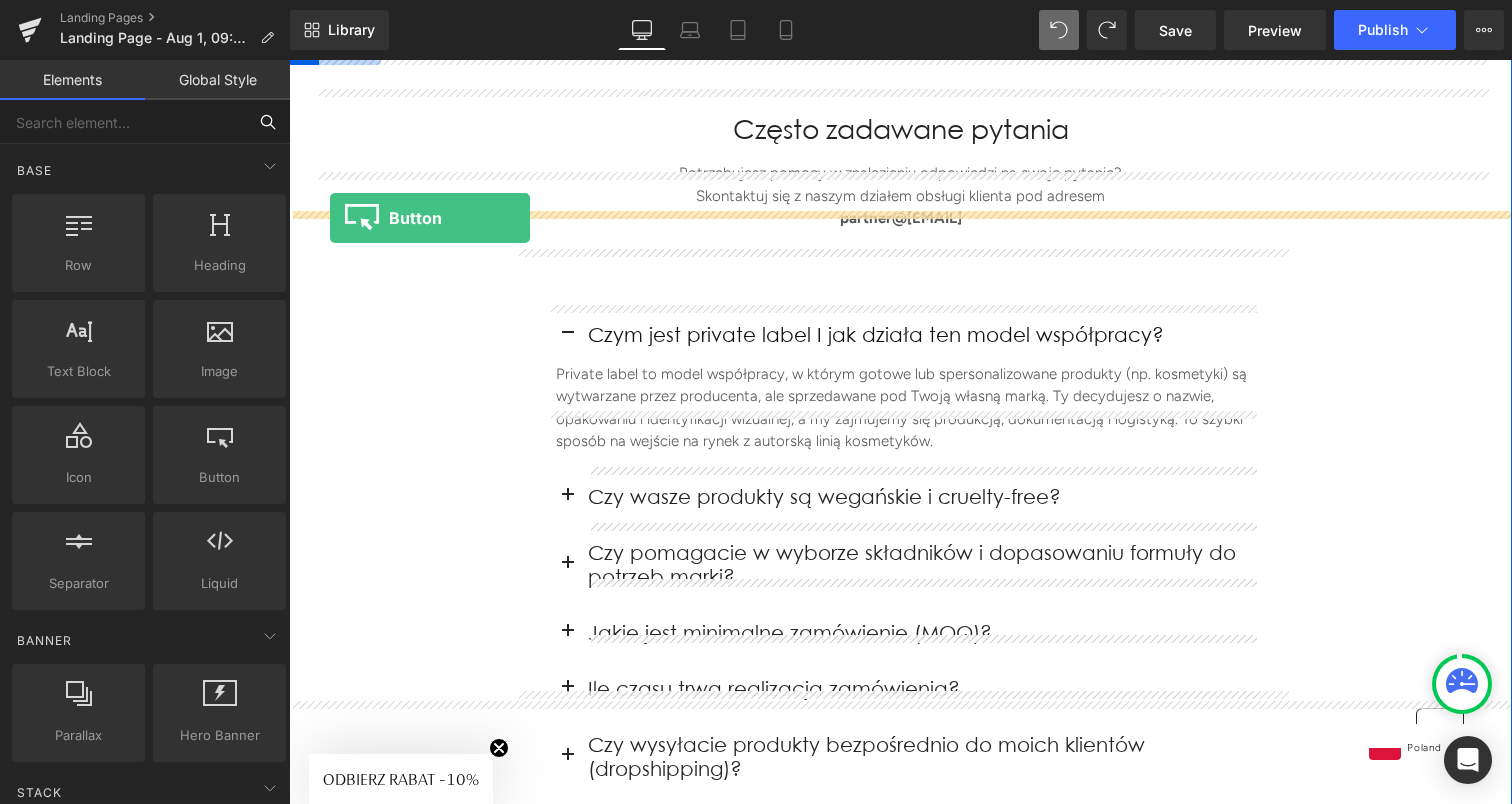 drag, startPoint x: 504, startPoint y: 522, endPoint x: 330, endPoint y: 218, distance: 350.27417 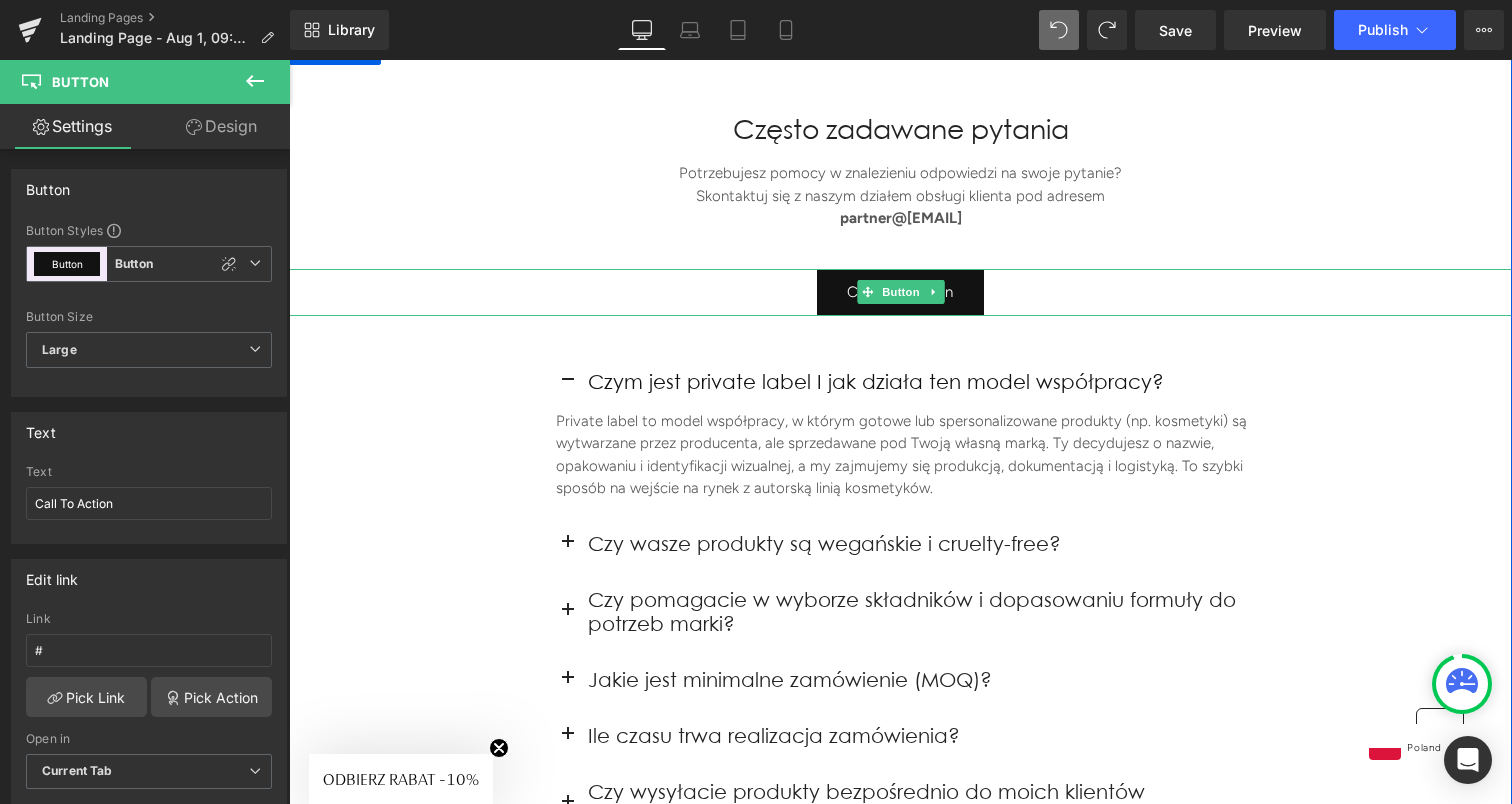 click on "Call To Action" at bounding box center (900, 292) 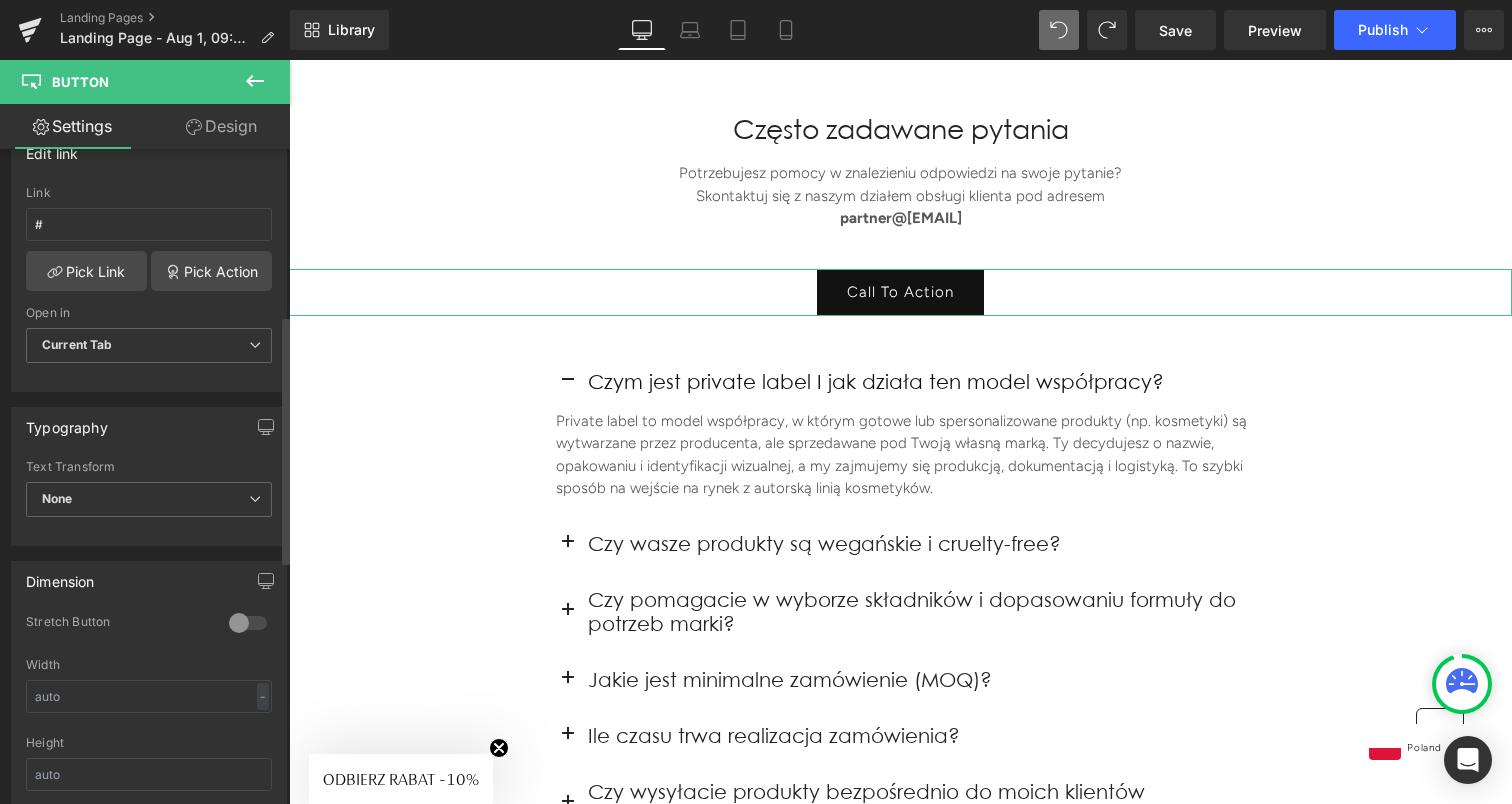 scroll, scrollTop: 438, scrollLeft: 0, axis: vertical 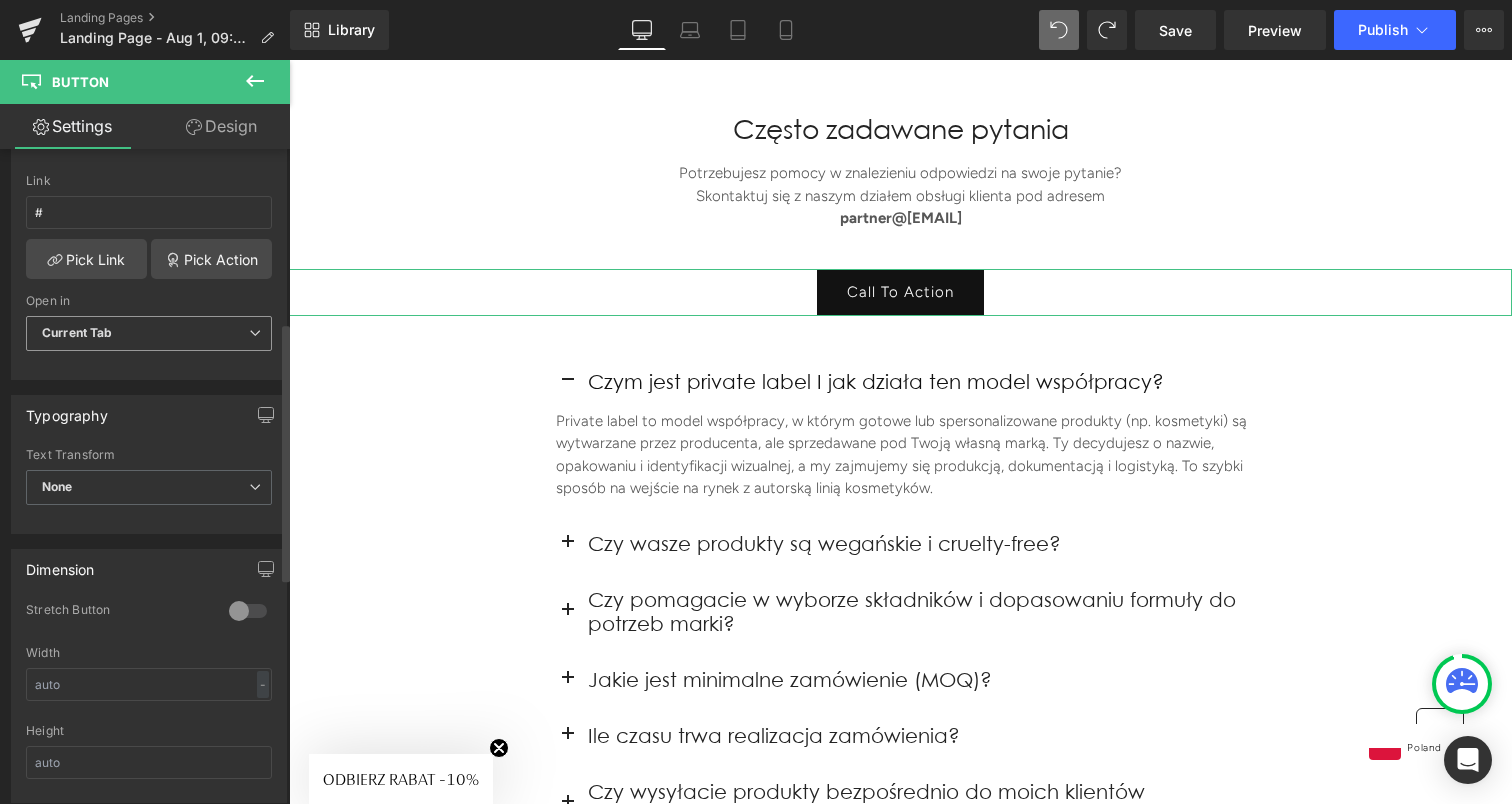 click on "Current Tab" at bounding box center [149, 333] 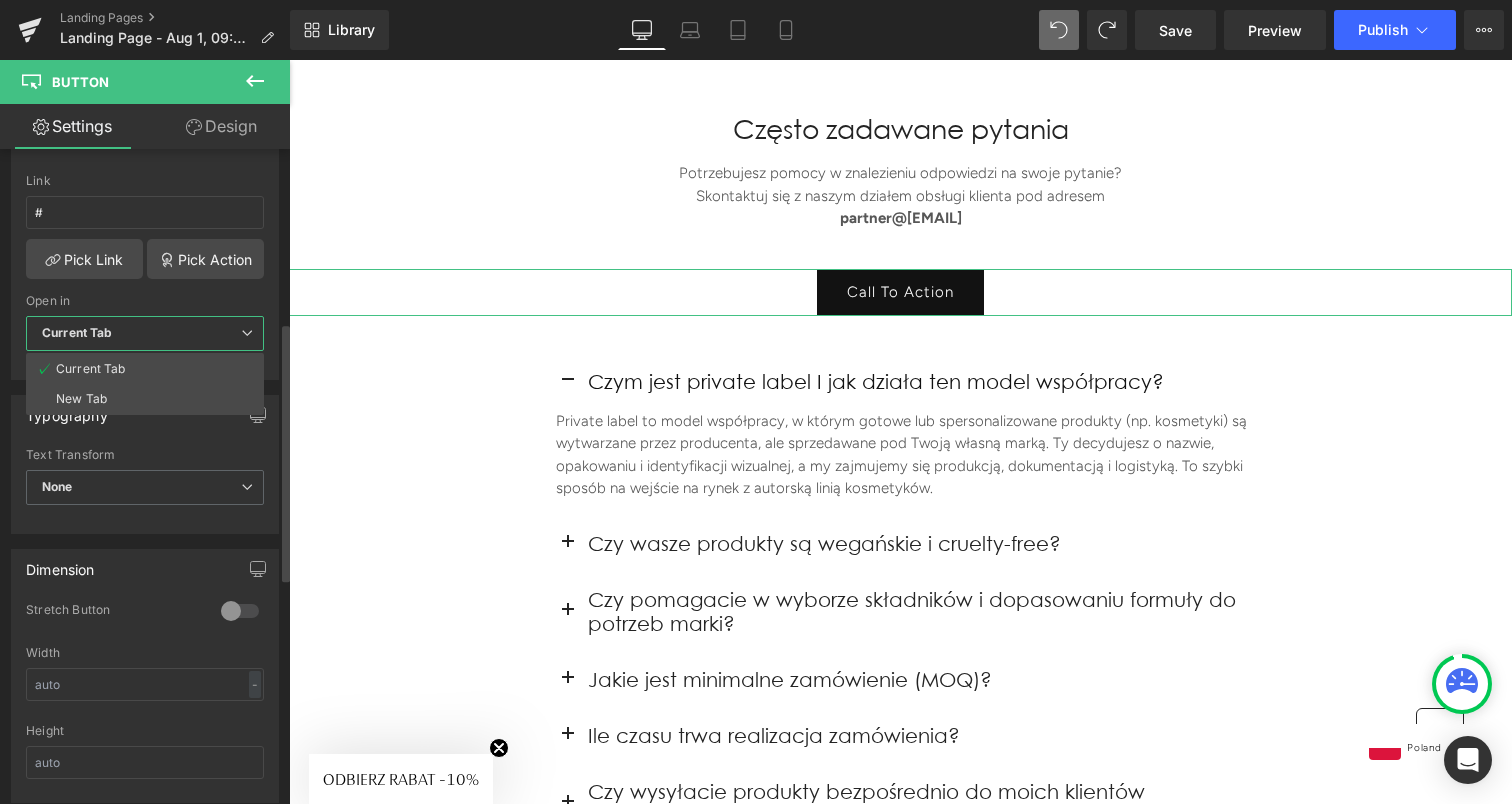 click on "Current Tab" at bounding box center [145, 333] 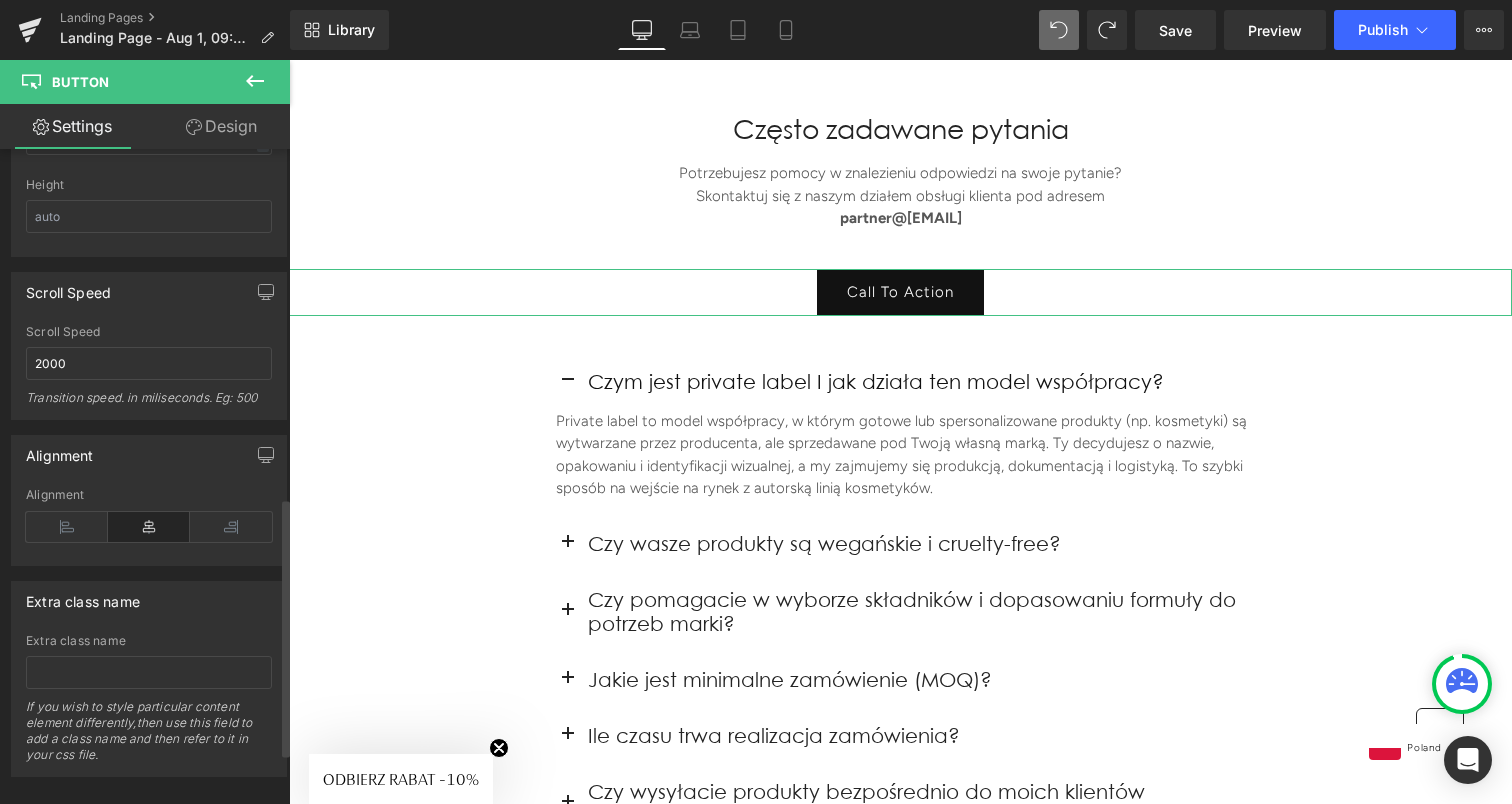 scroll, scrollTop: 1010, scrollLeft: 0, axis: vertical 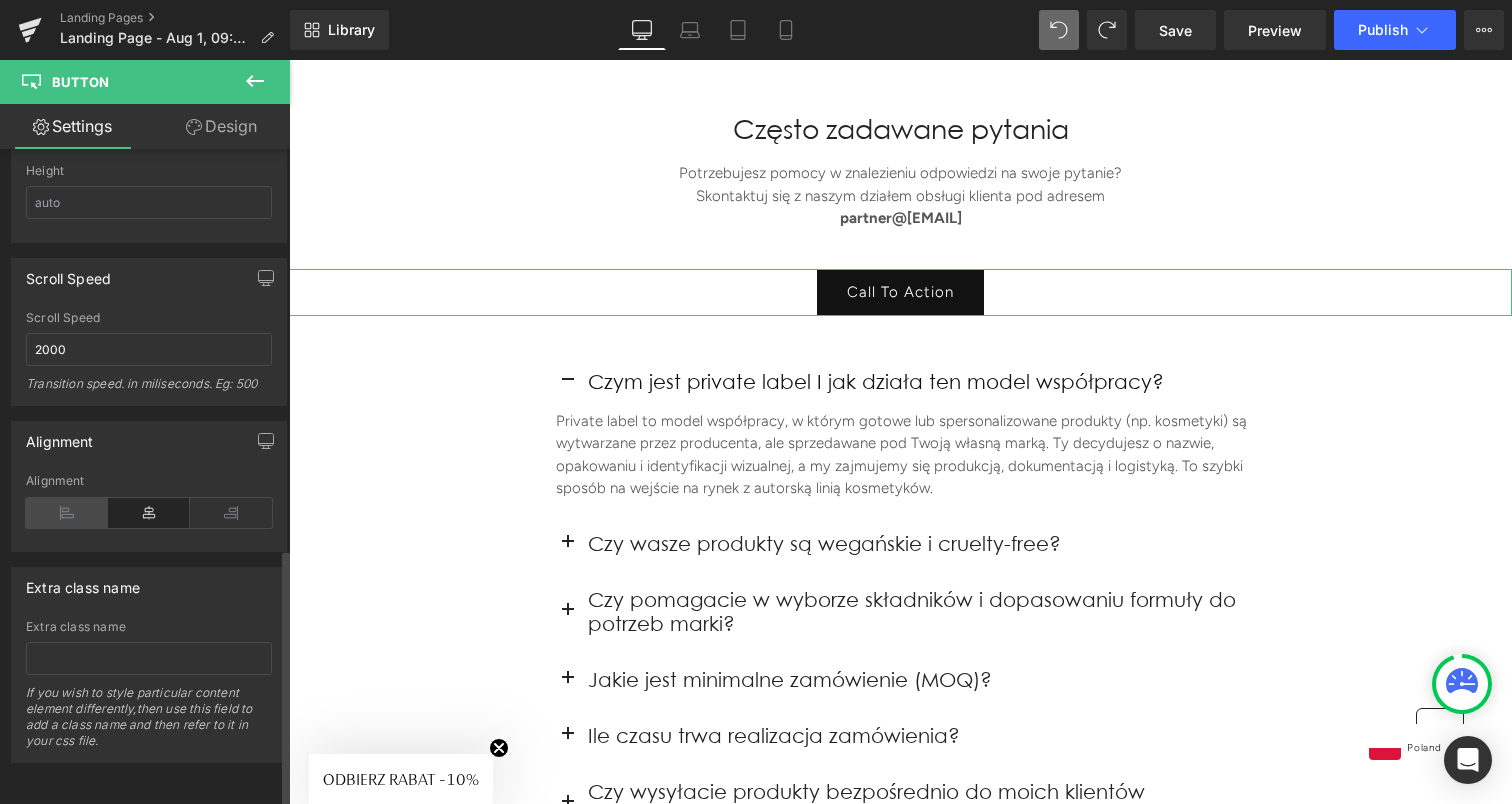 click at bounding box center (67, 513) 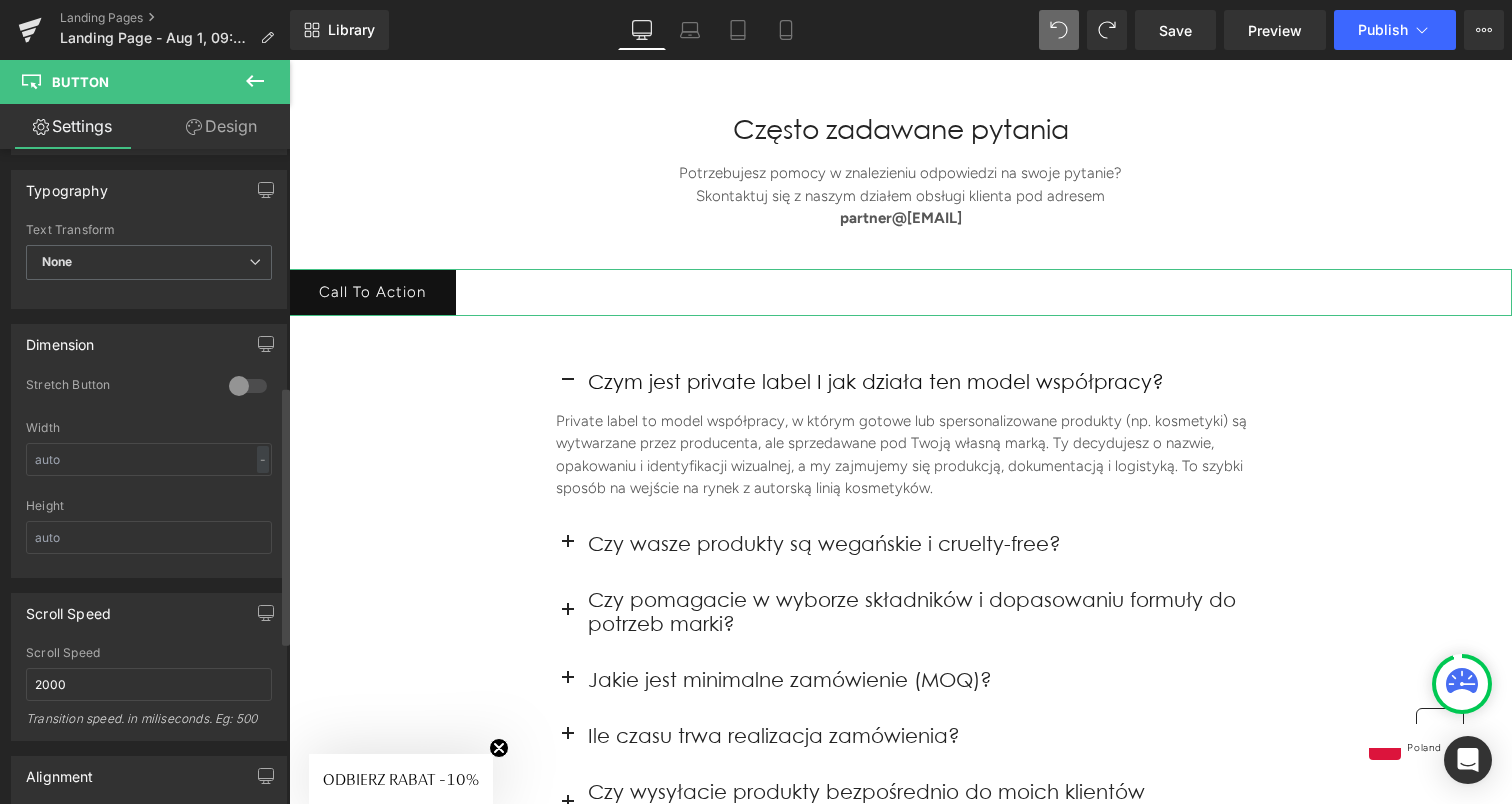 scroll, scrollTop: 549, scrollLeft: 0, axis: vertical 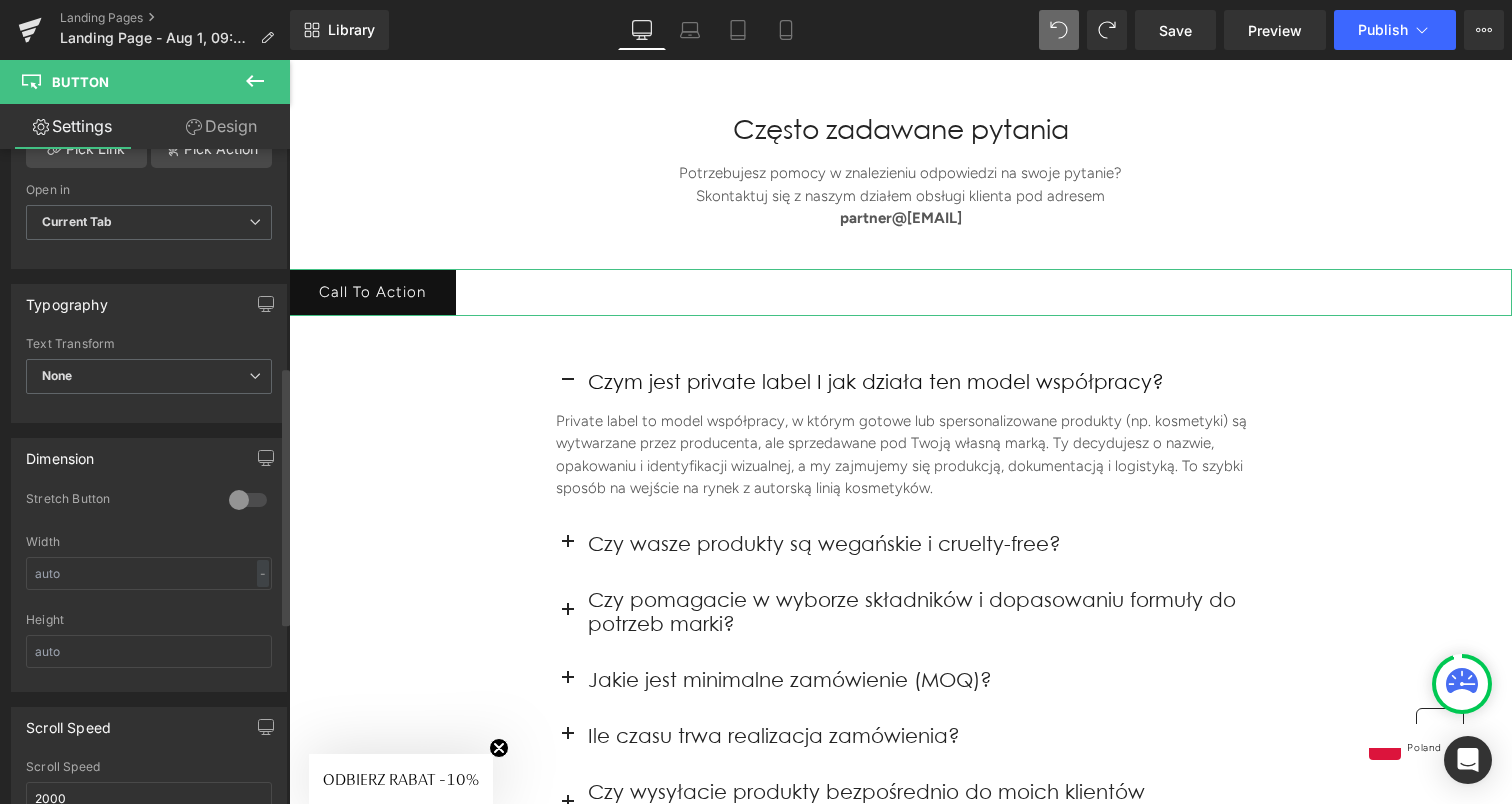 click at bounding box center [248, 500] 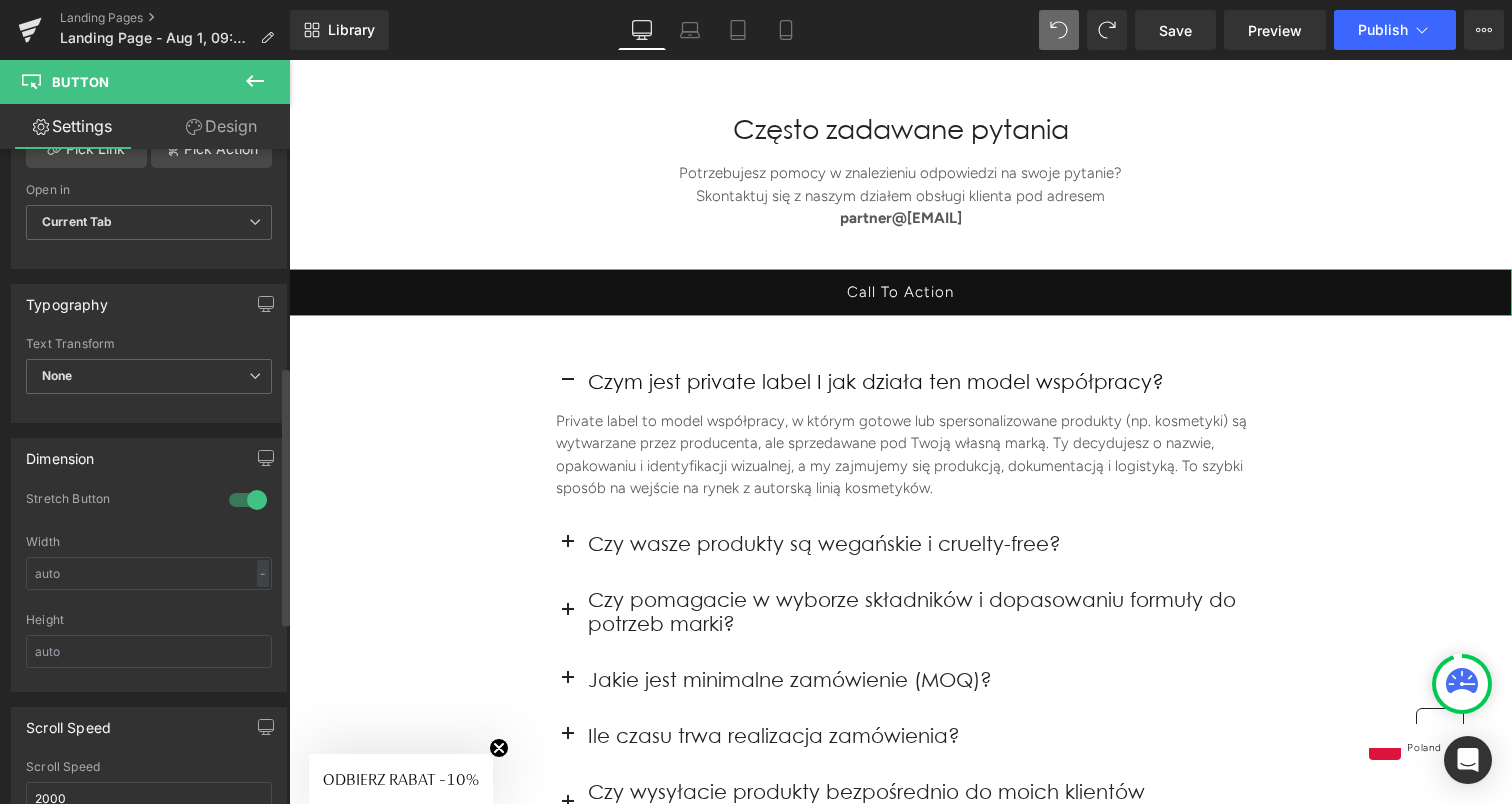 click at bounding box center (248, 500) 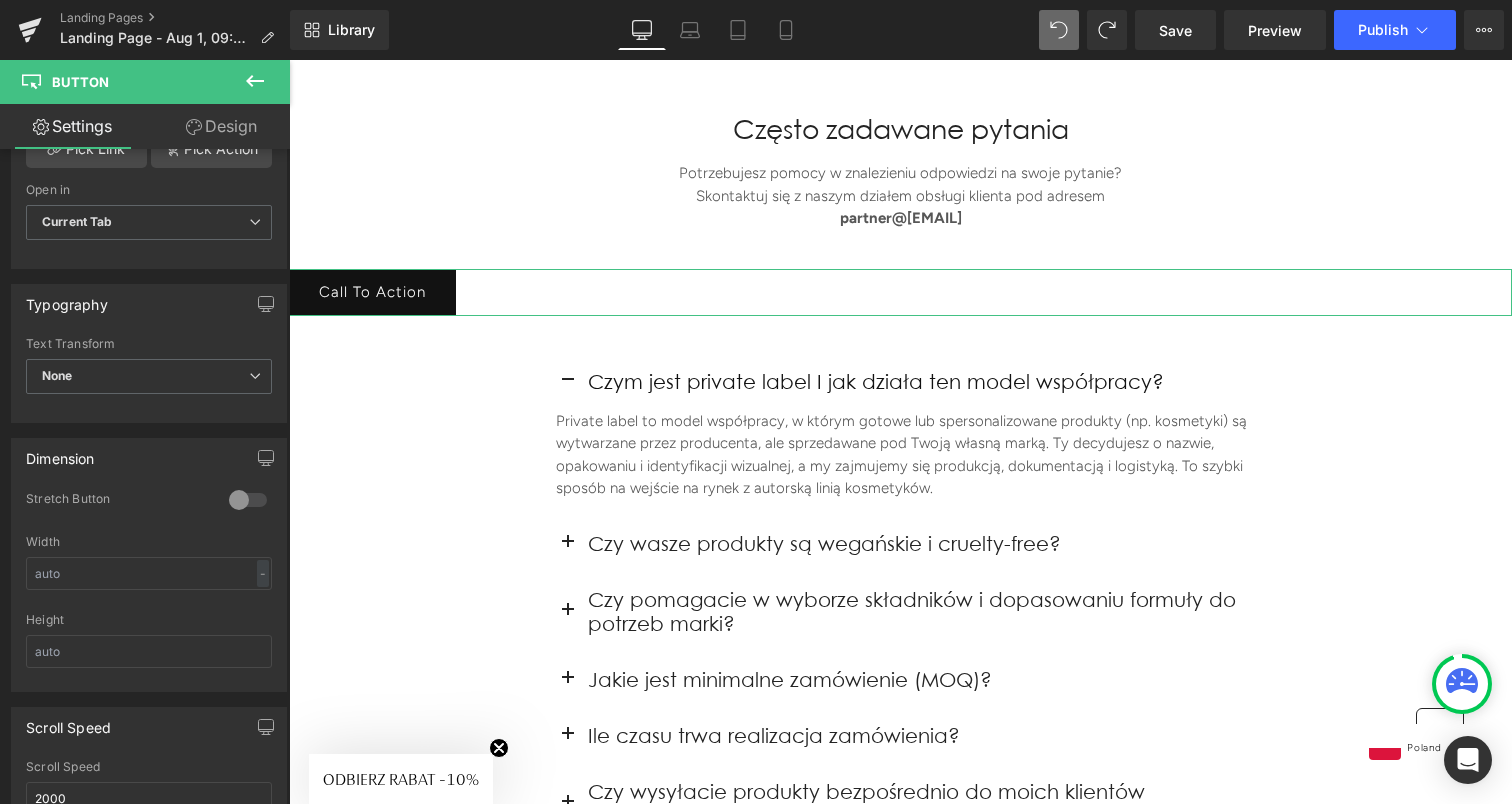 click on "Design" at bounding box center (221, 126) 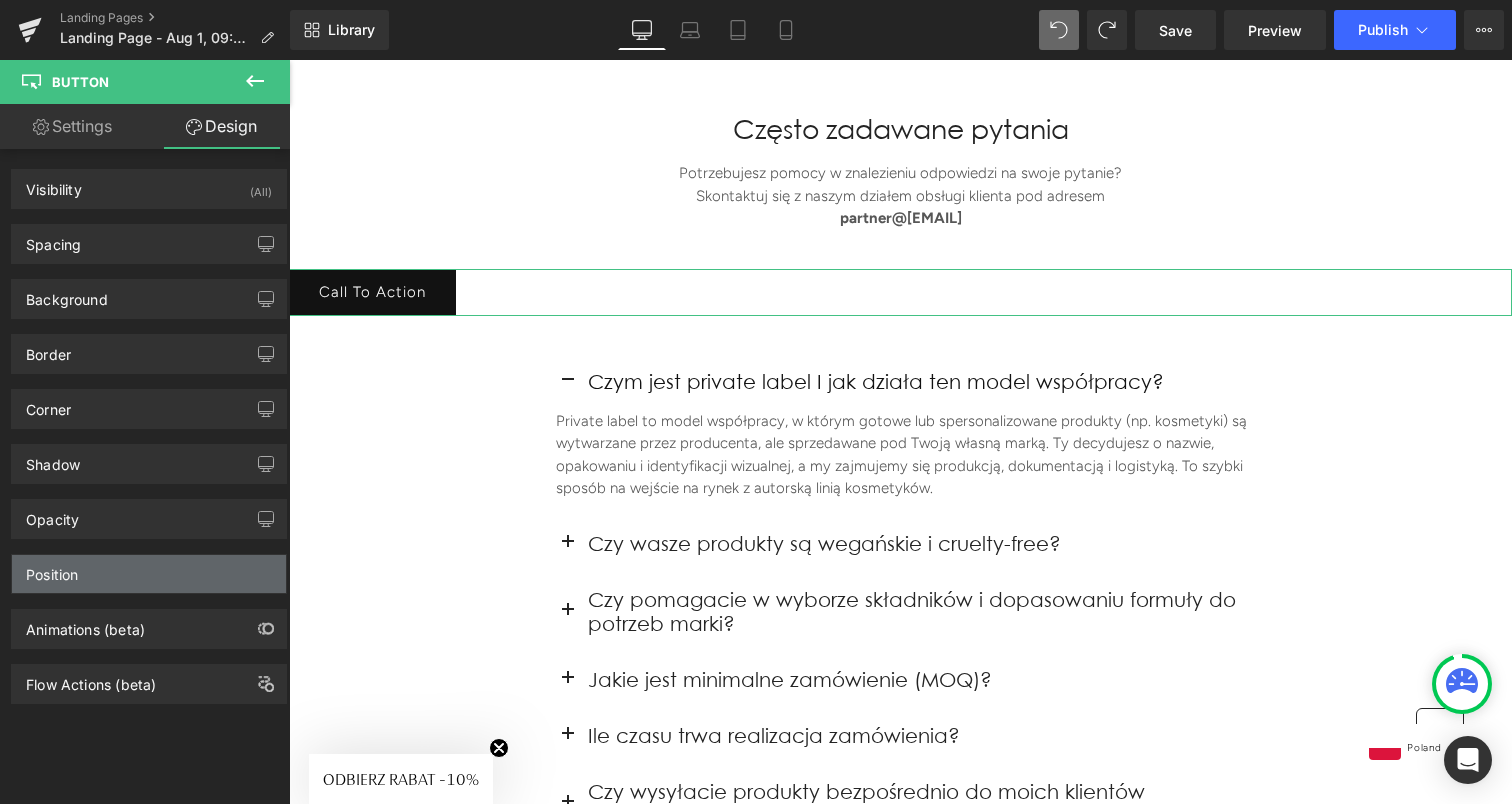 click on "Position" at bounding box center [149, 574] 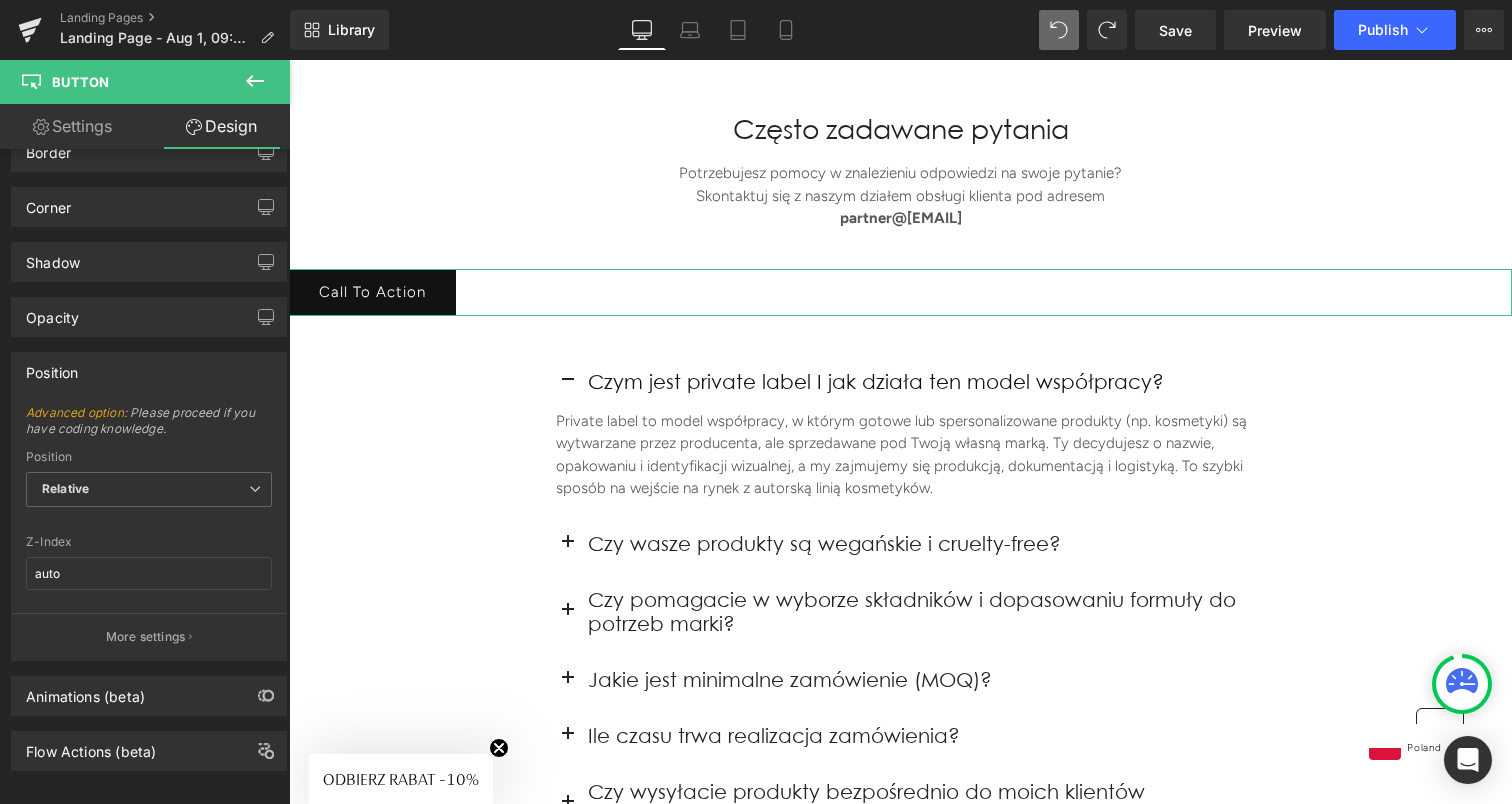 scroll, scrollTop: 213, scrollLeft: 0, axis: vertical 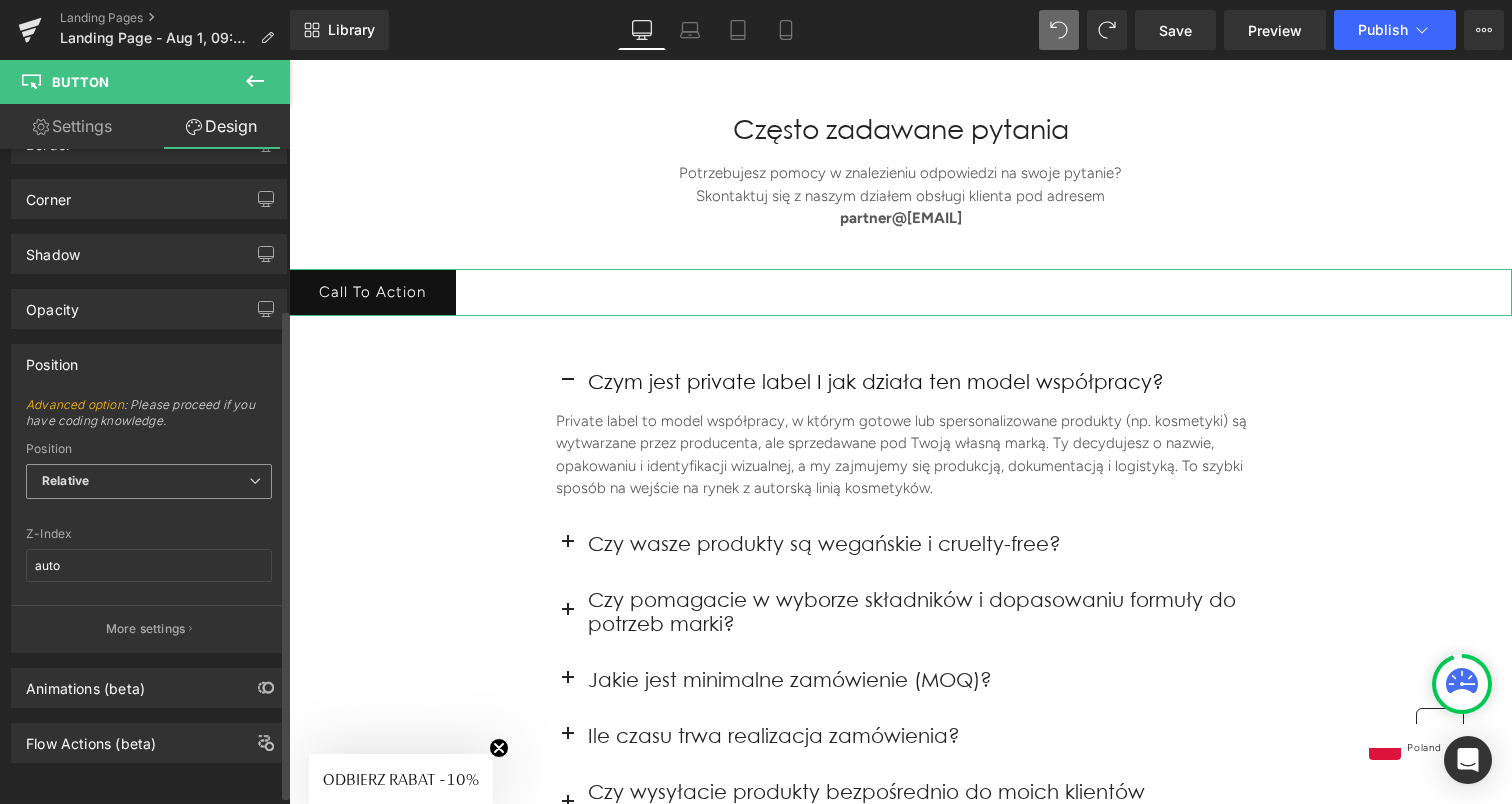 click on "Relative" at bounding box center (149, 481) 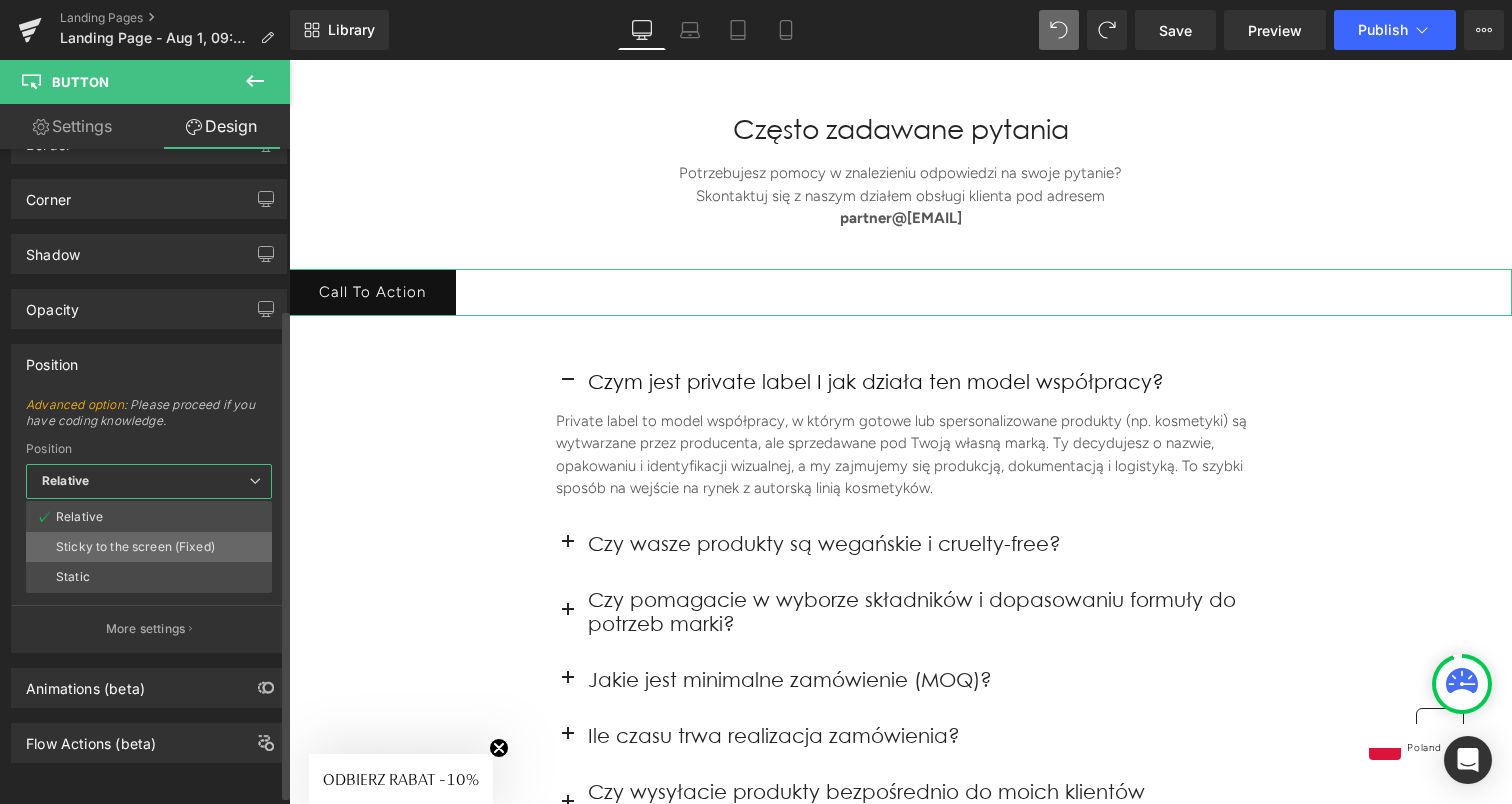 click on "Sticky to the screen (Fixed)" at bounding box center (135, 547) 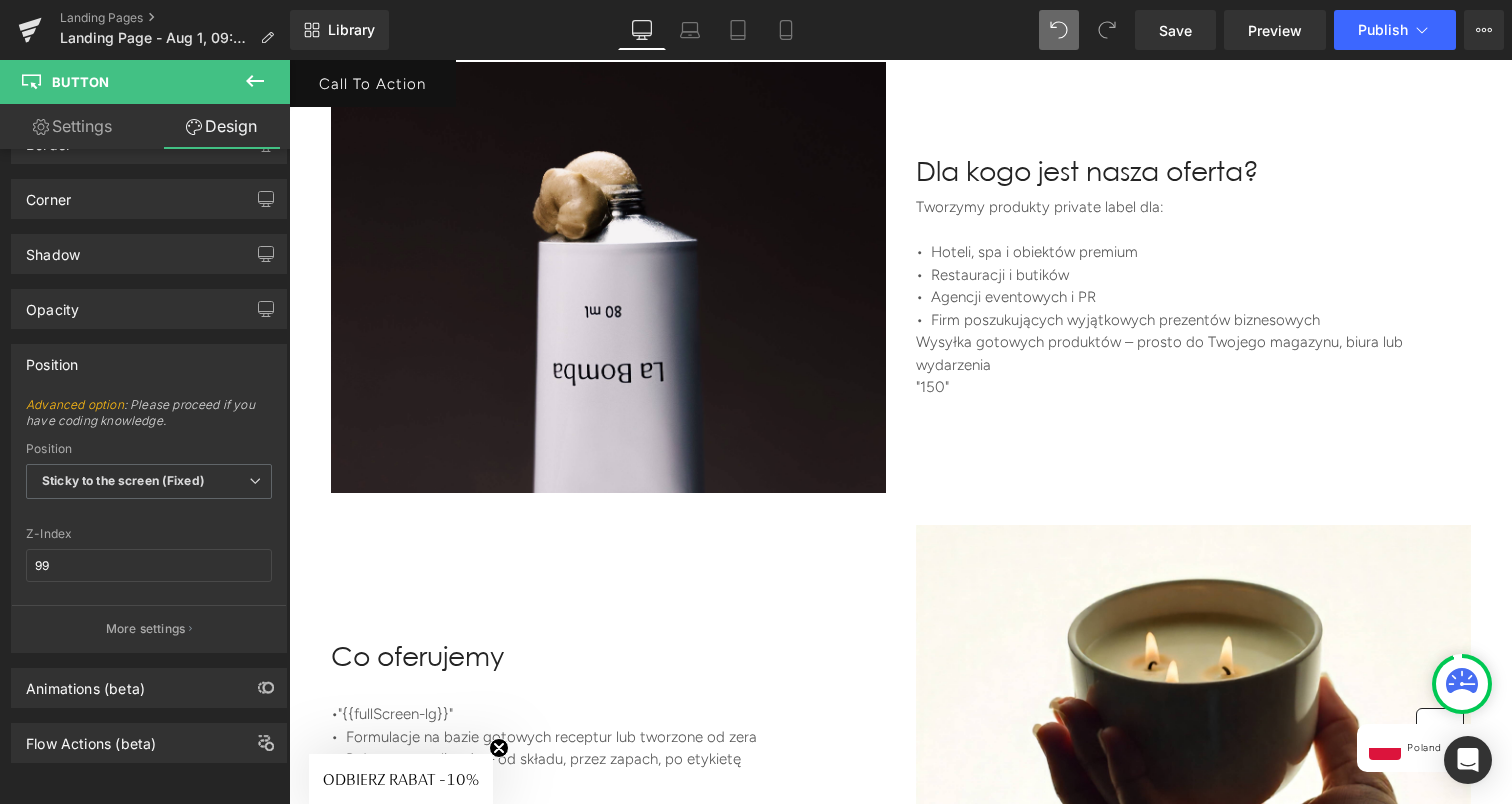 scroll, scrollTop: 1076, scrollLeft: 0, axis: vertical 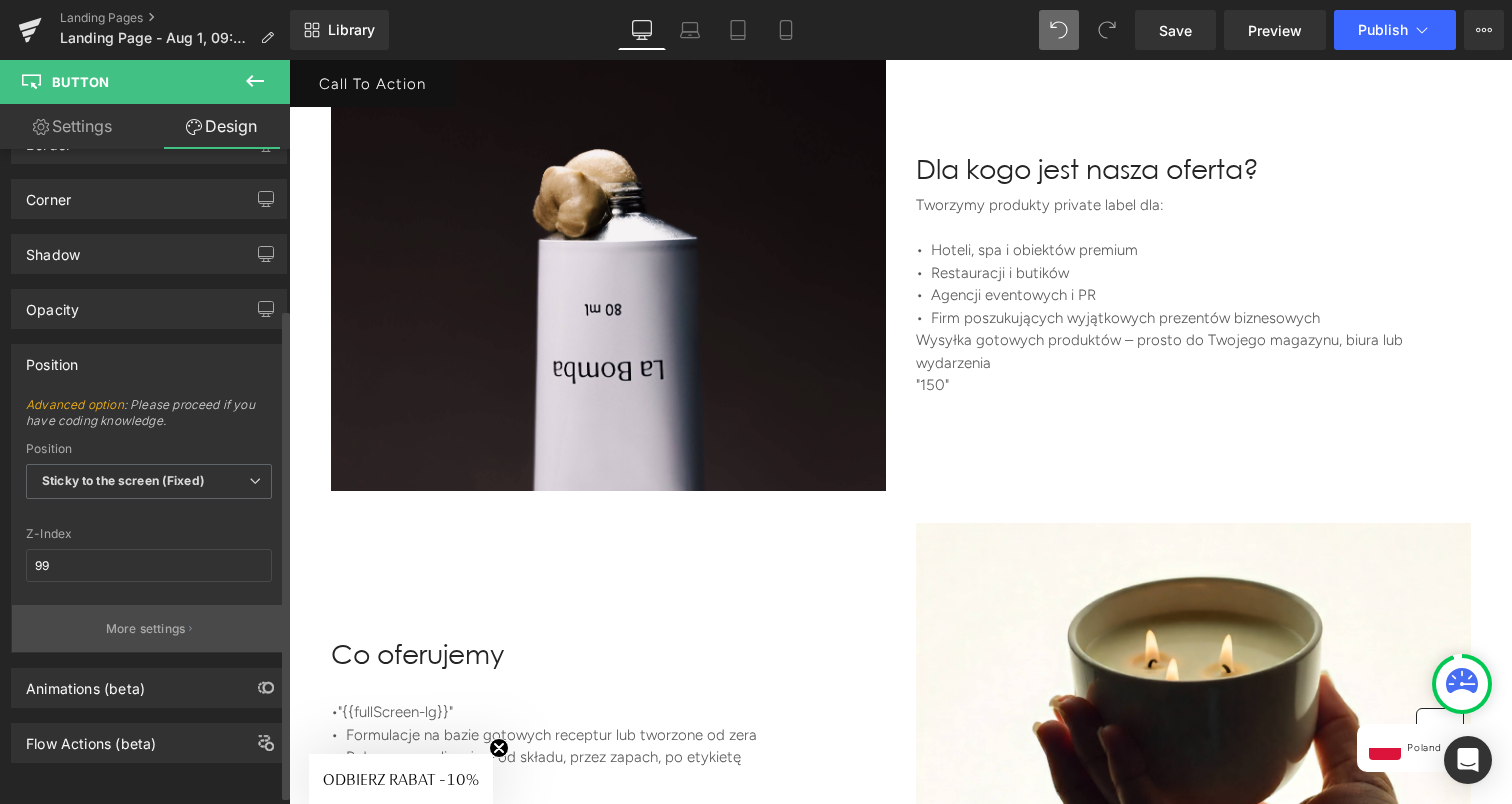click on "More settings" at bounding box center (146, 629) 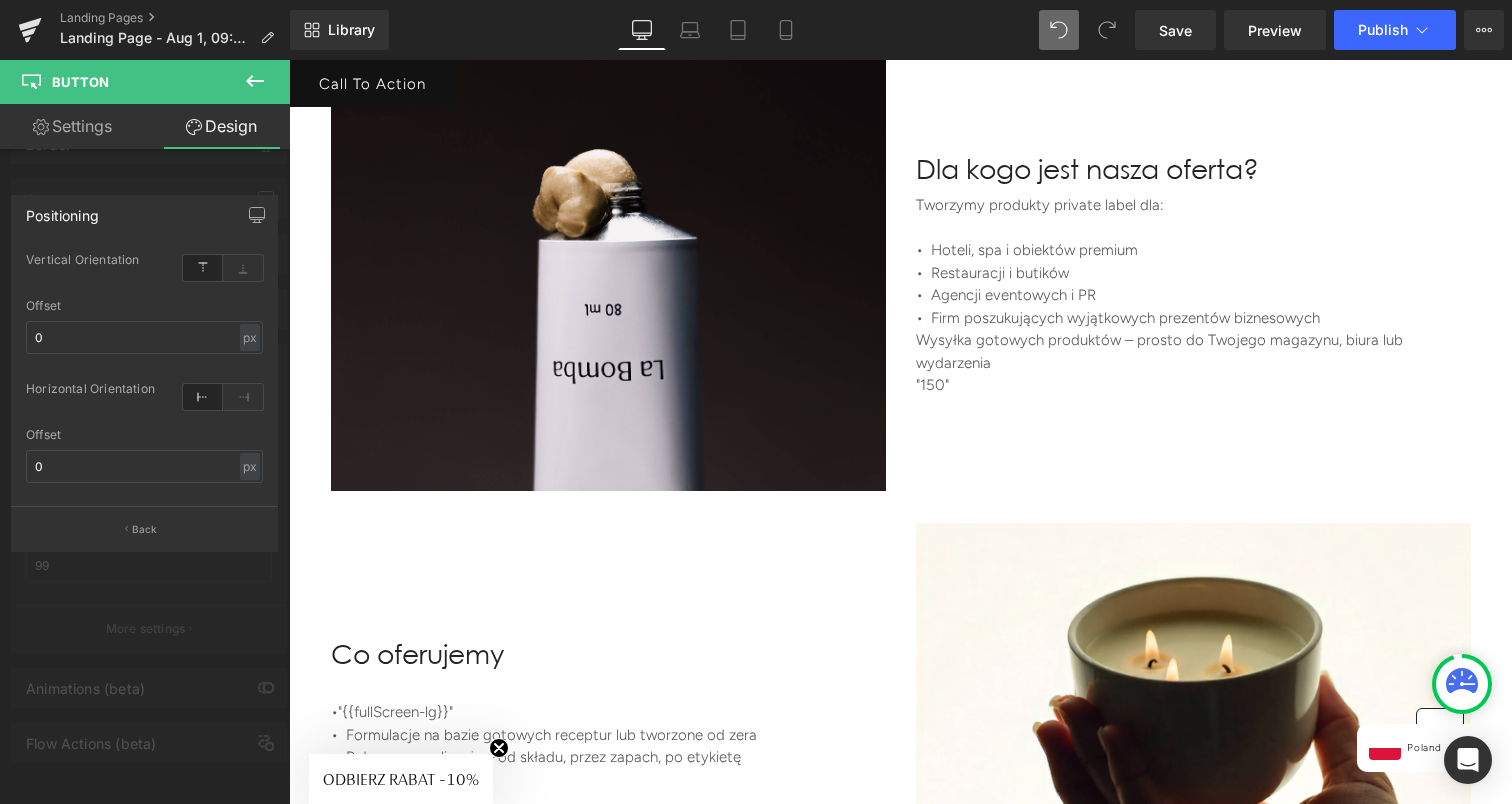 click at bounding box center [145, 437] 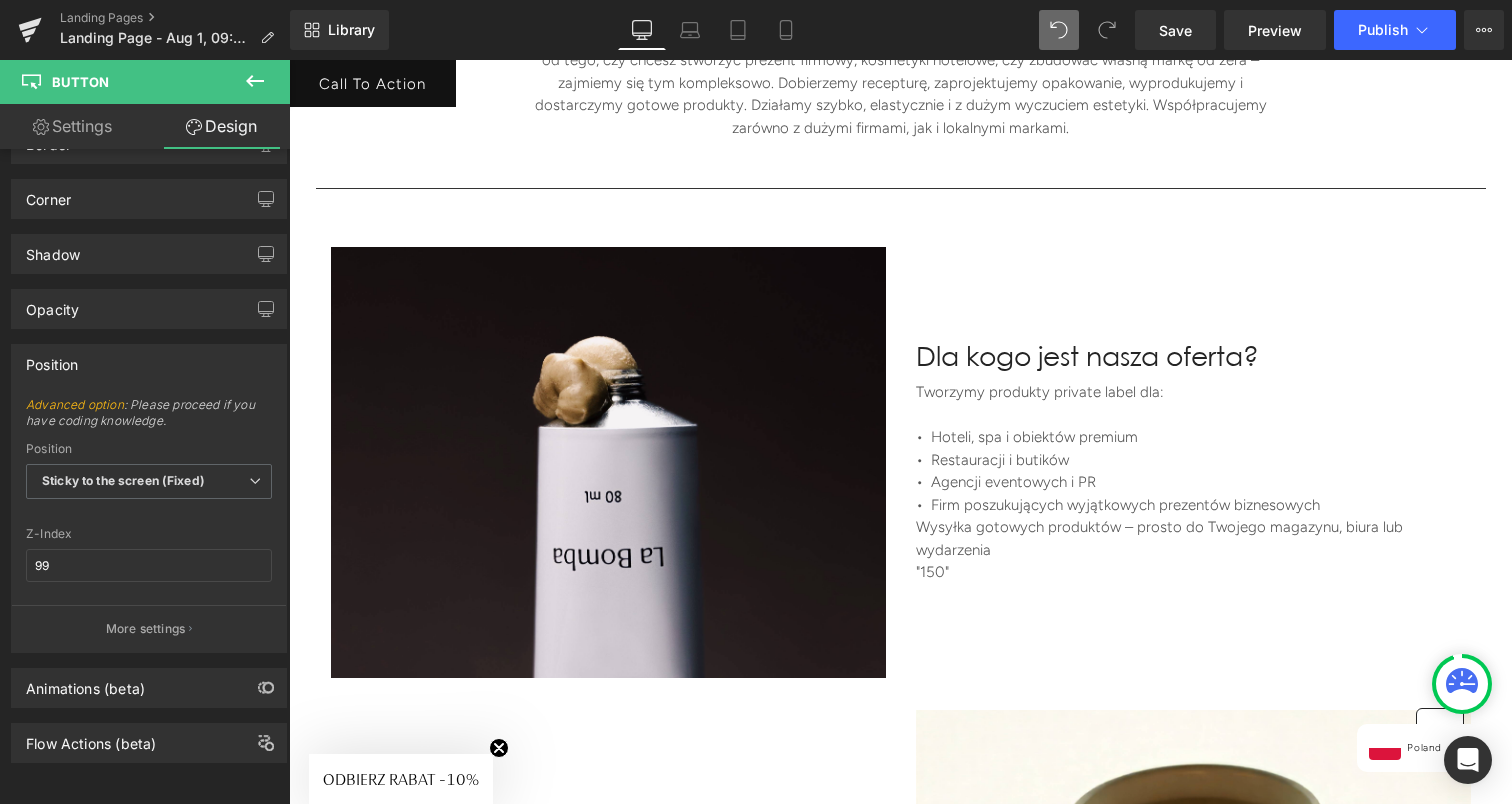 scroll, scrollTop: 871, scrollLeft: 0, axis: vertical 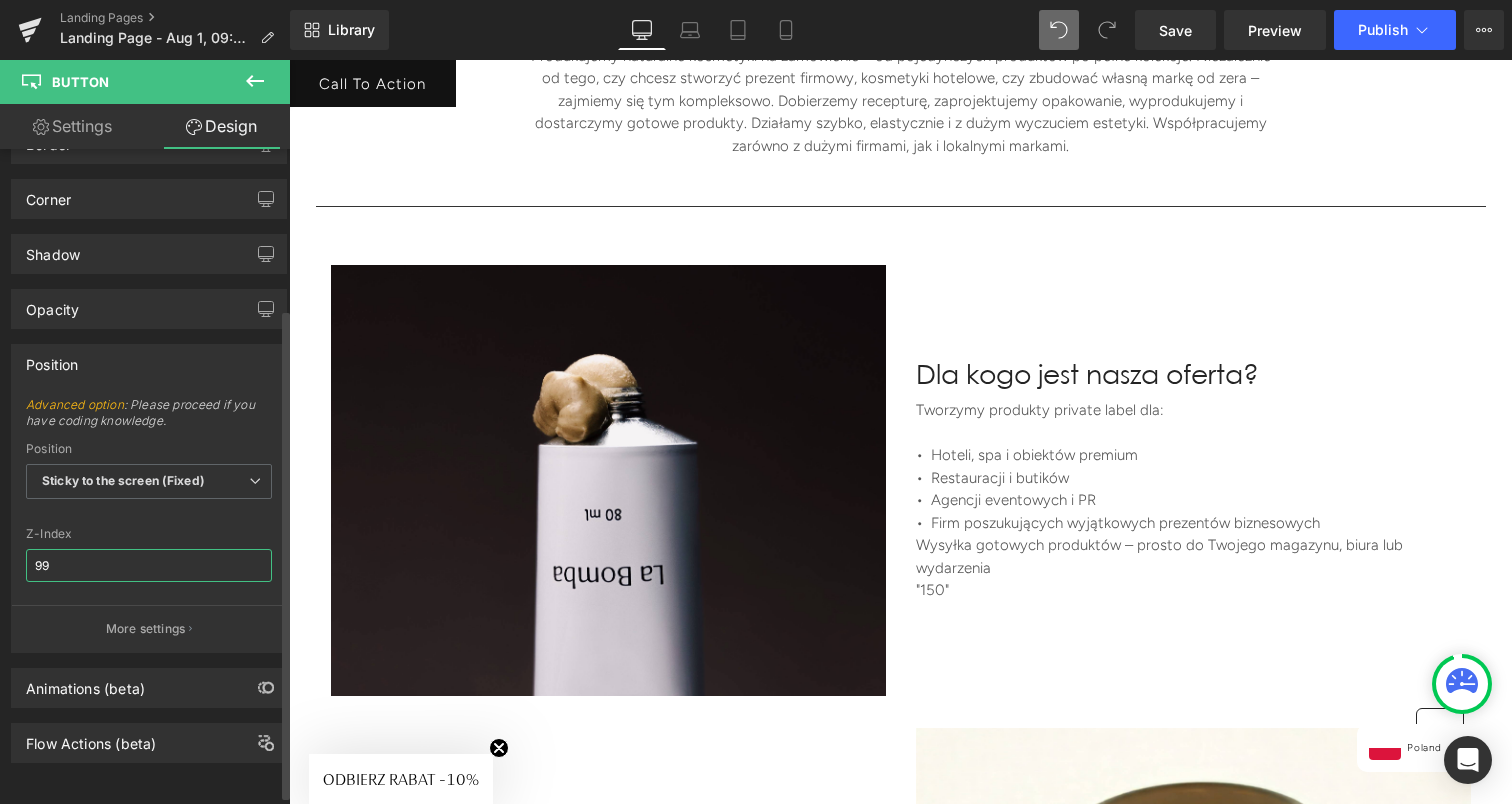 click on "99" at bounding box center (149, 565) 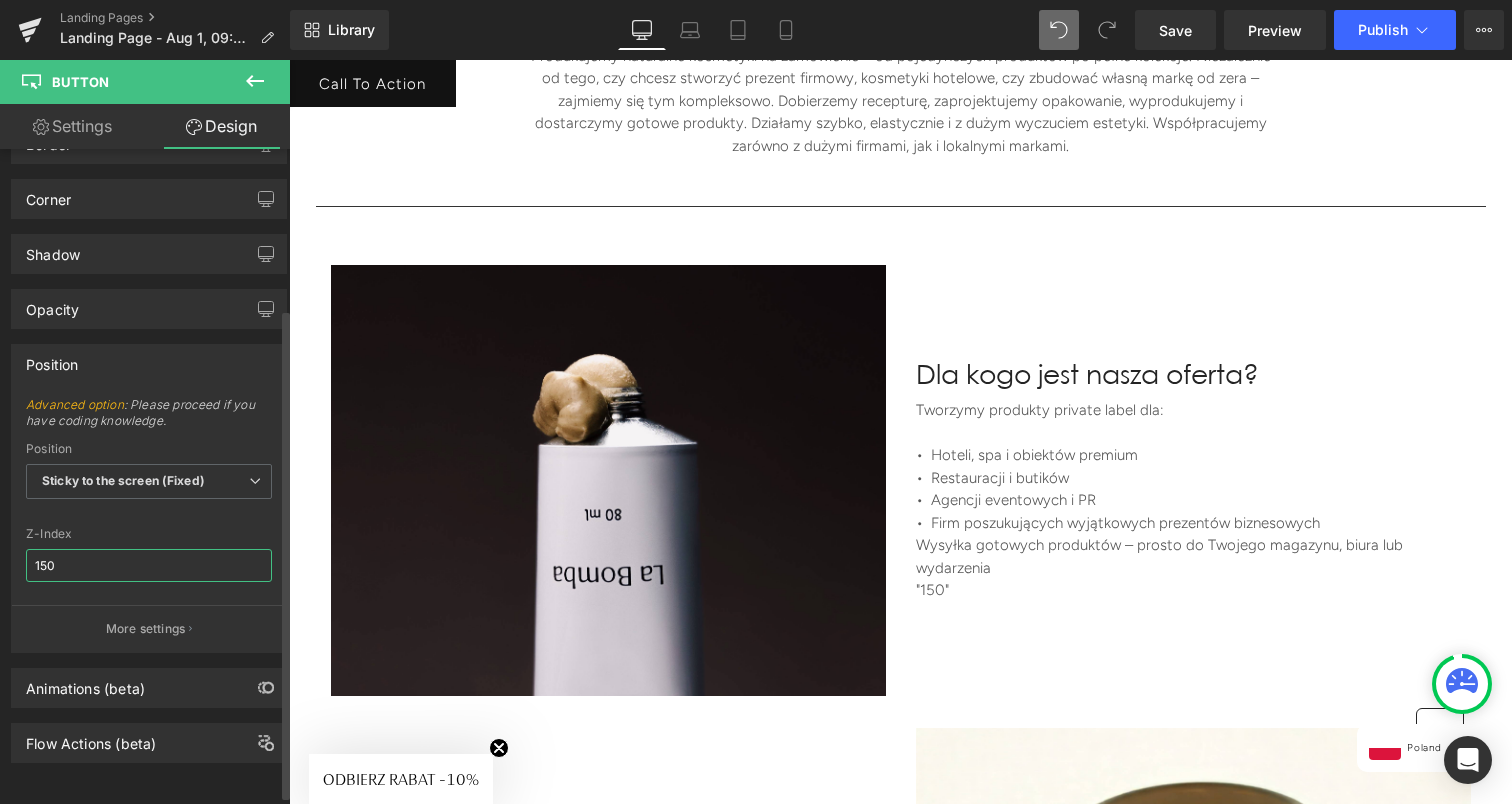 type on "150" 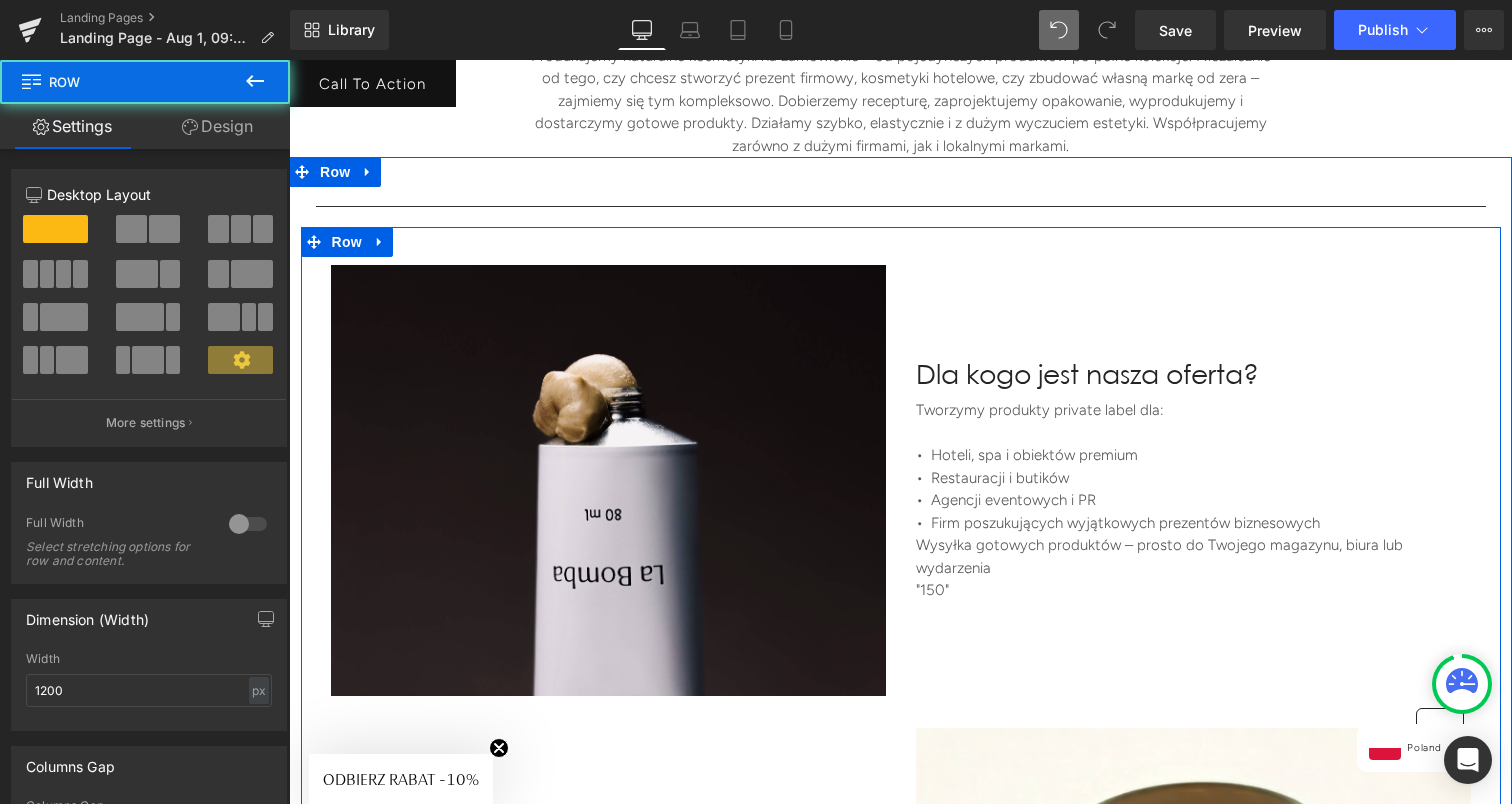 click on "Image         Dla kogo jest nasza oferta? Heading         Tworzymy produkty private label dla: •  Hoteli, spa i obiektów premium •  Restauracji i butików •  Agencji eventowych i PR •  Firm poszukujących wyjątkowych prezentów biznesowych •  Startujących marek kosmetycznych •  Sklepów lifestyle i wellness Text Block         Row         Image         Co oferujemy Heading         •   Produkcję kosmetyków naturalnych w małych, średnich i dużych seriach •  Formulacje na bazie gotowych receptur lub tworzone od zera •  Pełną personalizację – od składu, przez zapach, po etykietę •  Pakowanie w Twoim stylu – słoiki, butelki, tuby, zestawy •  Pomoc w stworzeniu całej marki (nazwa, logo, etykieta, styl) •  Przykłady realizacji i rekomendacje na życzenie Text Block         Row         Image         Jak wygląda proces współpracy Heading         1.  Kontakt i brief – opowiedz nam o swojej wizji 3.  Wycena i testy – przygotujemy próbki do akceptacji" at bounding box center [901, 927] 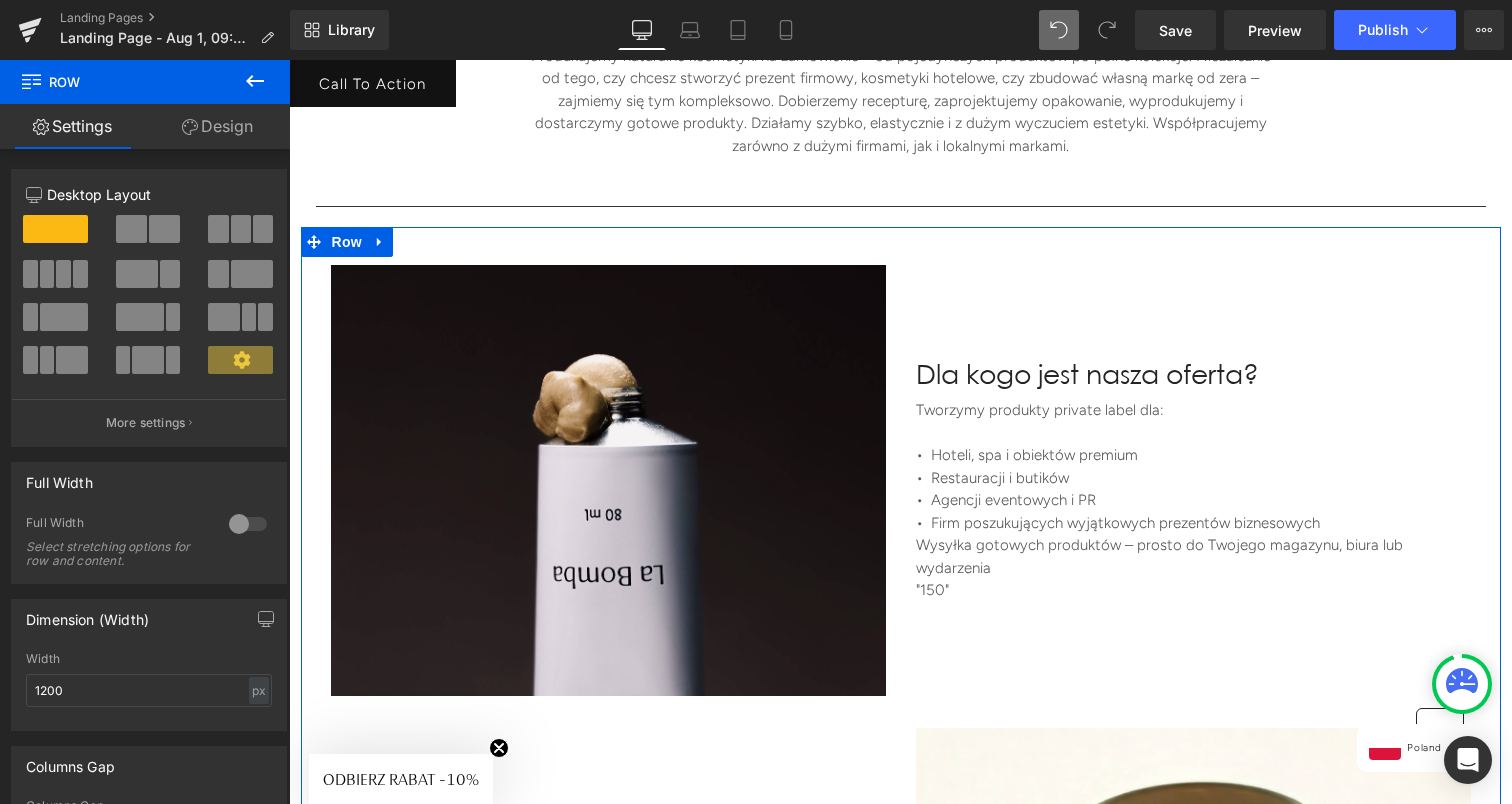 click on "Design" at bounding box center (217, 126) 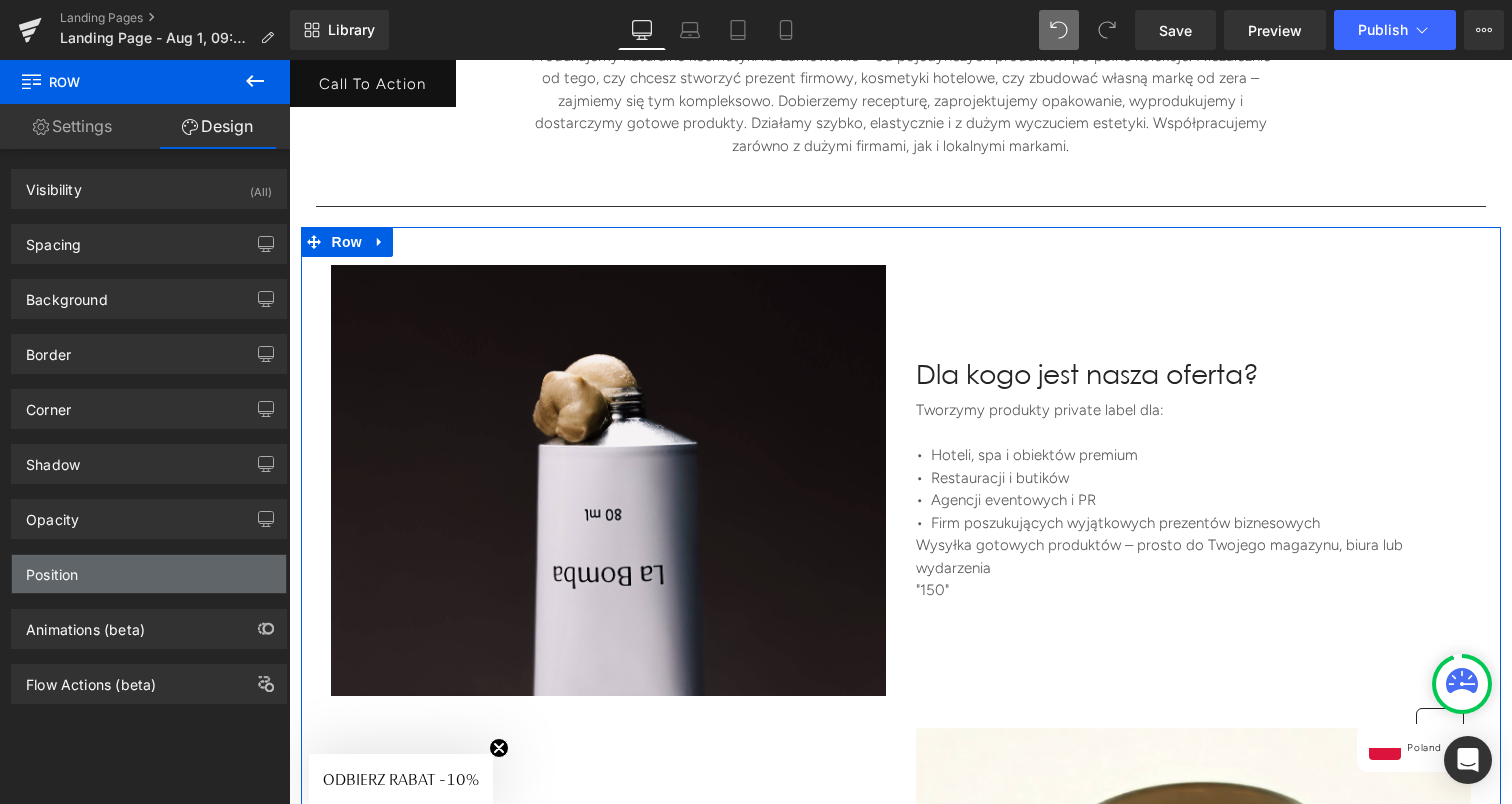 click on "Position" at bounding box center [149, 574] 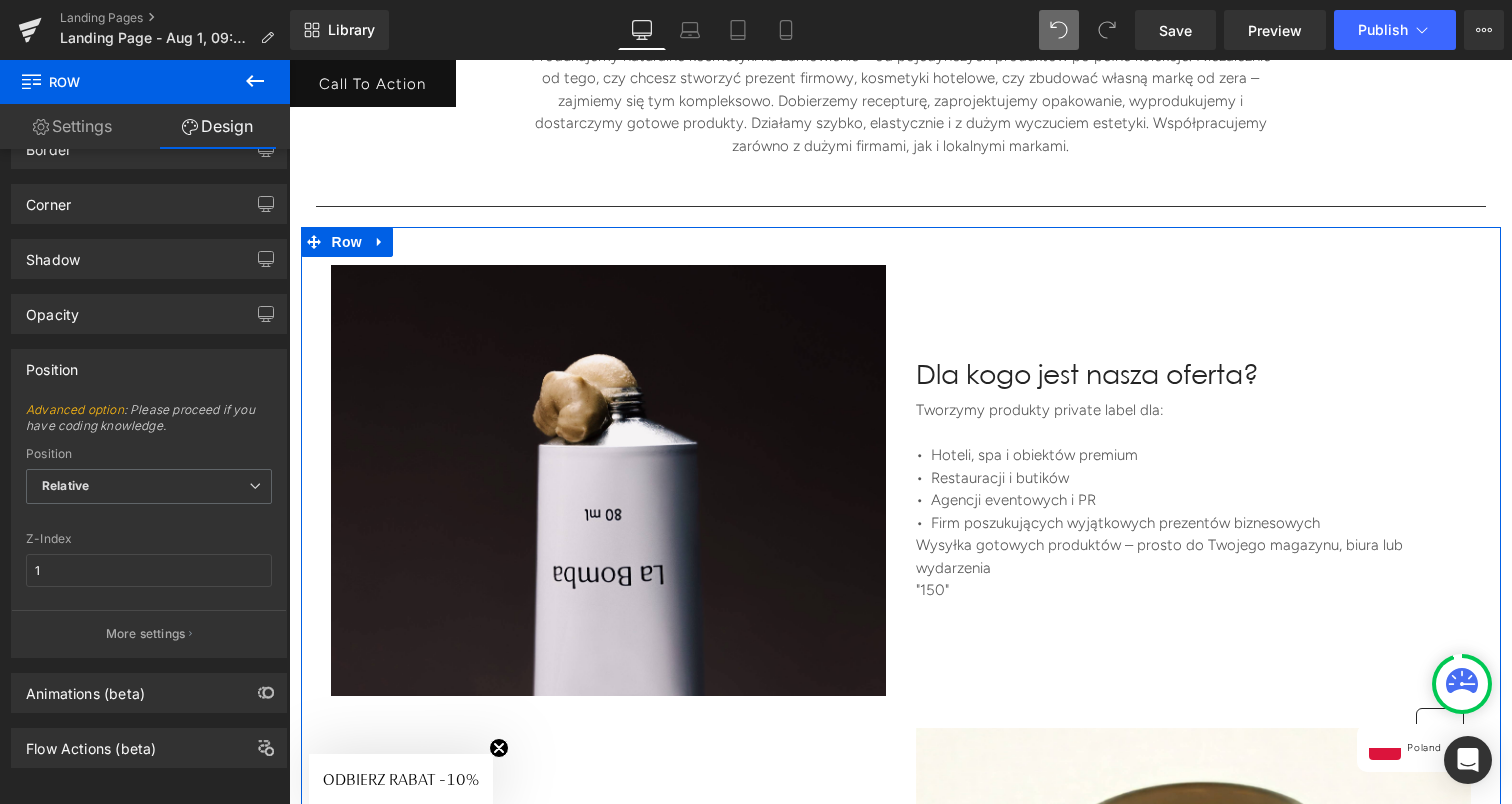 scroll, scrollTop: 225, scrollLeft: 0, axis: vertical 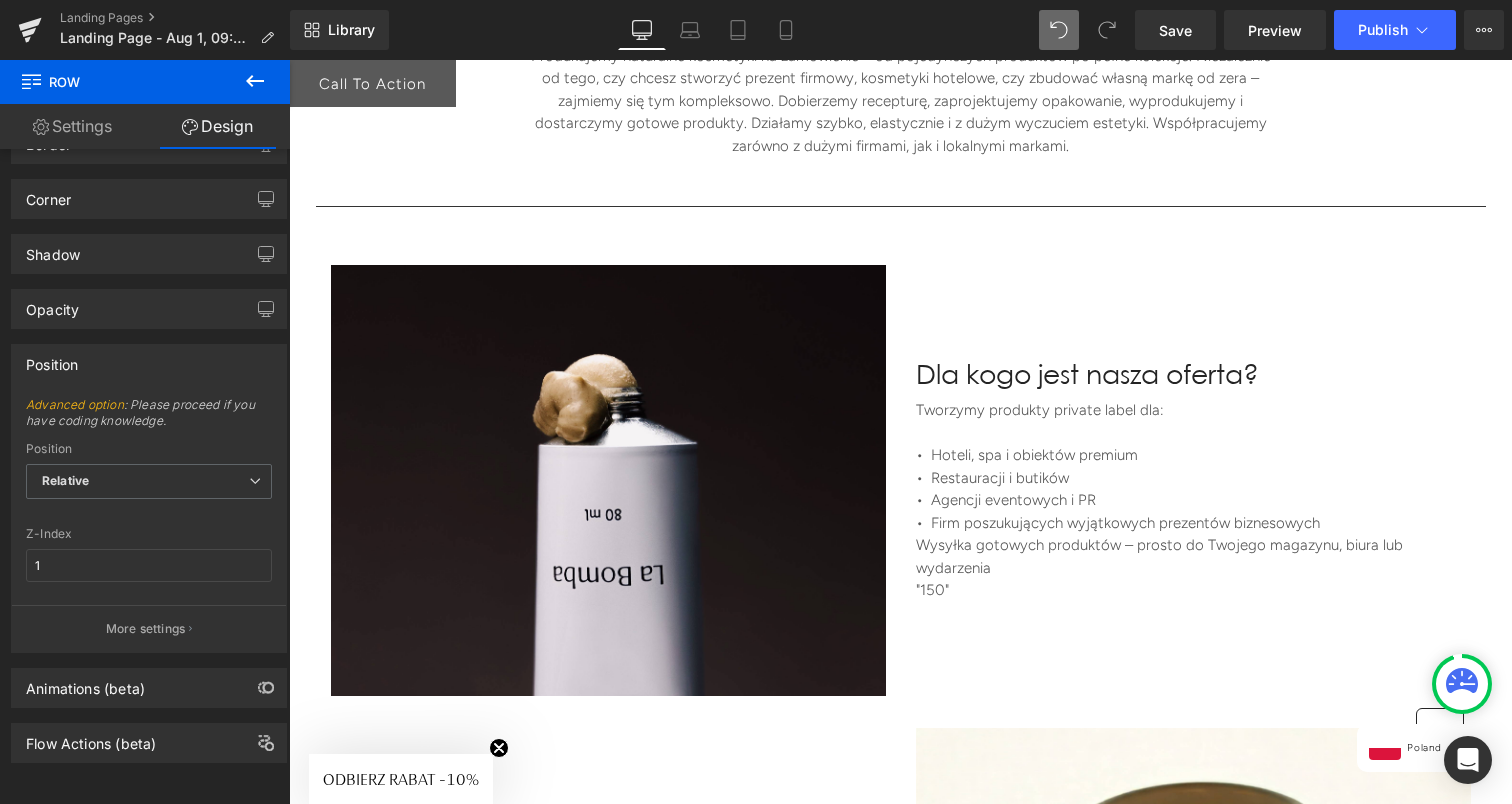 click on "Call To Action" at bounding box center (372, 83) 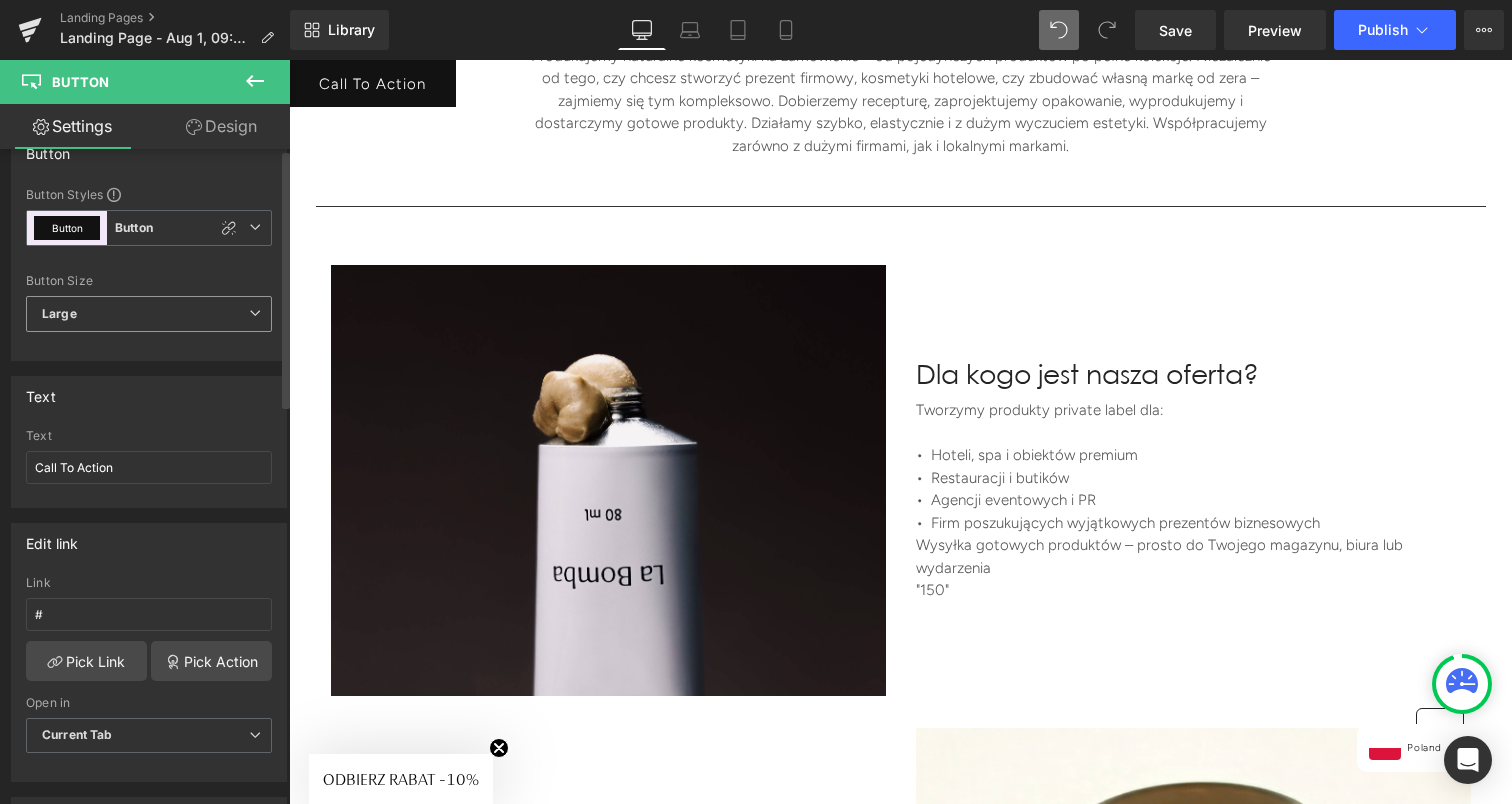 scroll, scrollTop: 0, scrollLeft: 0, axis: both 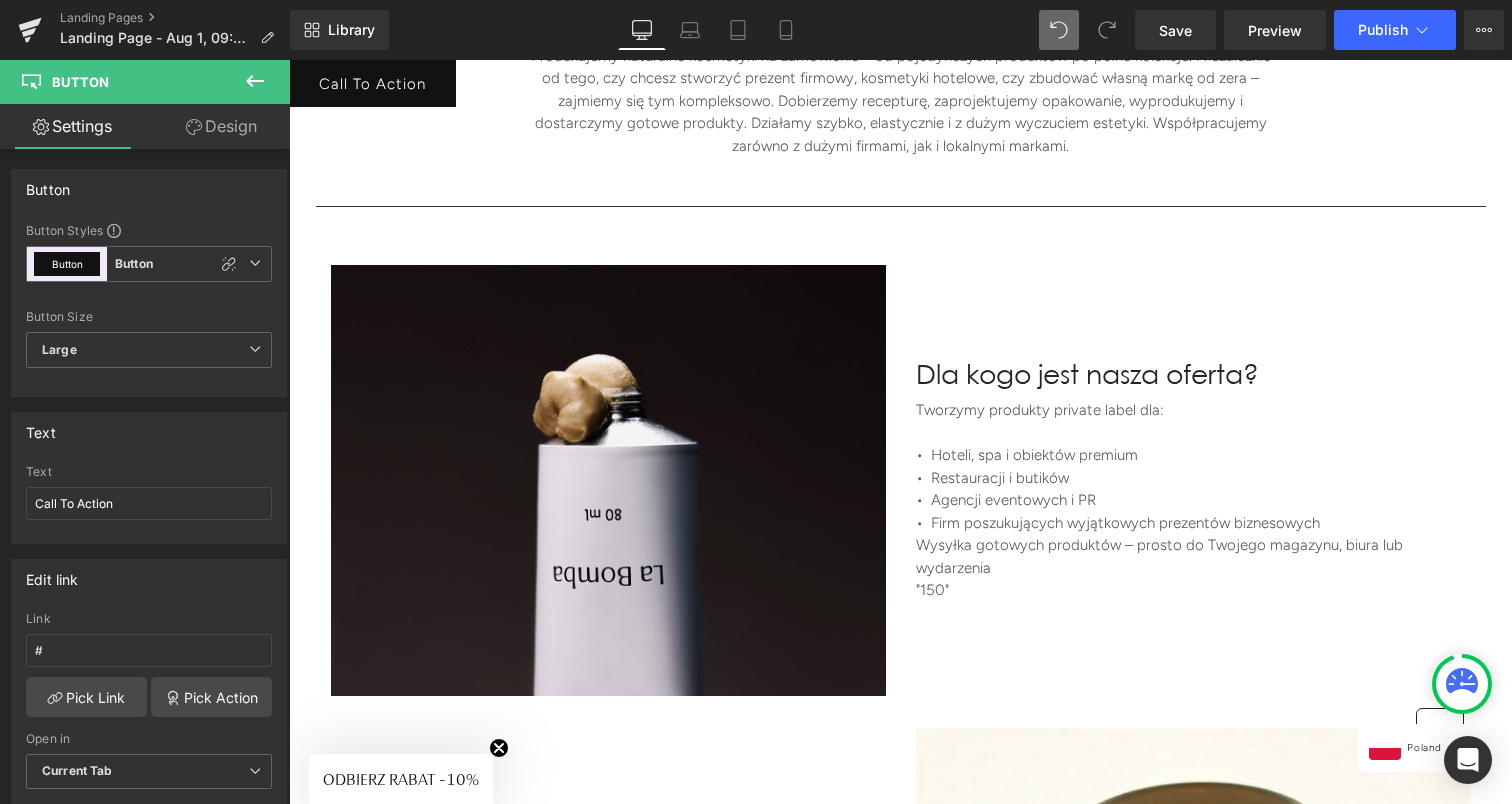click on "Design" at bounding box center (221, 126) 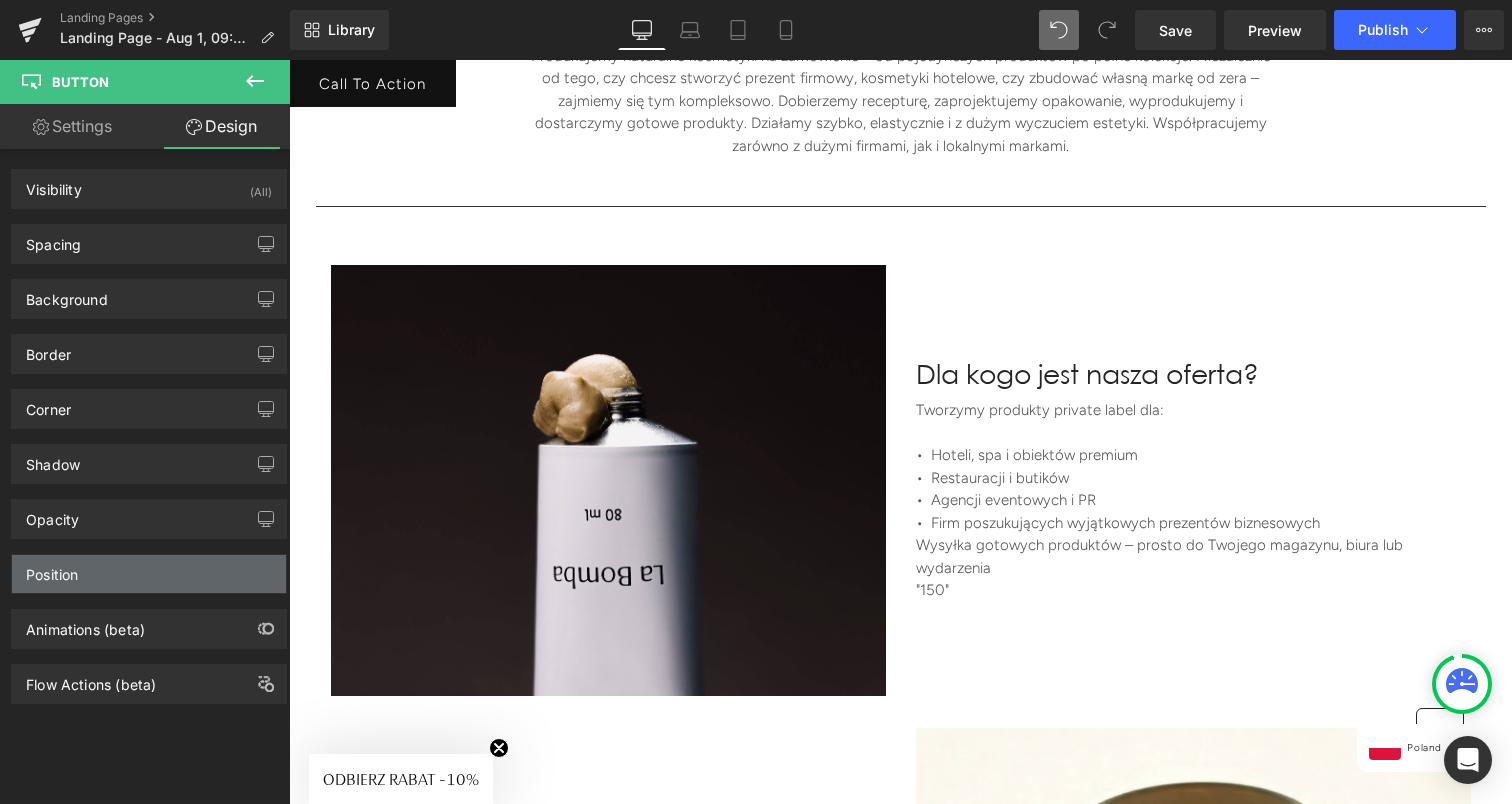 click on "Position" at bounding box center [149, 574] 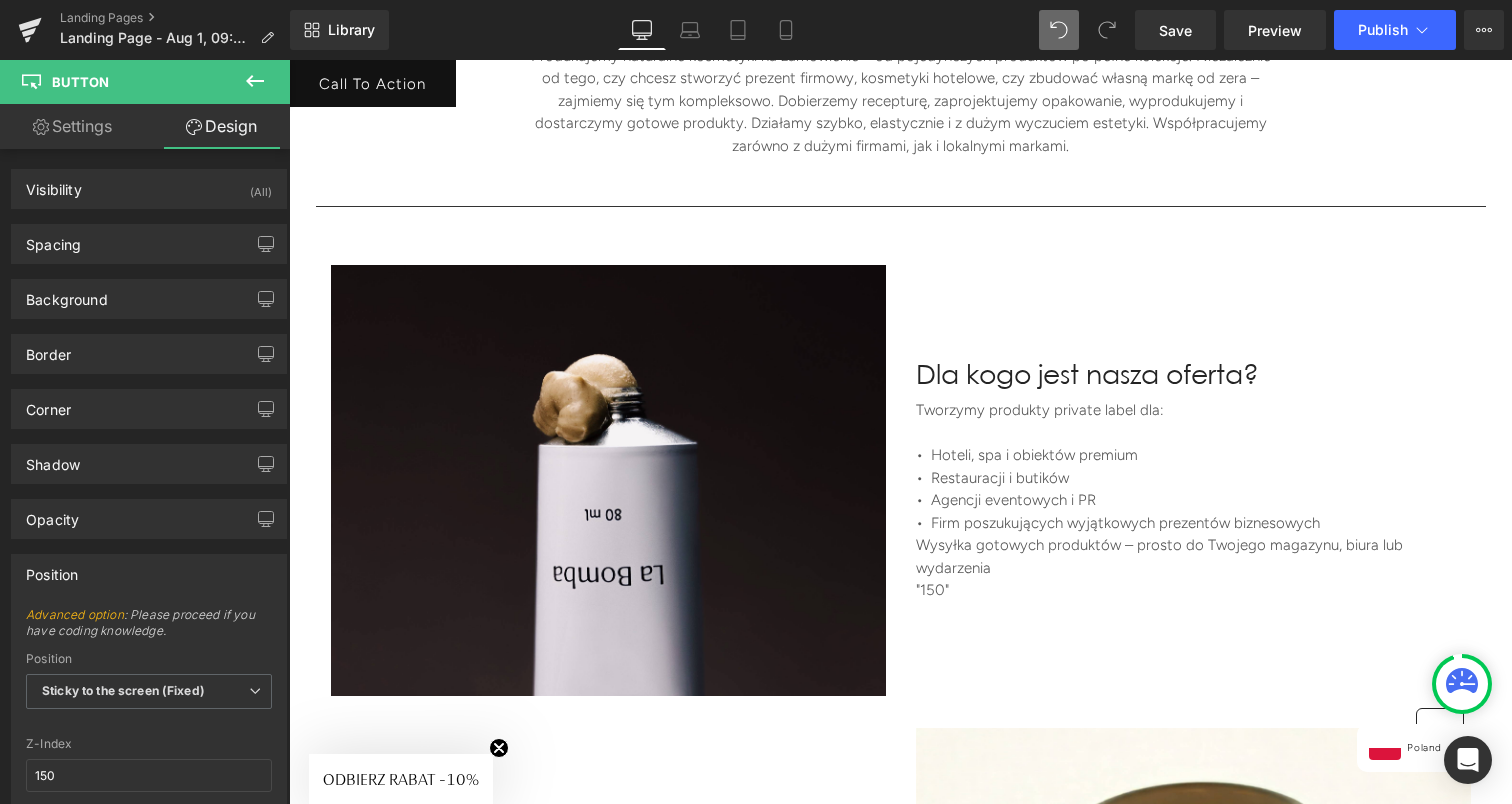 click on "Sklepów lifestyle i wellness" at bounding box center [149, 776] 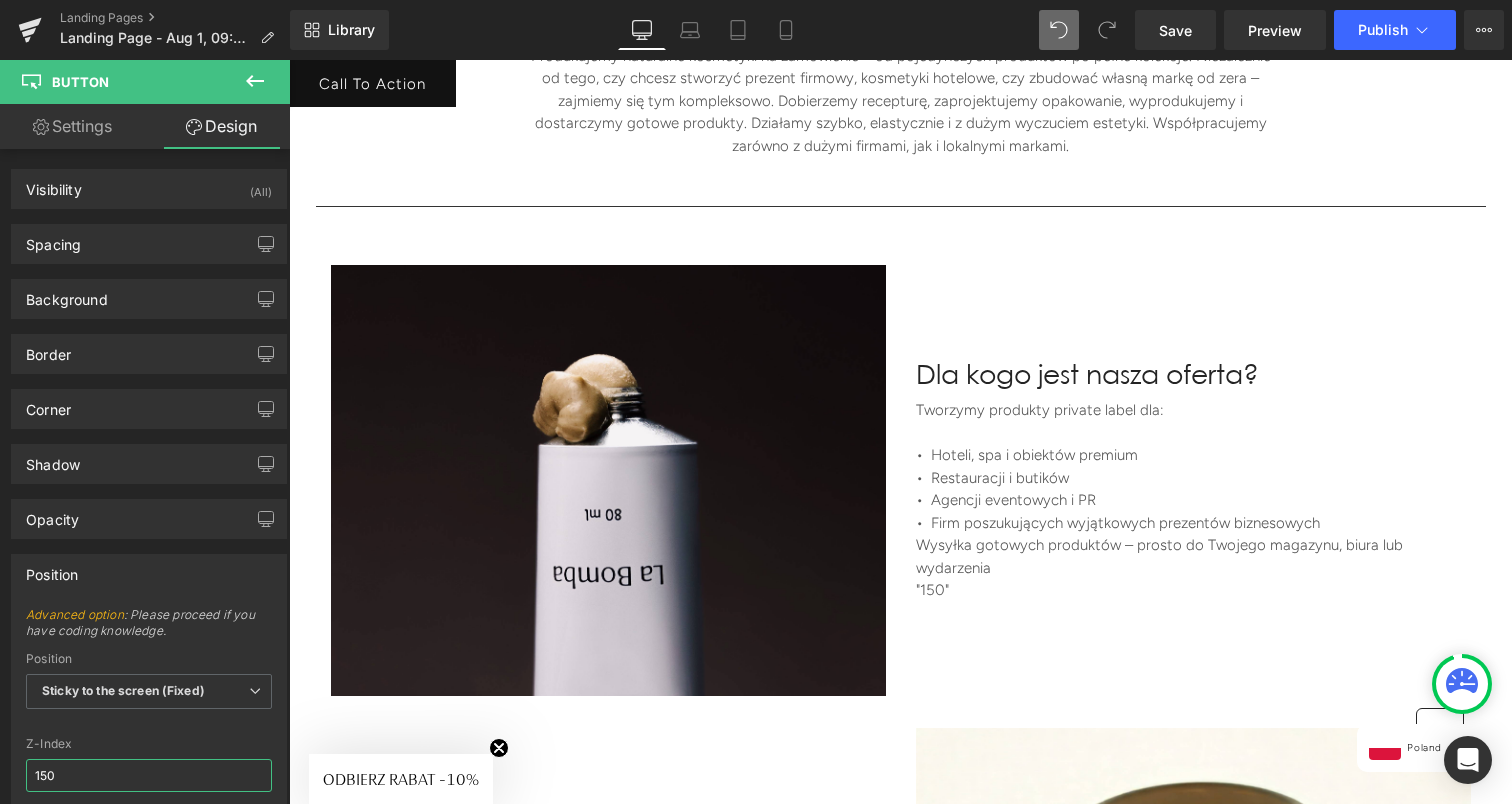 click on "150" at bounding box center (149, 775) 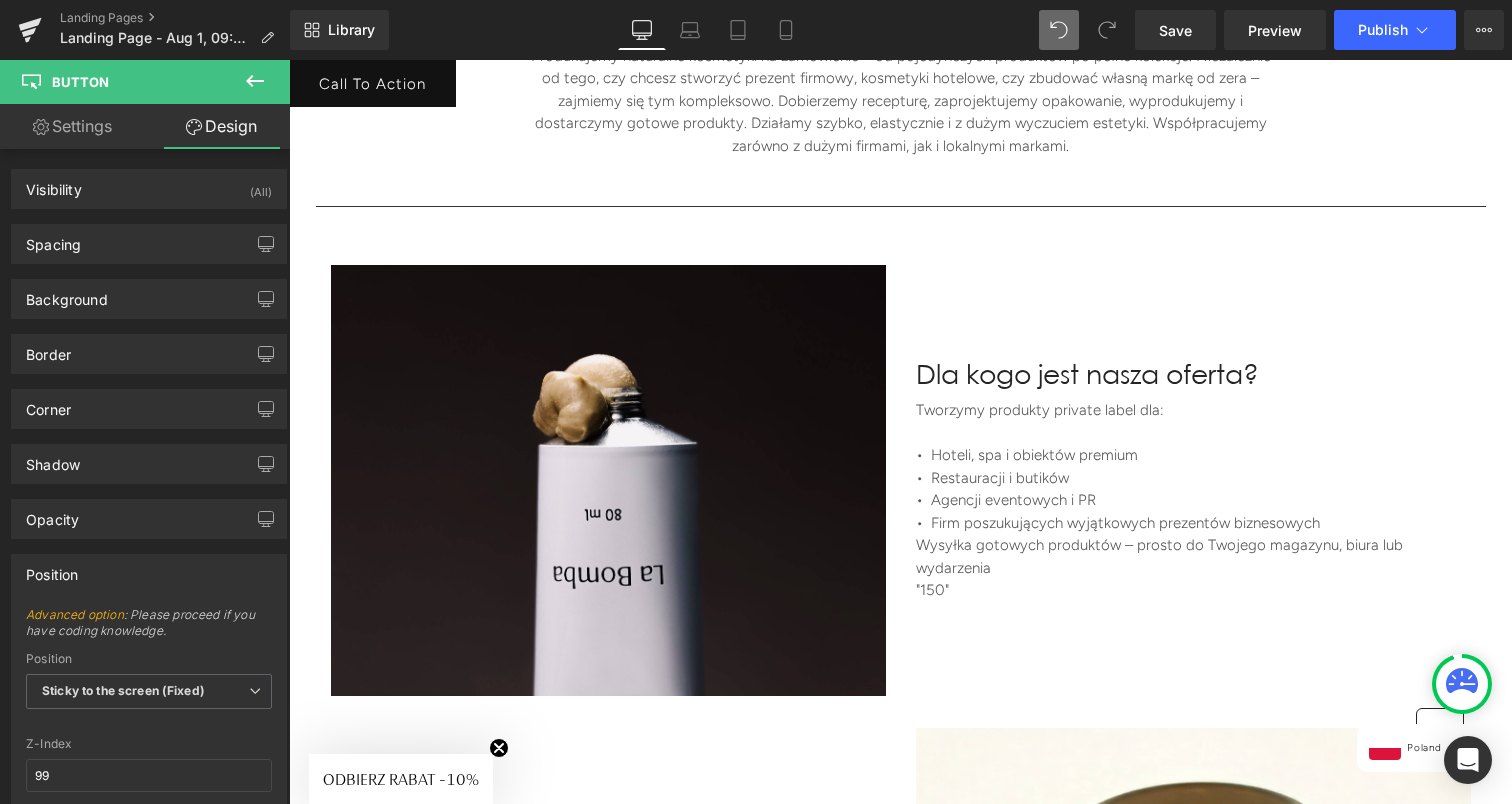 click at bounding box center [149, 725] 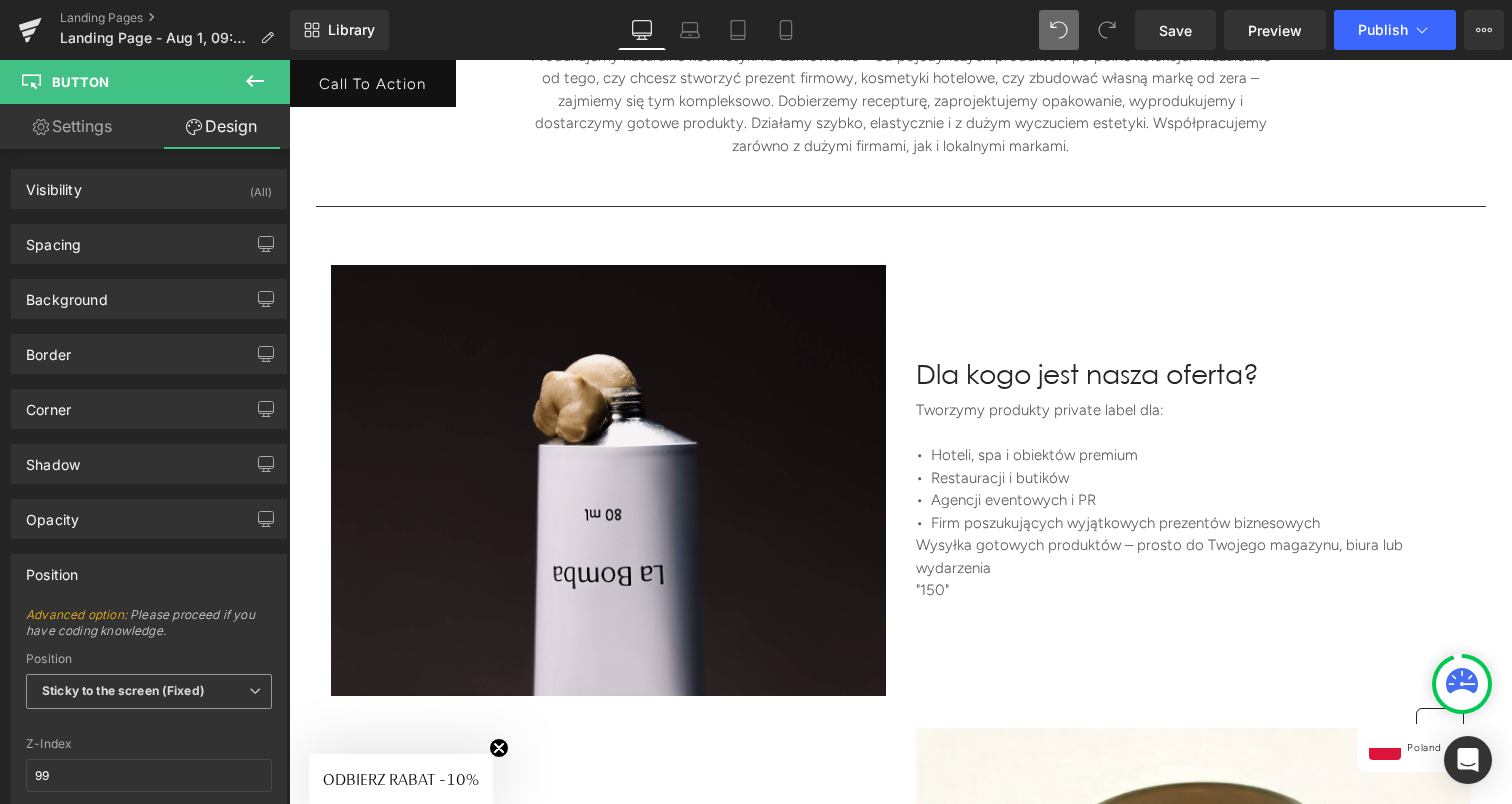 click on "Sticky to the screen (Fixed)" at bounding box center [149, 691] 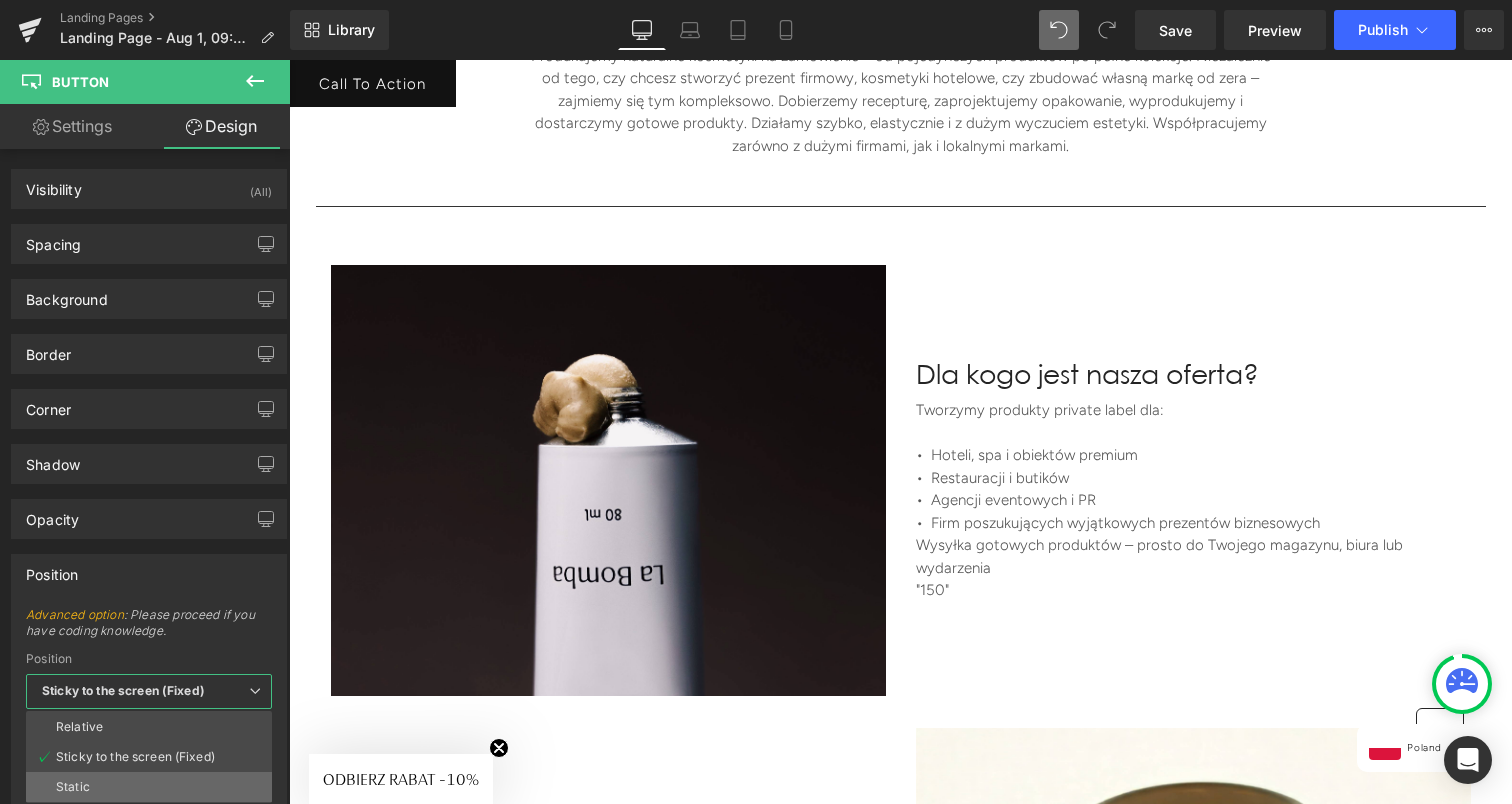 click on "Static" at bounding box center [149, 787] 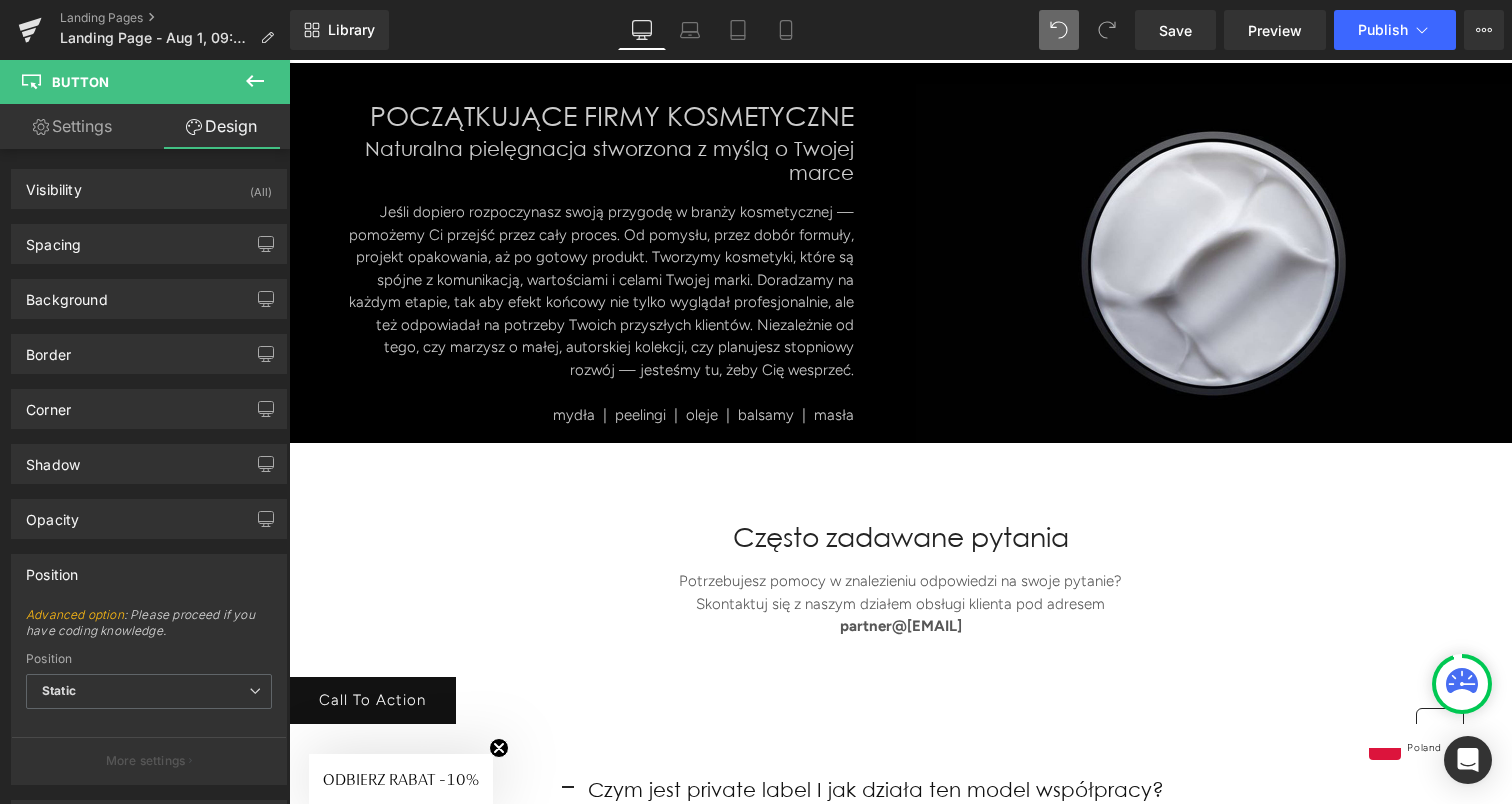 scroll, scrollTop: 3847, scrollLeft: 0, axis: vertical 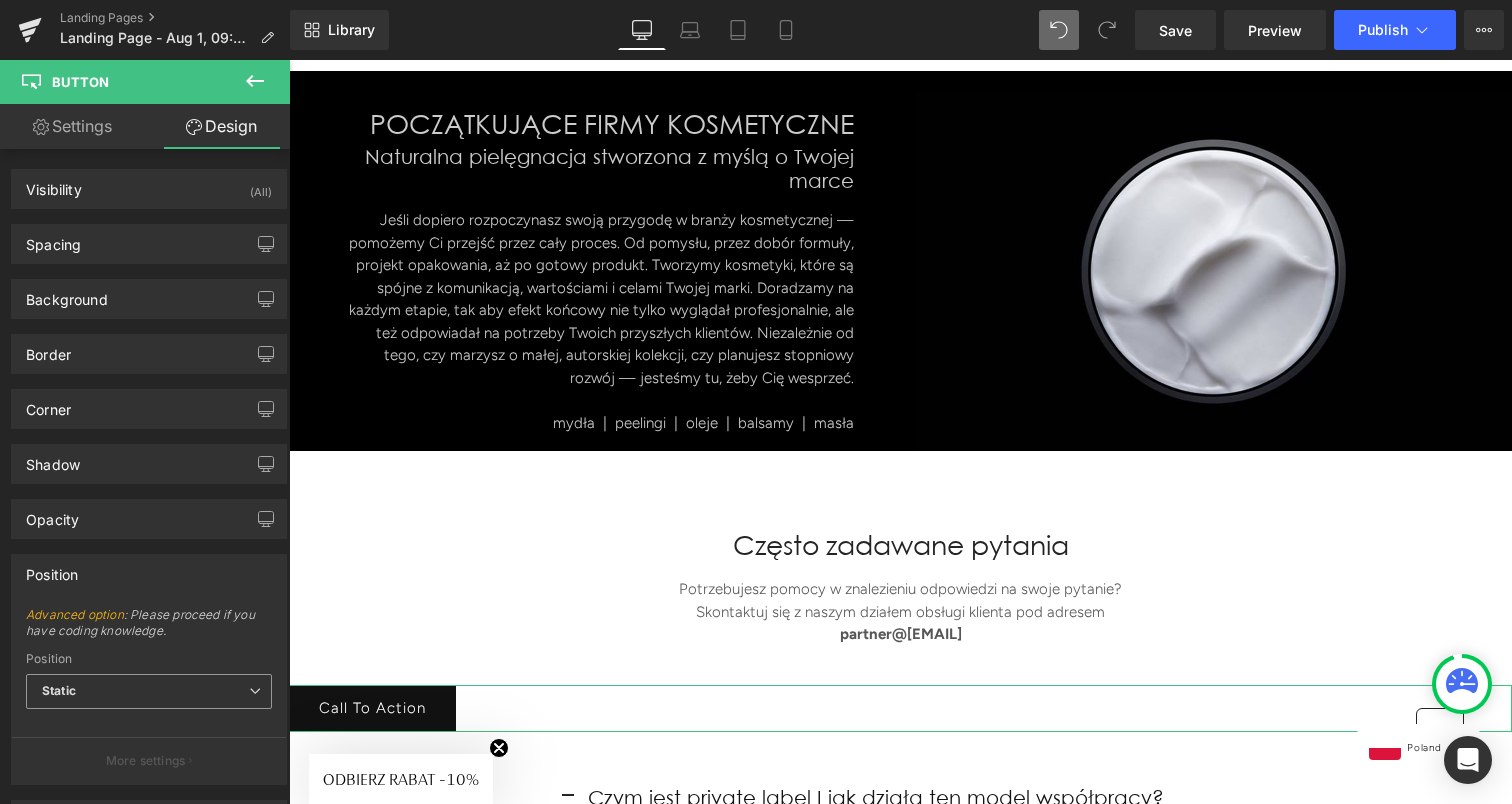 click on "Static" at bounding box center (149, 691) 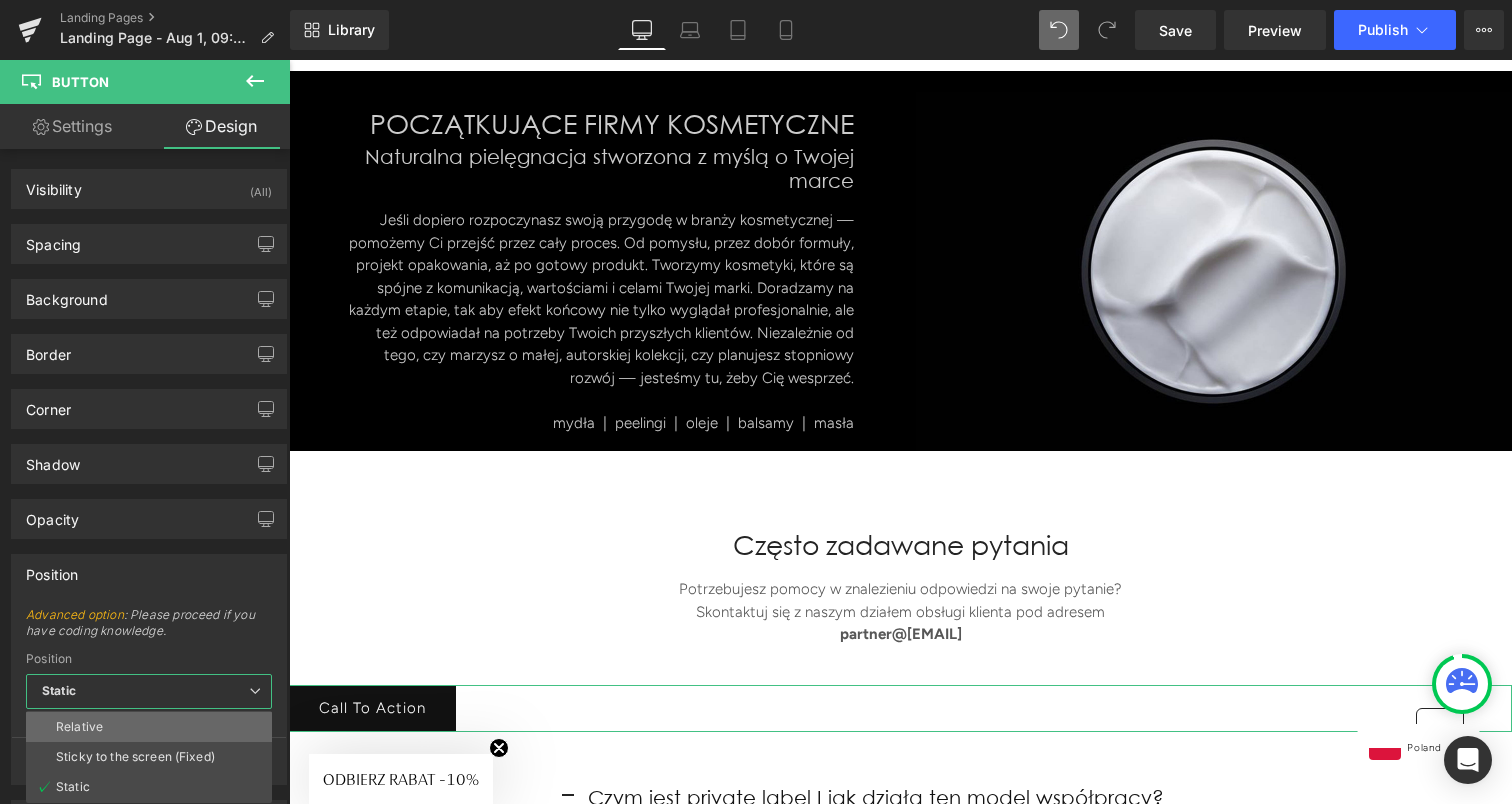 click on "Relative" at bounding box center [149, 727] 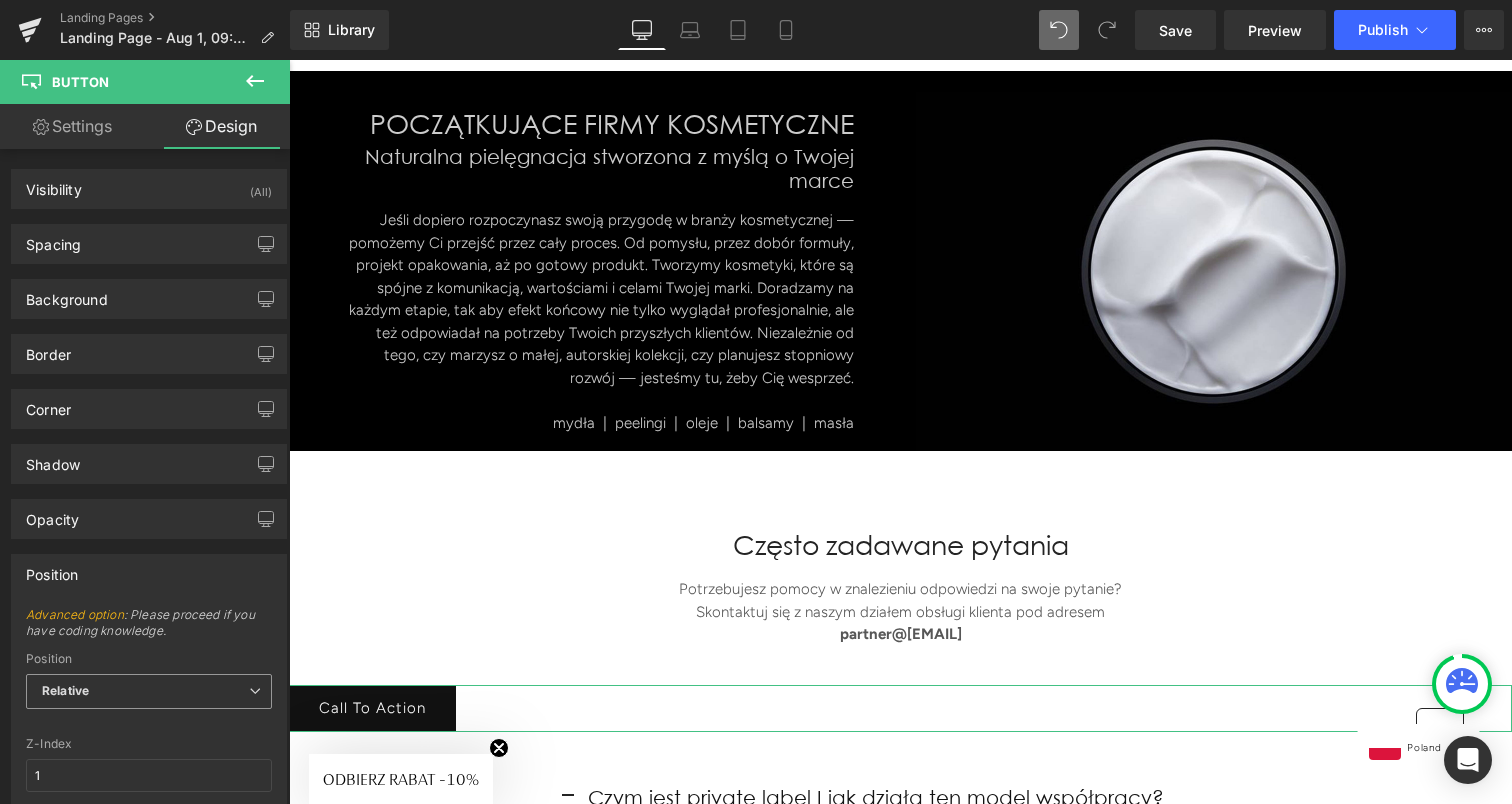 click on "Relative
Relative Sticky to the screen (Fixed) Static" at bounding box center [149, 696] 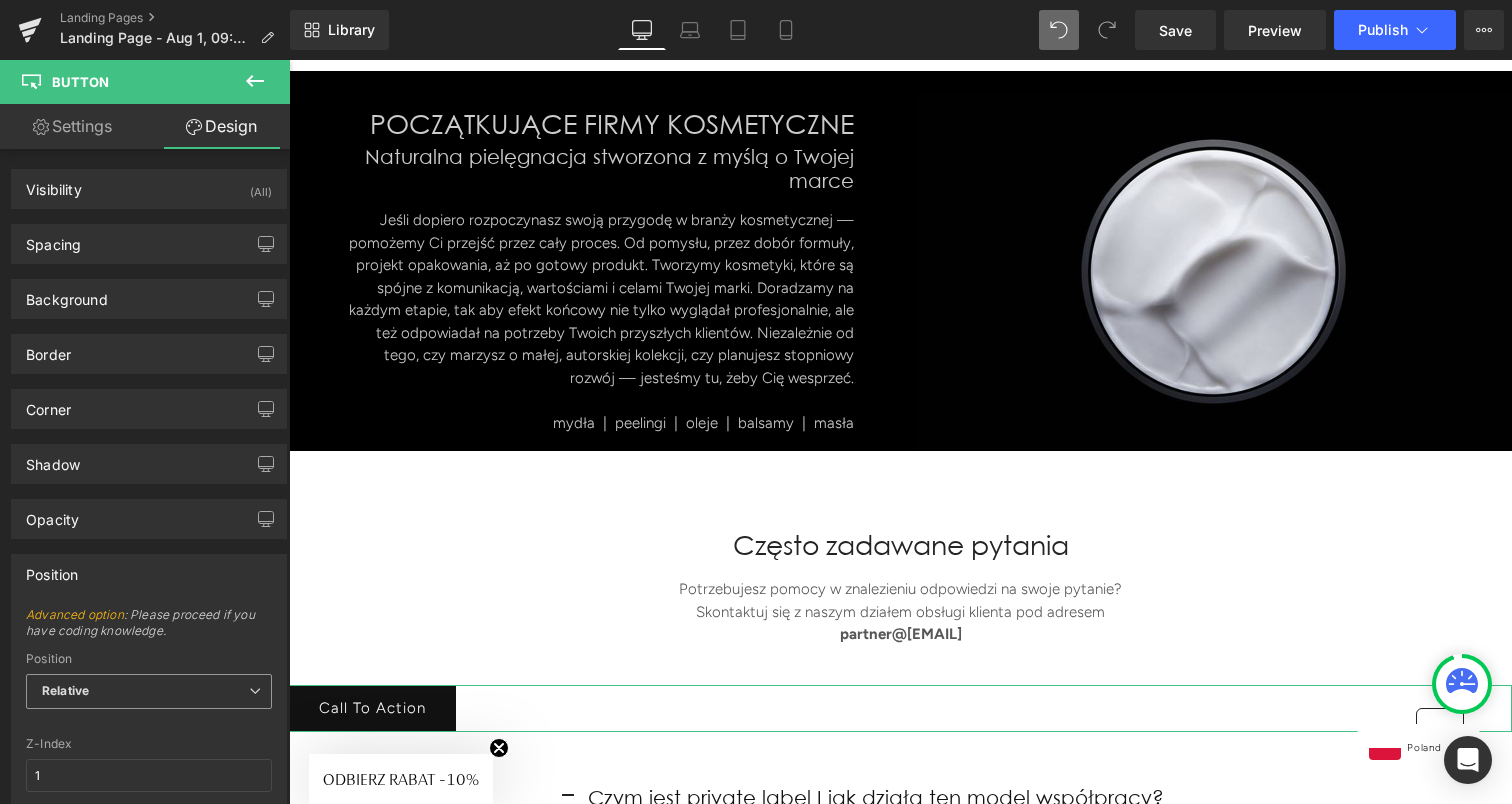 click on "Relative" at bounding box center [149, 691] 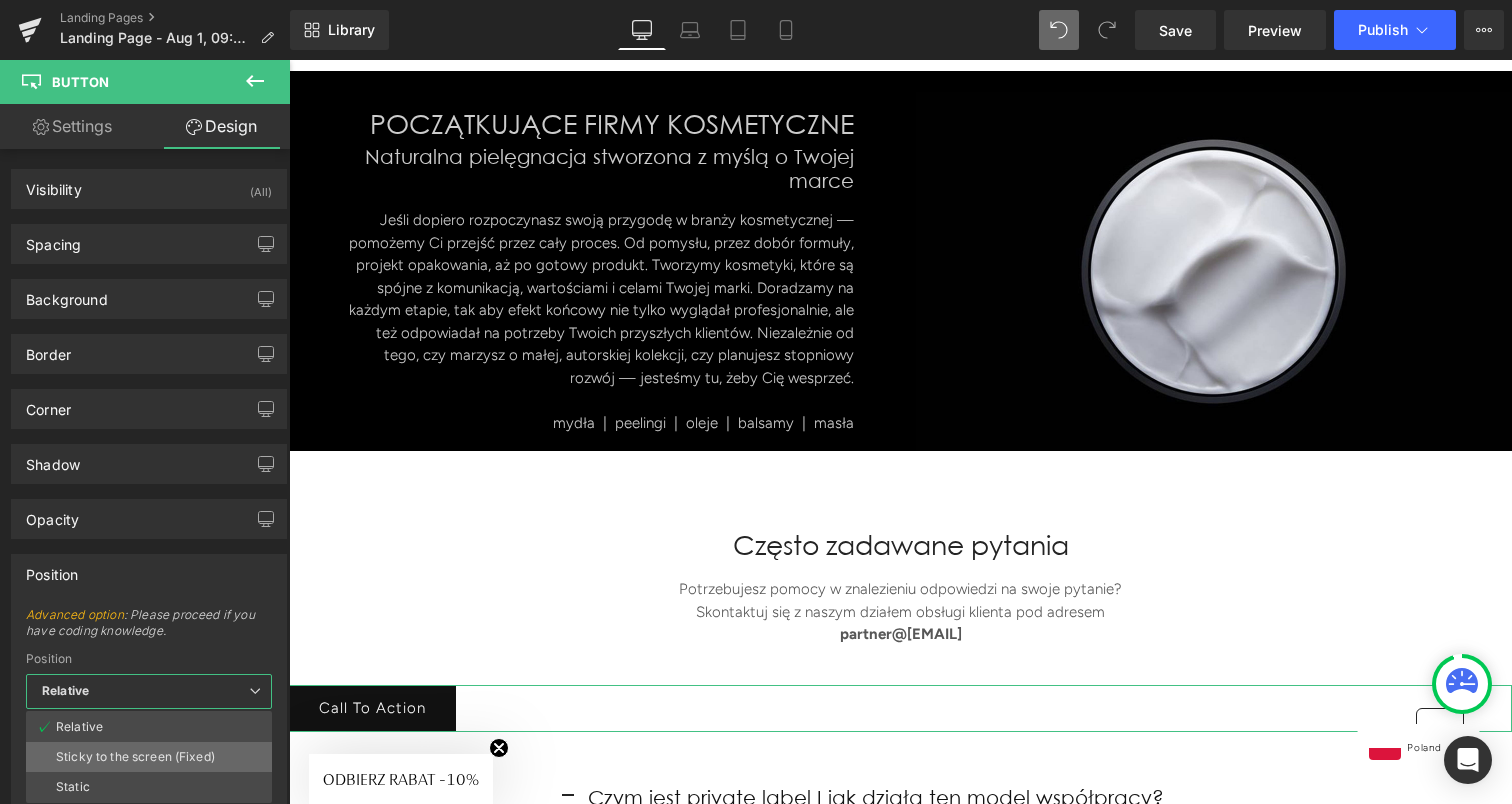 click on "Sticky to the screen (Fixed)" at bounding box center [135, 757] 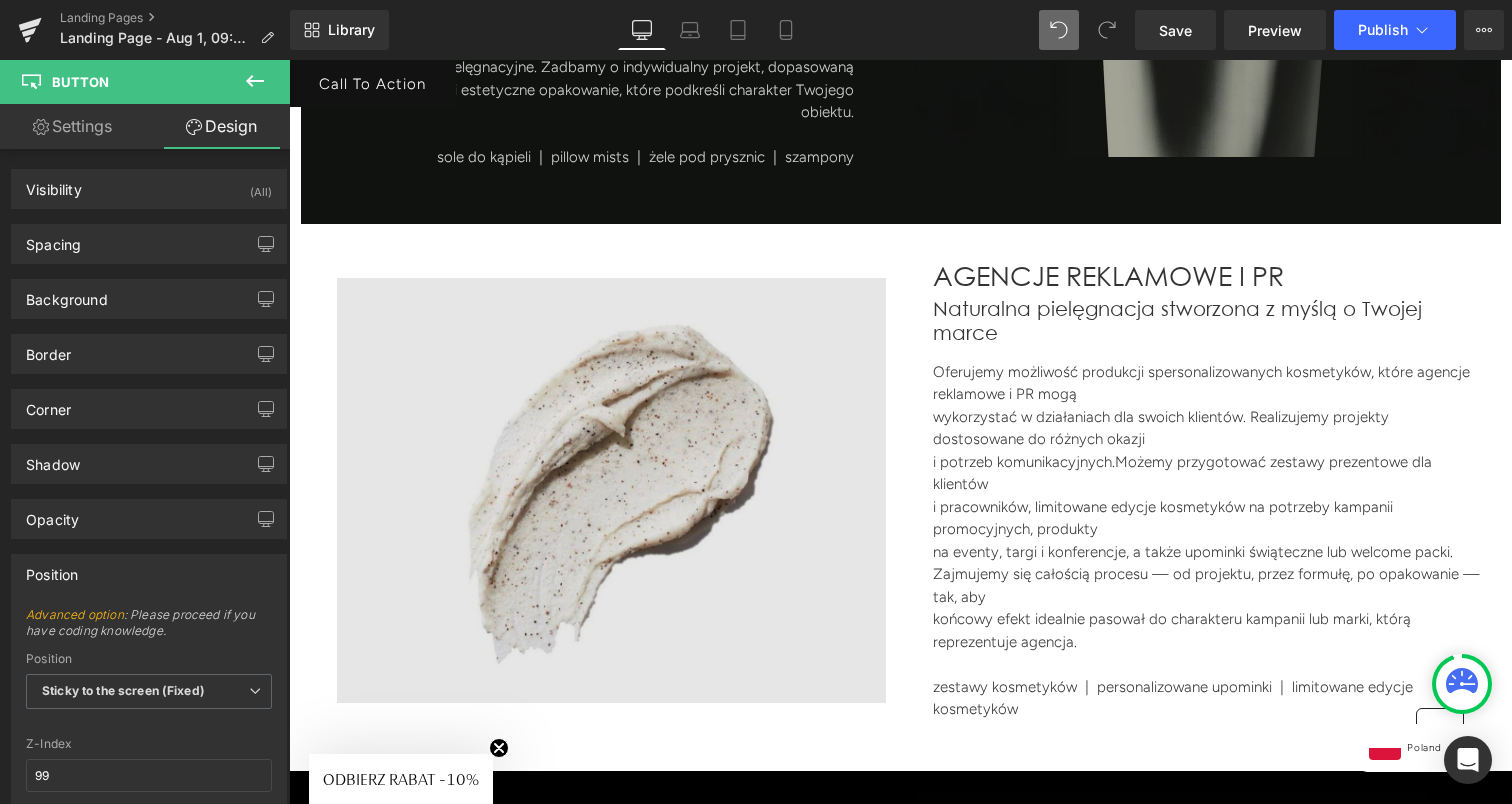 scroll, scrollTop: 3145, scrollLeft: 0, axis: vertical 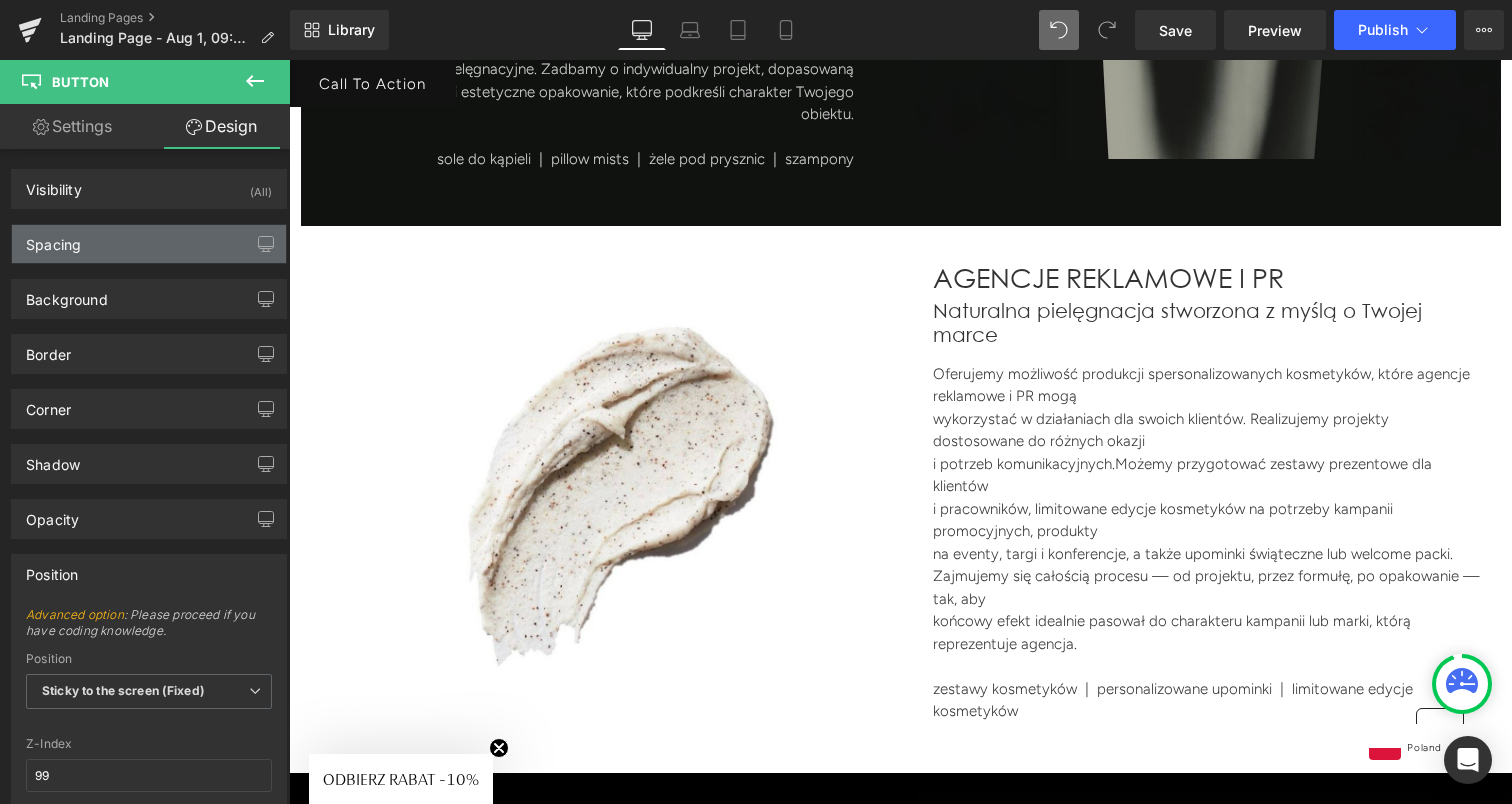 click on "Spacing" at bounding box center [149, 244] 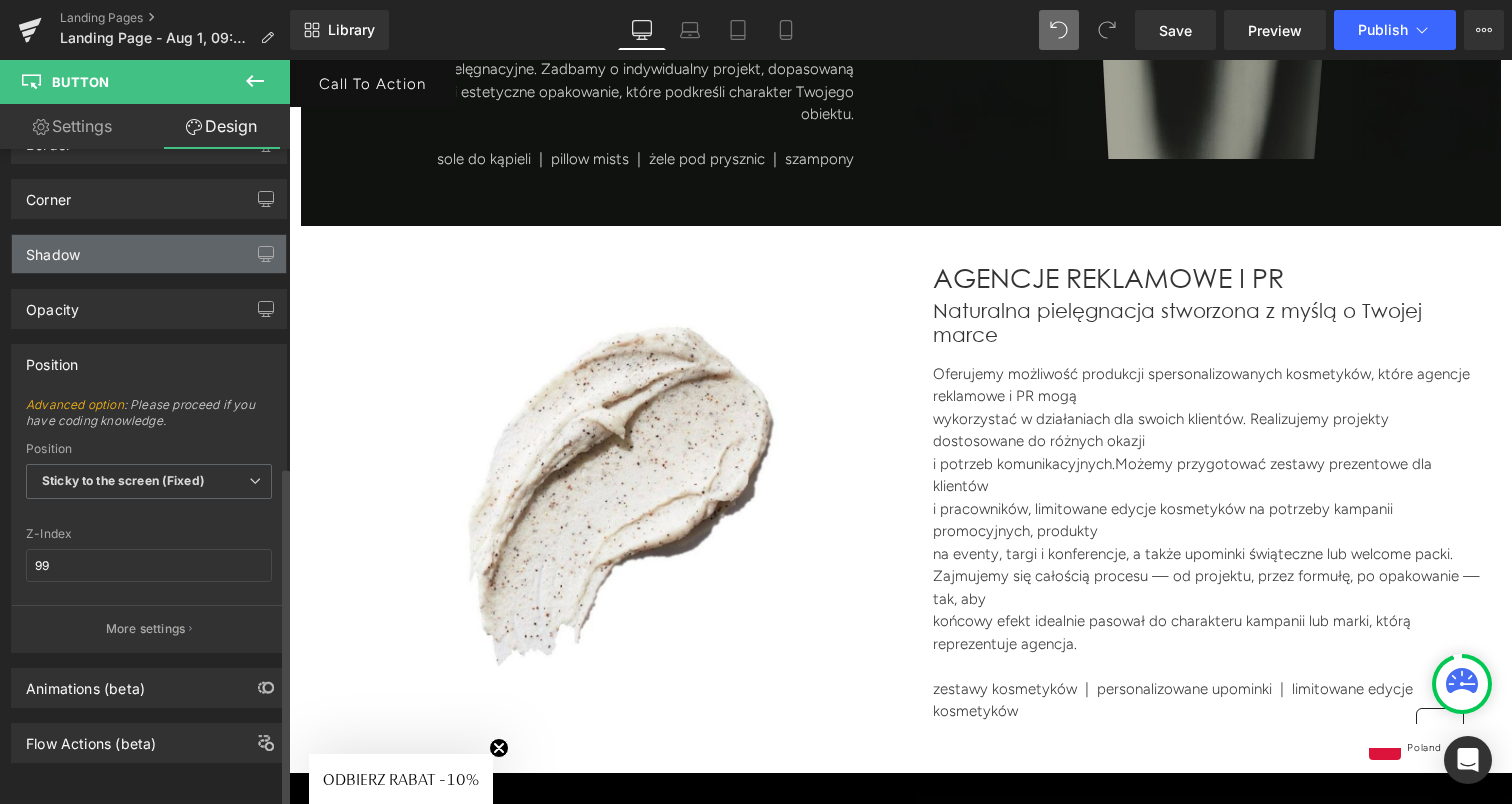 scroll, scrollTop: 609, scrollLeft: 0, axis: vertical 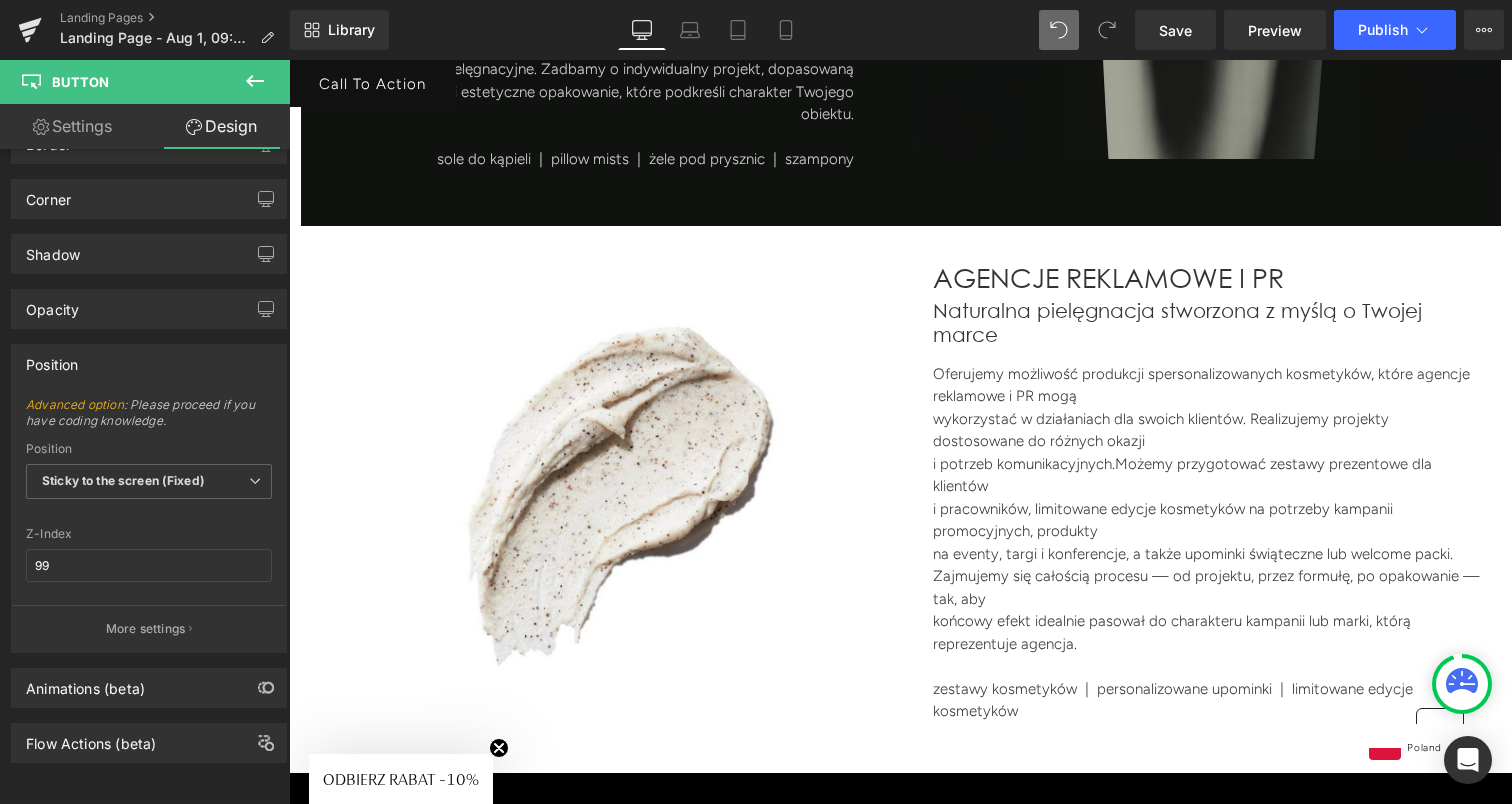 click on "Settings" at bounding box center [72, 126] 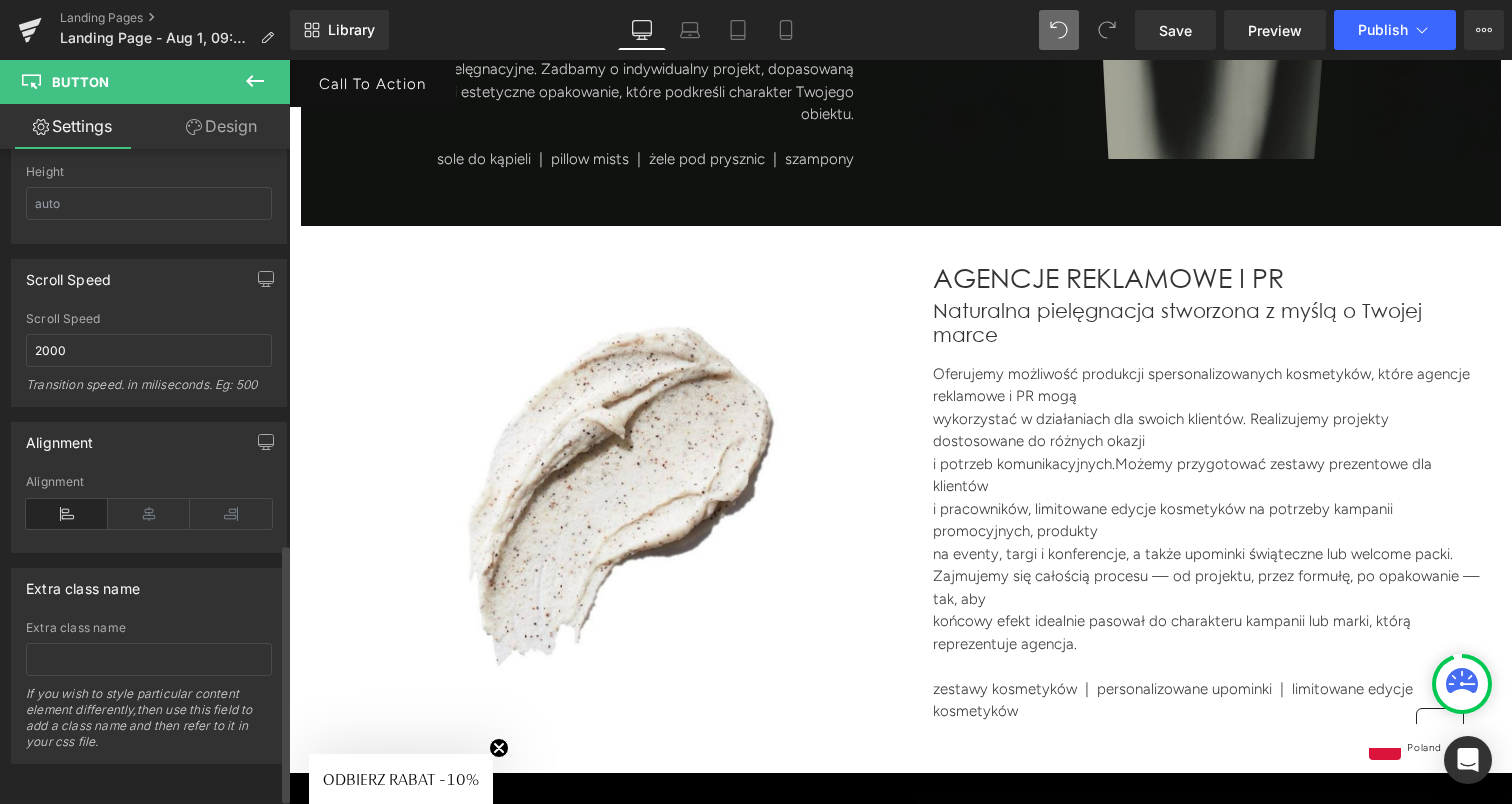 scroll, scrollTop: 998, scrollLeft: 0, axis: vertical 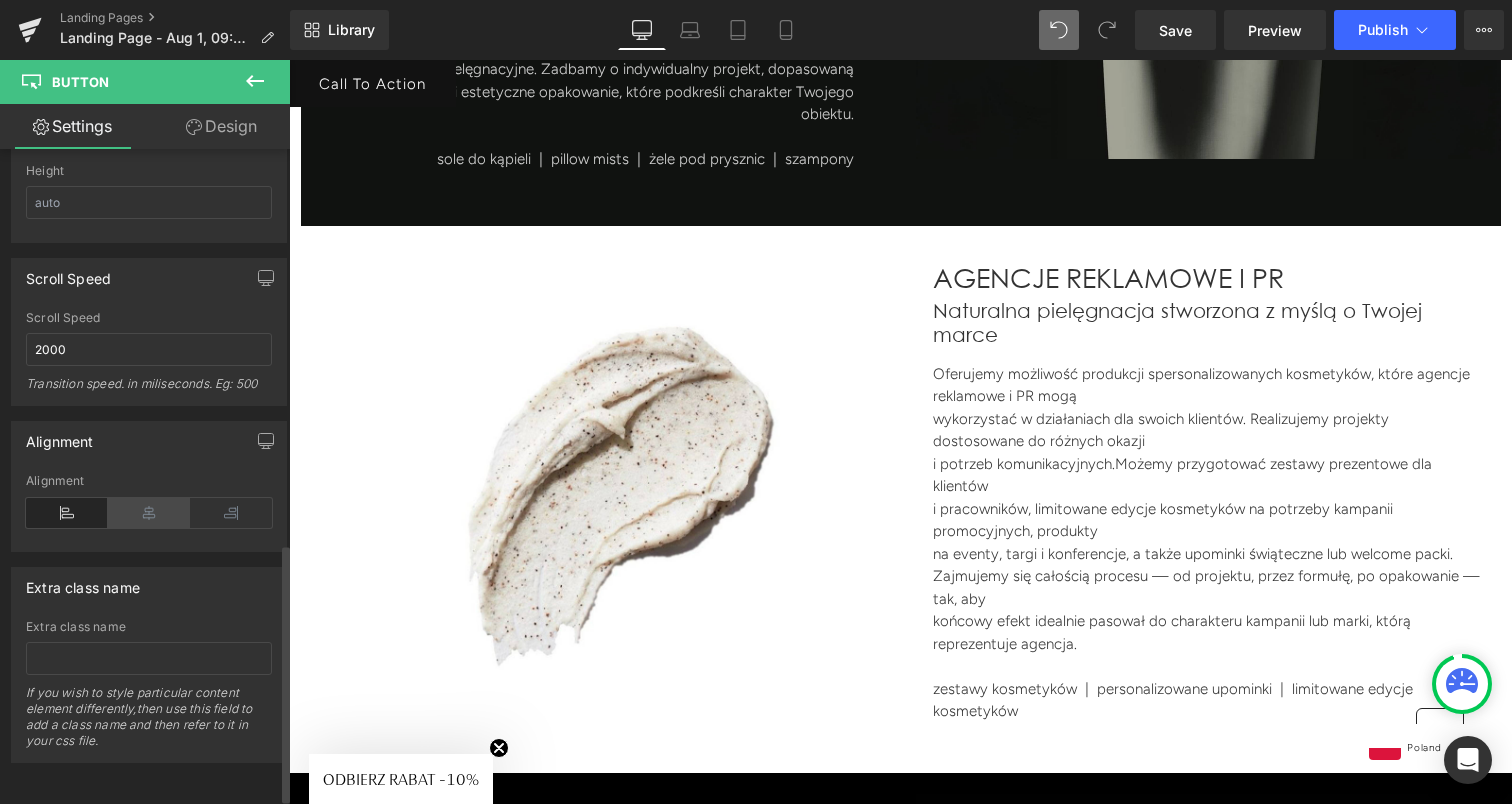 click at bounding box center [149, 513] 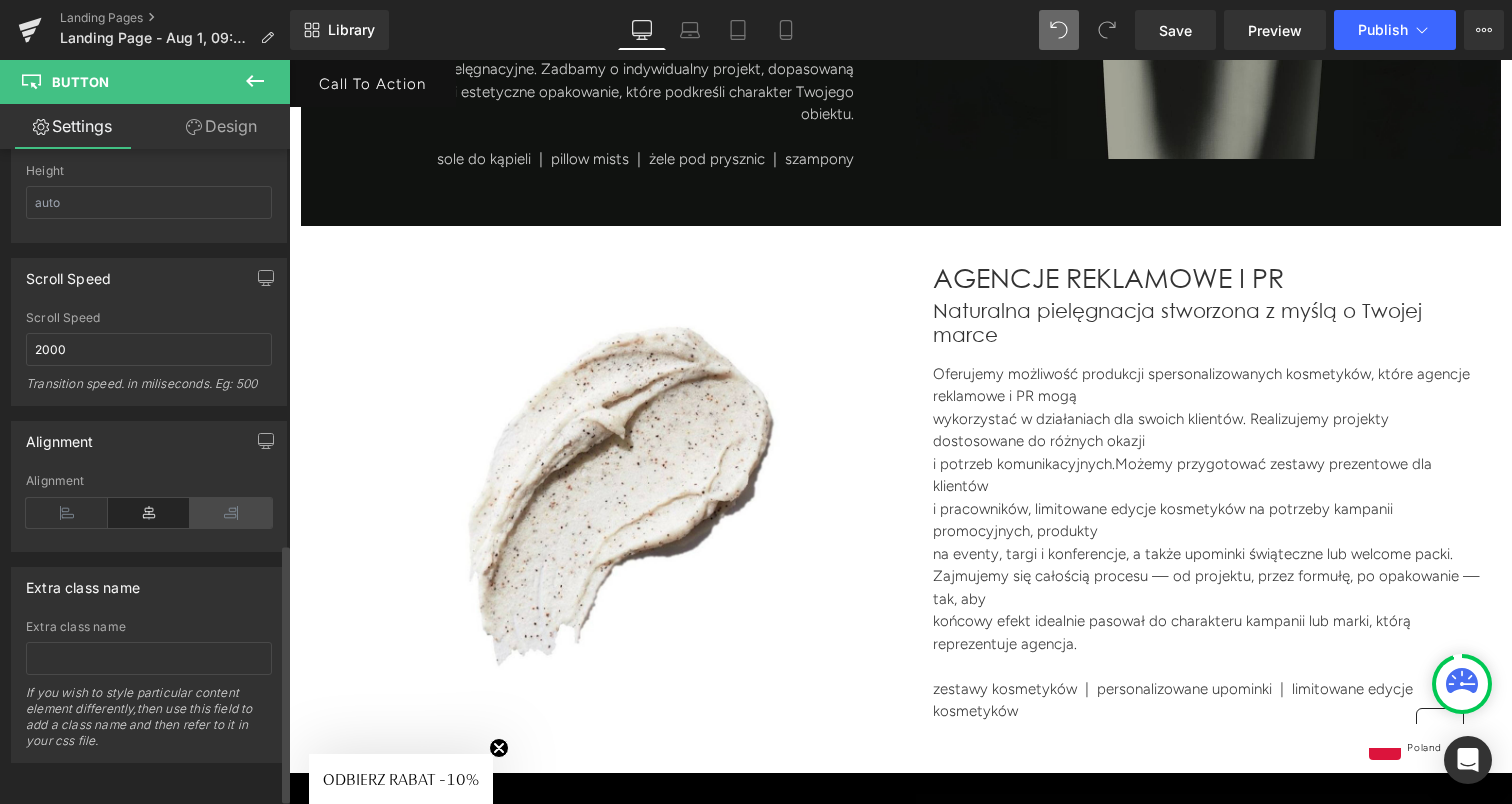 click at bounding box center (231, 513) 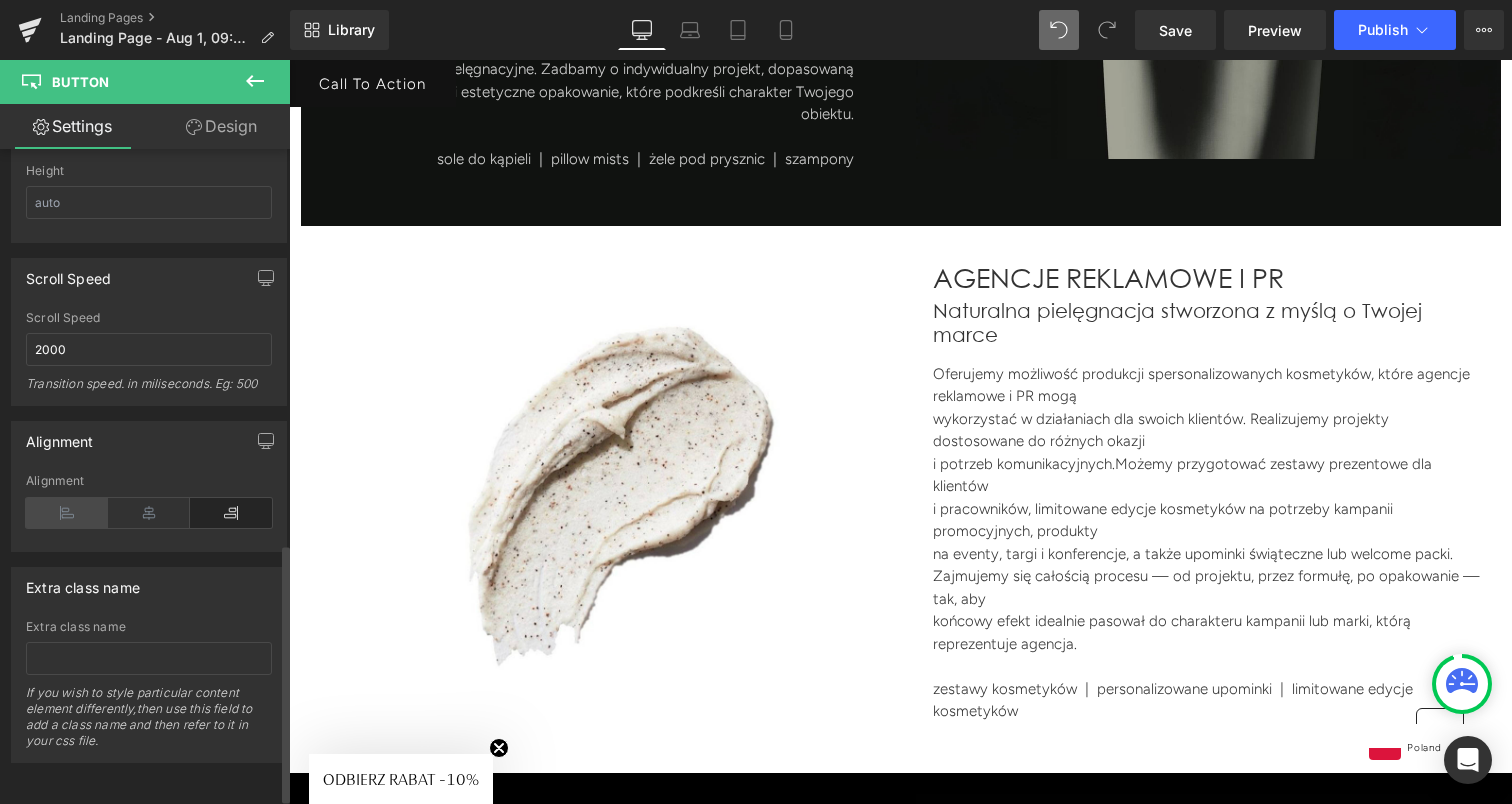 click at bounding box center (67, 513) 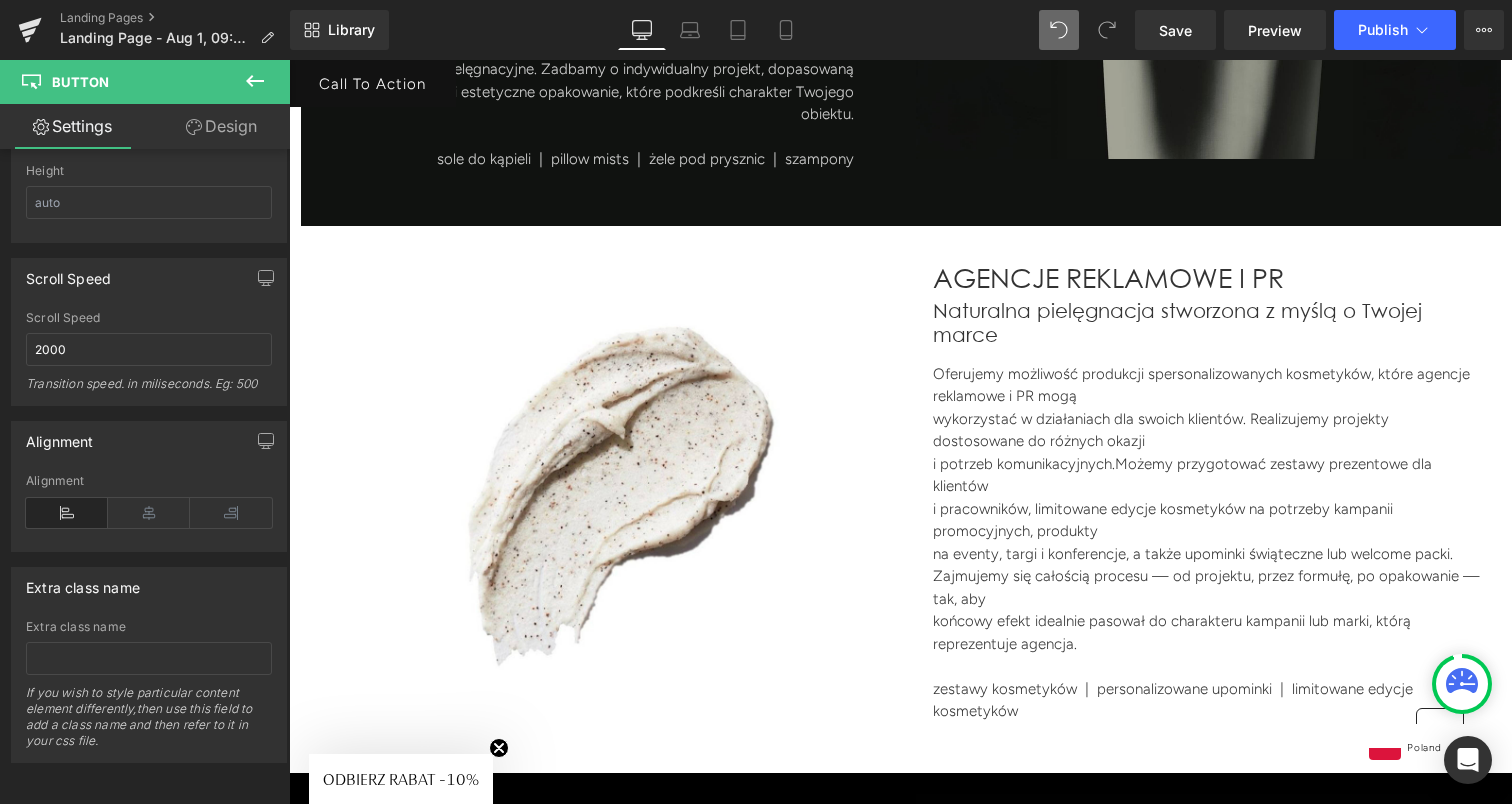 click 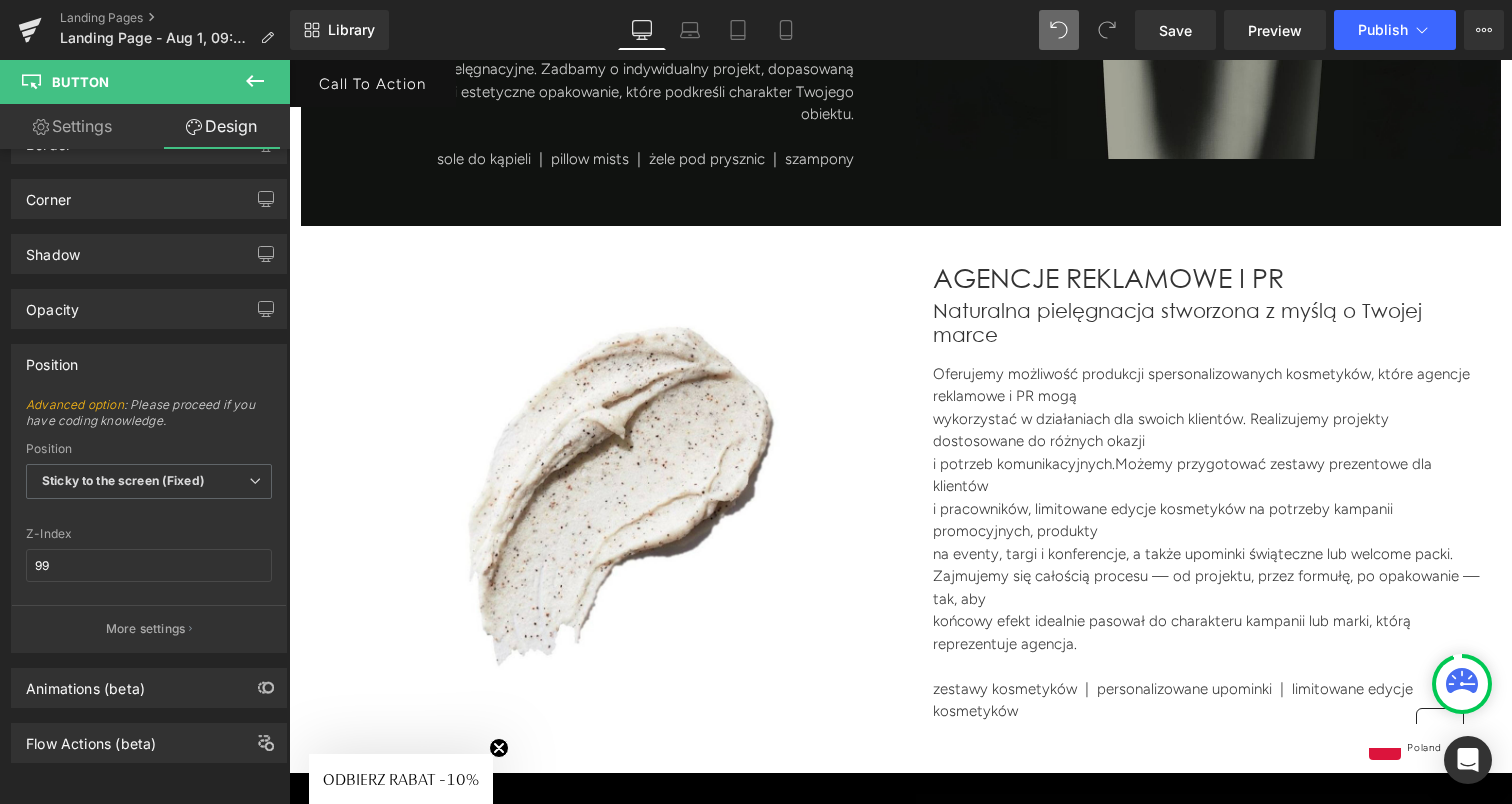 type on "0" 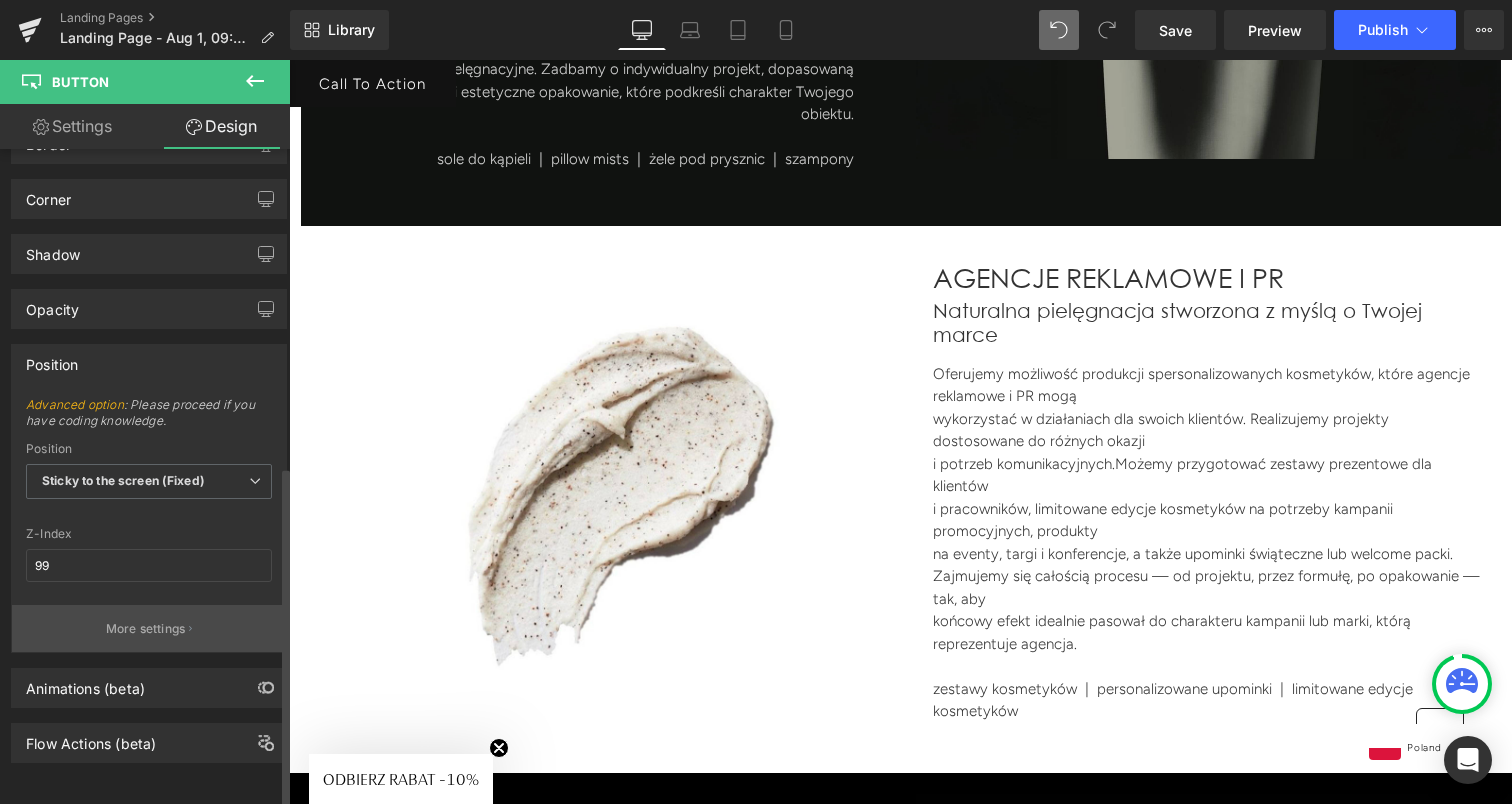 click on "More settings" at bounding box center [149, 628] 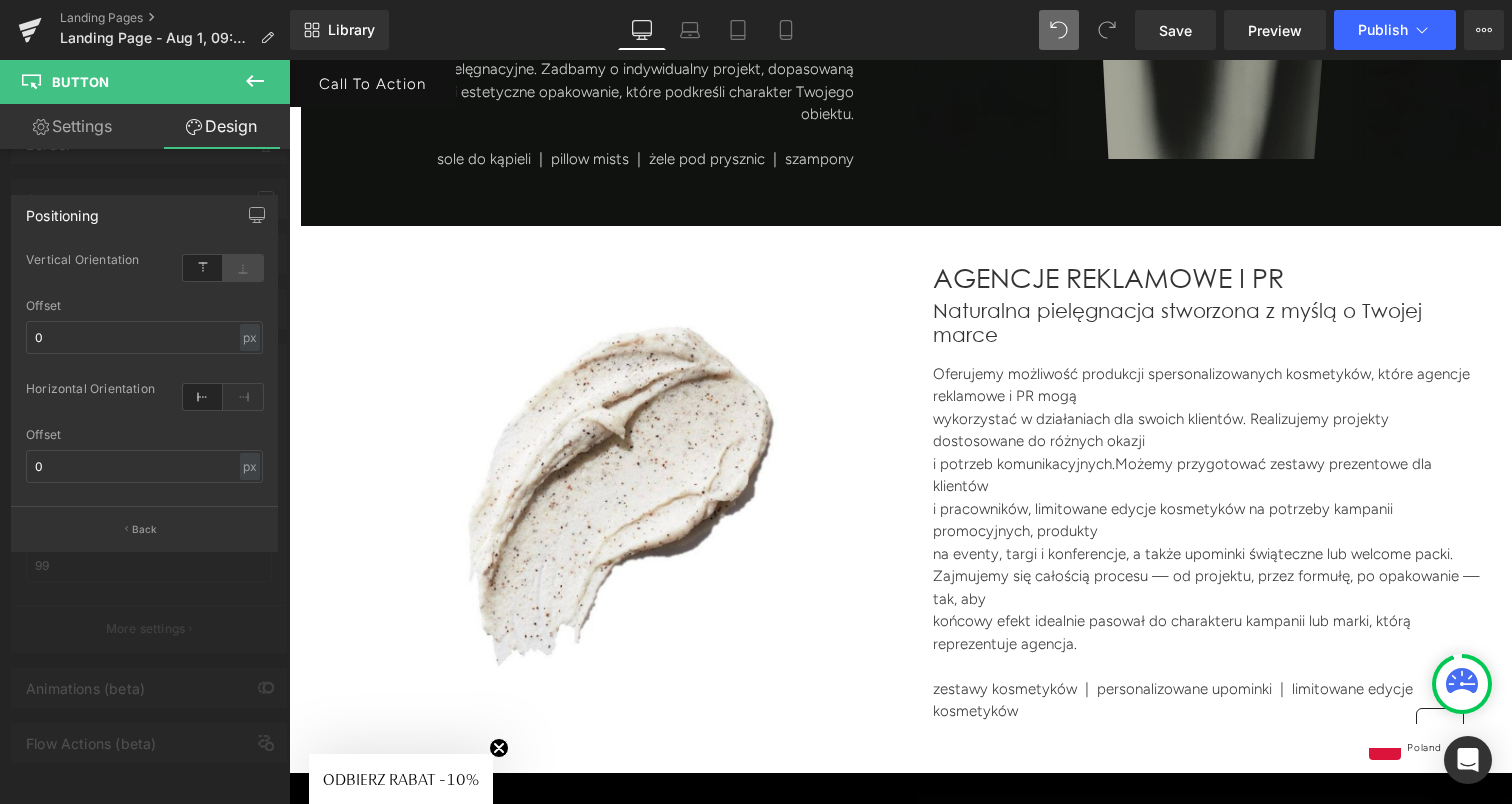click at bounding box center (243, 268) 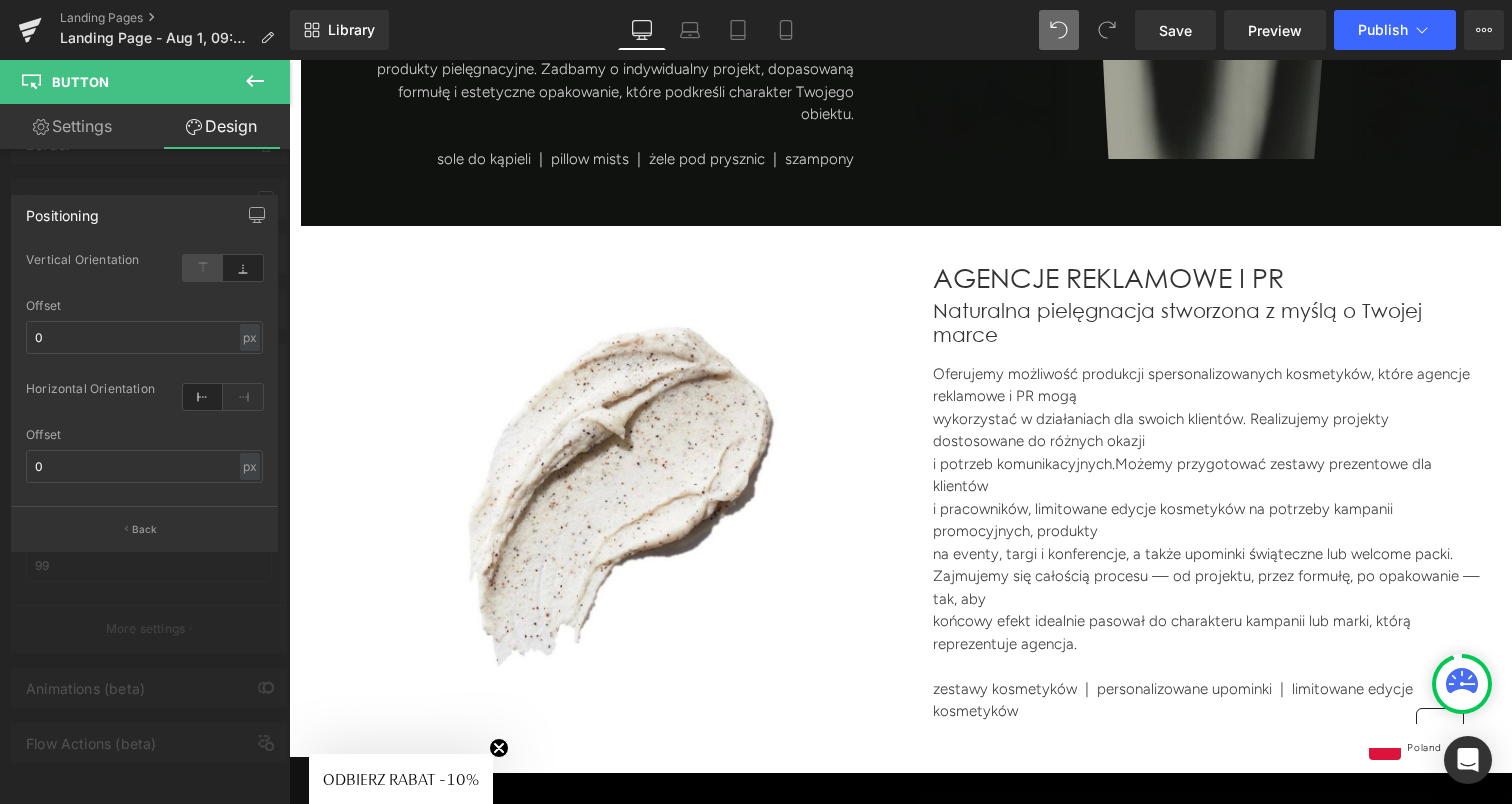 click at bounding box center [203, 268] 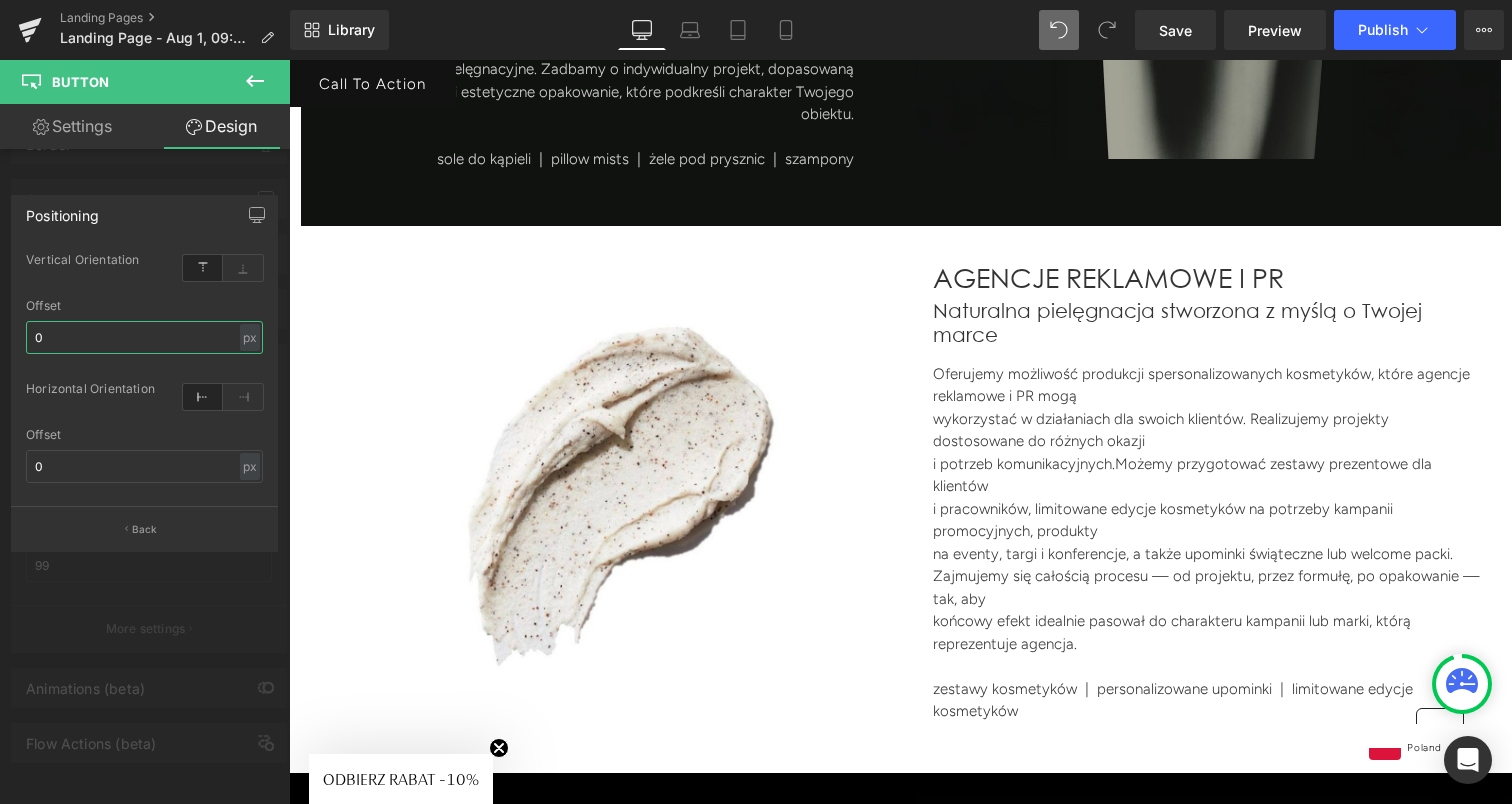 click on "0" at bounding box center (144, 337) 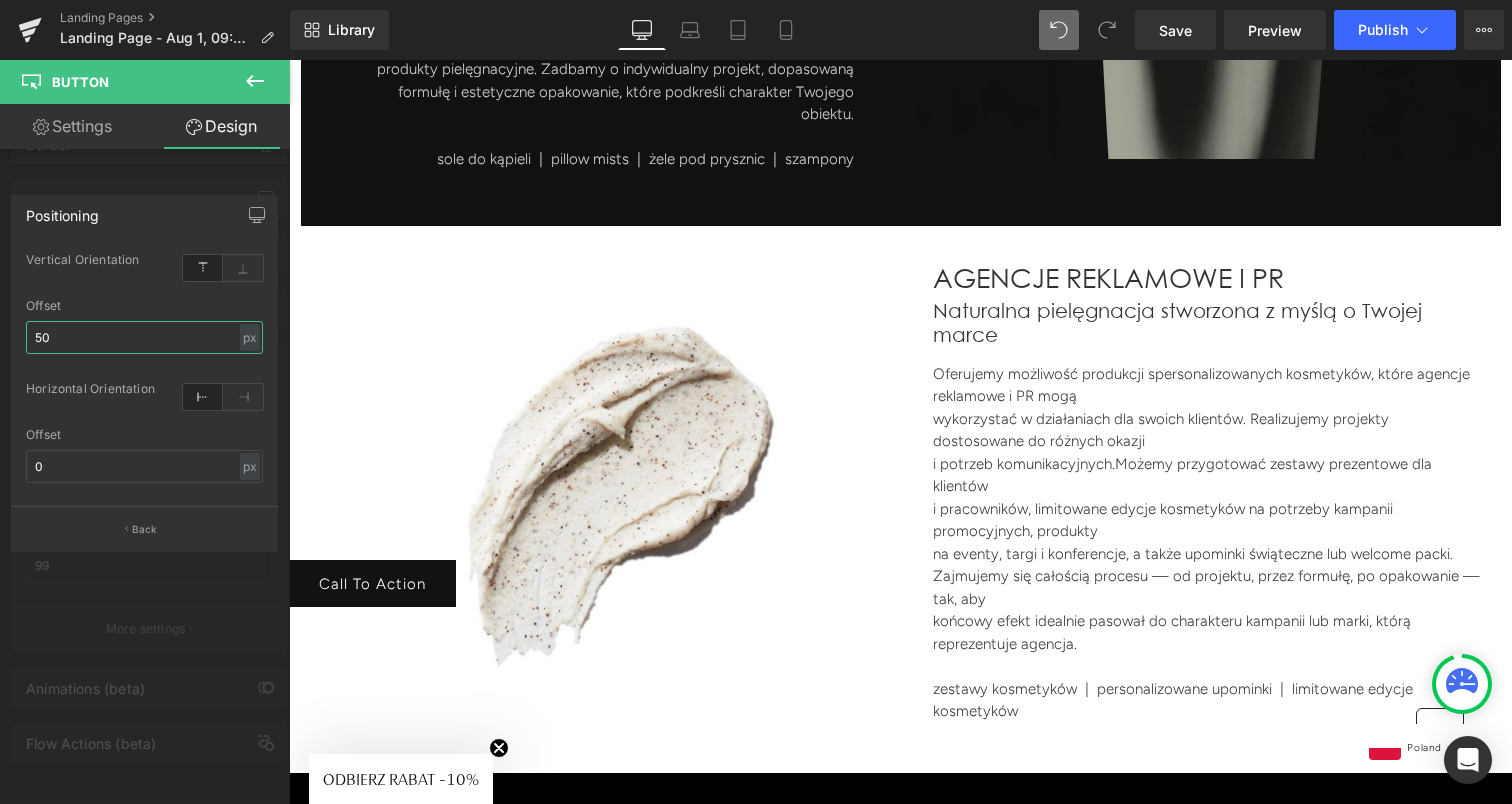 type on "5" 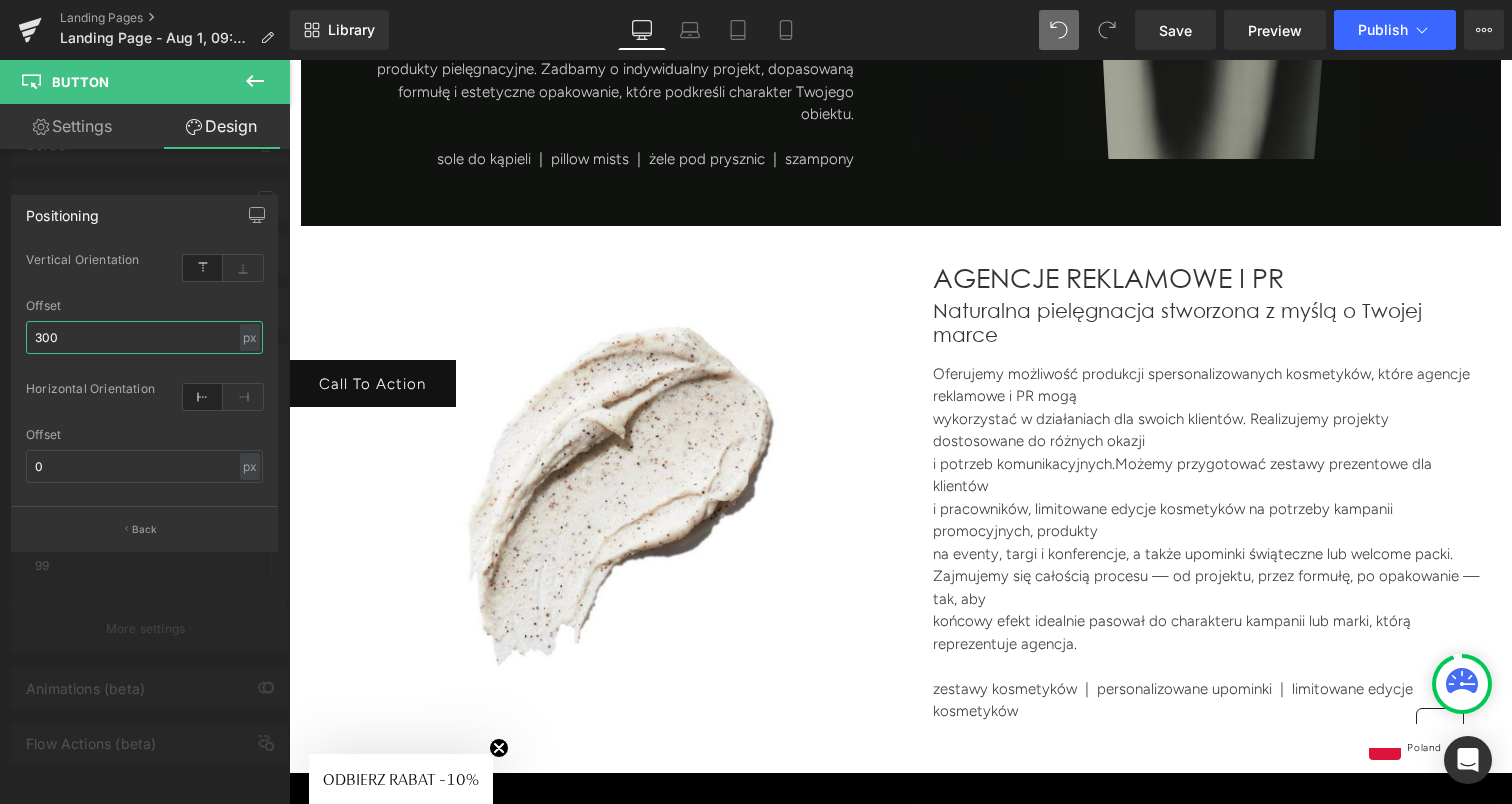 type on "300" 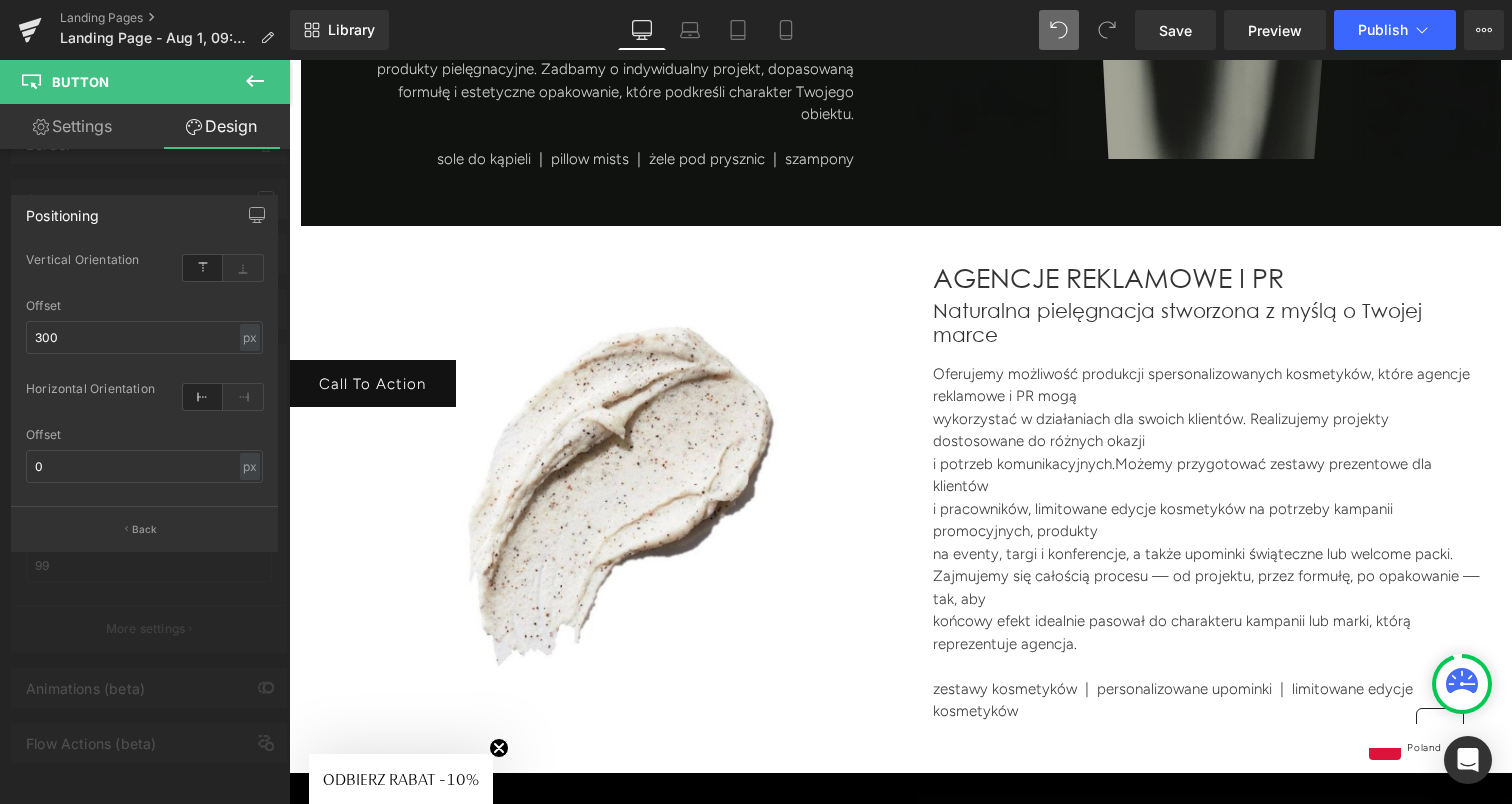 click on "Offset" at bounding box center [144, 306] 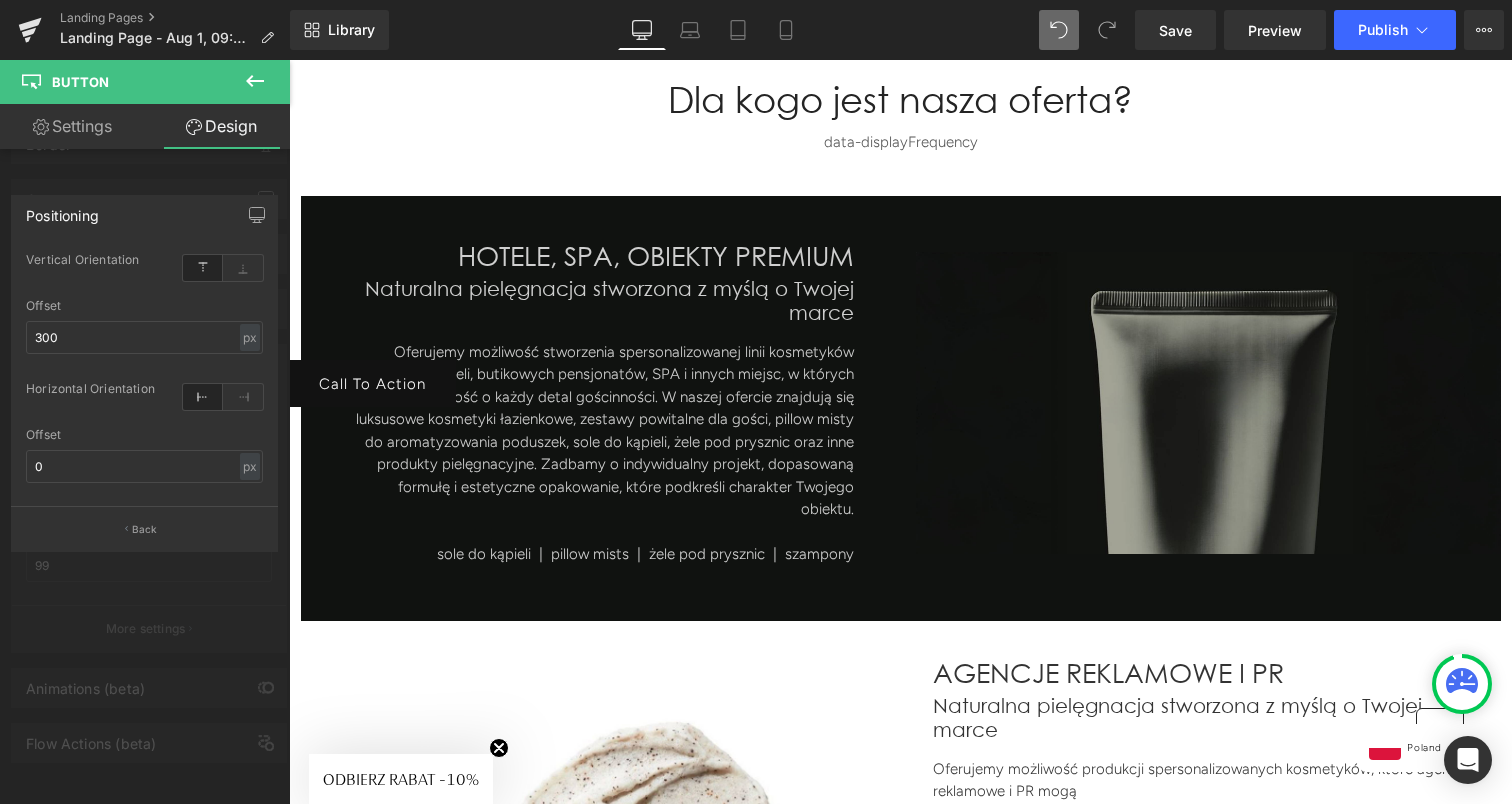 scroll, scrollTop: 2753, scrollLeft: 0, axis: vertical 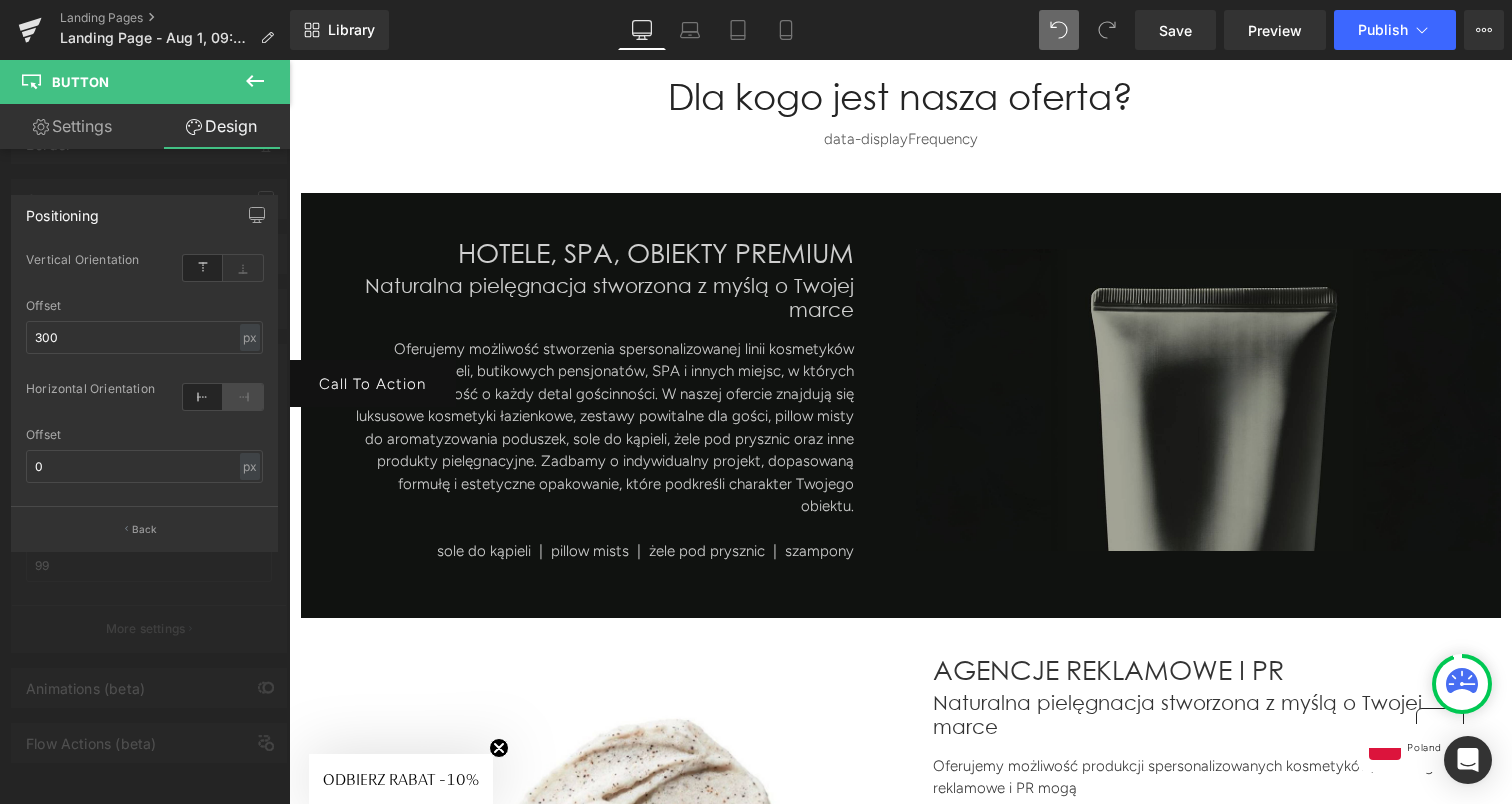 click at bounding box center [243, 397] 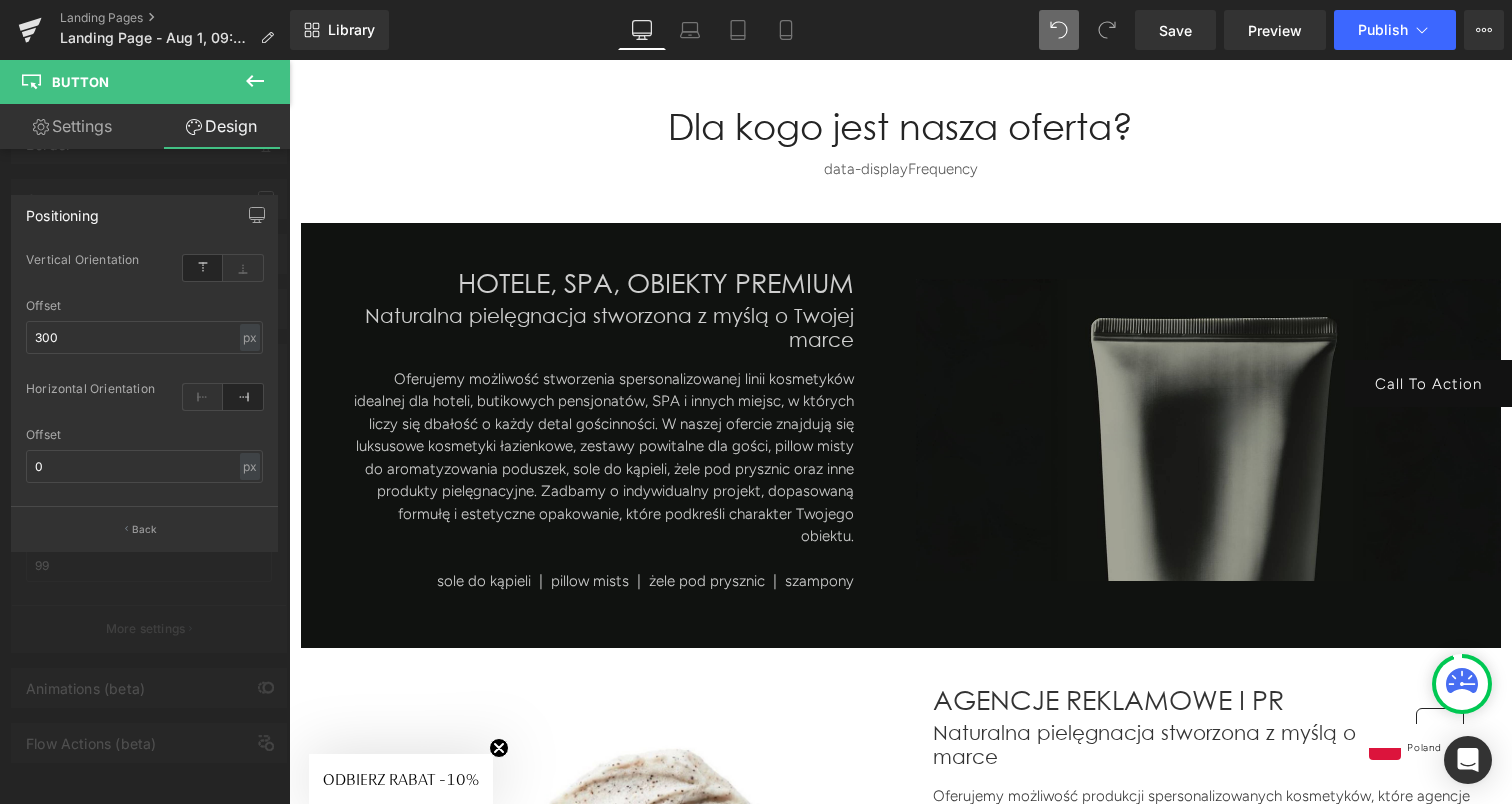 scroll, scrollTop: 2718, scrollLeft: 0, axis: vertical 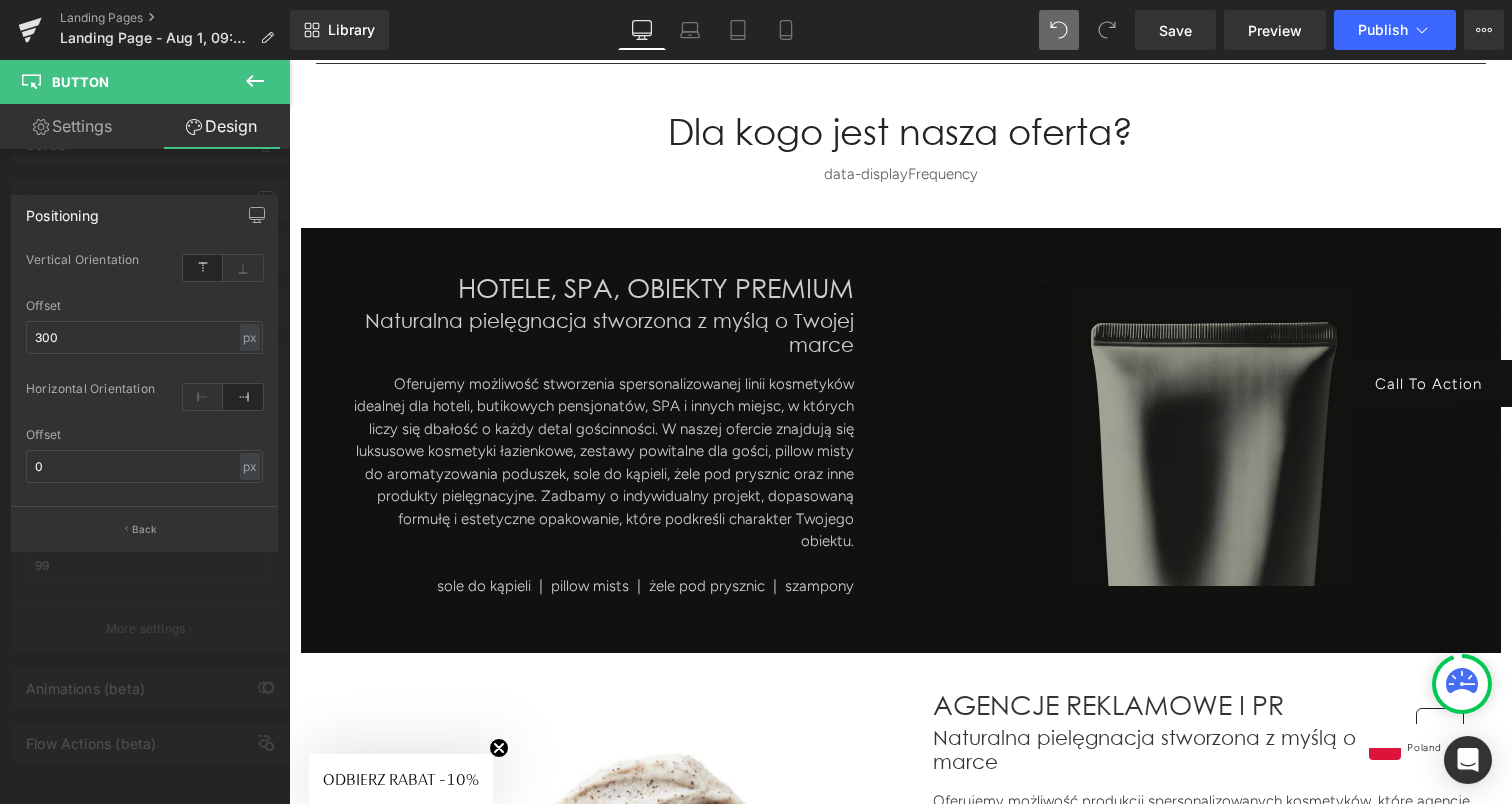 click on "Settings" at bounding box center [72, 126] 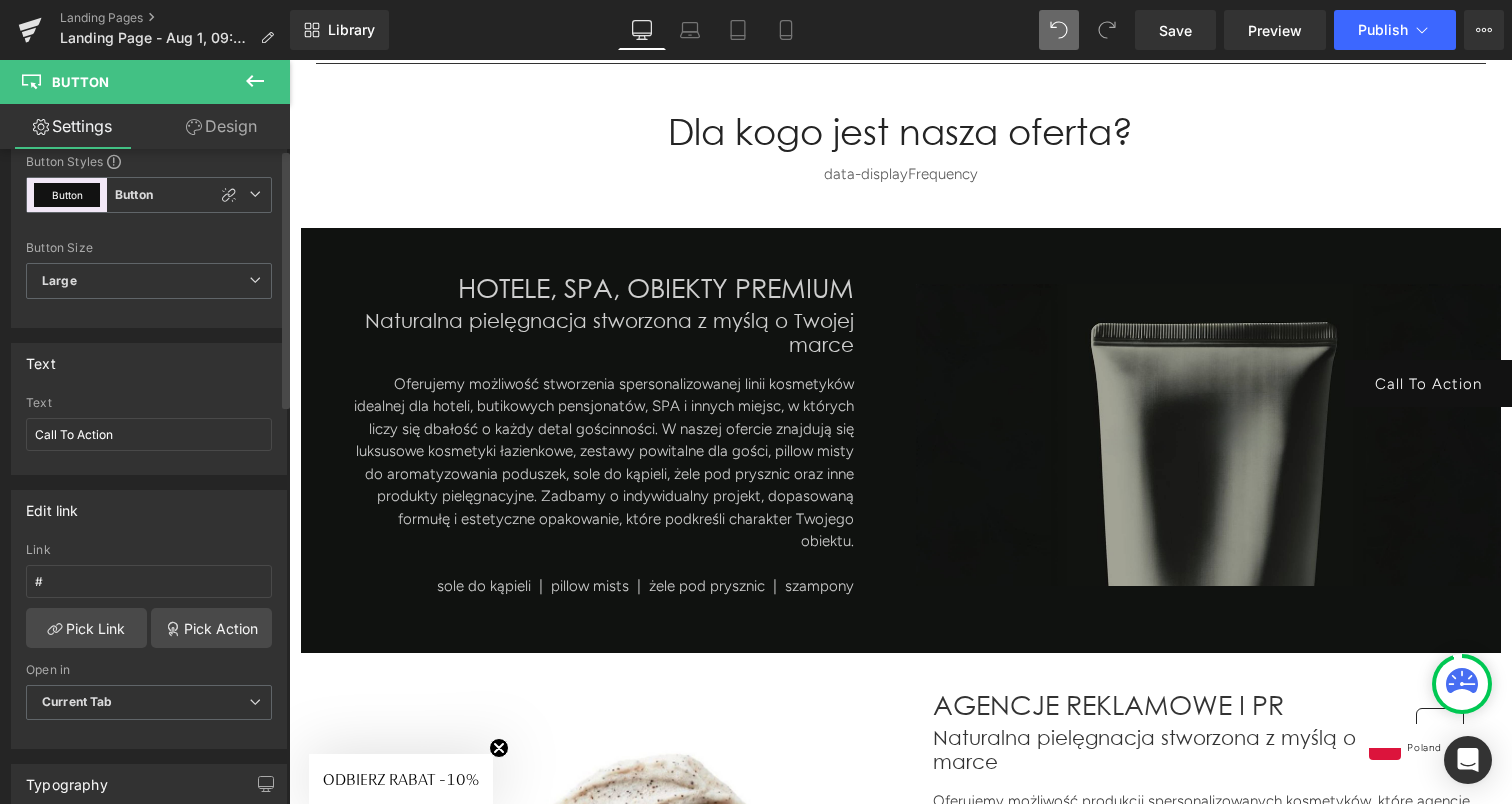 scroll, scrollTop: 0, scrollLeft: 0, axis: both 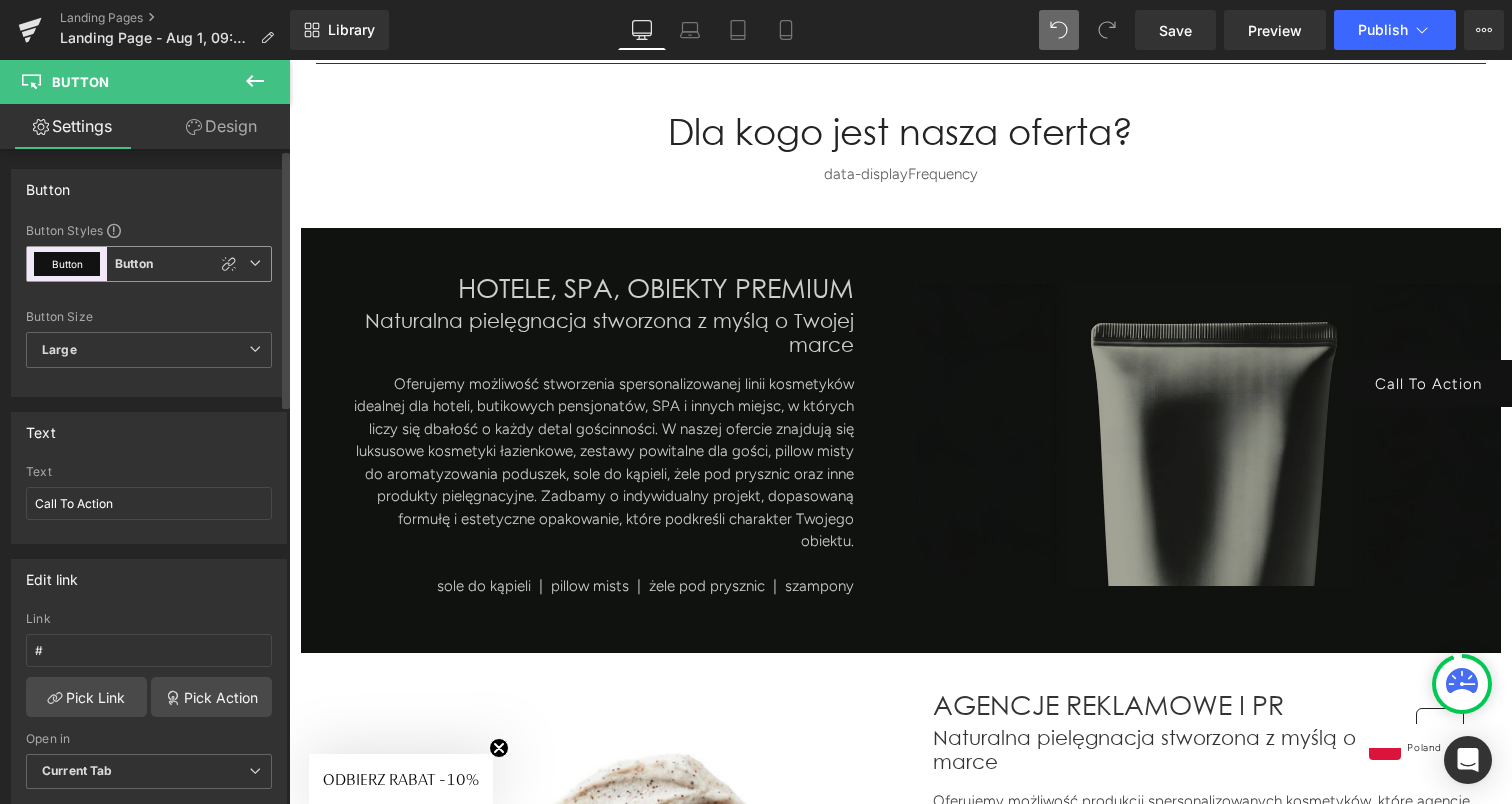 click at bounding box center (255, 263) 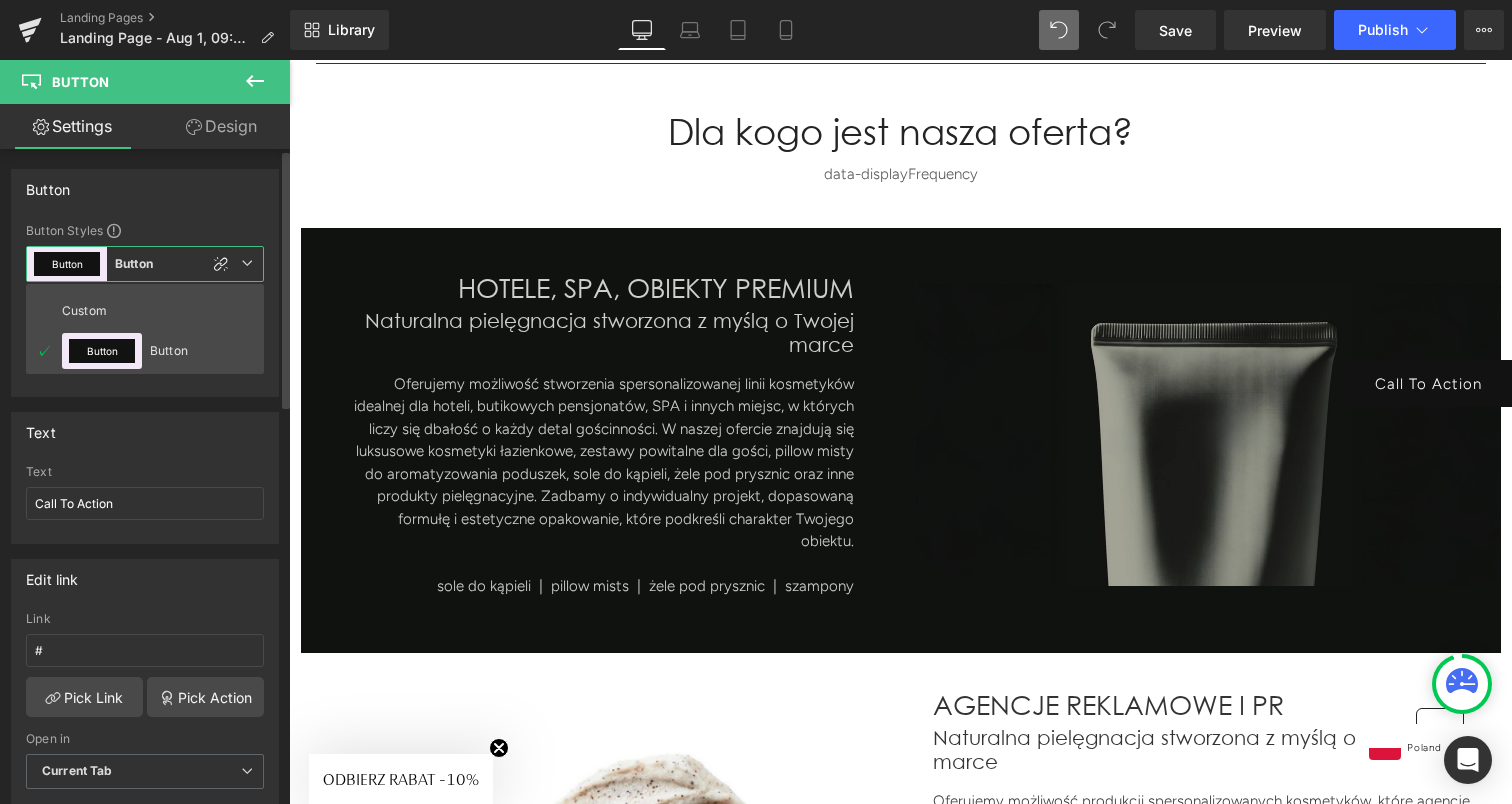 click at bounding box center [247, 263] 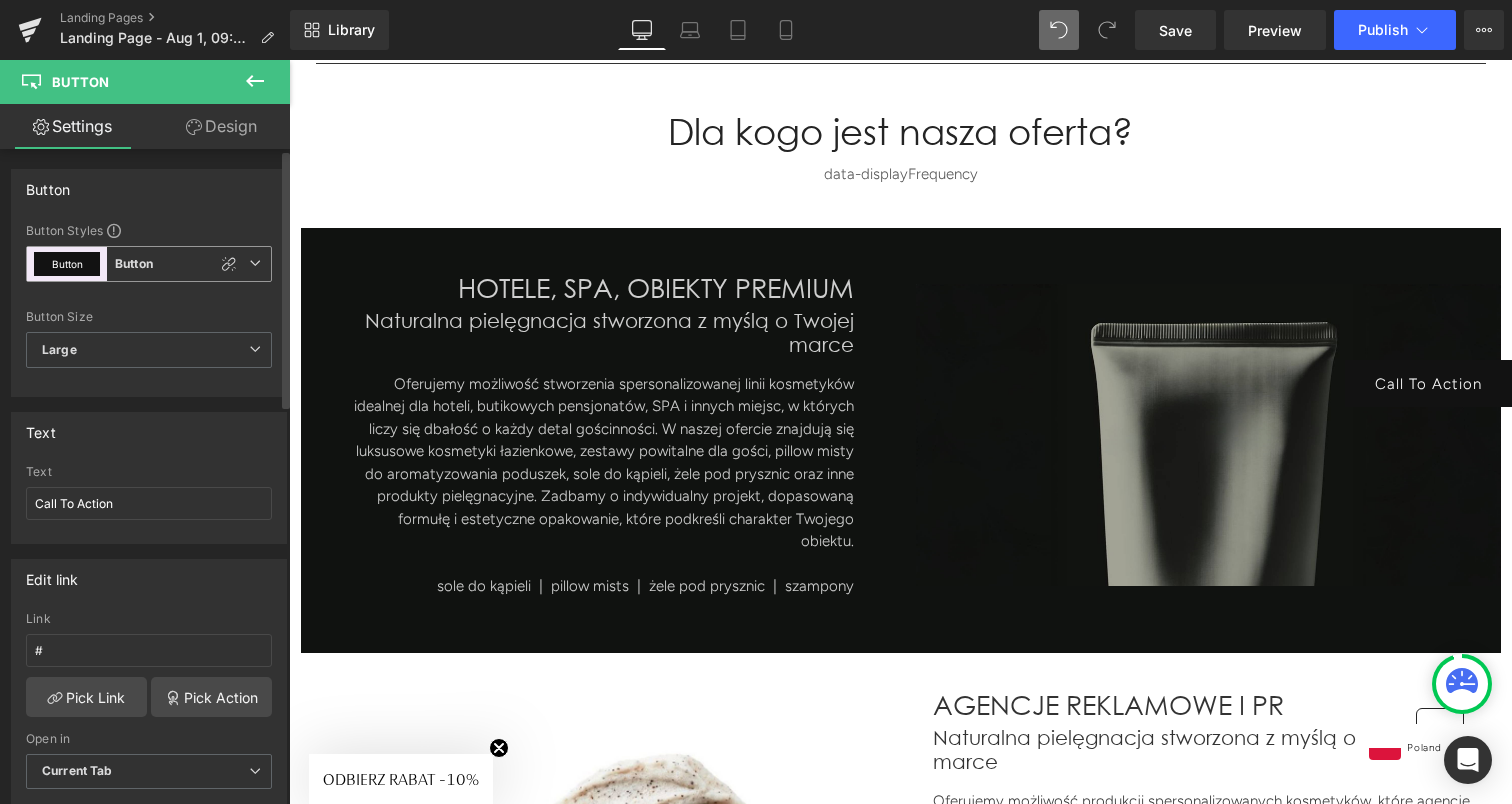 click on "Button
Button" at bounding box center (149, 264) 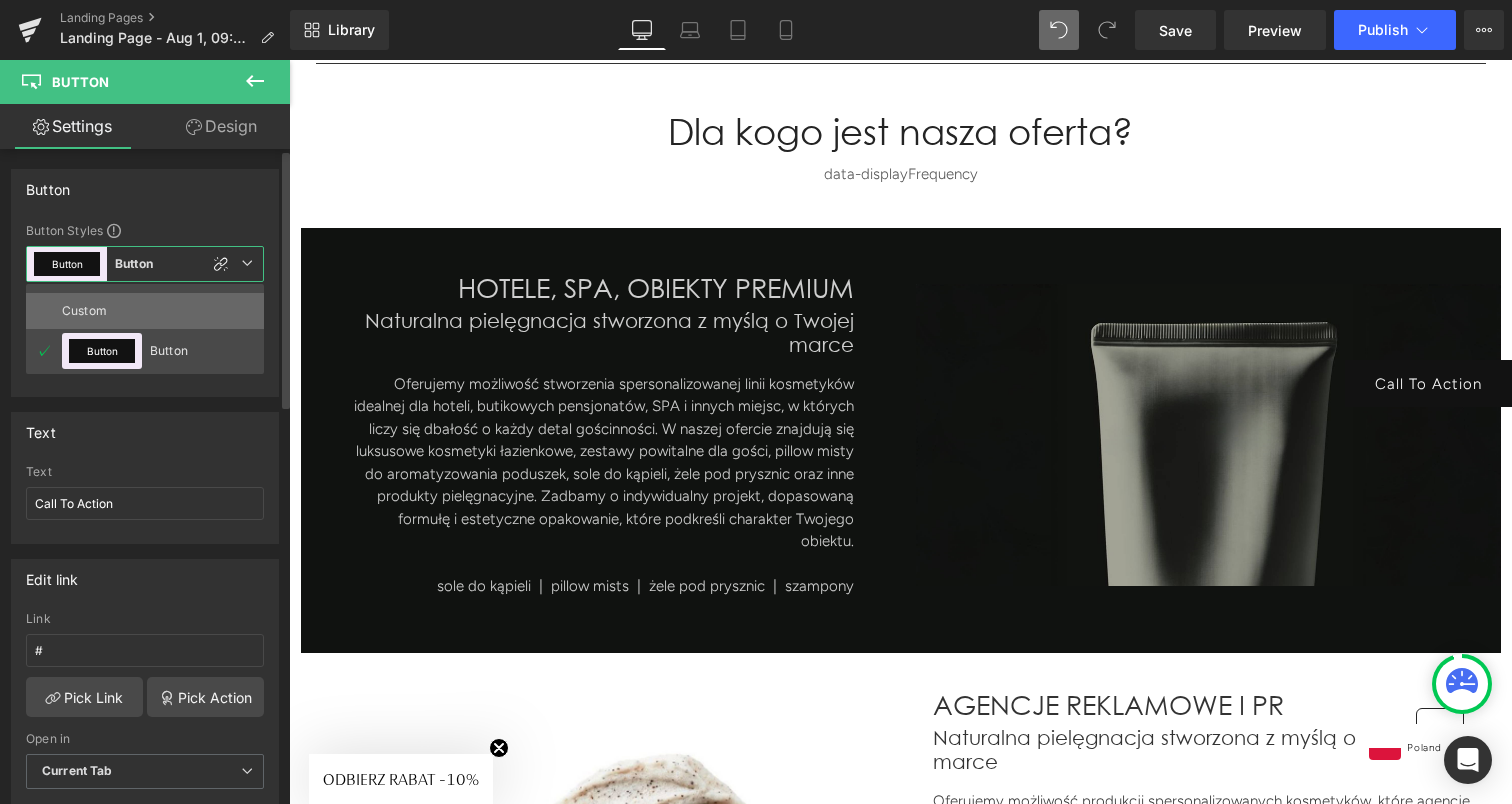 click on "Custom" at bounding box center (145, 311) 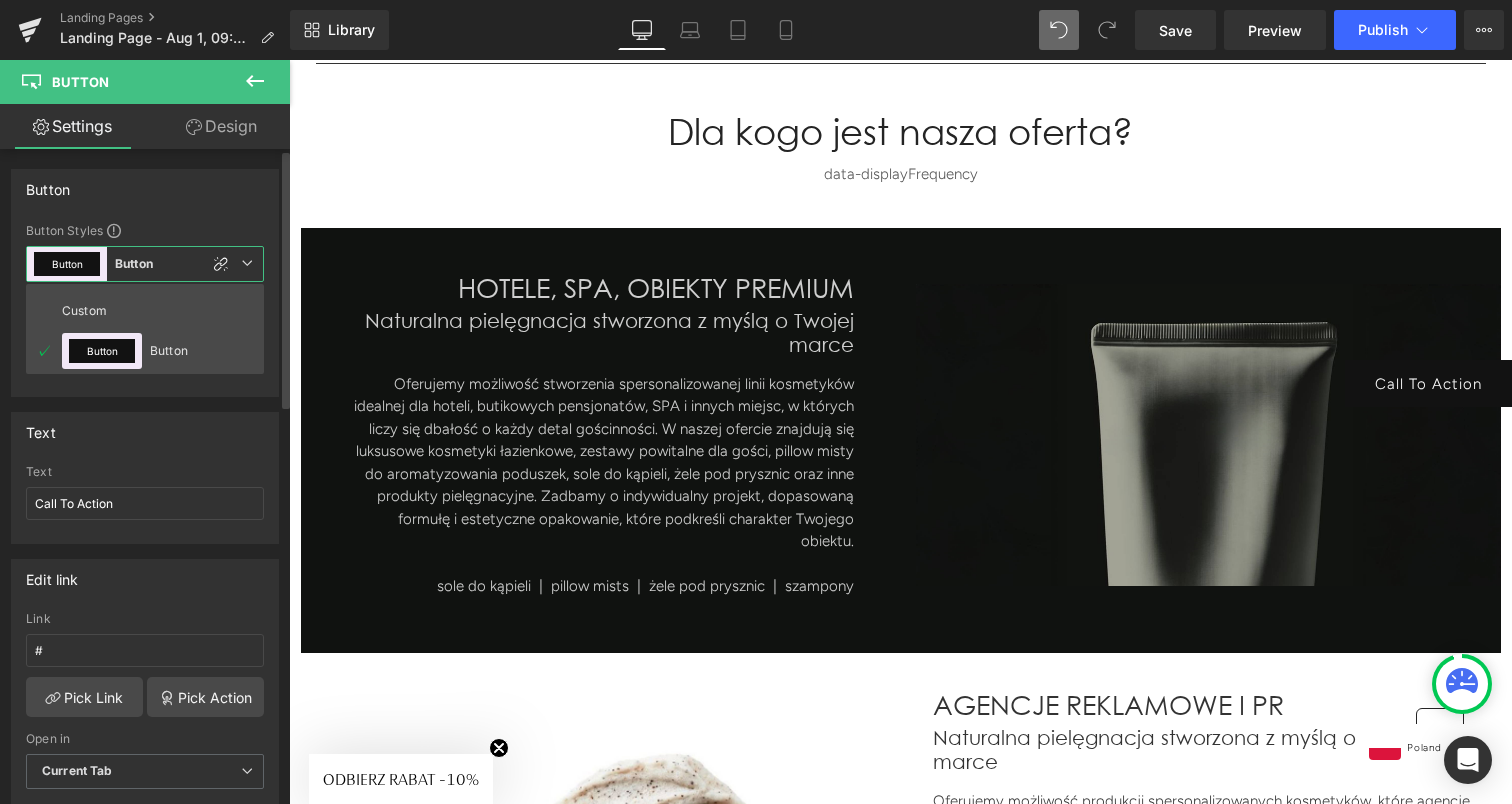 type on "Brand Color" 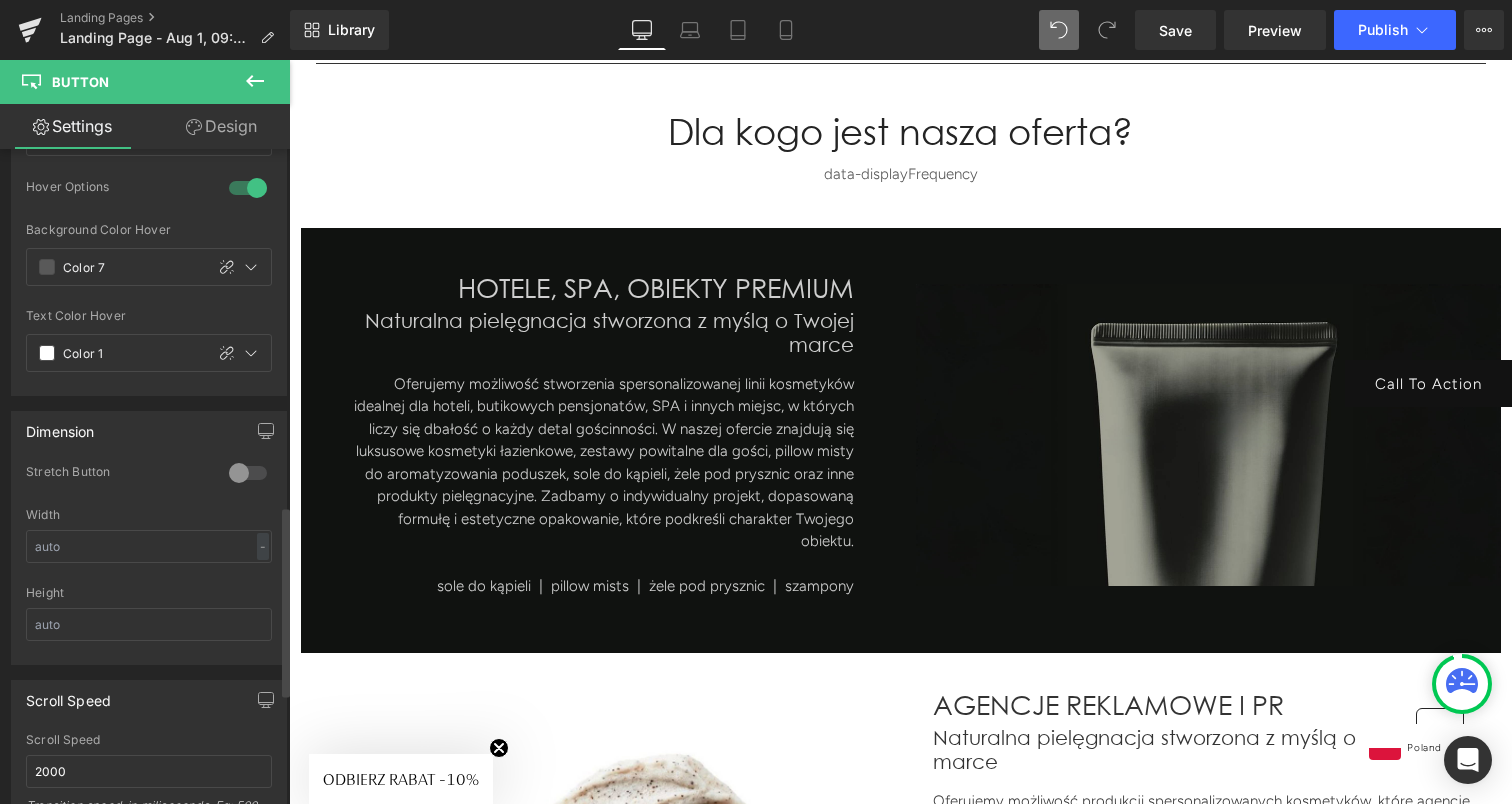 scroll, scrollTop: 1272, scrollLeft: 0, axis: vertical 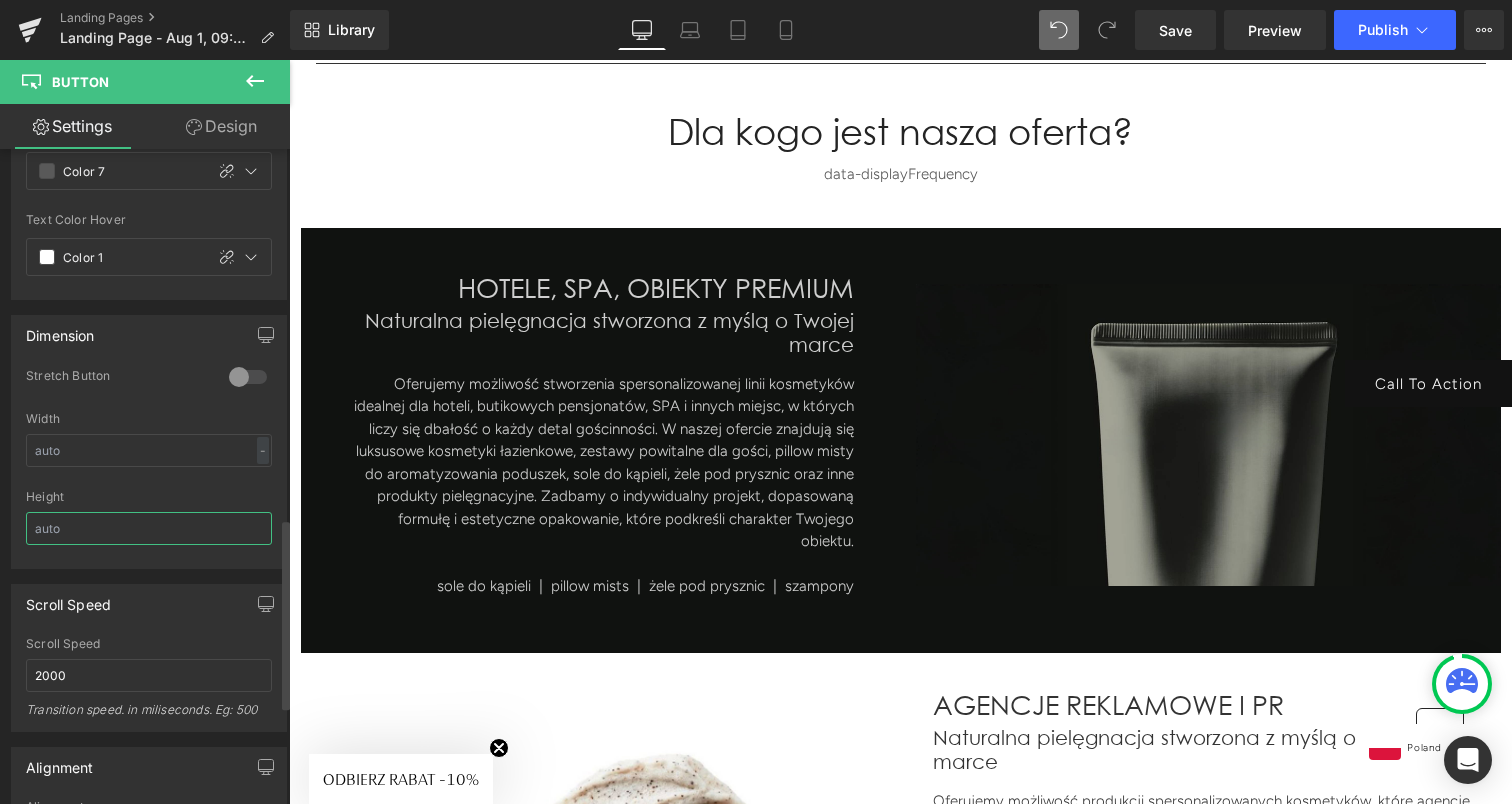 click at bounding box center [149, 528] 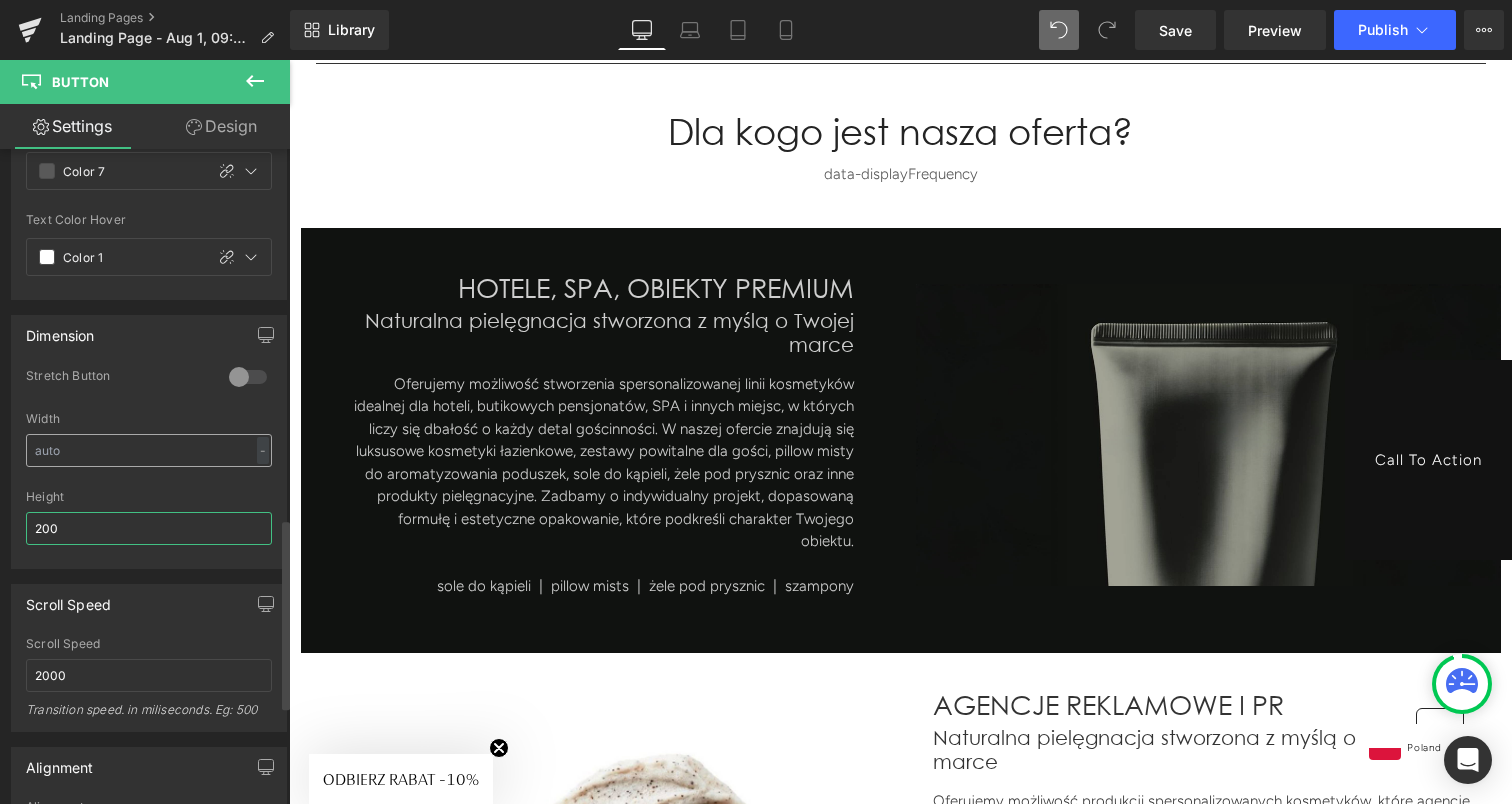 type on "200" 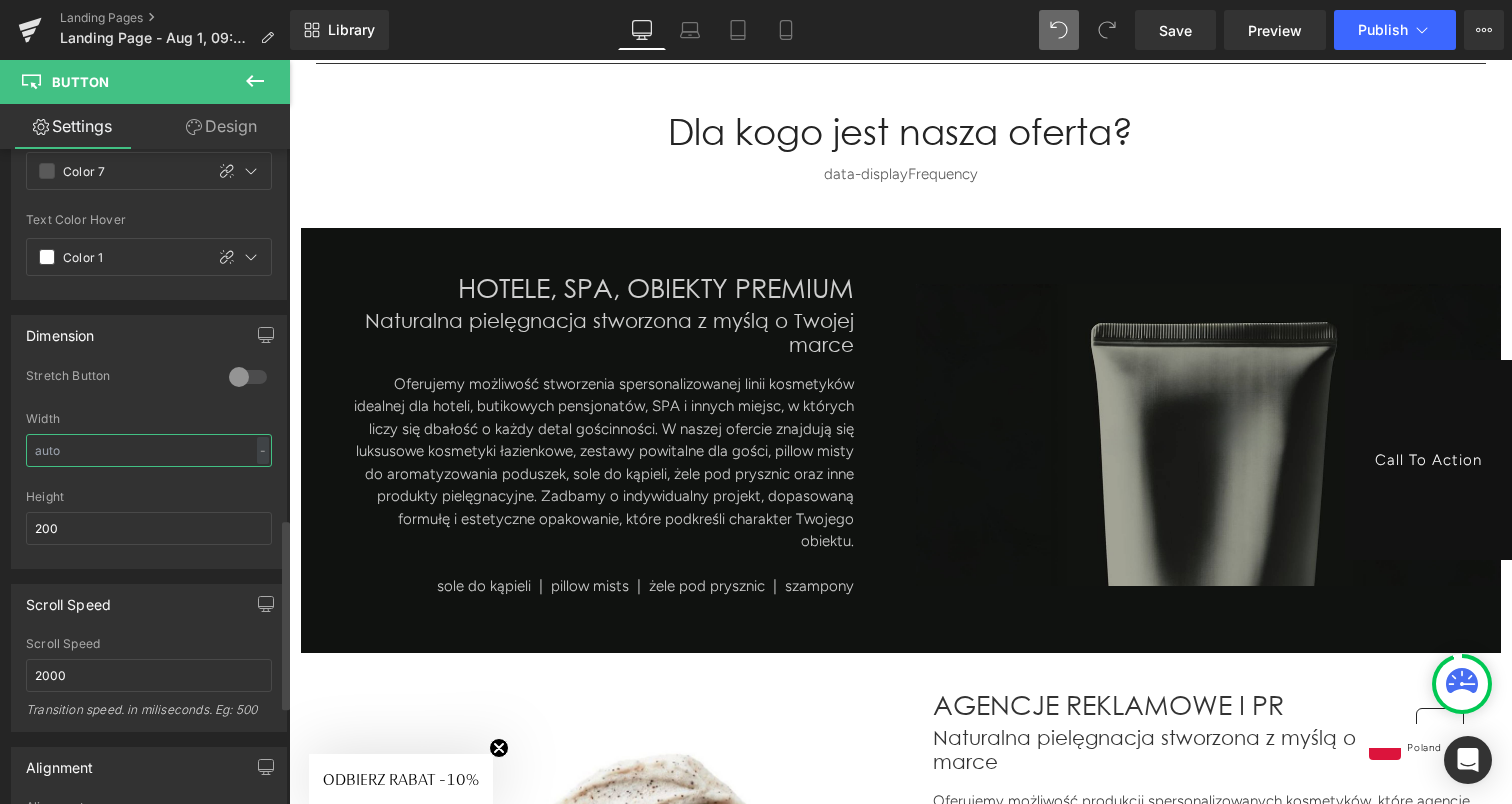 click at bounding box center [149, 450] 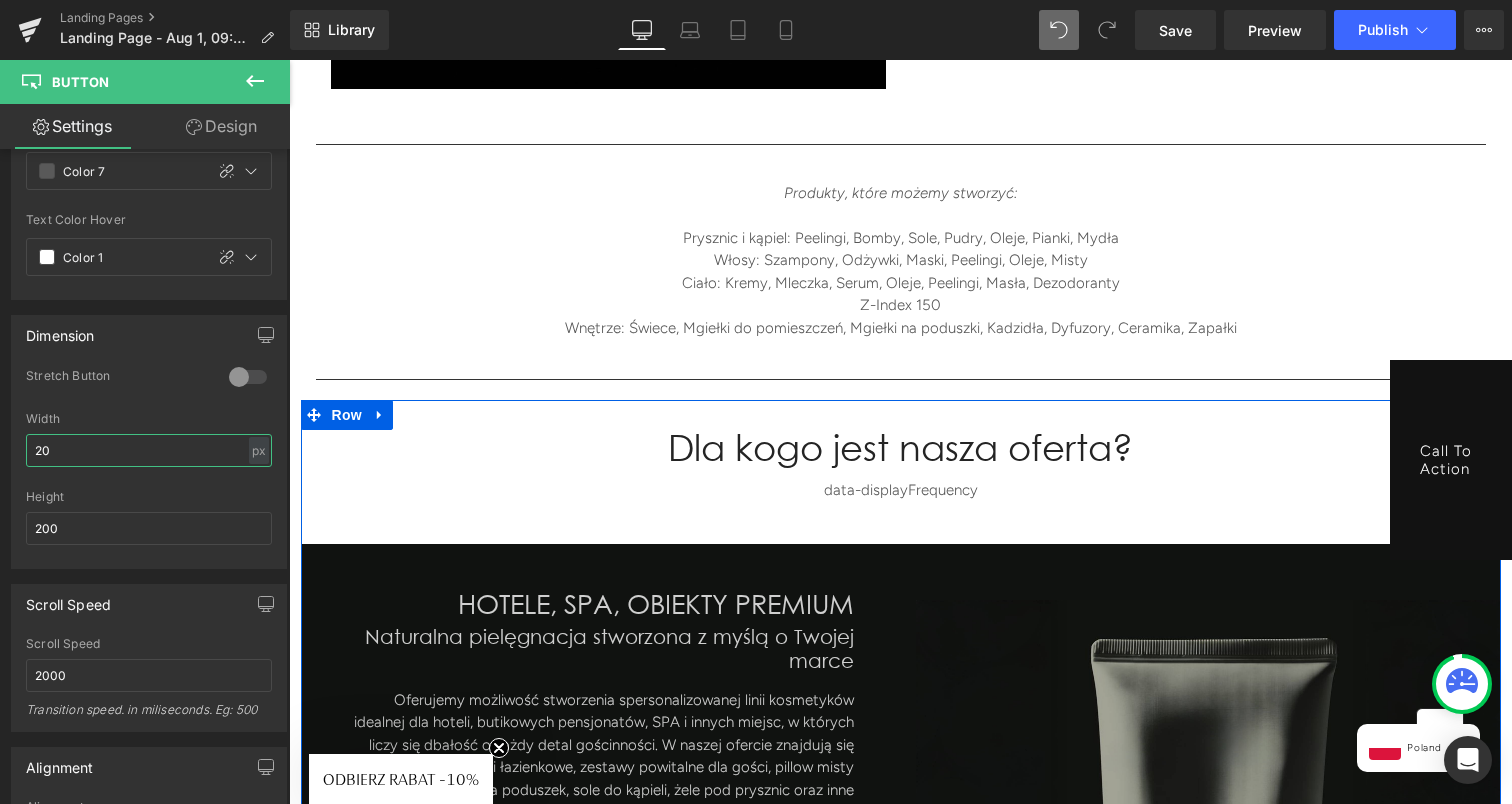 scroll, scrollTop: 2318, scrollLeft: 0, axis: vertical 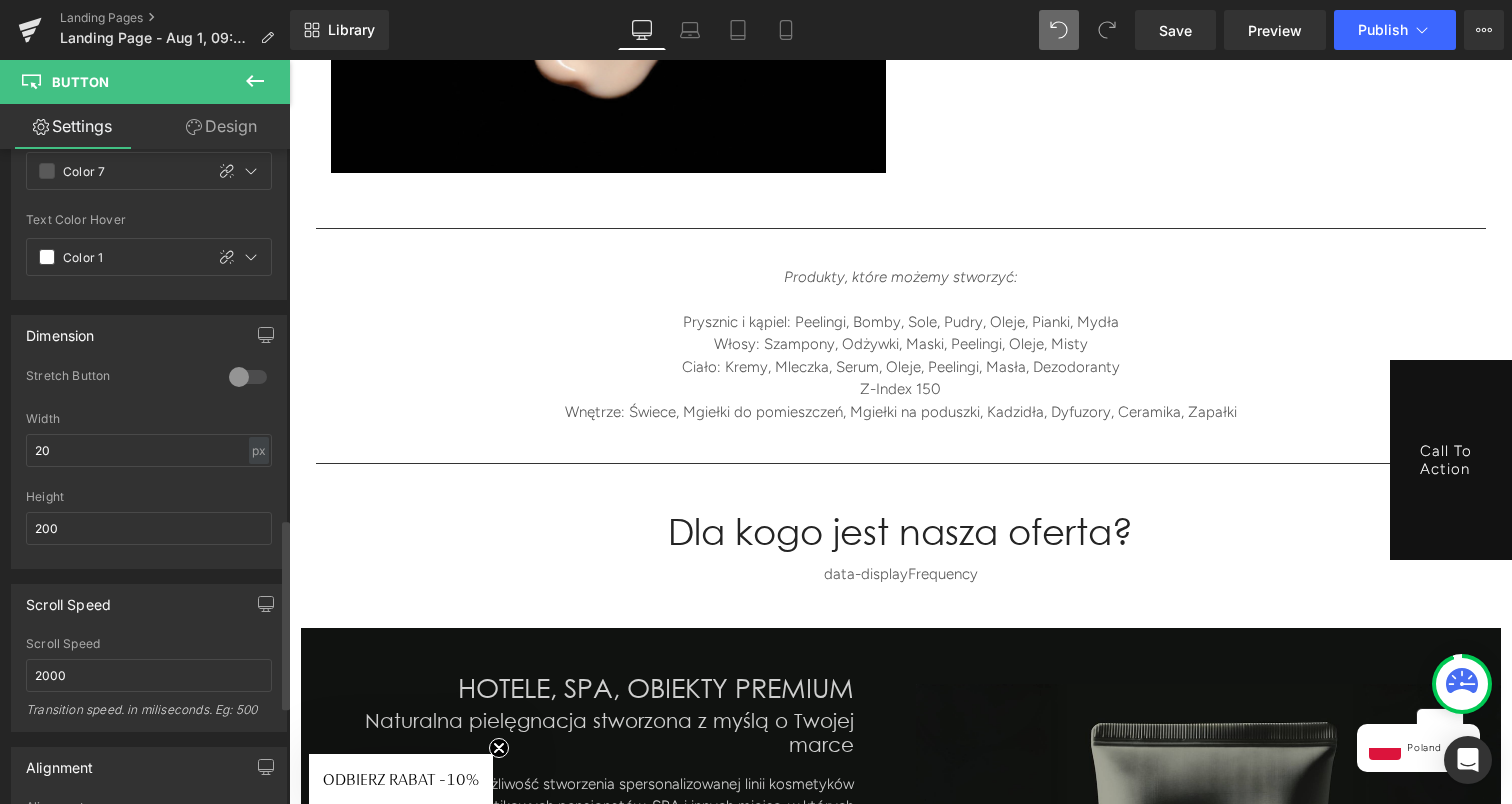 click at bounding box center [149, 483] 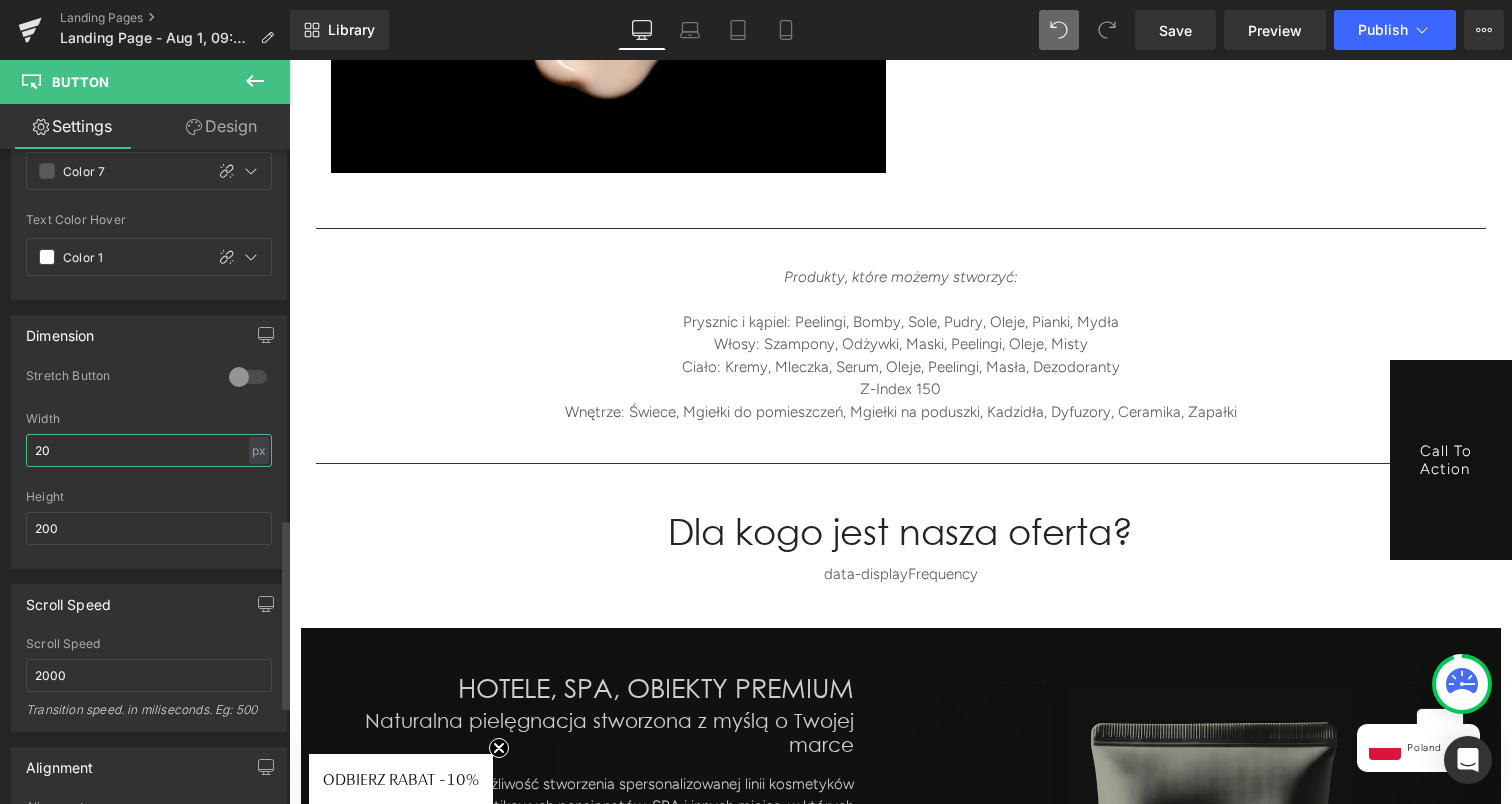 click on "20" at bounding box center [149, 450] 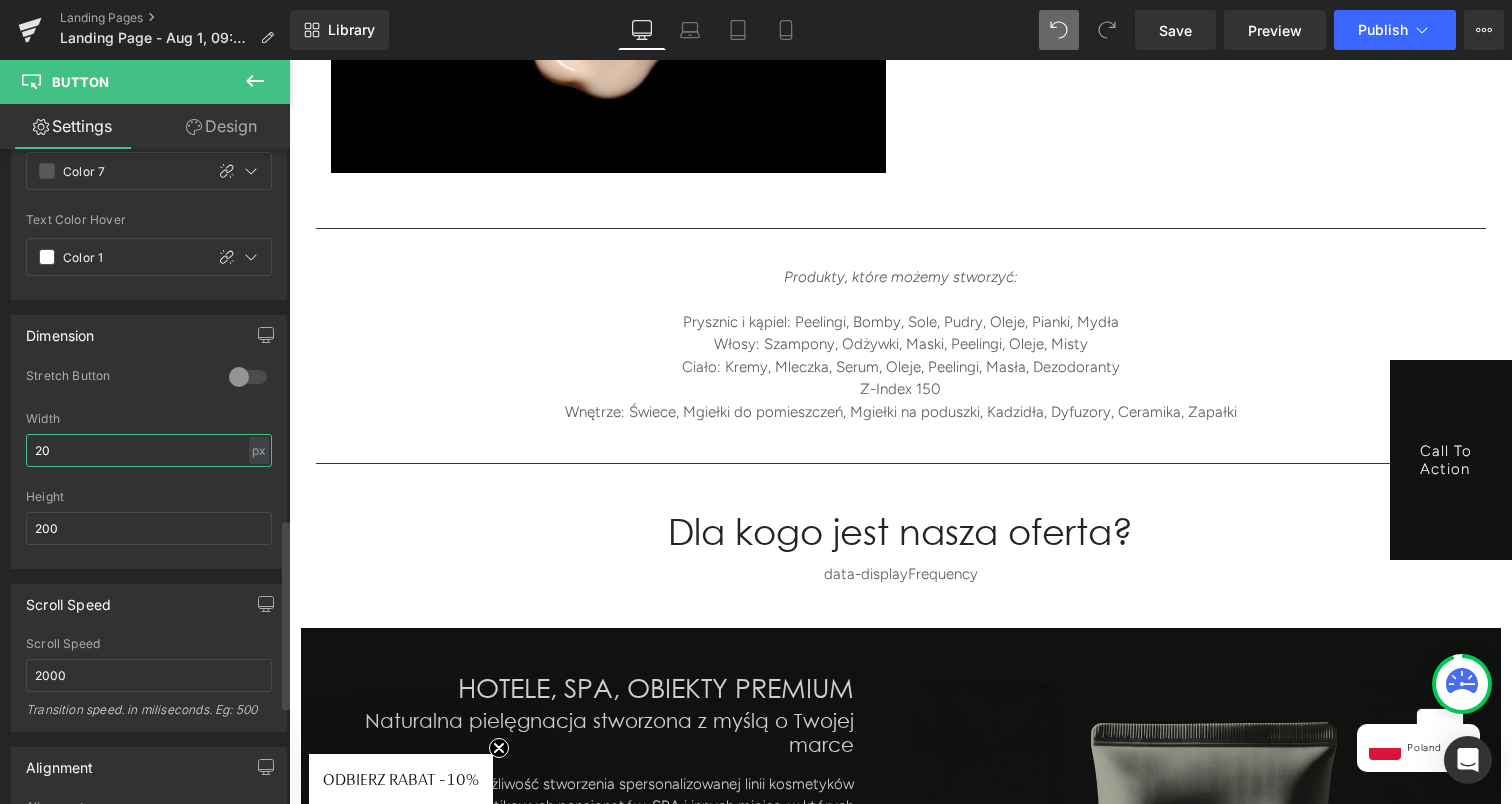 type on "2" 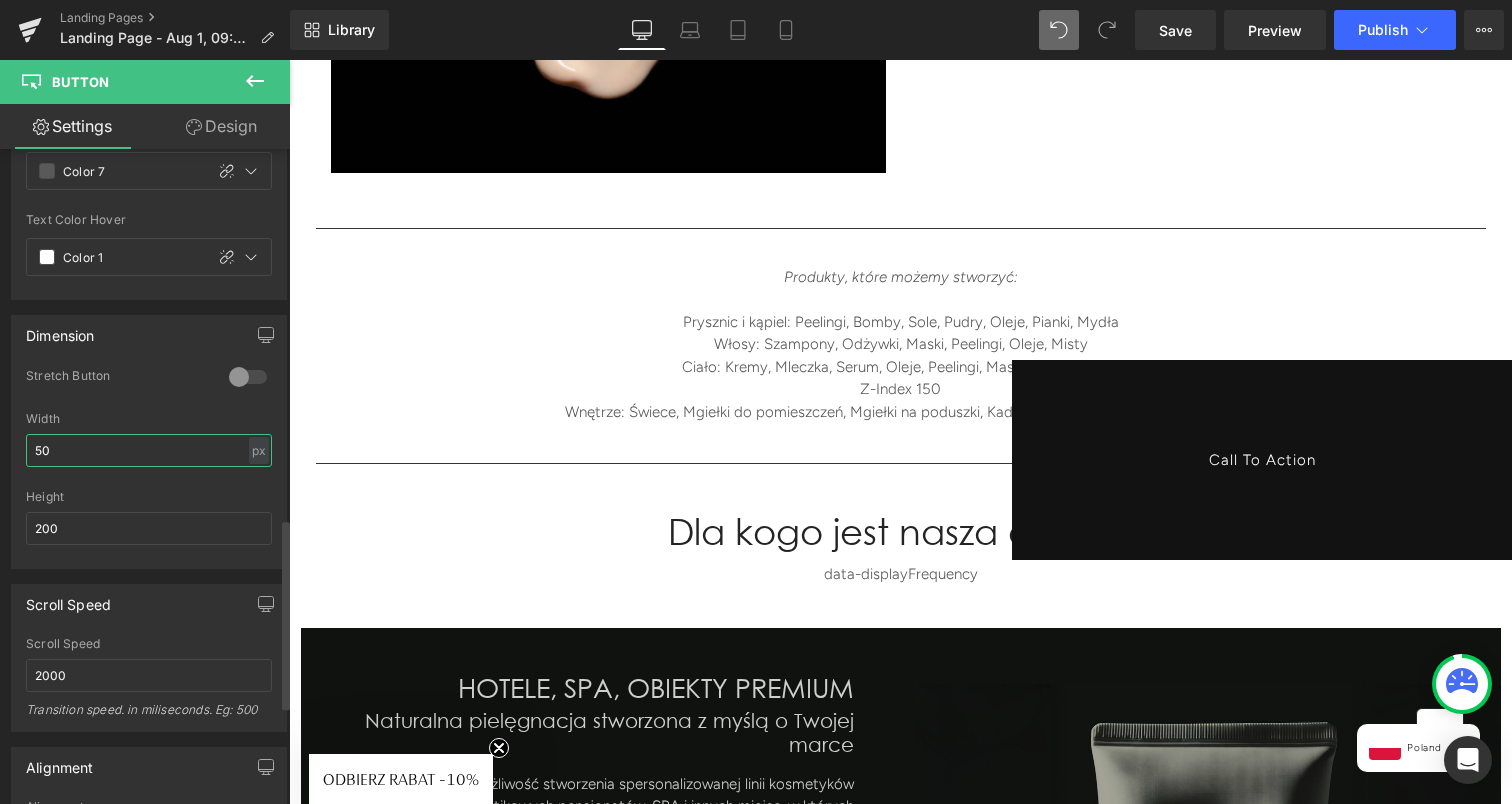 type on "5" 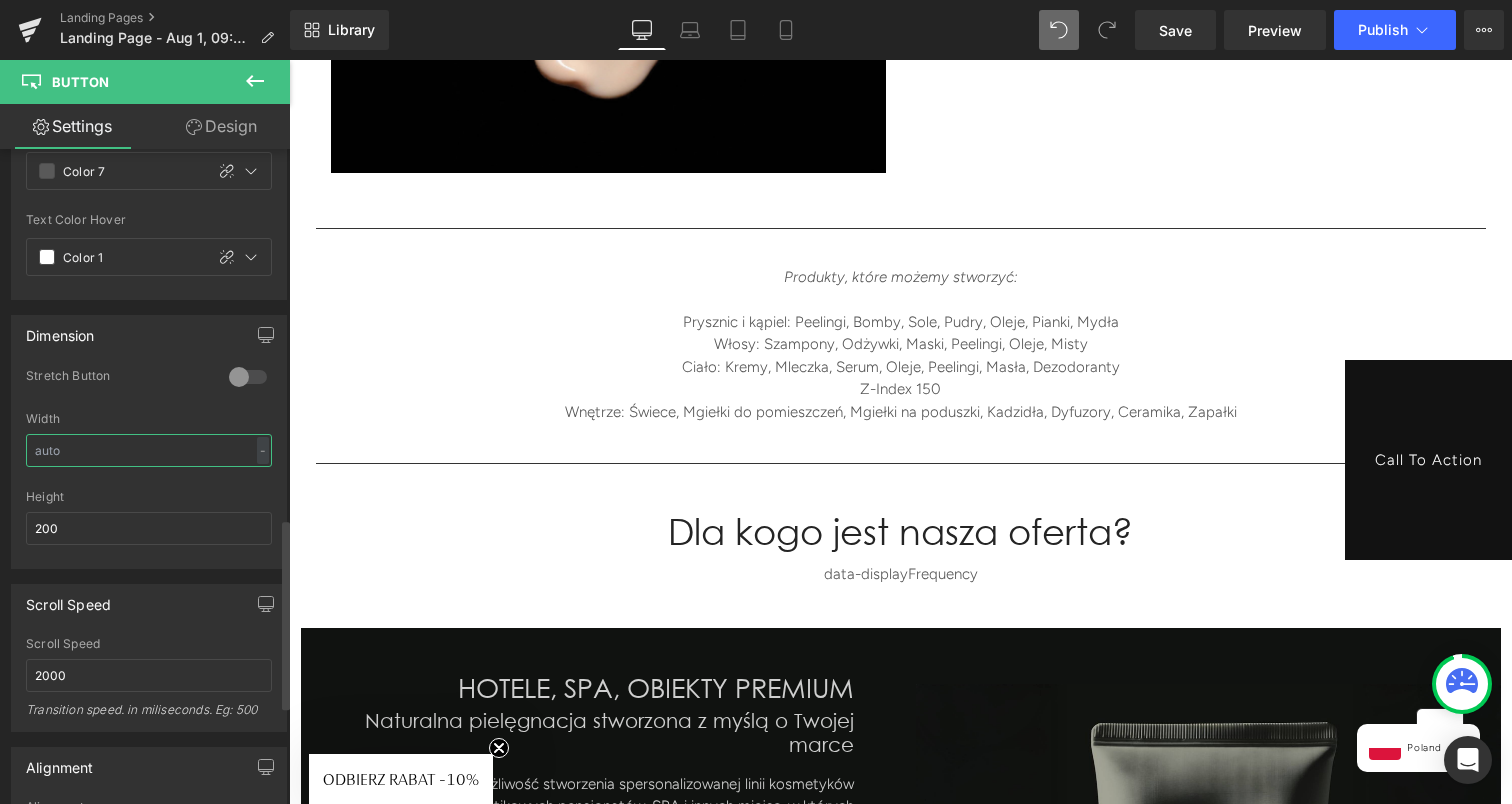 type on "0" 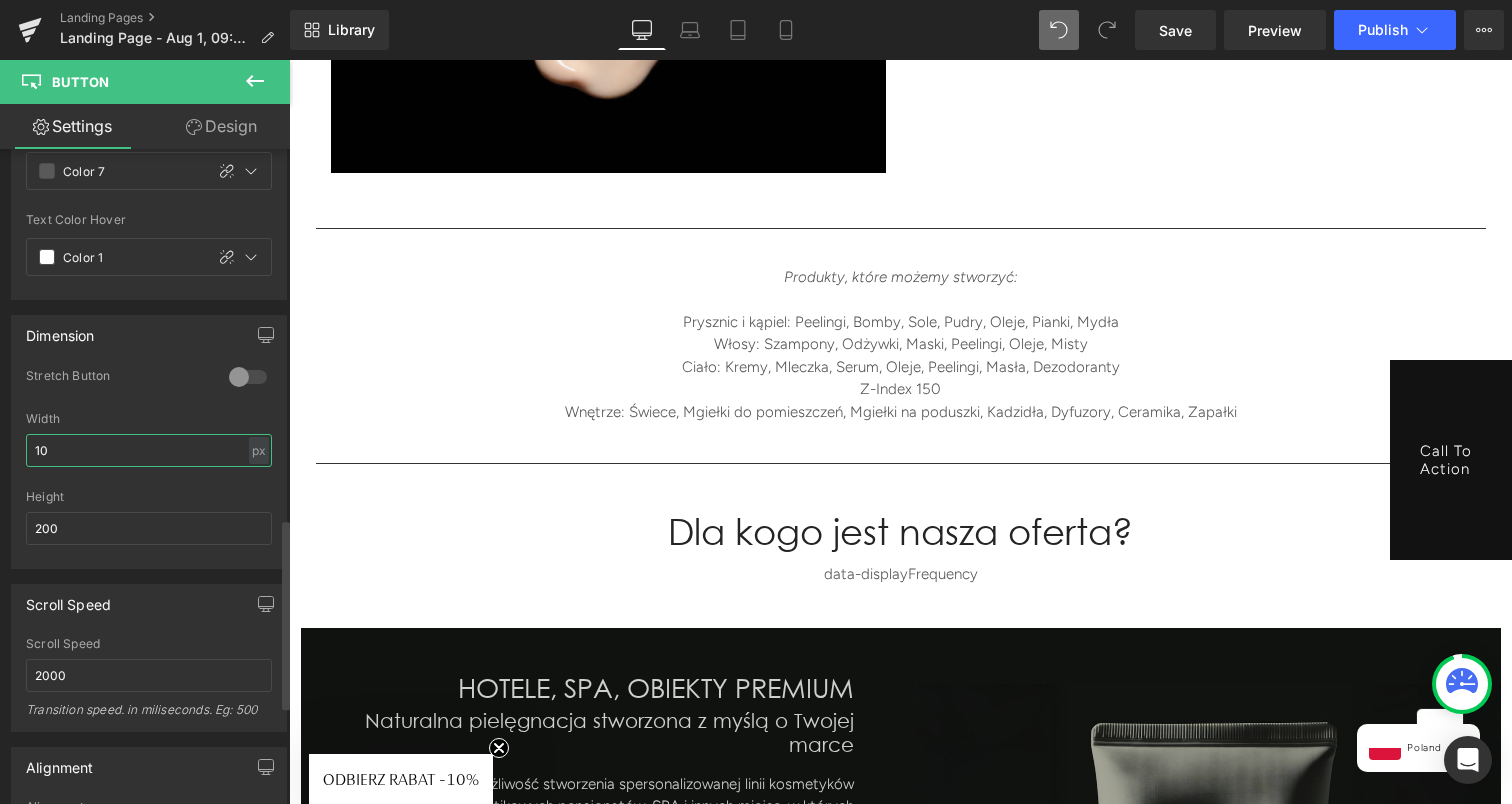 type on "1" 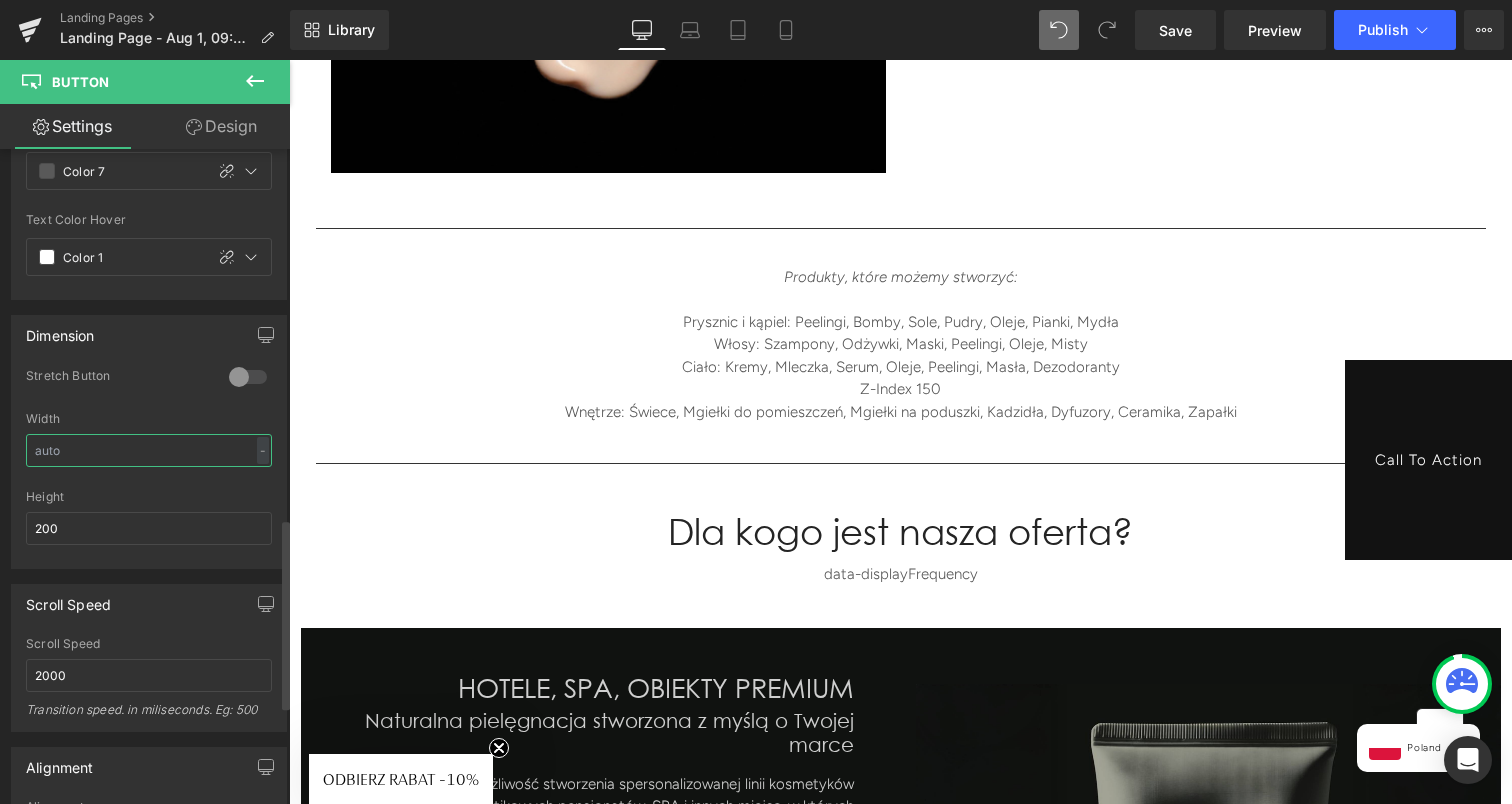 type on "5" 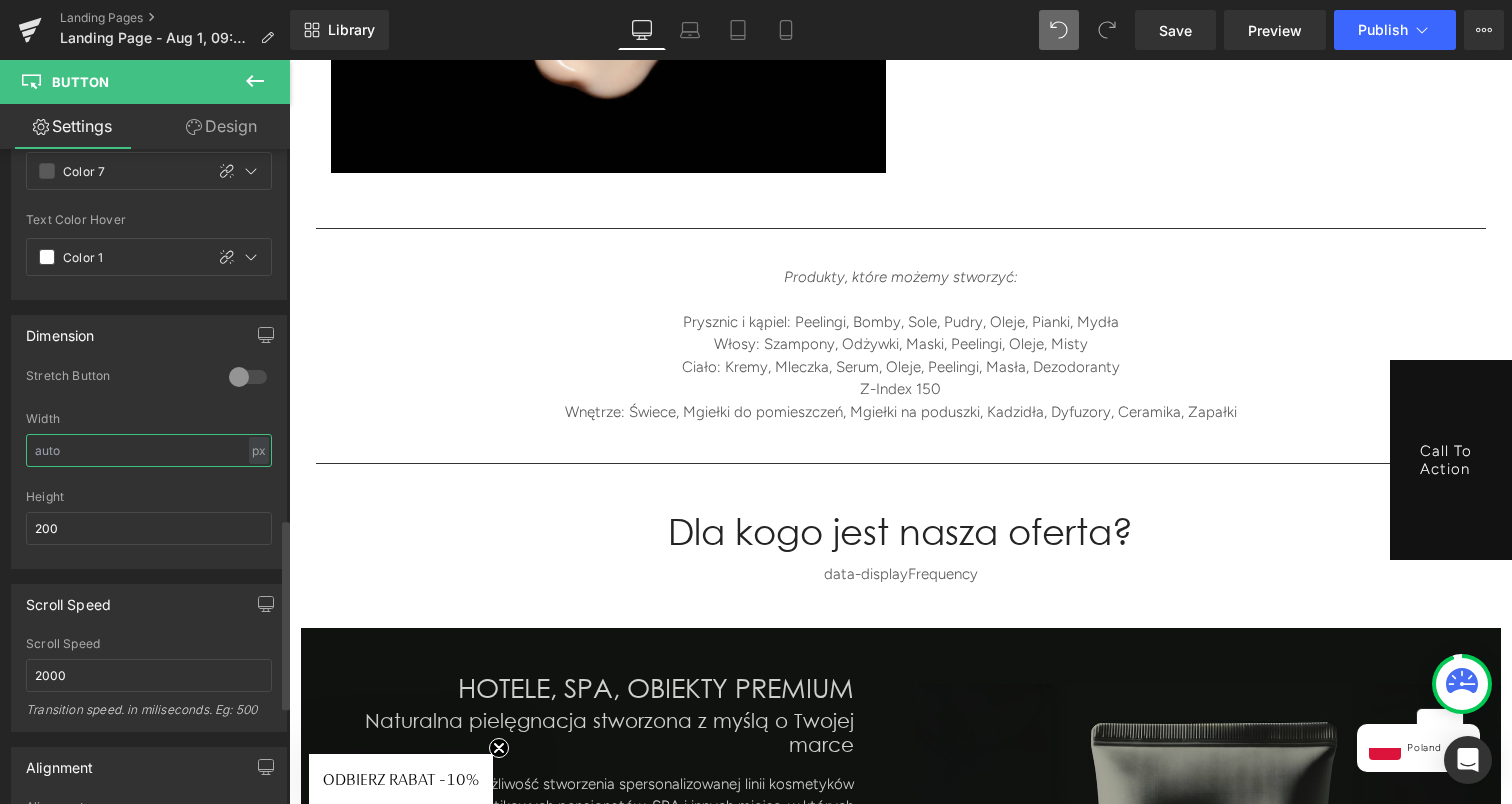 type on "3" 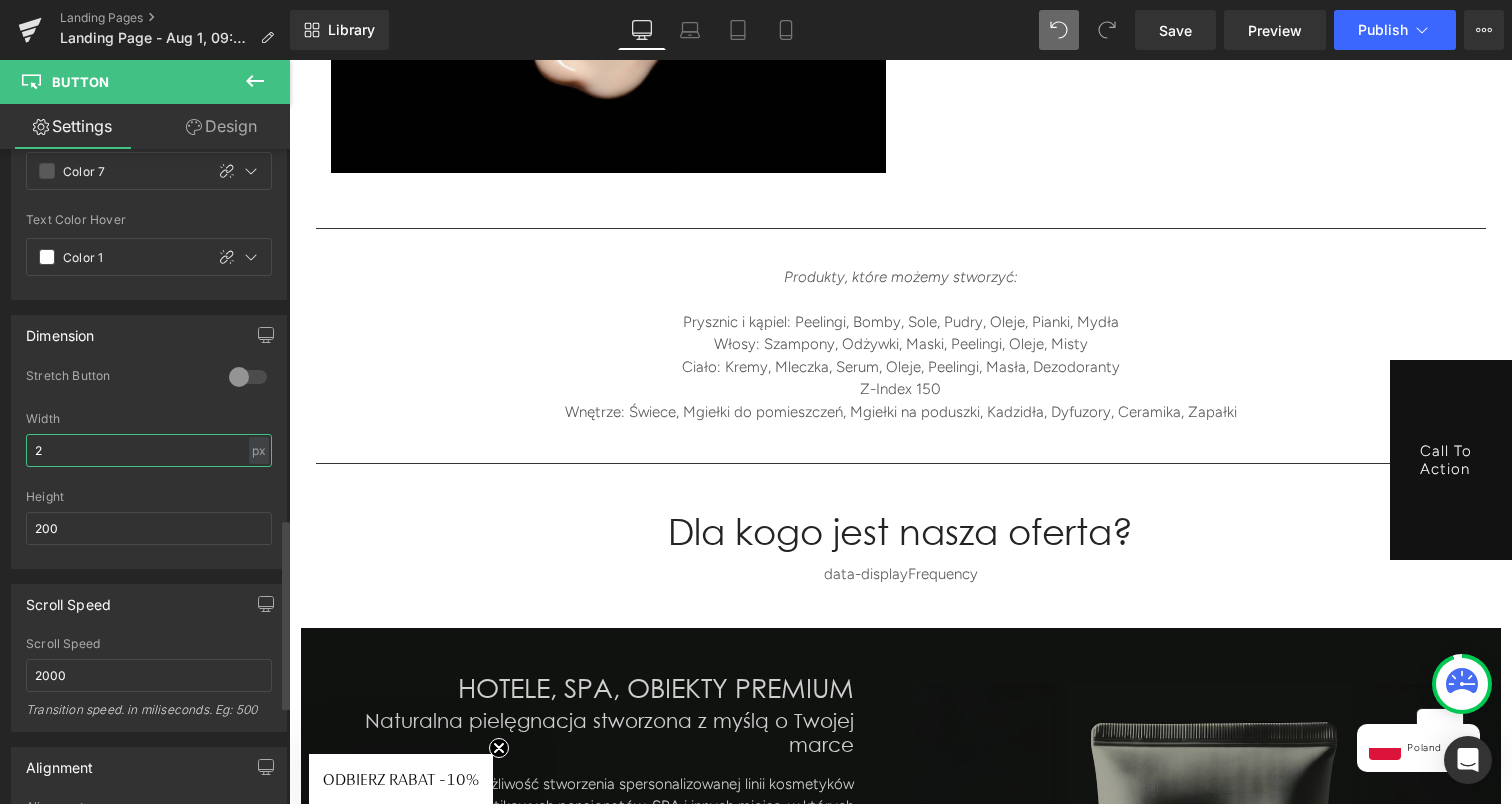 type on "2" 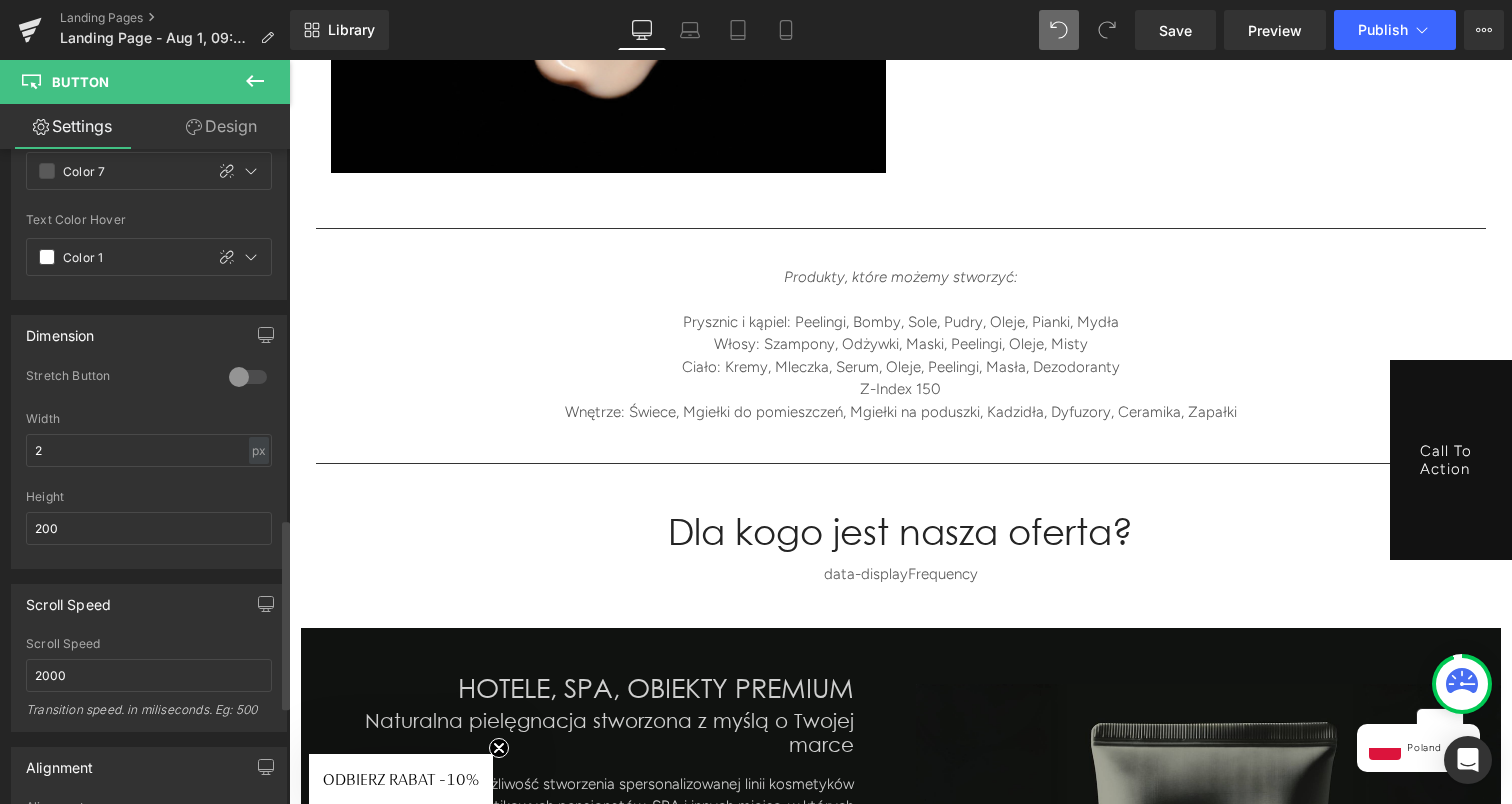 click on "Stretch Button" at bounding box center (149, 390) 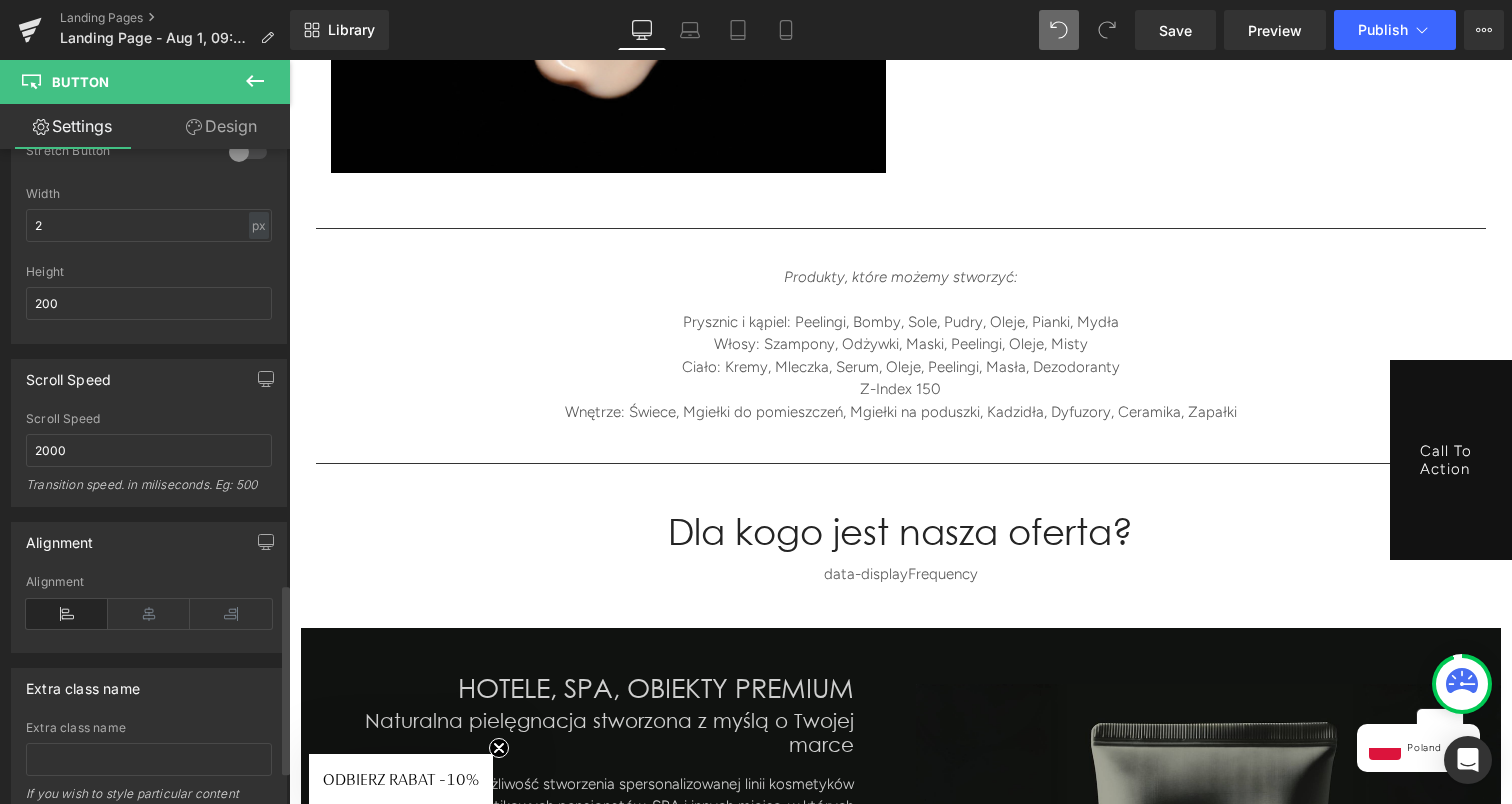 scroll, scrollTop: 1495, scrollLeft: 0, axis: vertical 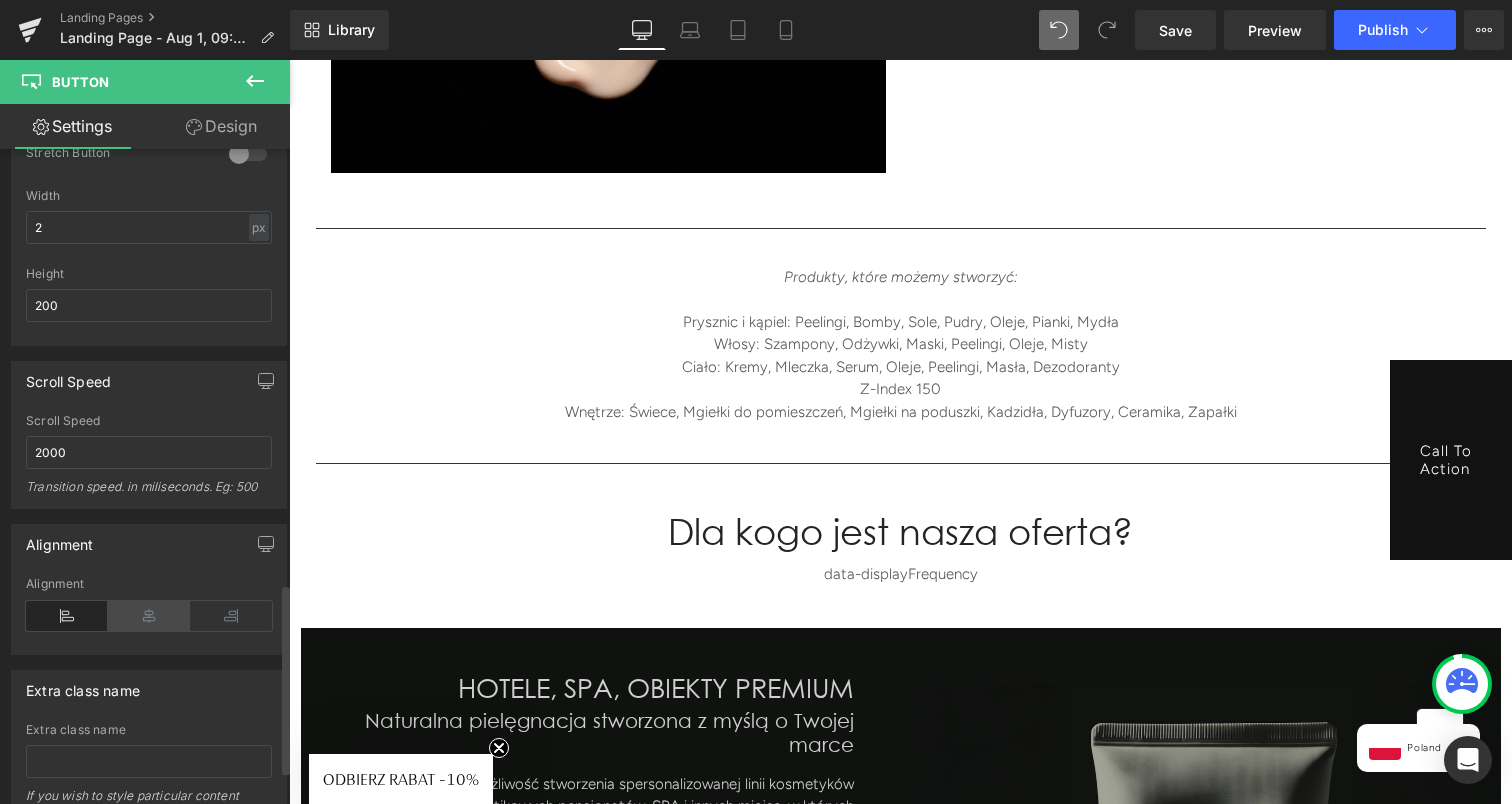 click at bounding box center [149, 616] 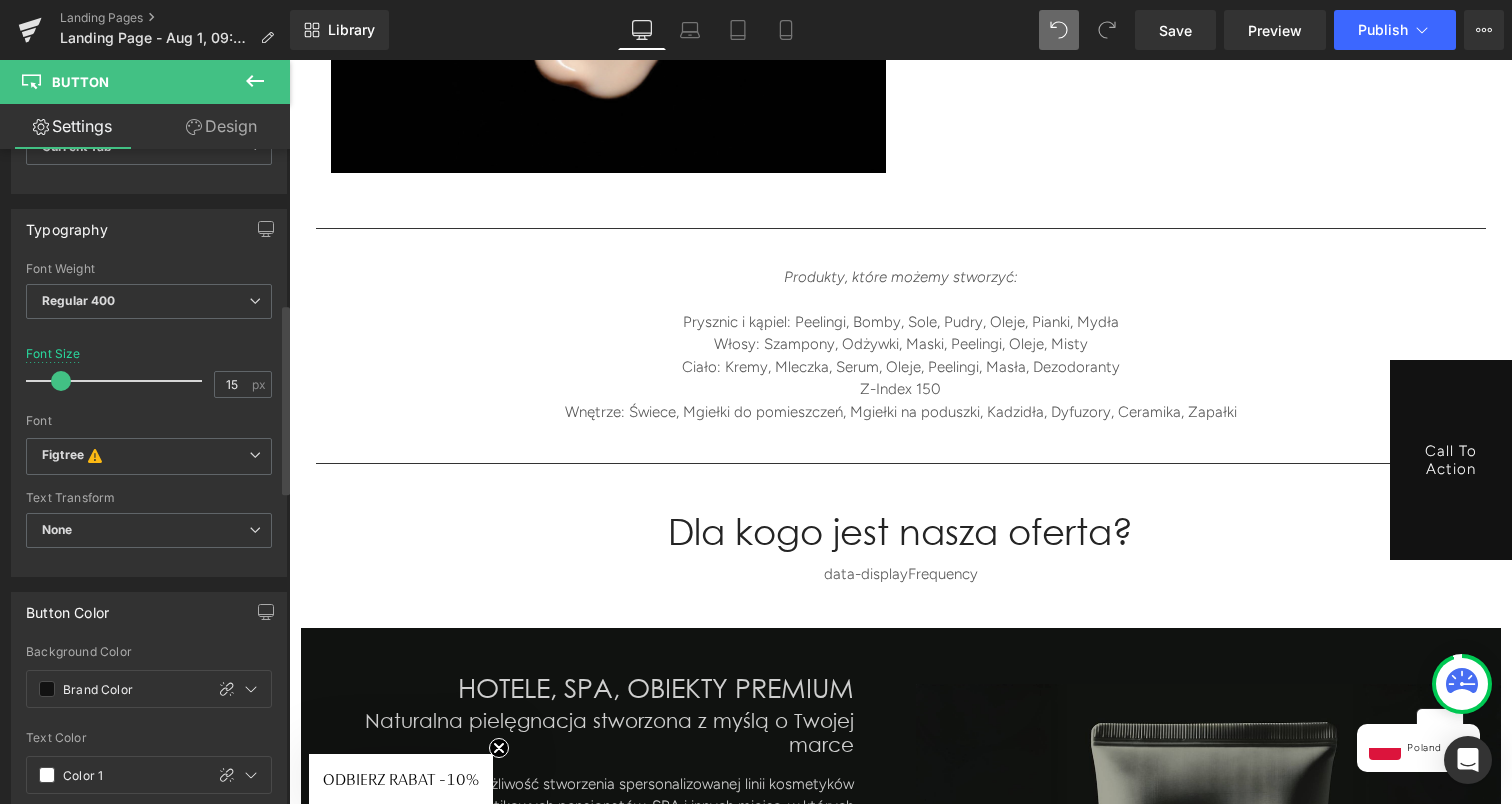 scroll, scrollTop: 531, scrollLeft: 0, axis: vertical 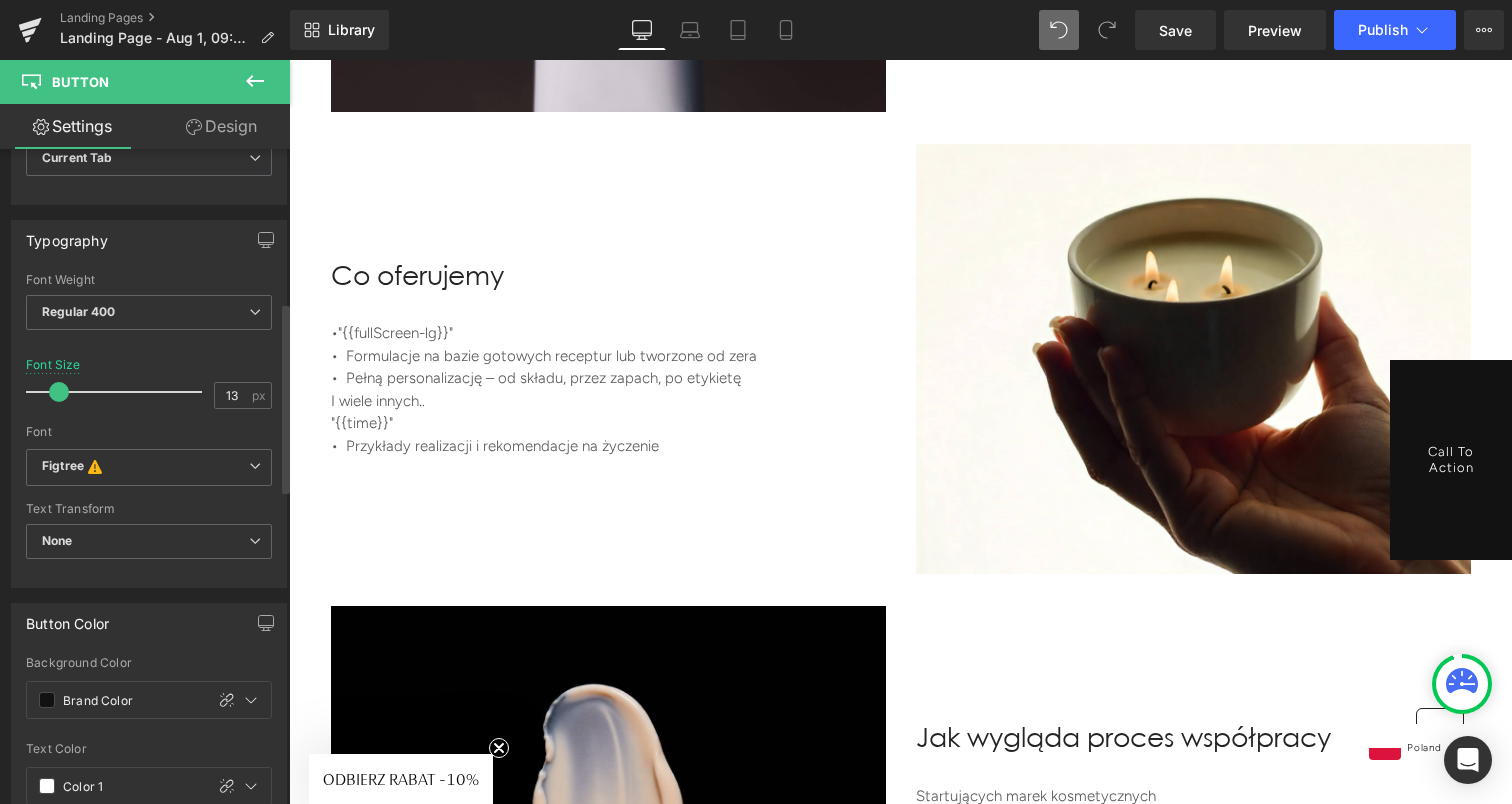 type on "14" 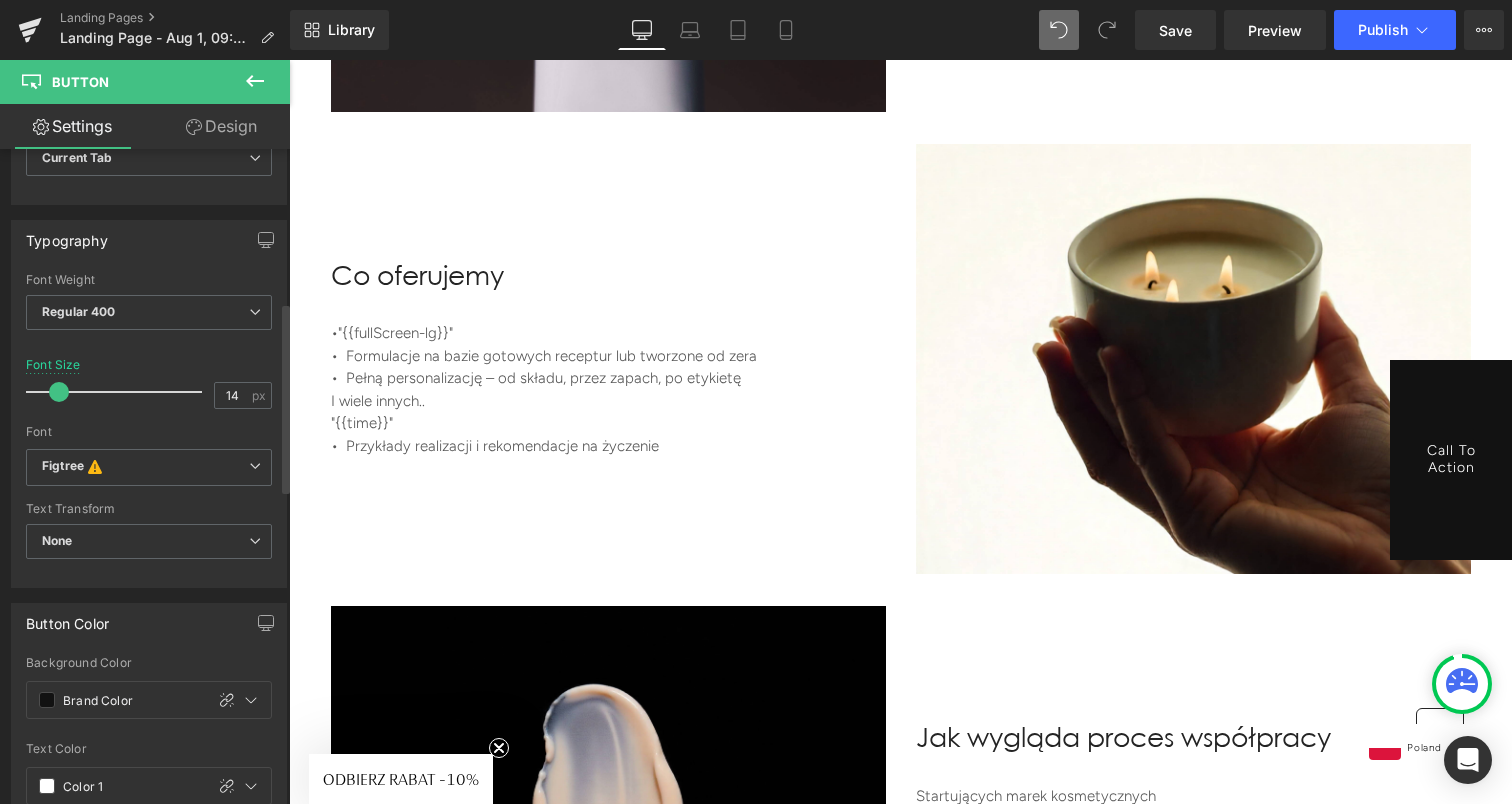 click at bounding box center (59, 392) 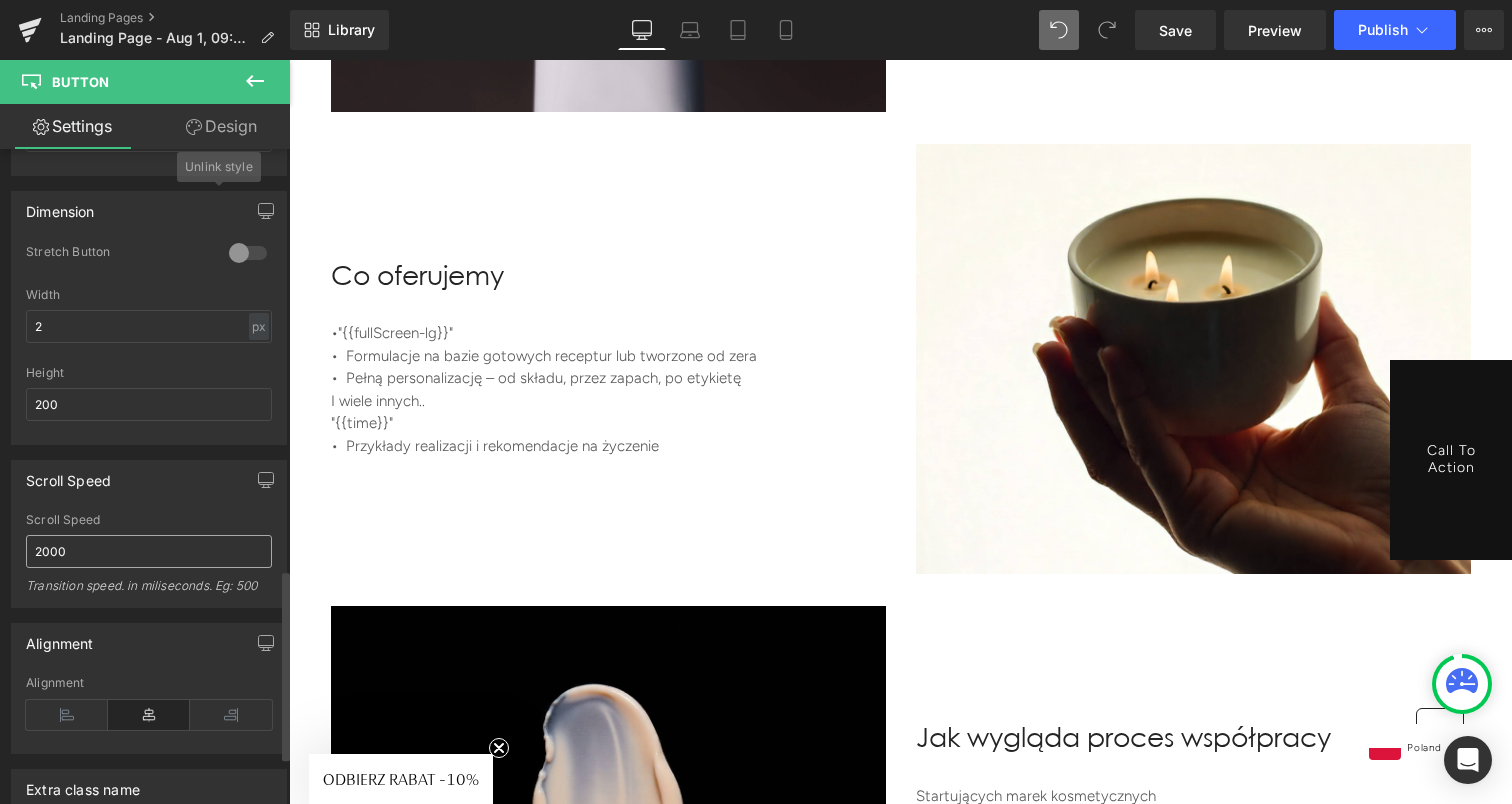 scroll, scrollTop: 1394, scrollLeft: 0, axis: vertical 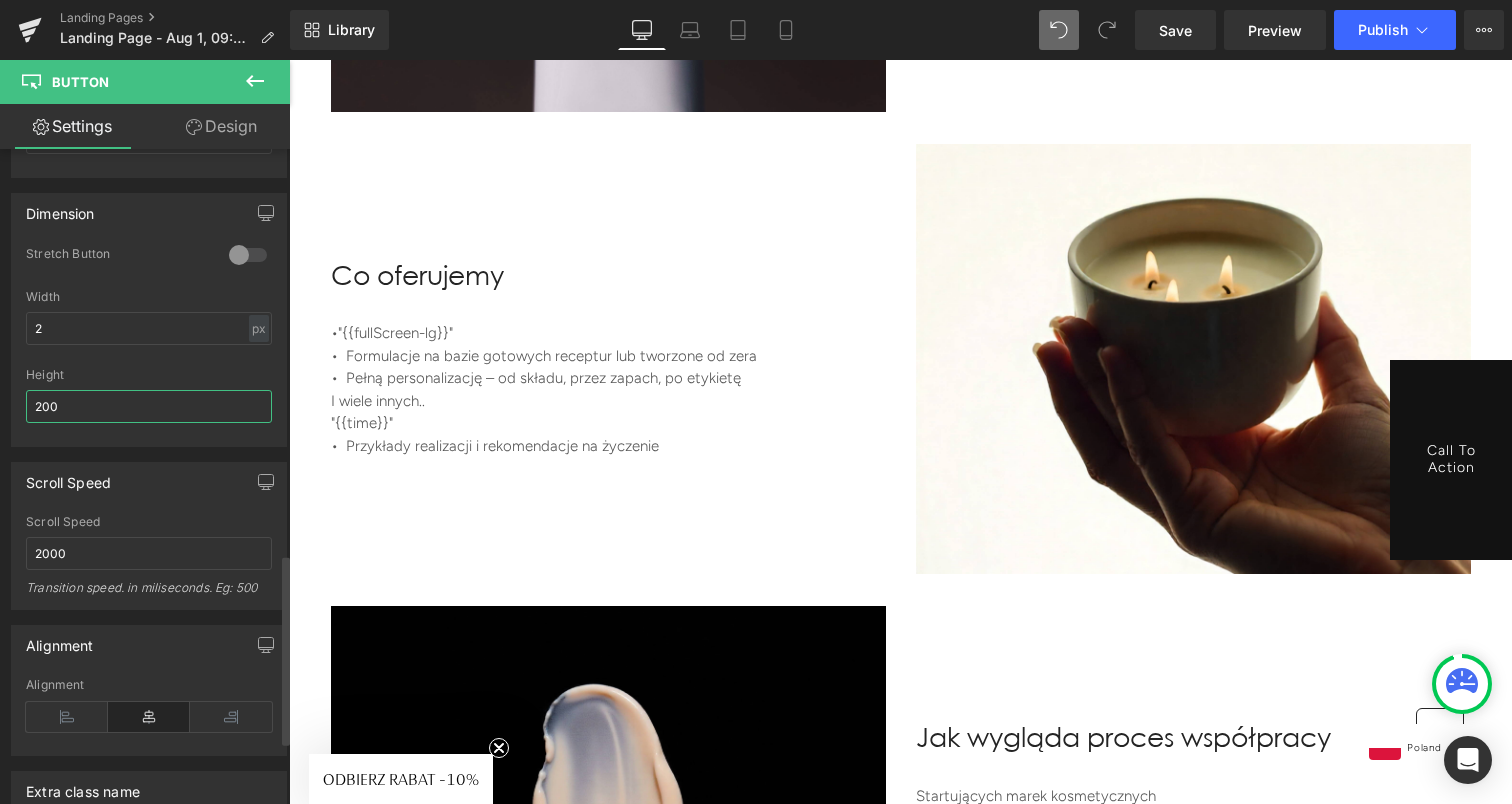 click on "200" at bounding box center [149, 406] 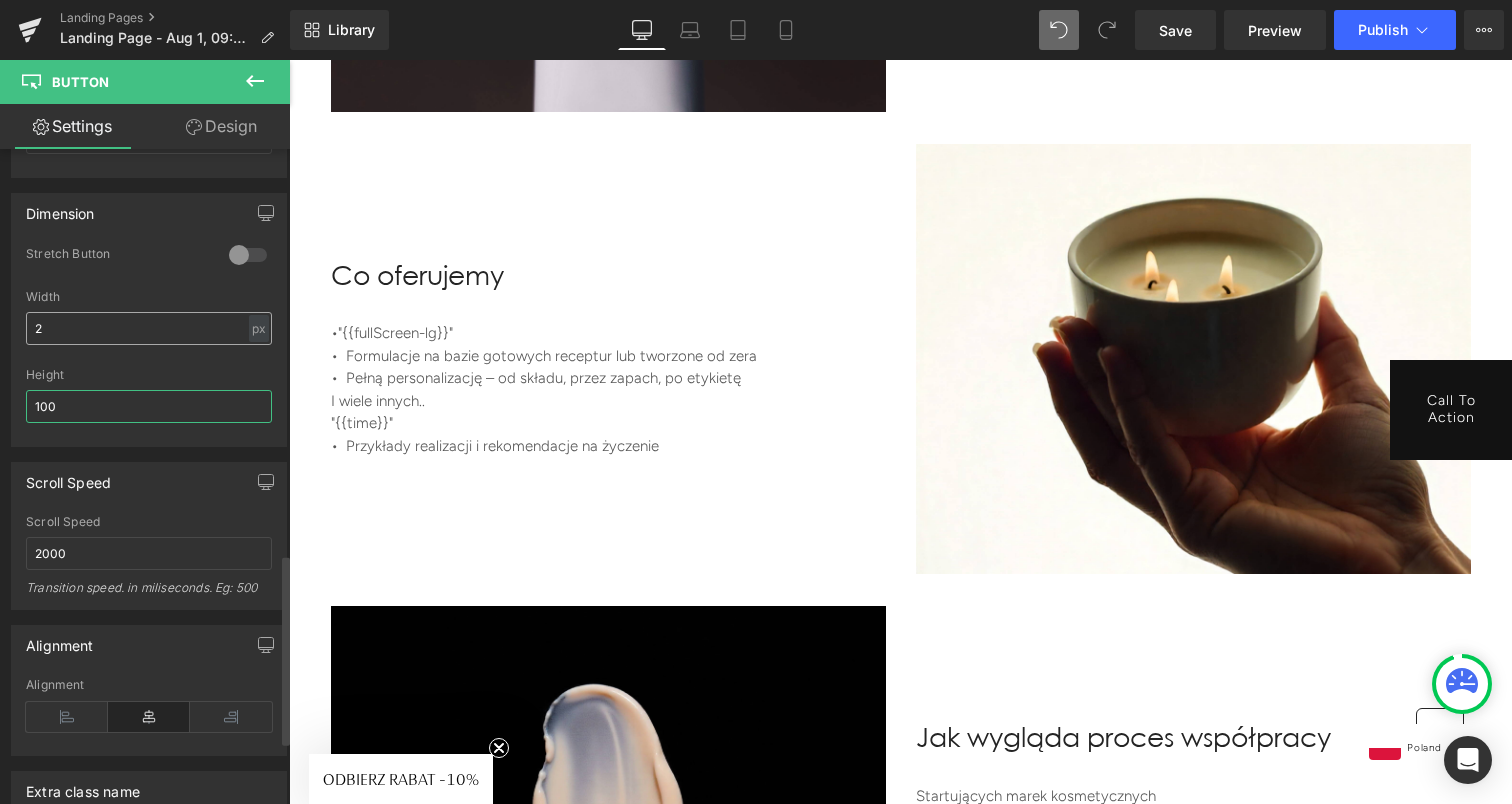 type on "100" 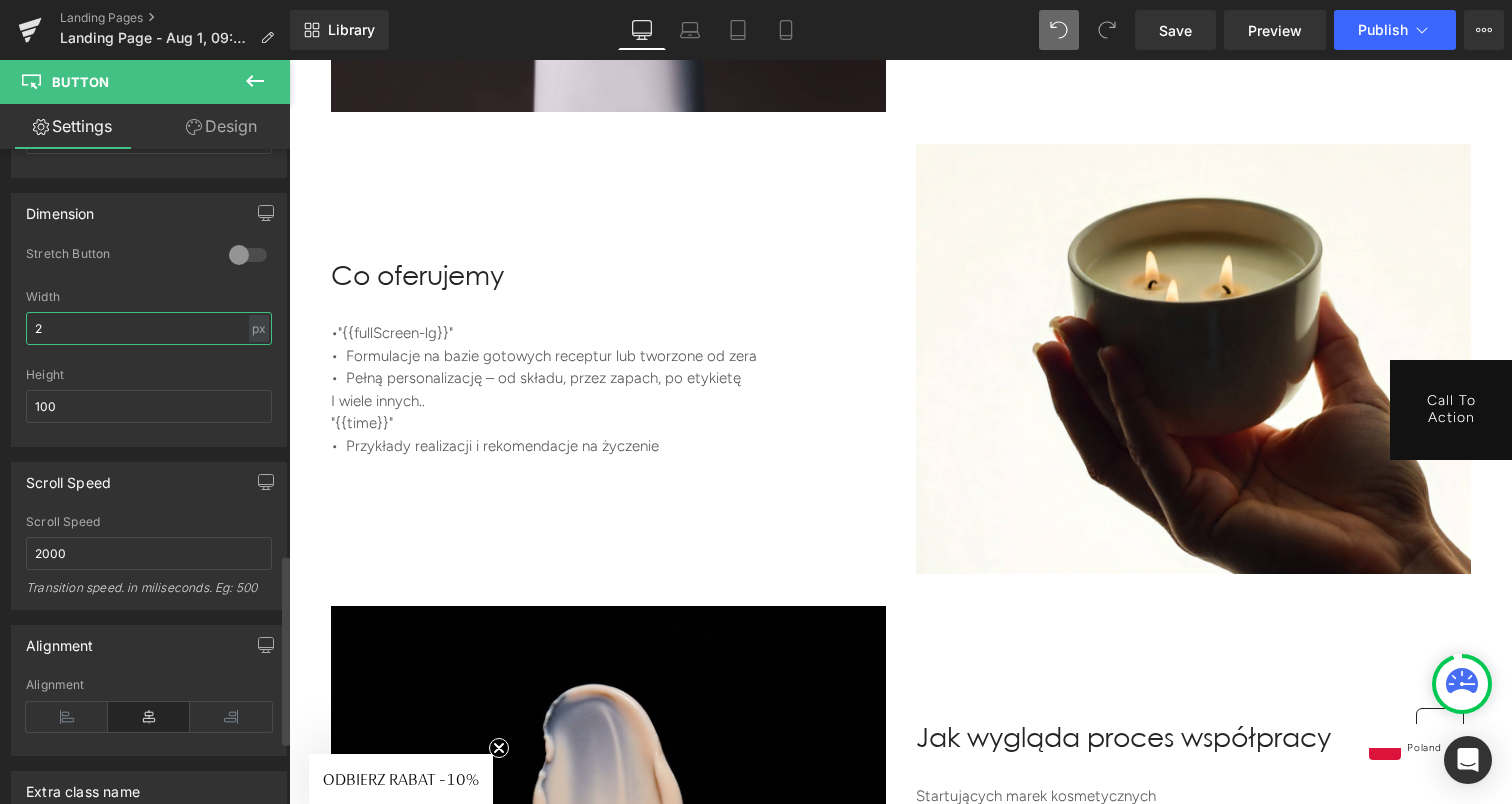 click on "2" at bounding box center [149, 328] 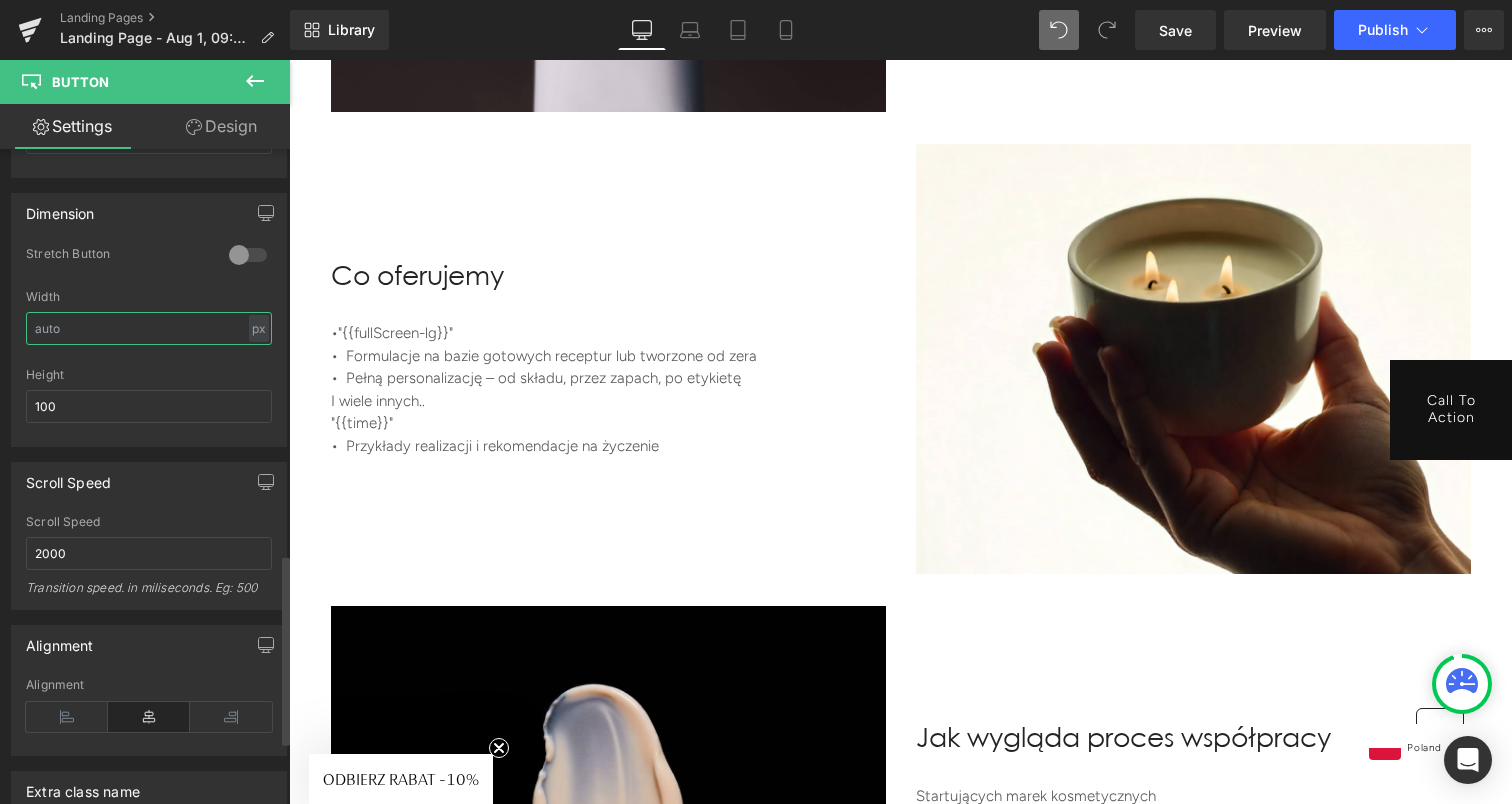 type on "1" 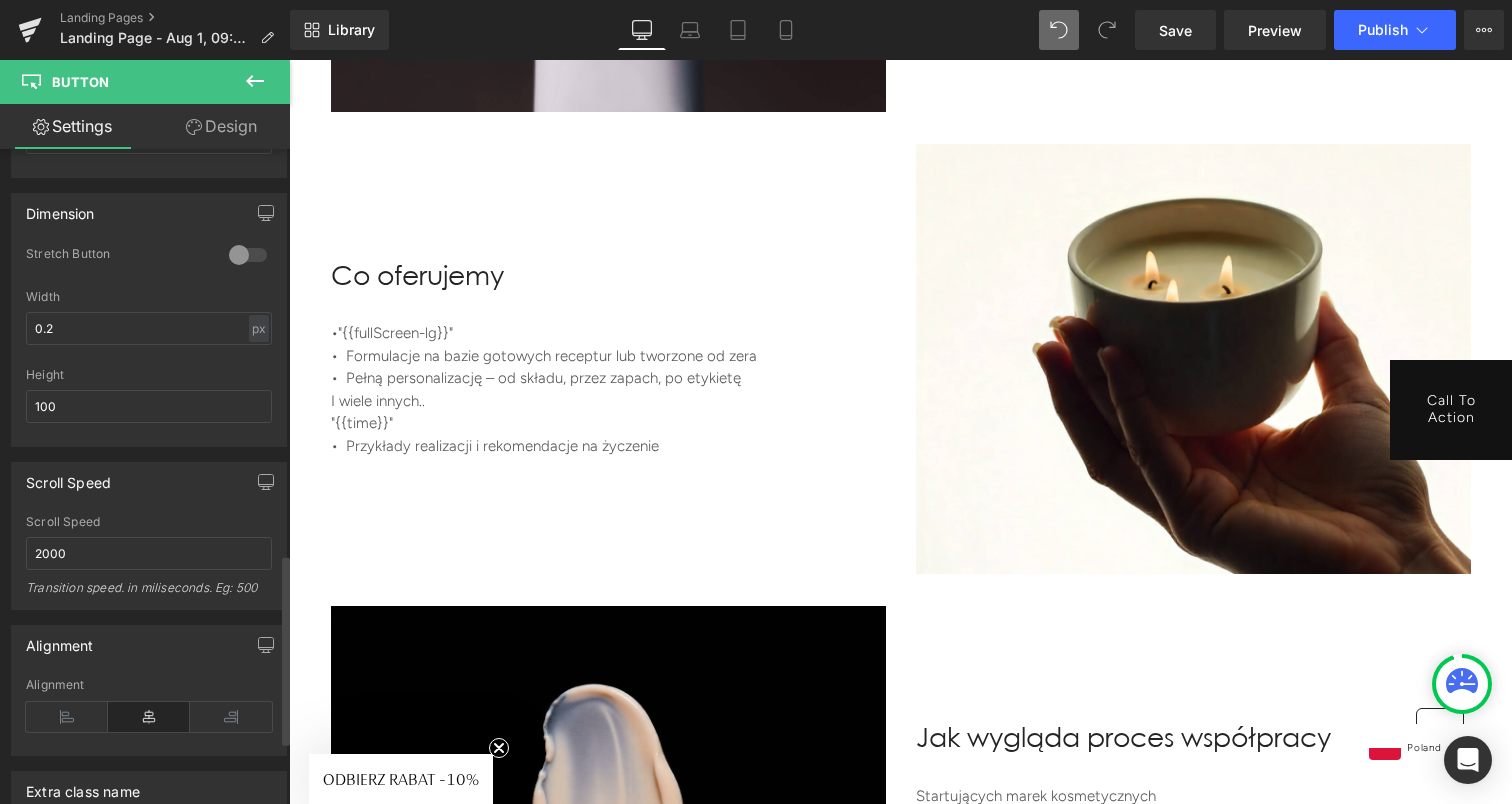 click on "Stretch Button" at bounding box center [149, 268] 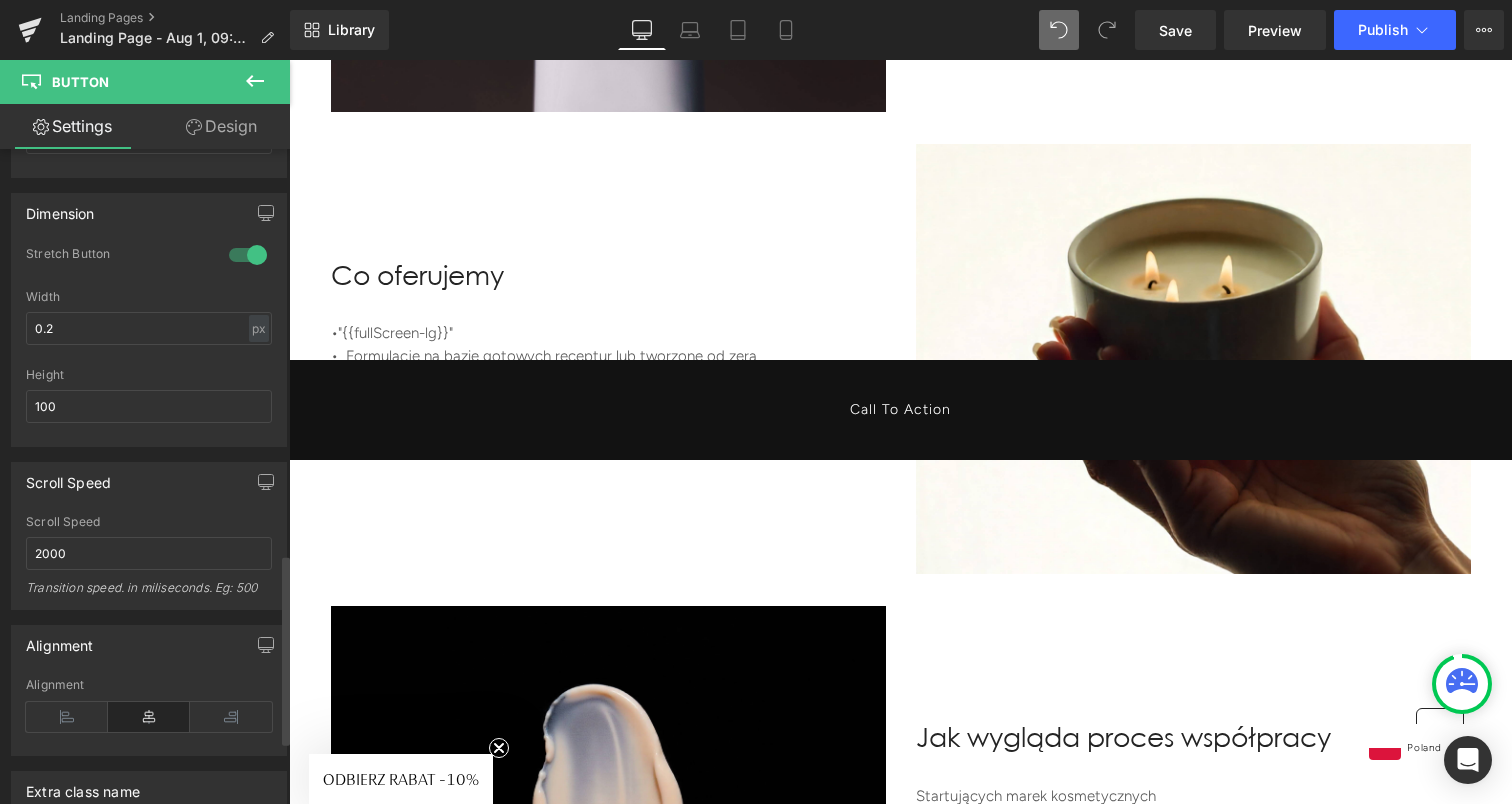 click at bounding box center (248, 255) 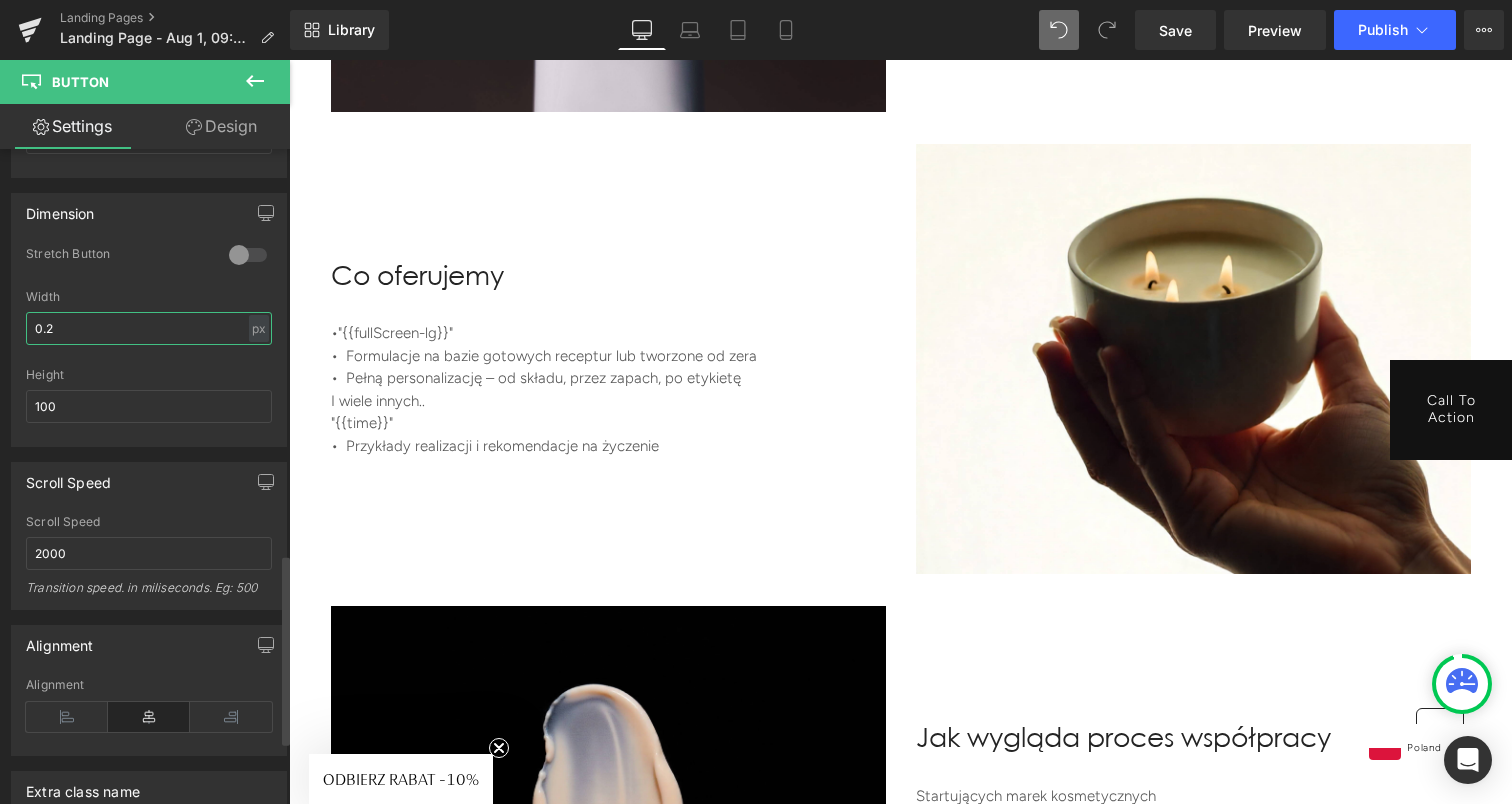 click on "0.2" at bounding box center [149, 328] 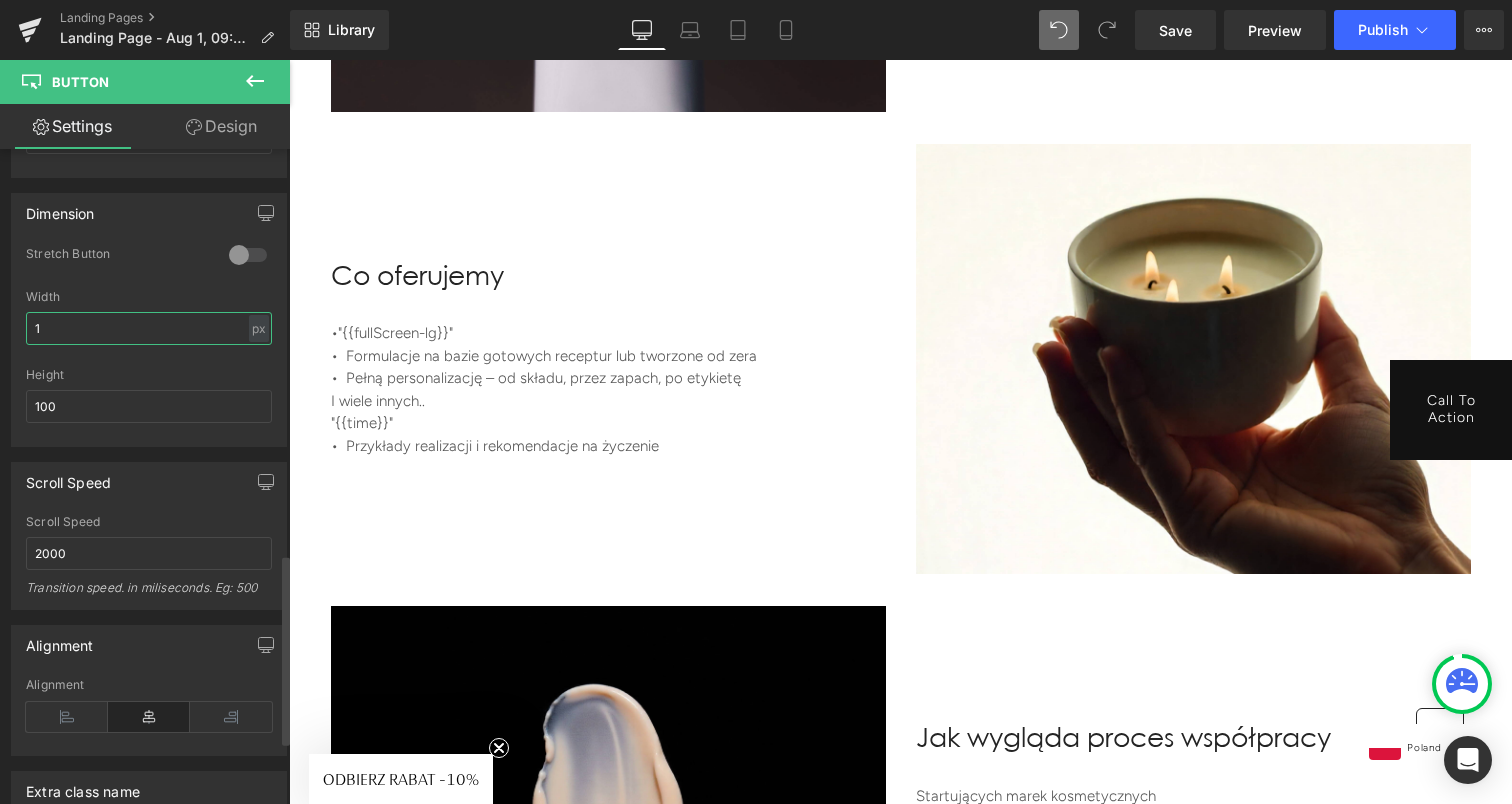 type on "1" 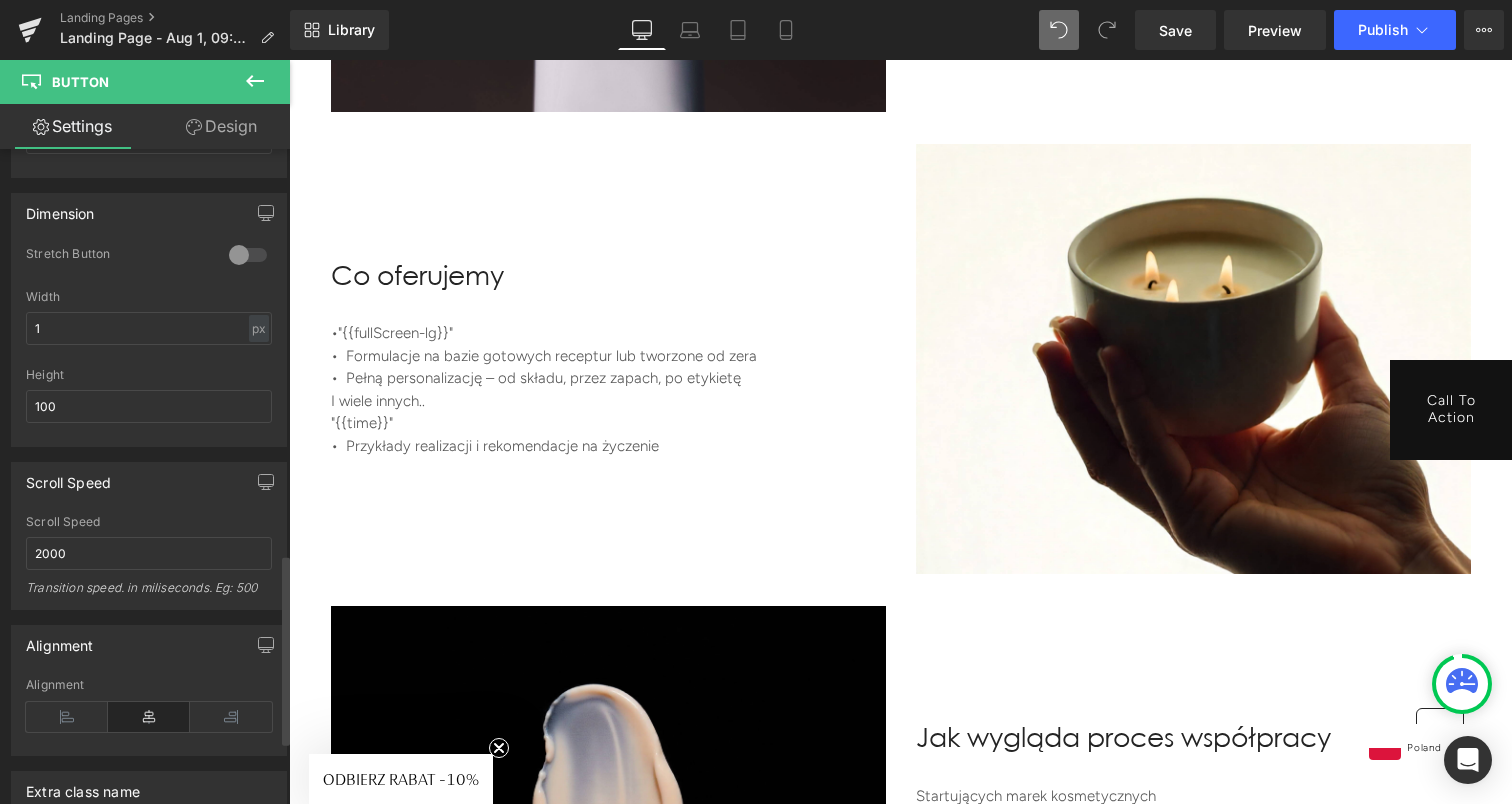 click on "Width" at bounding box center (149, 297) 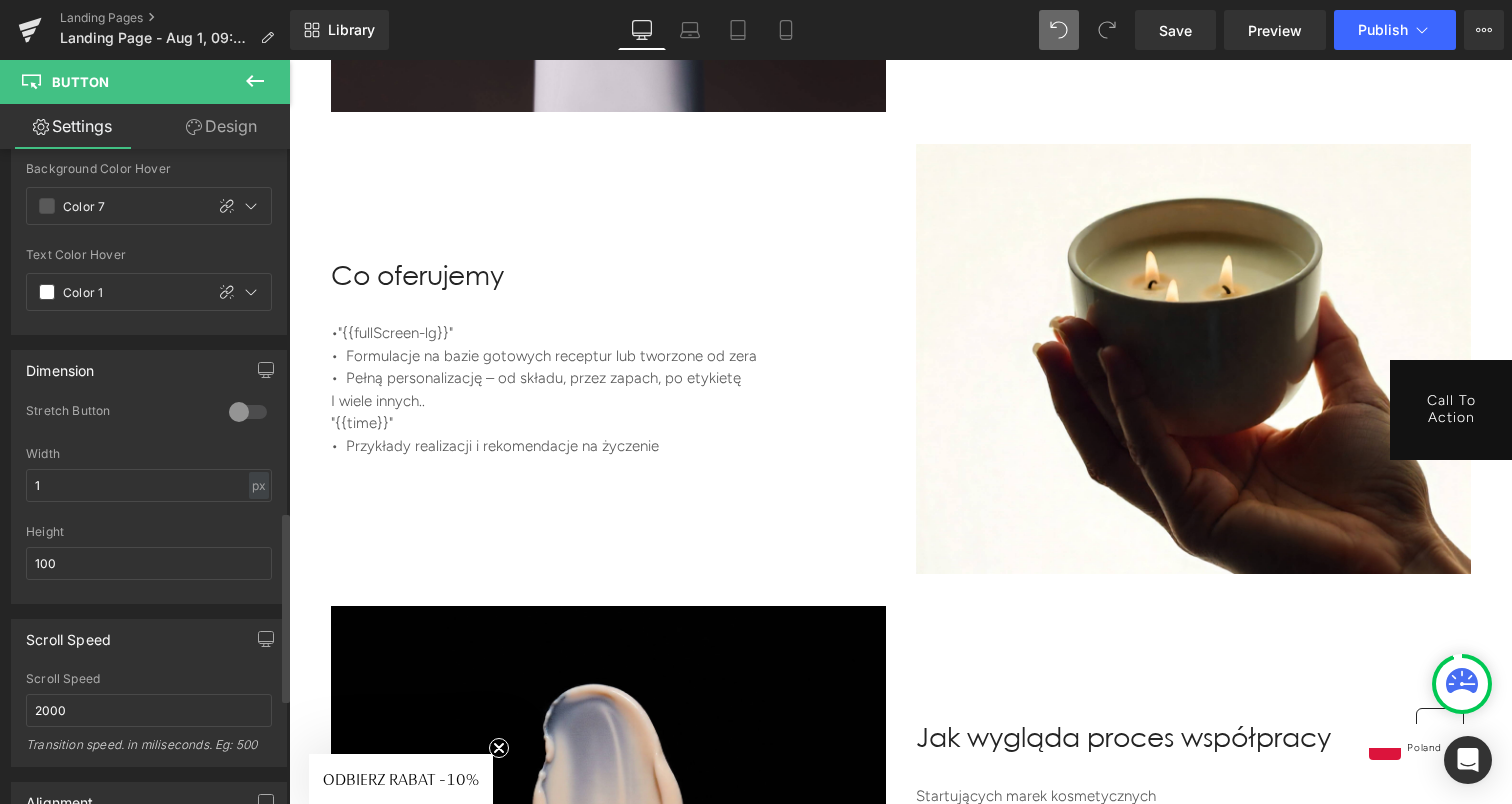 scroll, scrollTop: 1236, scrollLeft: 0, axis: vertical 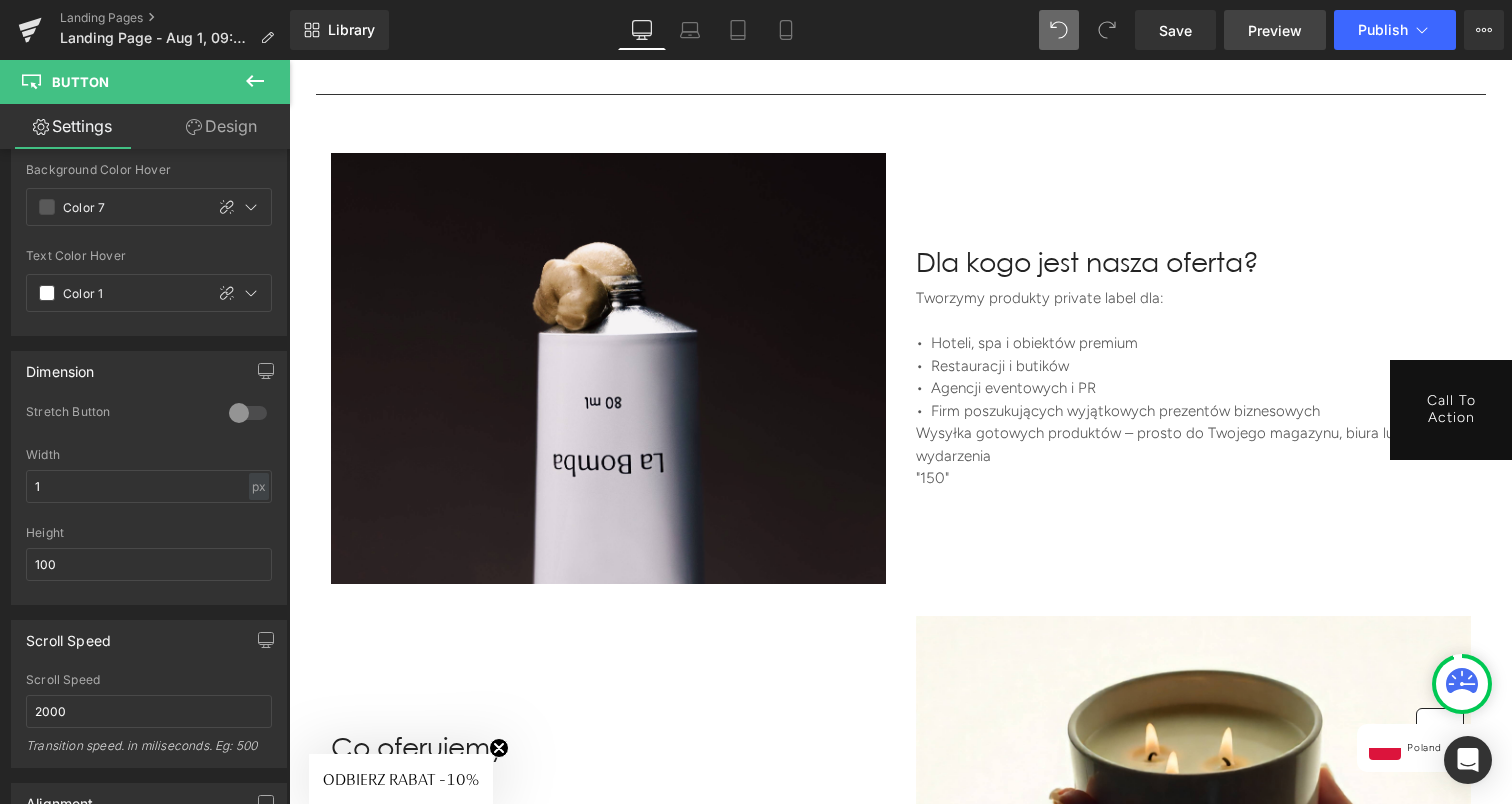 click on "Preview" at bounding box center (1275, 30) 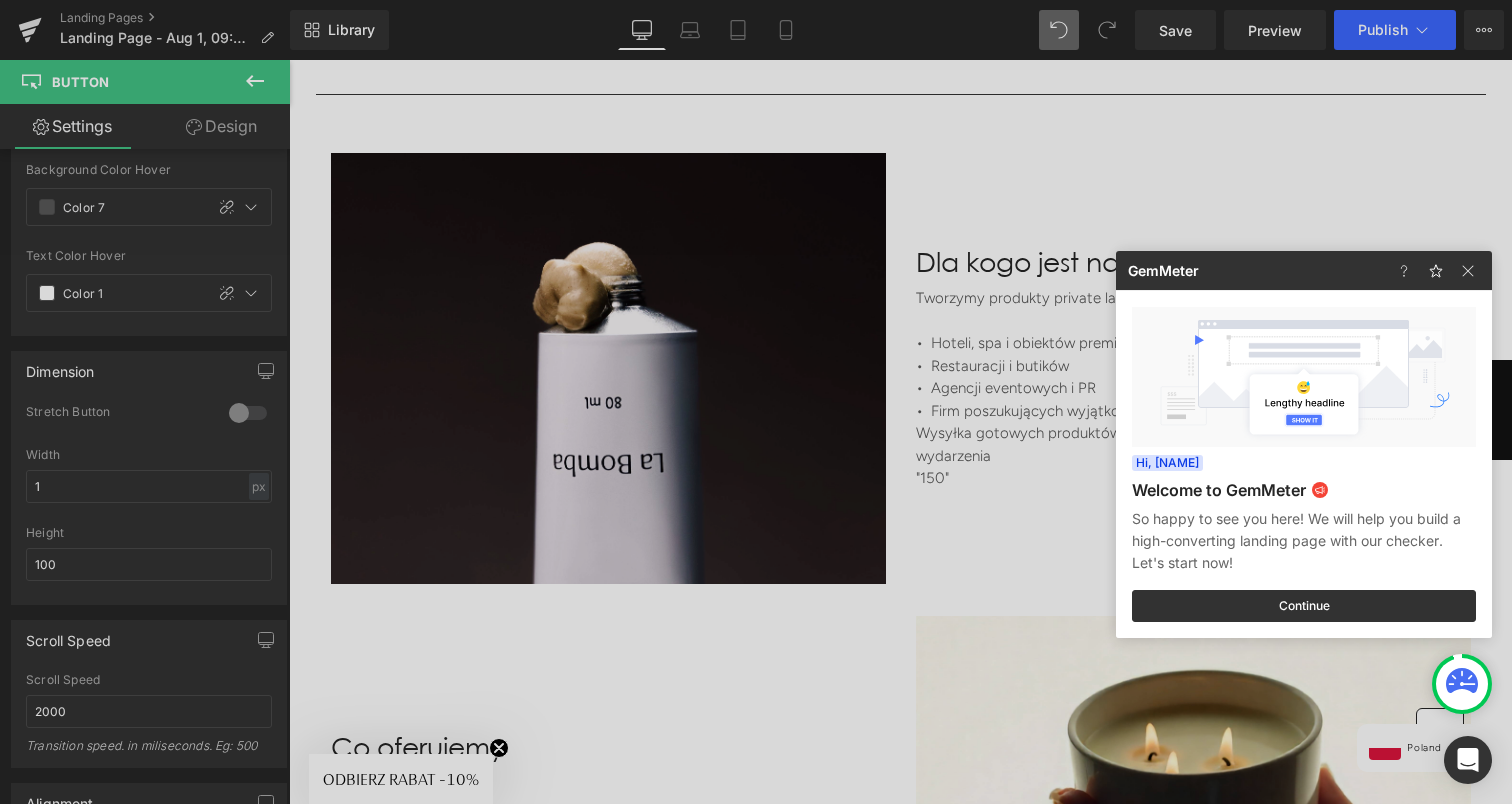 click at bounding box center (1440, 270) 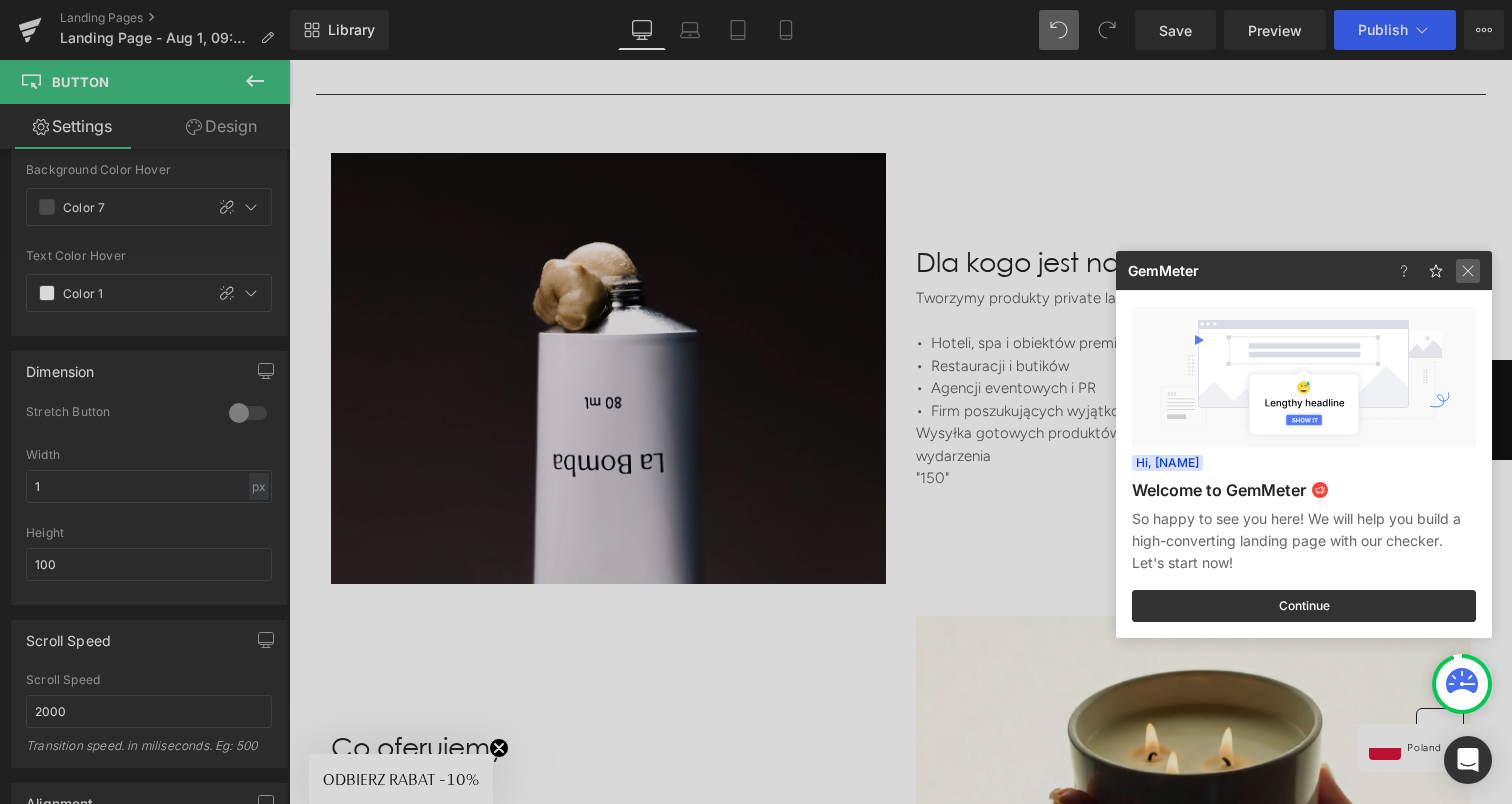 click 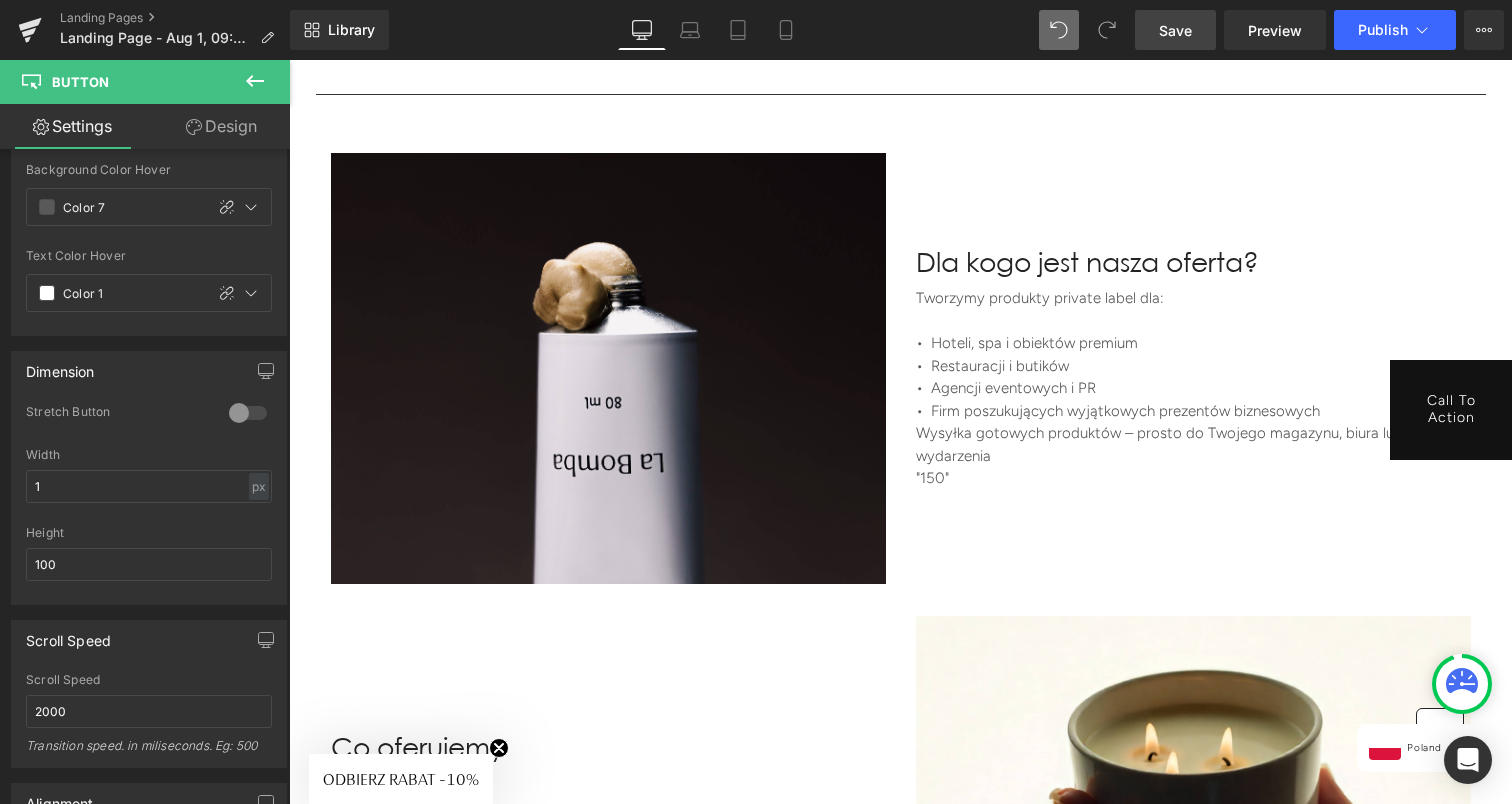 click on "Save" at bounding box center (1175, 30) 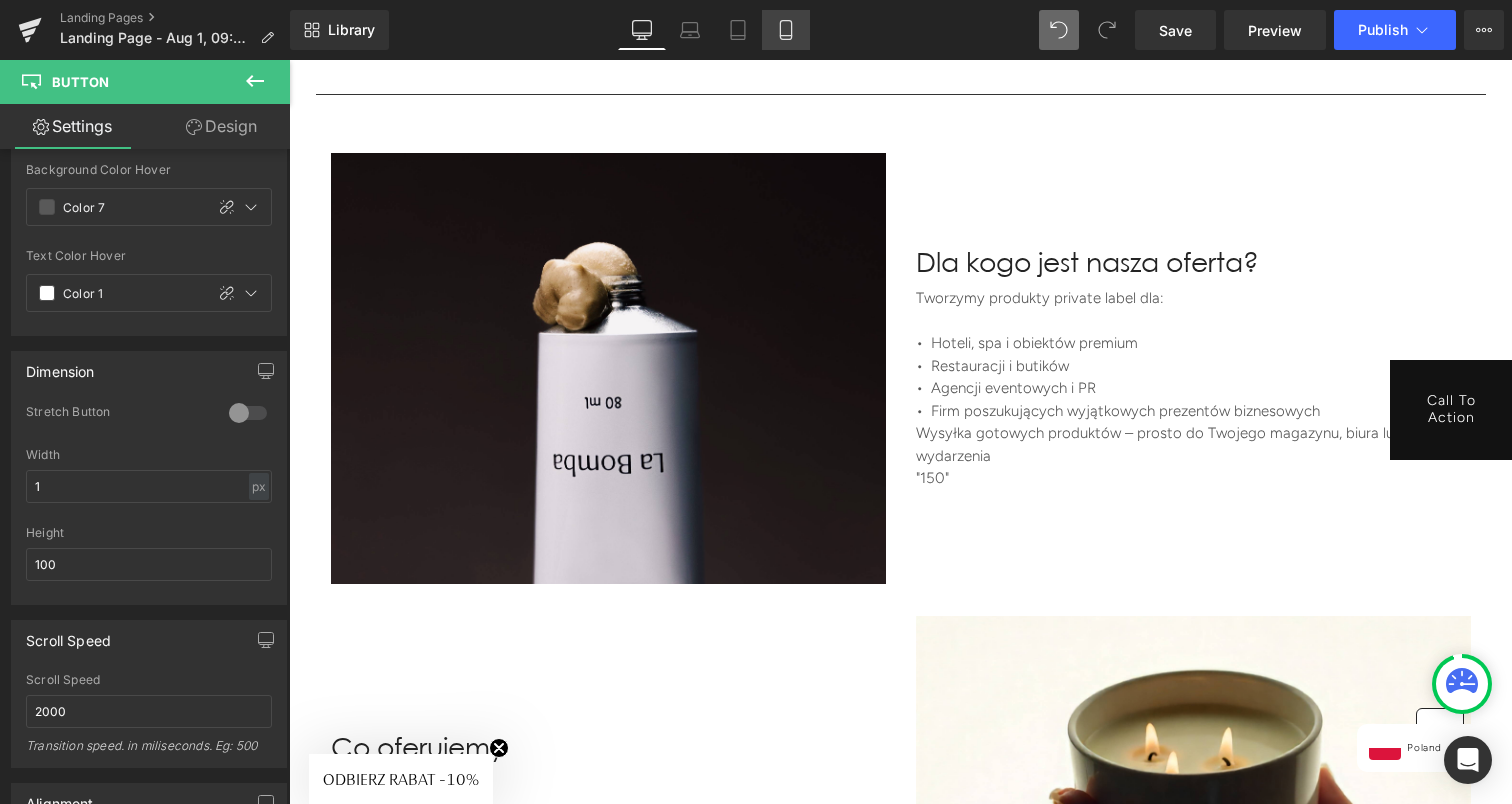 click 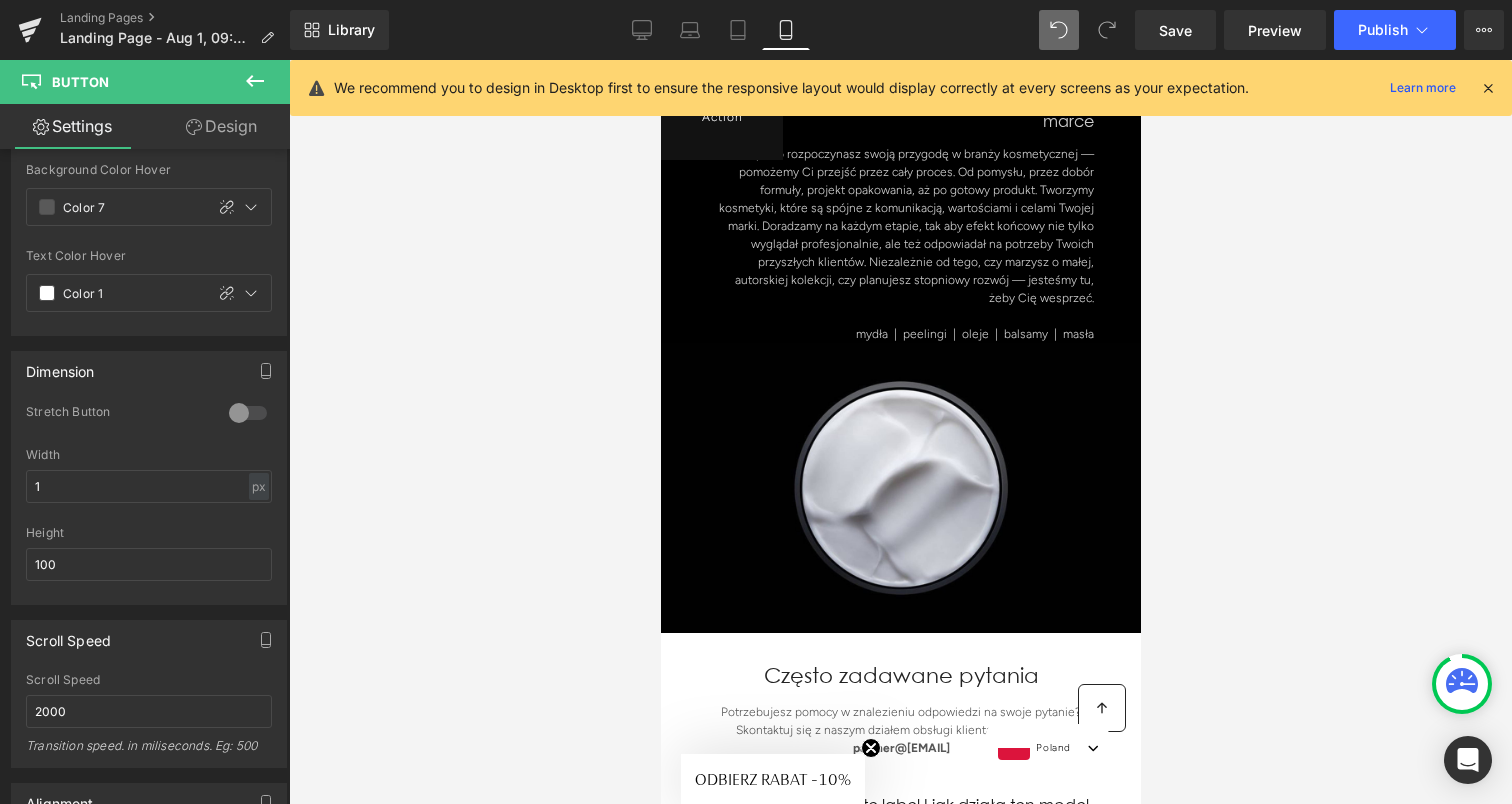 scroll, scrollTop: 4230, scrollLeft: 0, axis: vertical 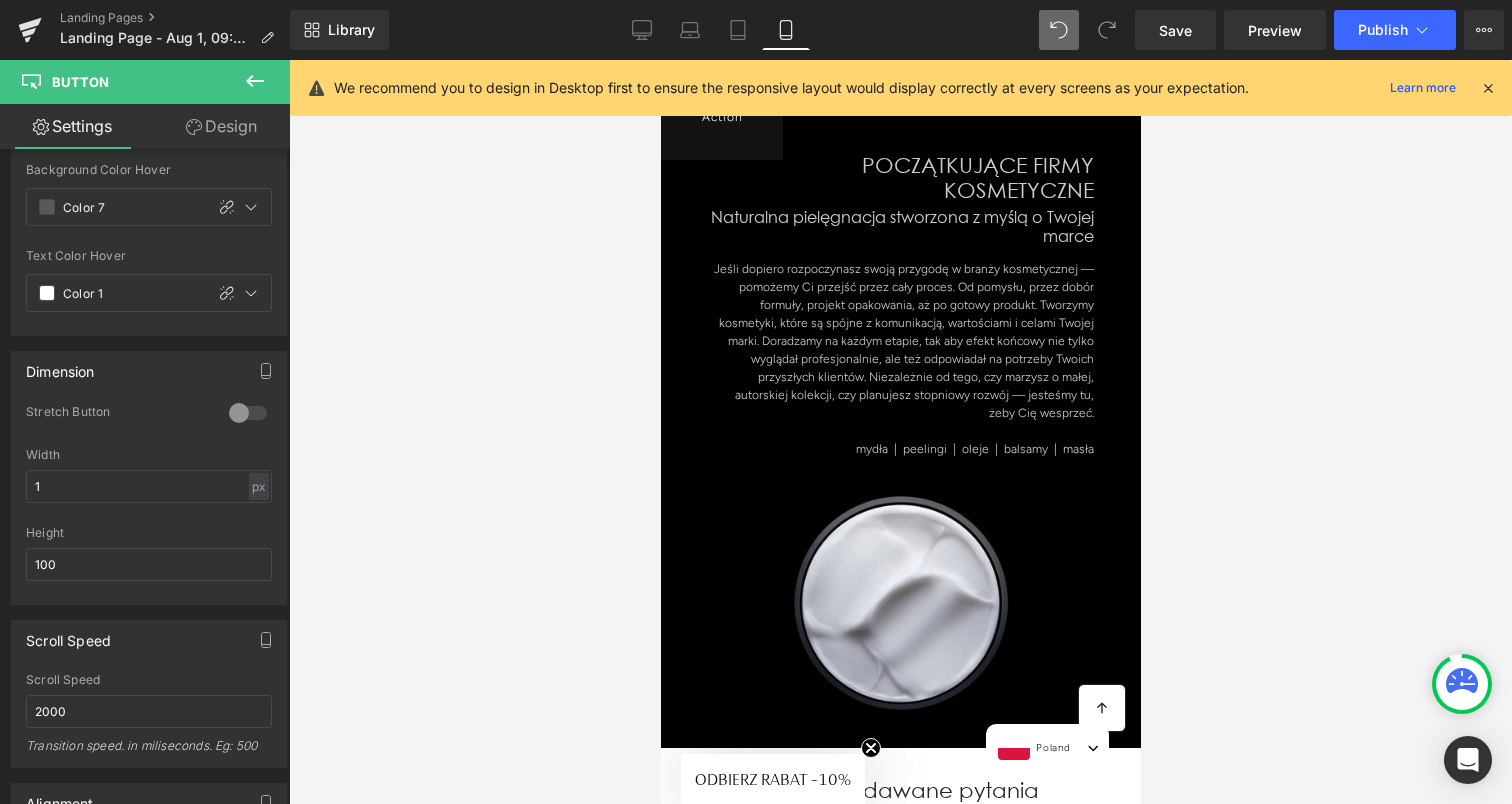 click at bounding box center [1488, 88] 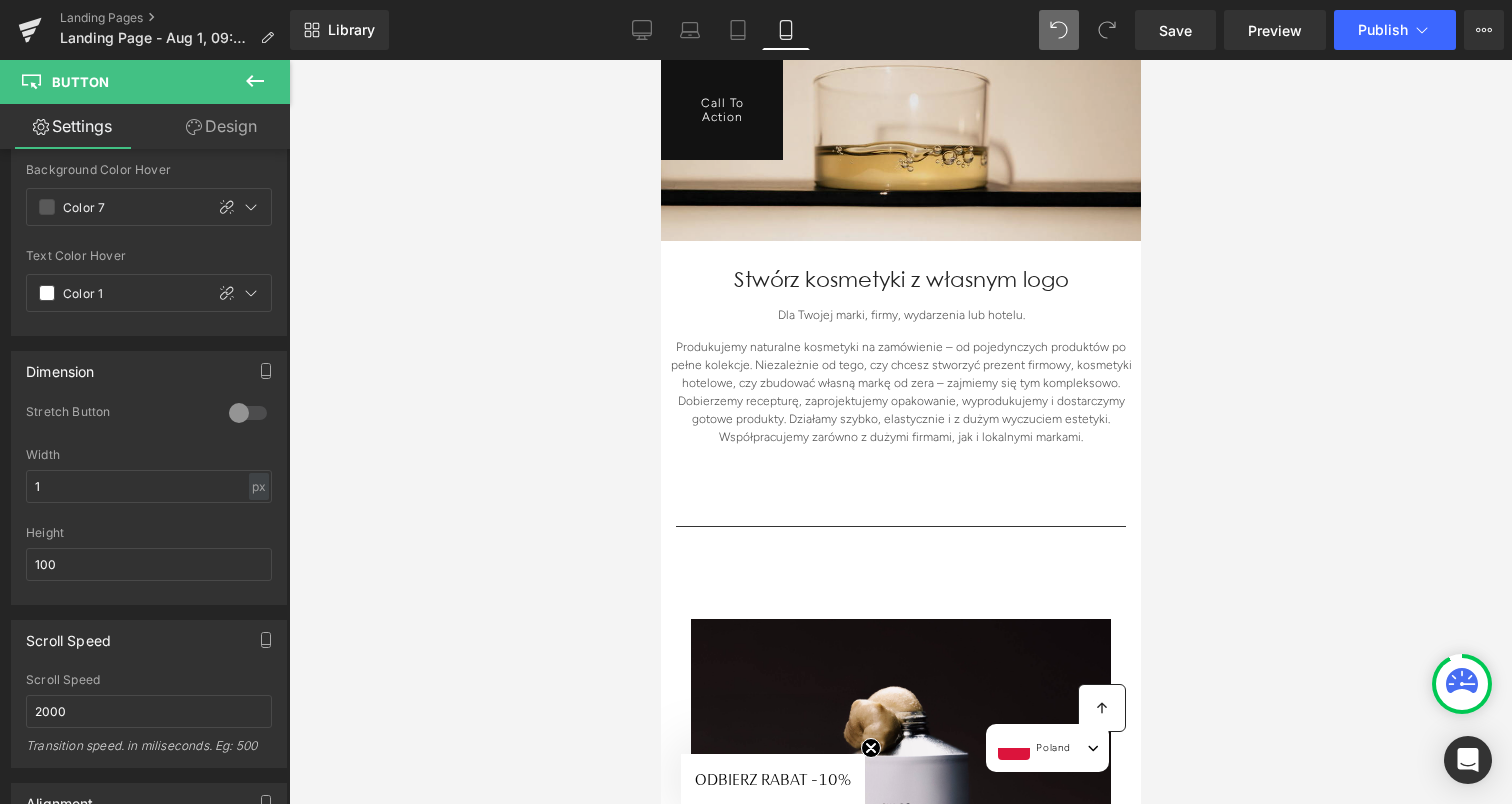 scroll, scrollTop: 0, scrollLeft: 0, axis: both 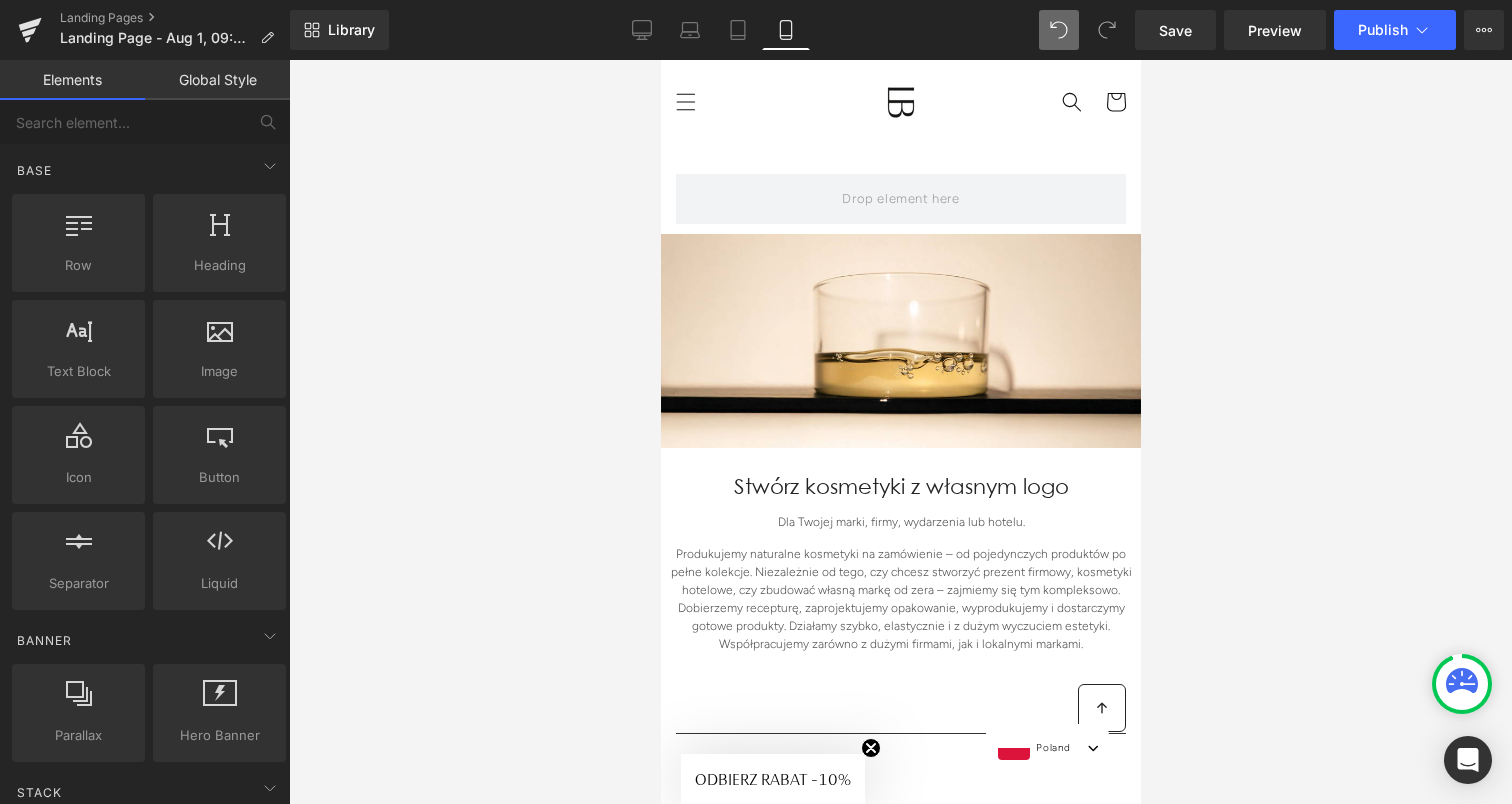 drag, startPoint x: 437, startPoint y: 214, endPoint x: 583, endPoint y: 251, distance: 150.6154 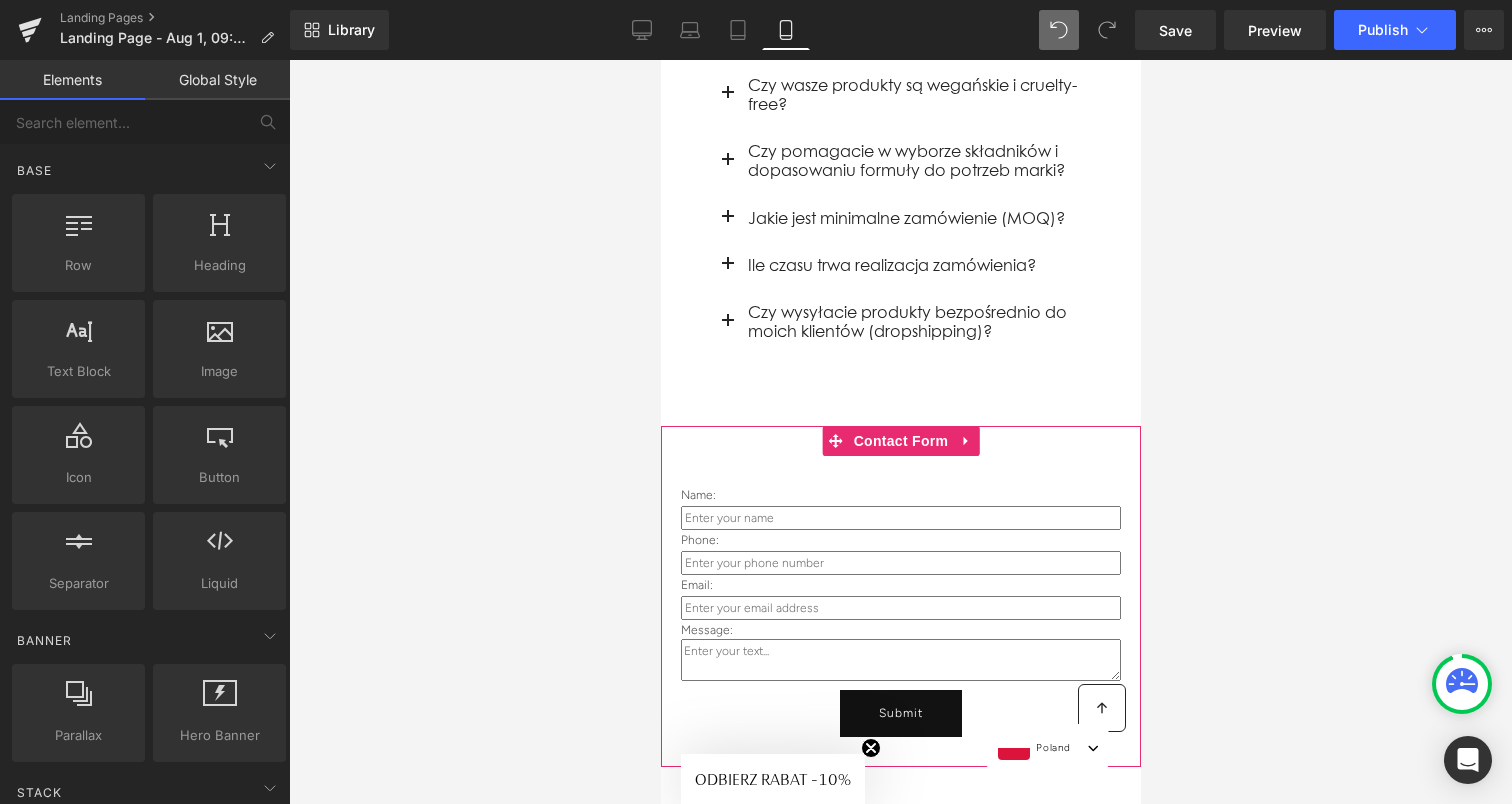 scroll, scrollTop: 5246, scrollLeft: 0, axis: vertical 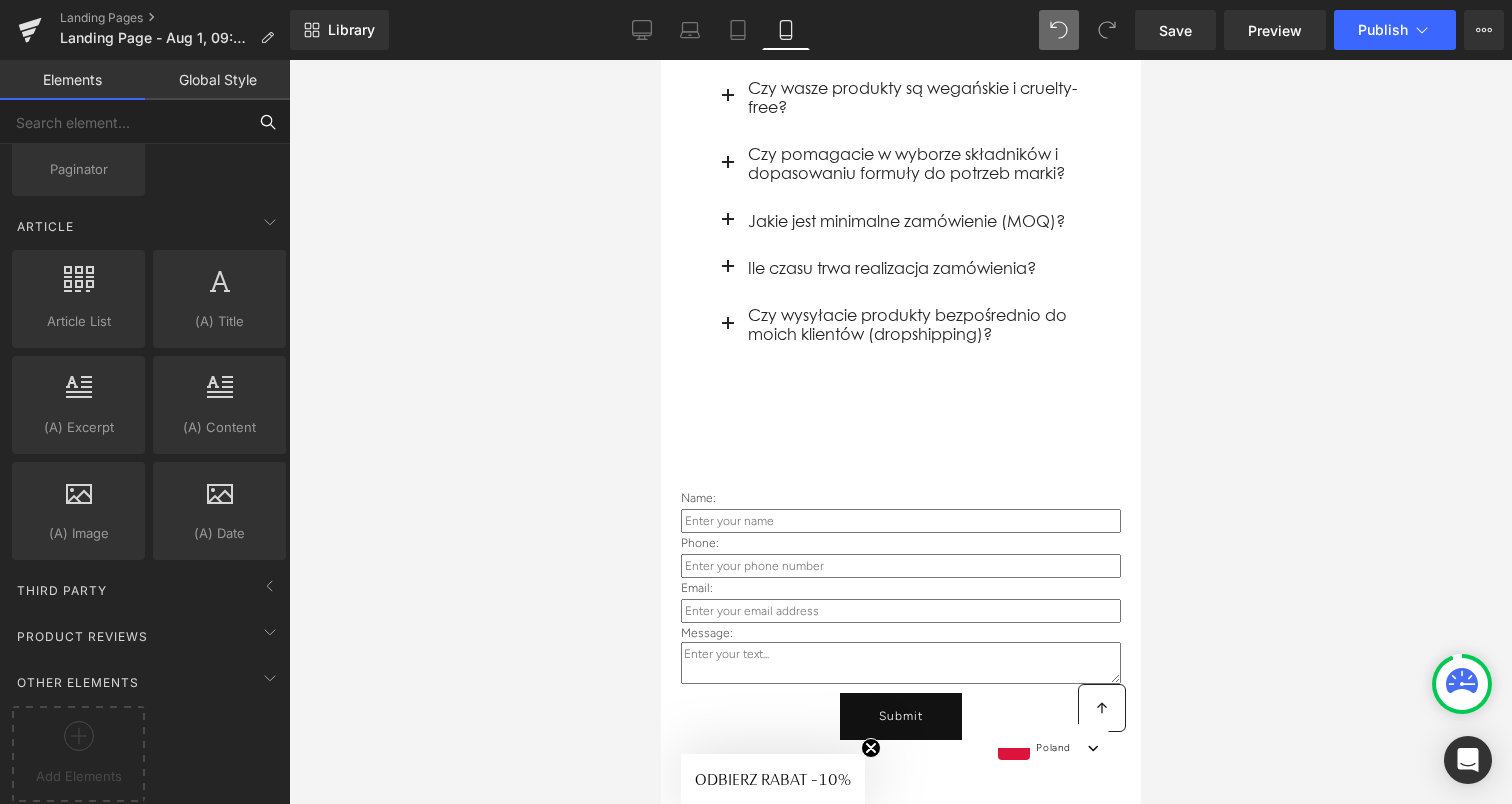 click at bounding box center (123, 122) 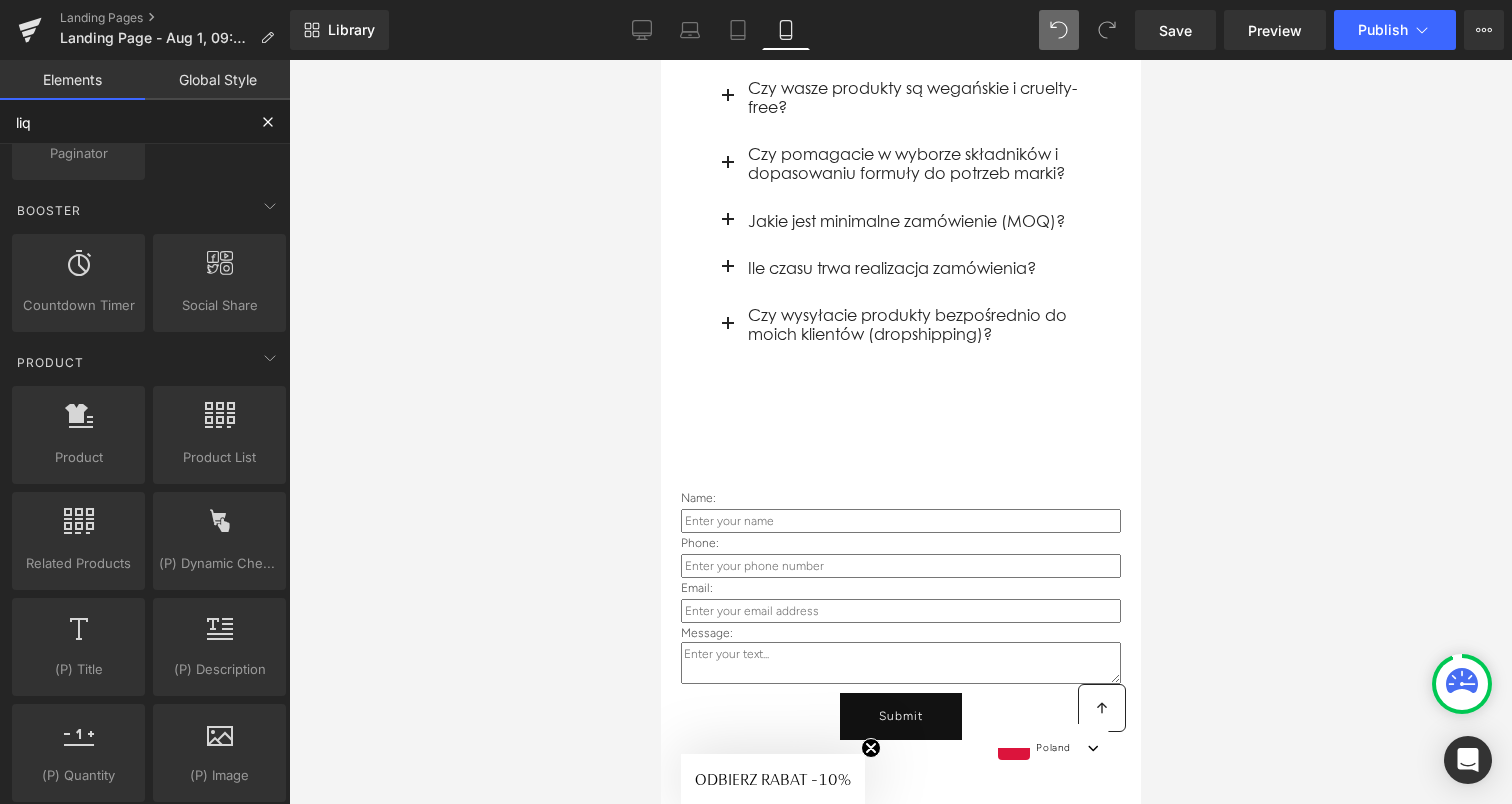 scroll, scrollTop: 0, scrollLeft: 0, axis: both 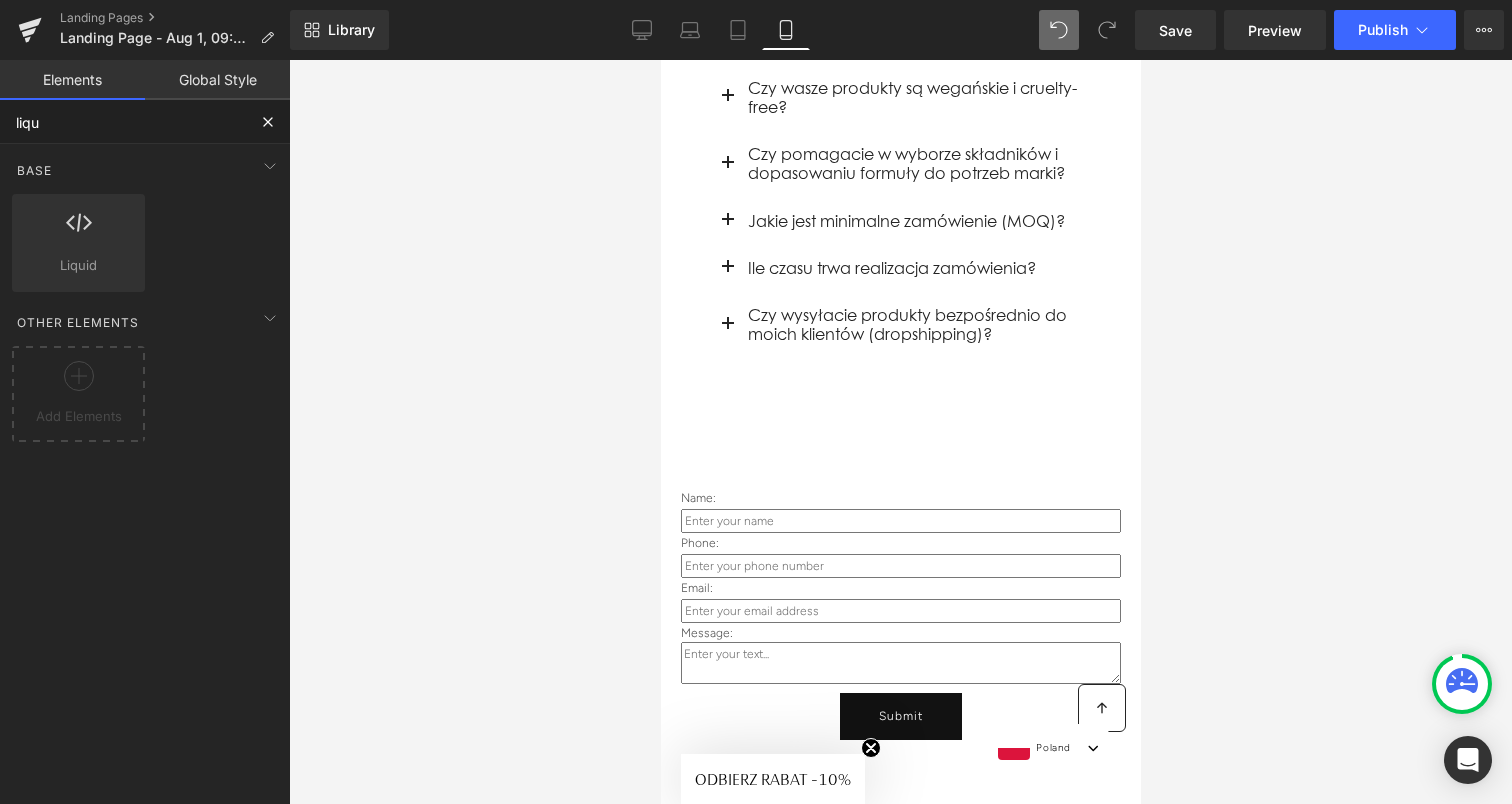 type on "liqui" 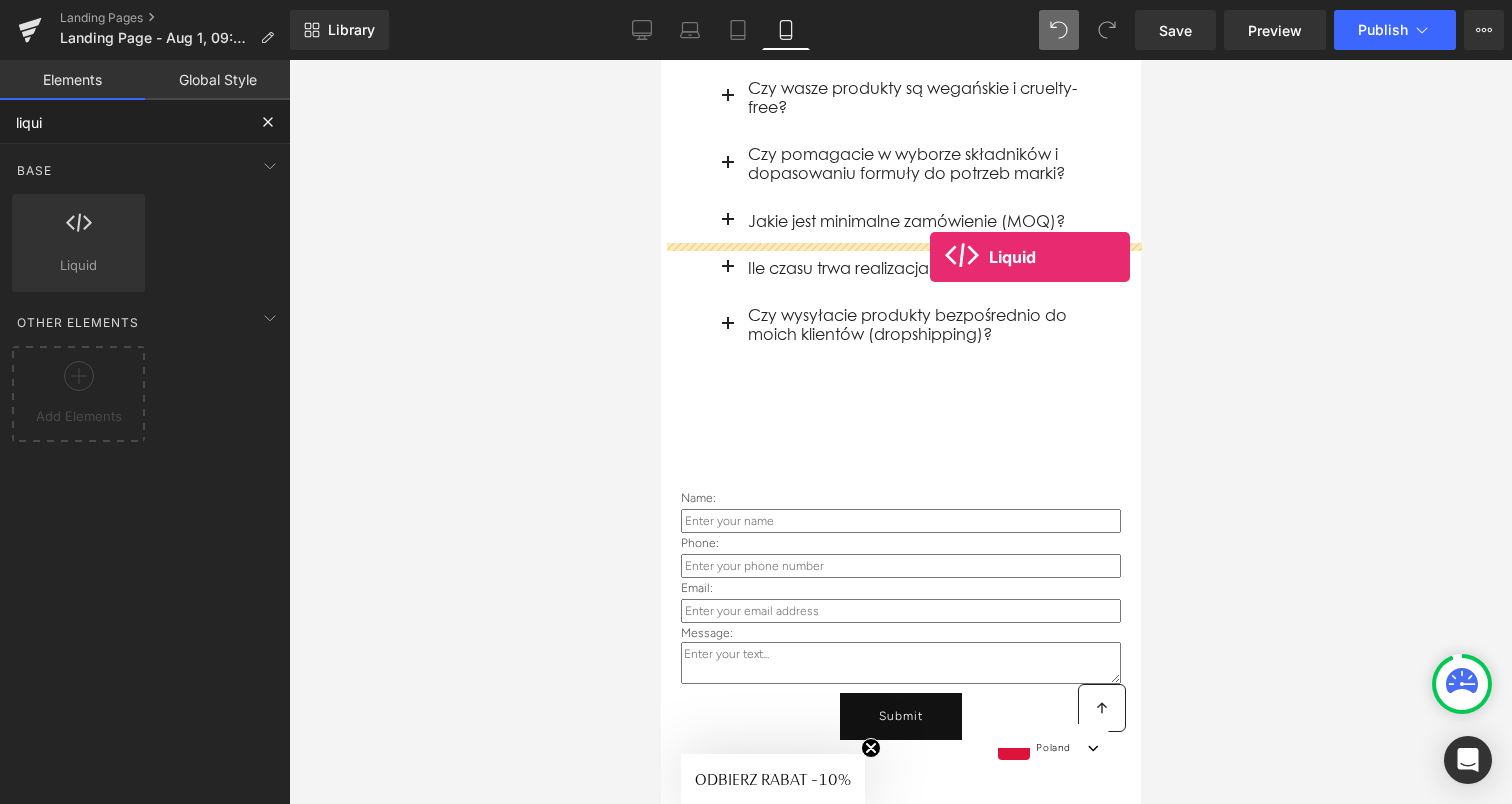 drag, startPoint x: 773, startPoint y: 323, endPoint x: 932, endPoint y: 250, distance: 174.95714 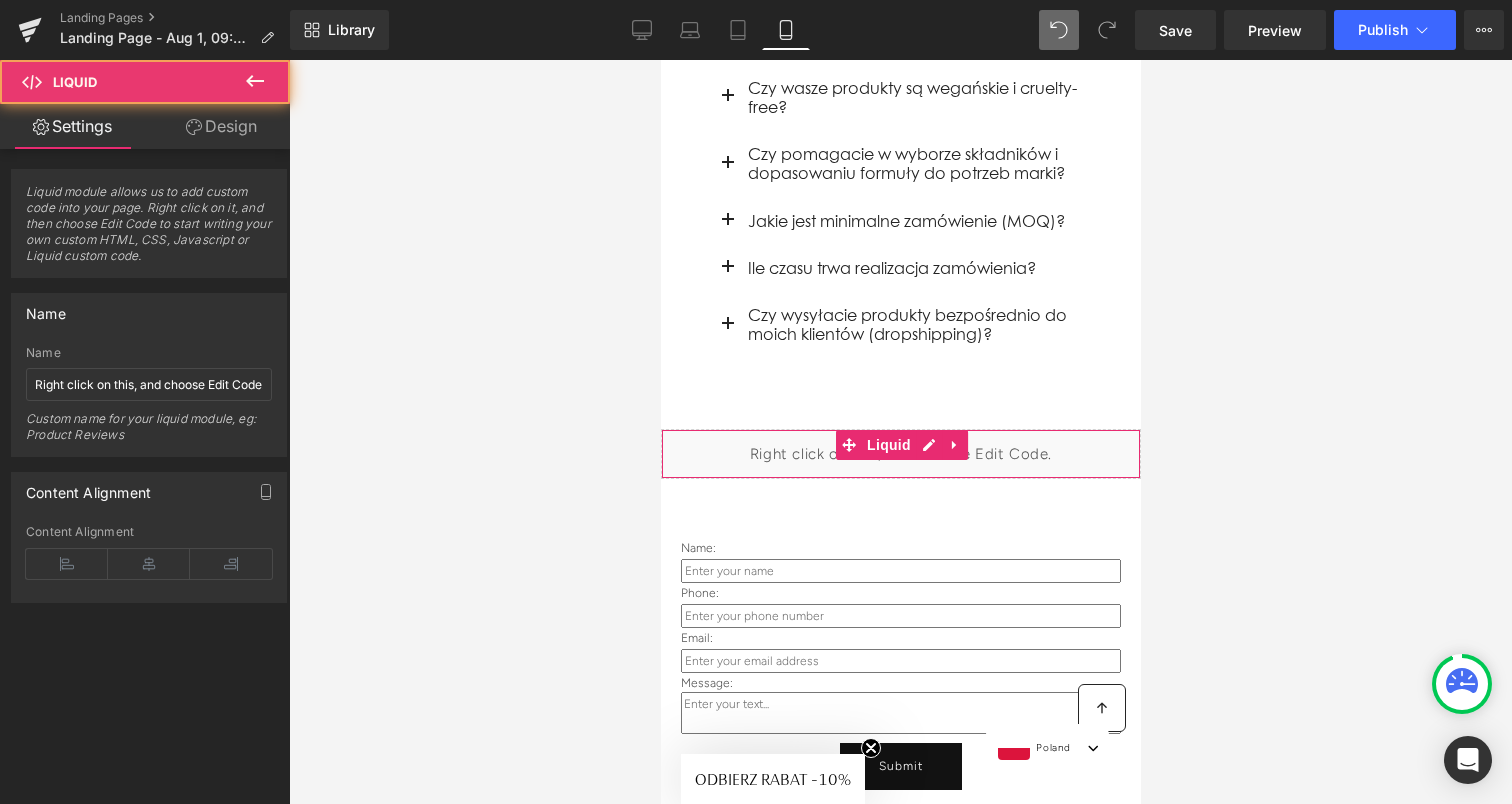 click on "Liquid" at bounding box center (900, 454) 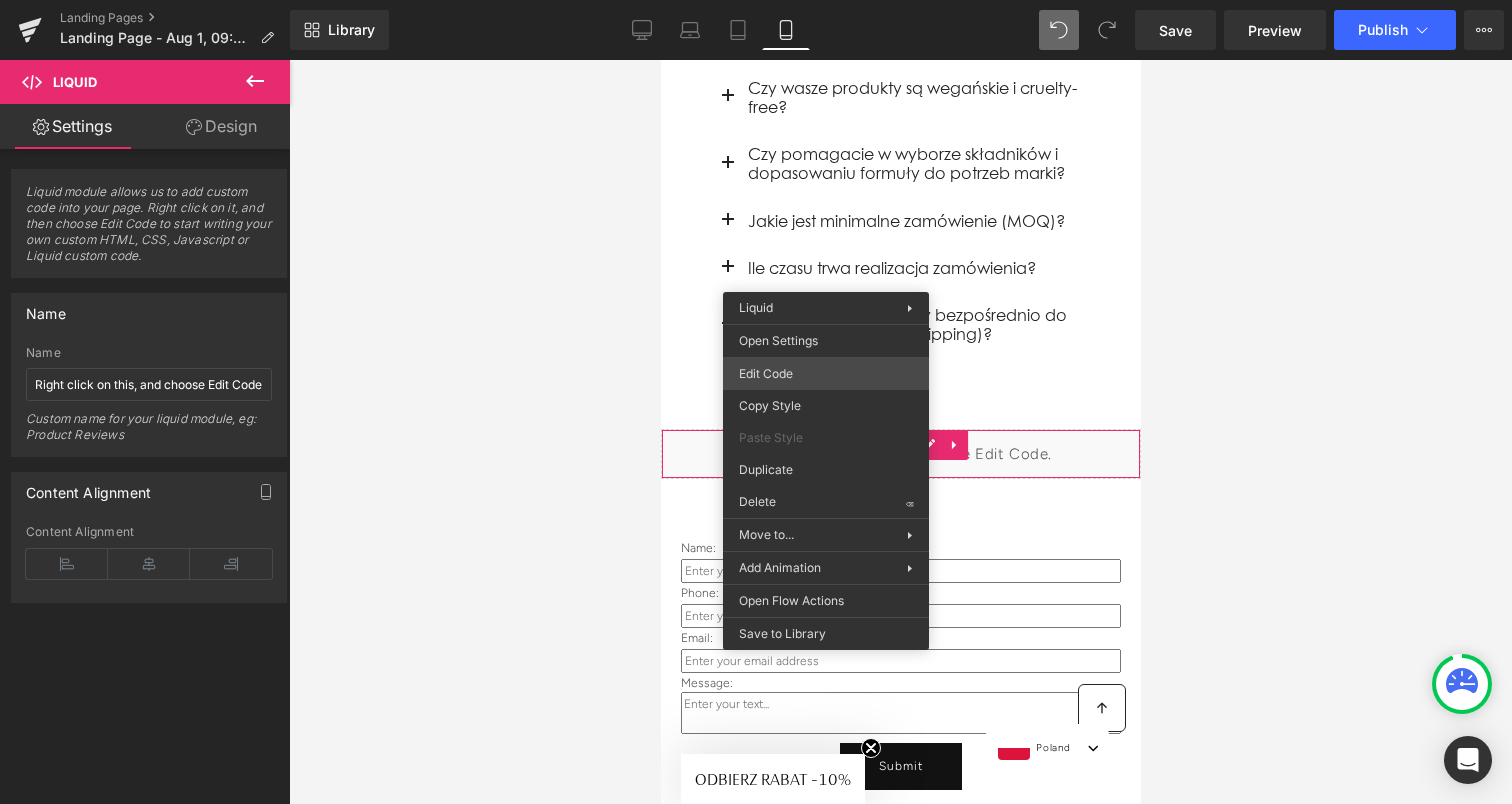 click on "Liquid  You are previewing how the   will restyle your page. You can not edit Elements in Preset Preview Mode.  Landing Pages Landing Page - Aug 1, 09:31:08 Library Mobile Desktop Laptop Tablet Mobile Save Preview Publish Scheduled Upgrade Plan View Live Page View with current Template Save Template to Library Schedule Publish  Optimize  Publish Settings Shortcuts  Your page can’t be published   You've reached the maximum number of published pages on your plan  (1/1).  You need to upgrade your plan or unpublish all your pages to get 1 publish slot.   Unpublish pages   Upgrade plan  Elements Global Style liqui Base Row  rows, columns, layouts, div Heading  headings, titles, h1,h2,h3,h4,h5,h6 Text Block  texts, paragraphs, contents, blocks Image  images, photos, alts, uploads Icon  icons, symbols Button  button, call to action, cta Separator  separators, dividers, horizontal lines Liquid  liquid, custom code, html, javascript, css, reviews, apps, applications, embeded, iframe Banner Parallax  Hero Banner" at bounding box center [756, 0] 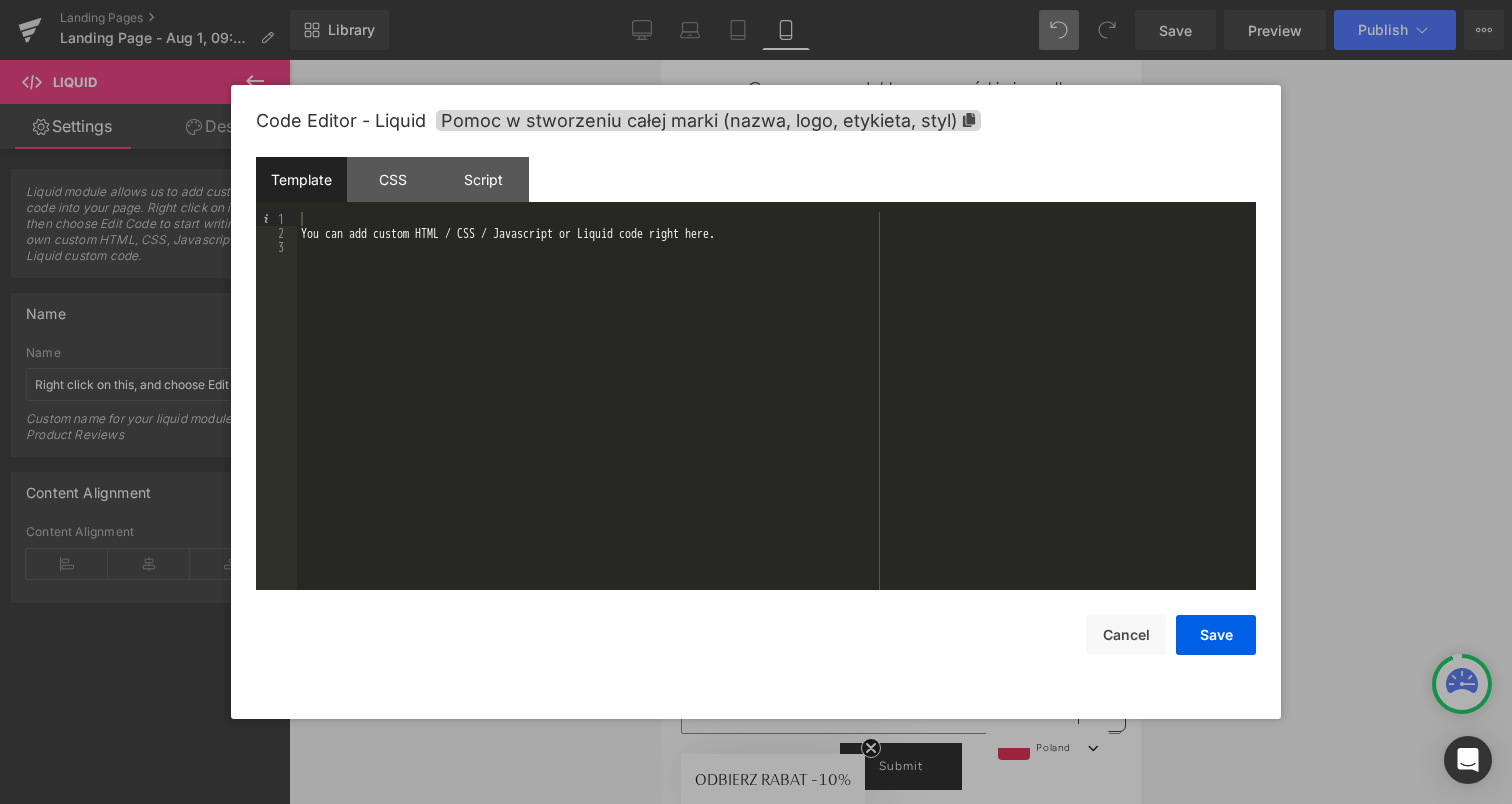click on "You can add custom HTML / CSS / Javascript or Liquid code right here." at bounding box center [776, 415] 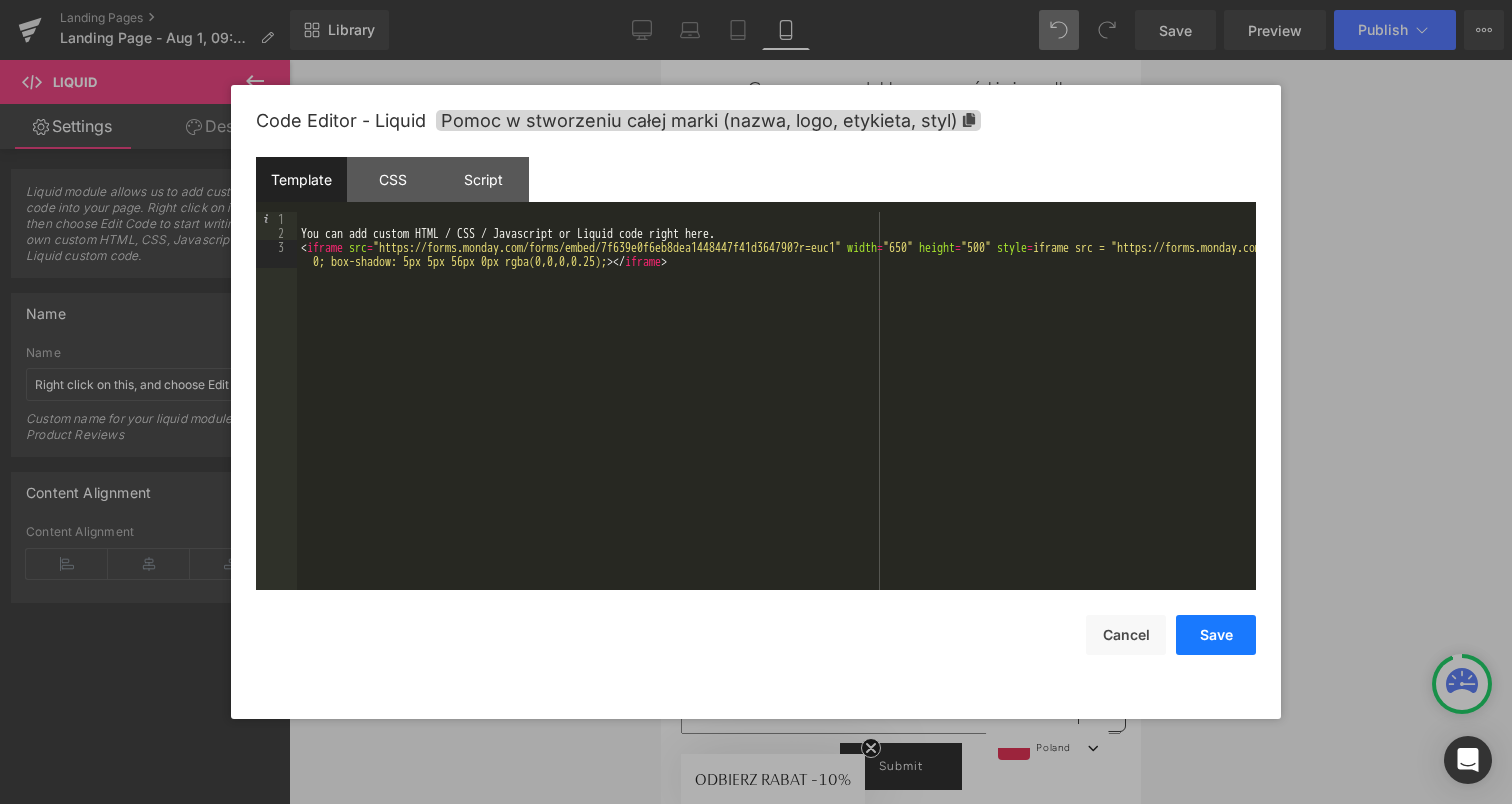 click on "Save" at bounding box center (1216, 635) 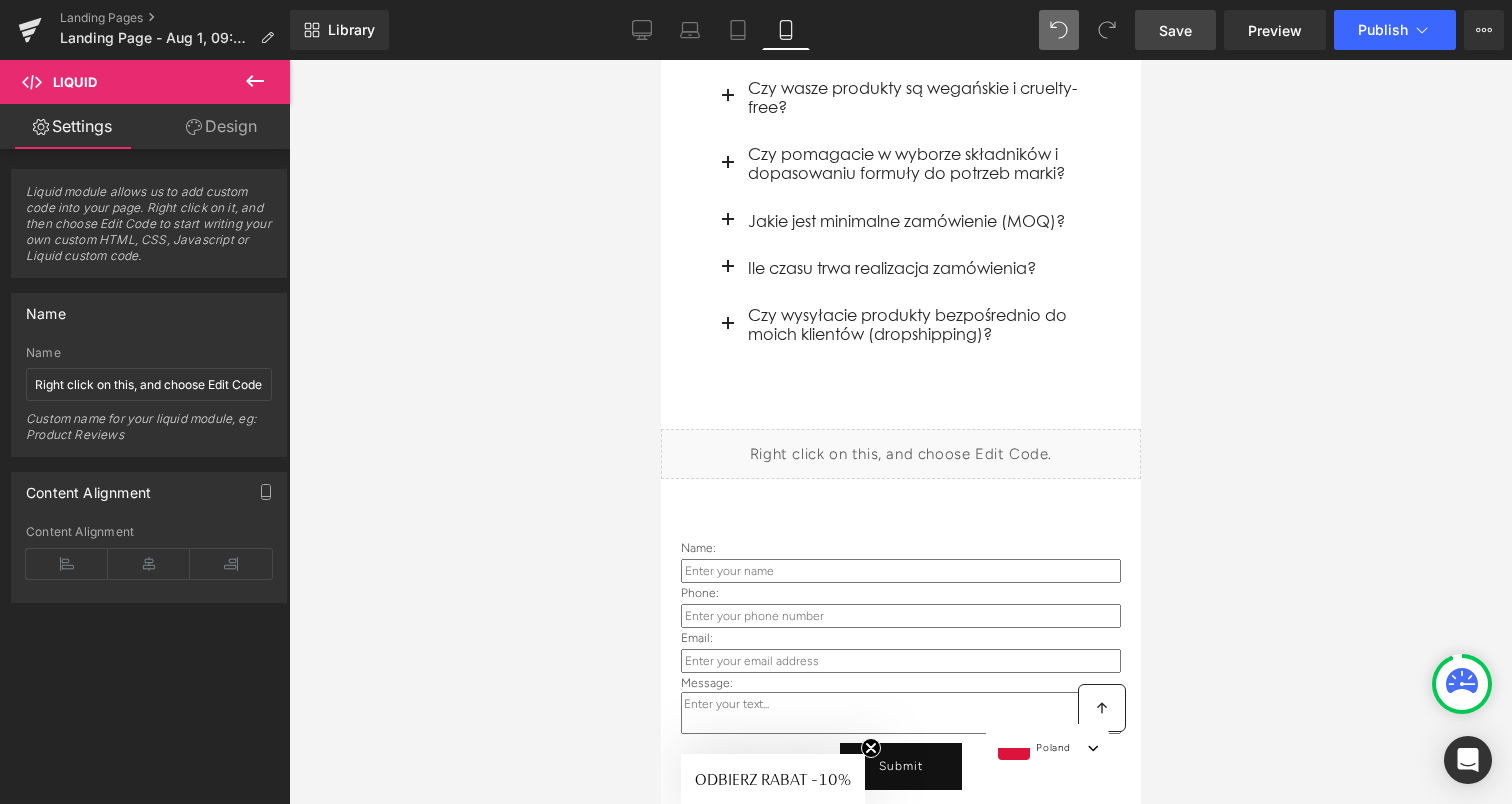 click on "Save" at bounding box center [1175, 30] 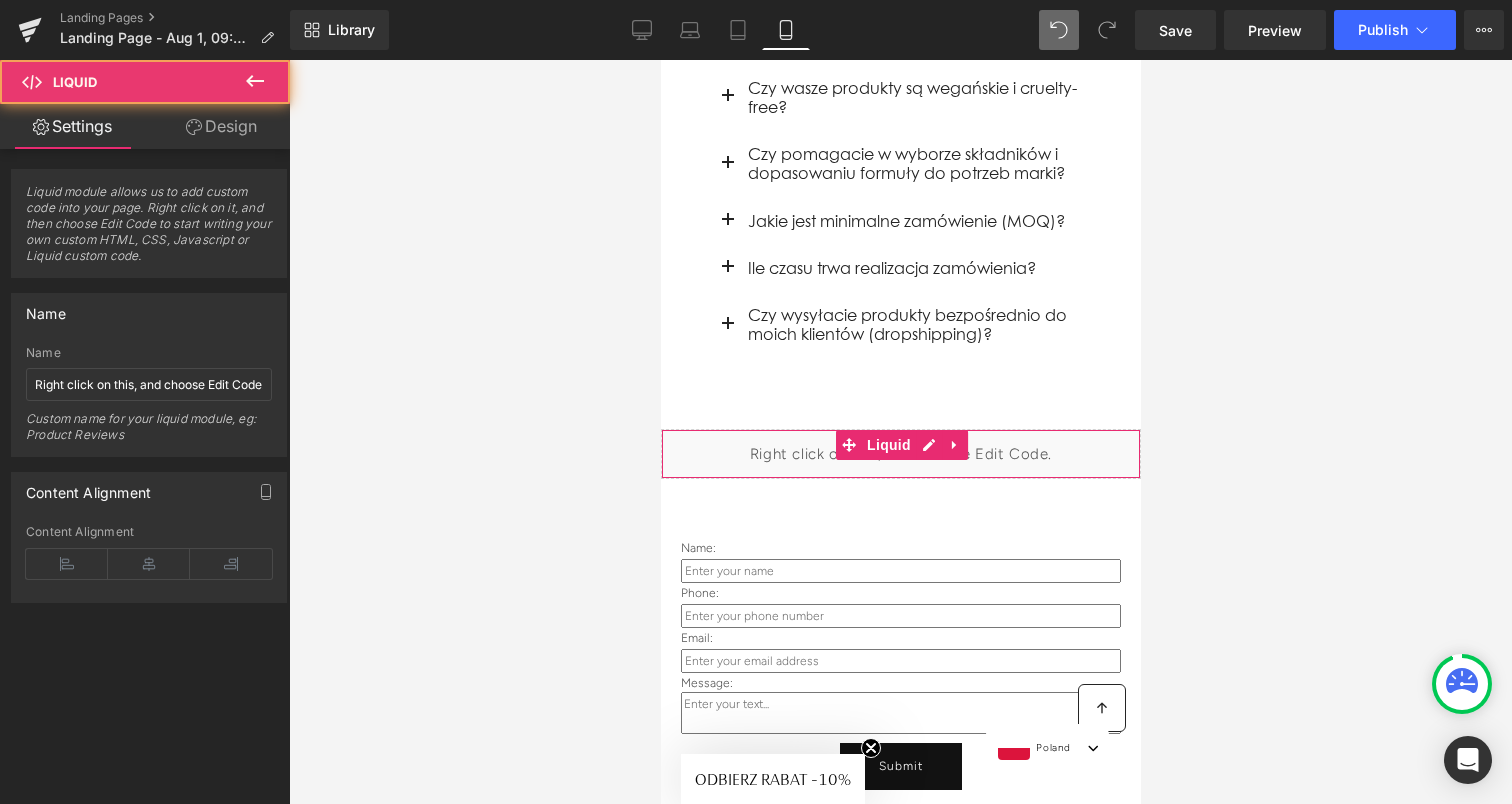 click on "Liquid" at bounding box center (900, 454) 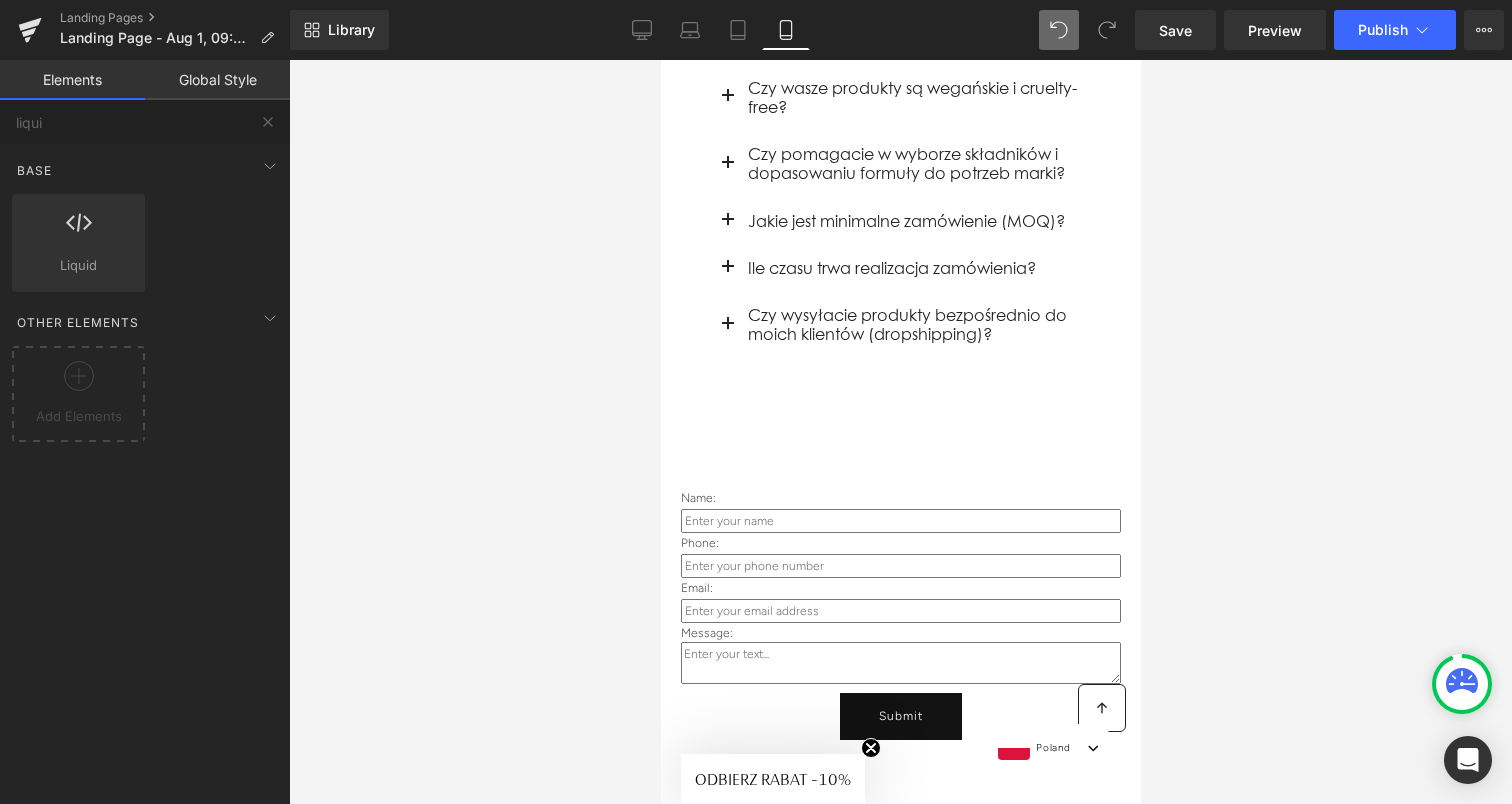 click at bounding box center [900, 432] 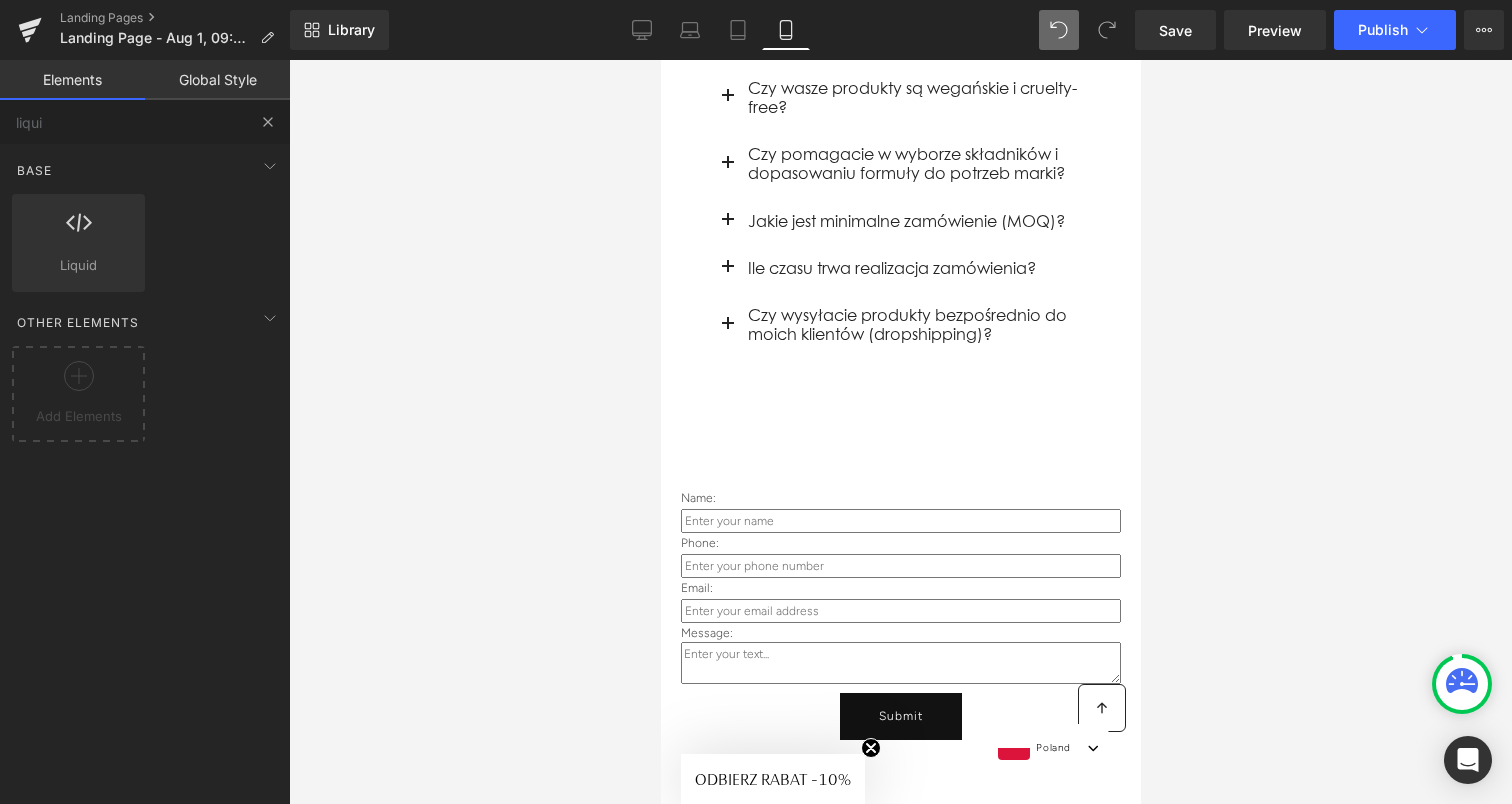 type 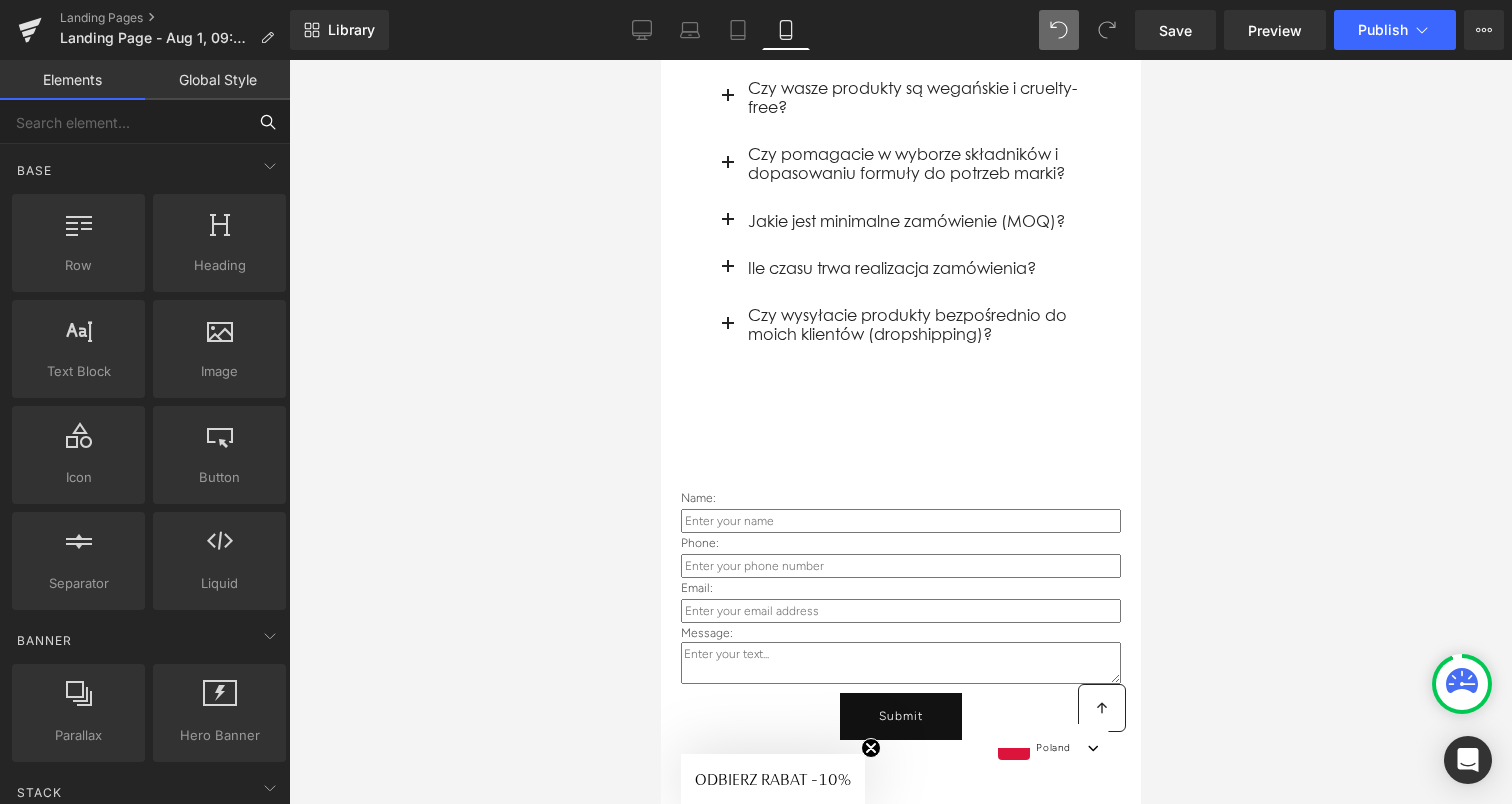 click at bounding box center (123, 122) 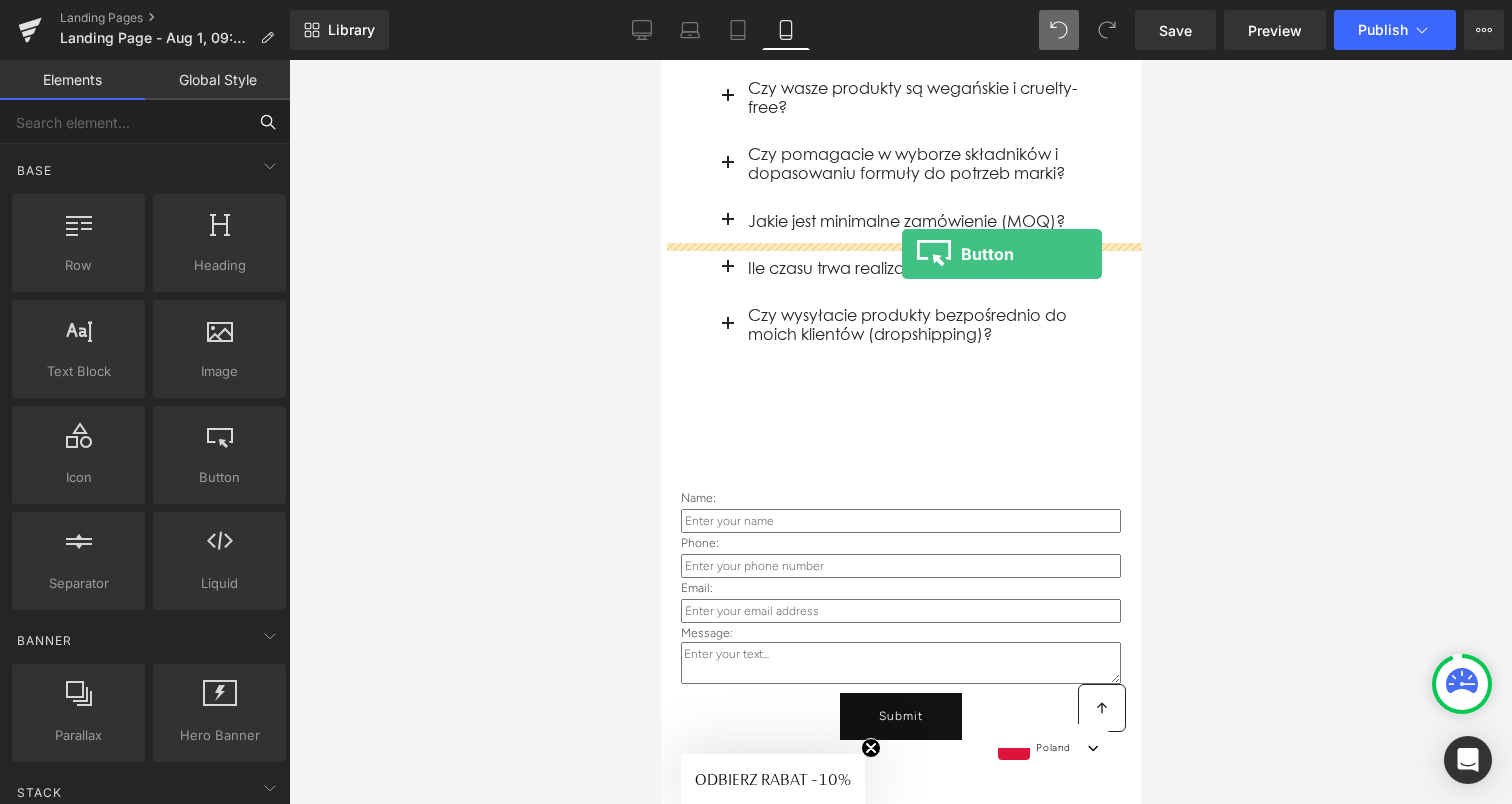 drag, startPoint x: 863, startPoint y: 509, endPoint x: 901, endPoint y: 254, distance: 257.81583 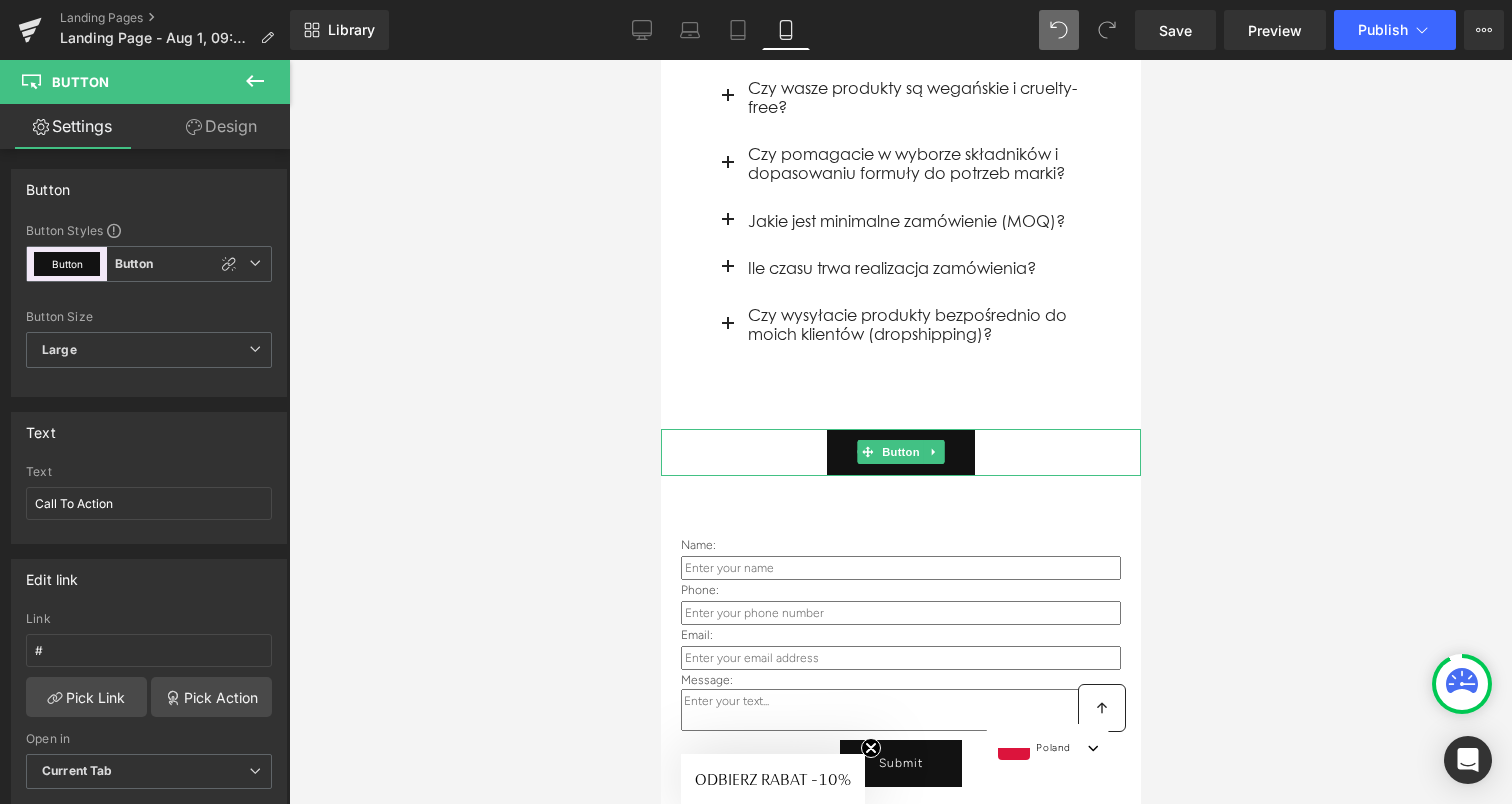 click on "Call To Action" at bounding box center (900, 452) 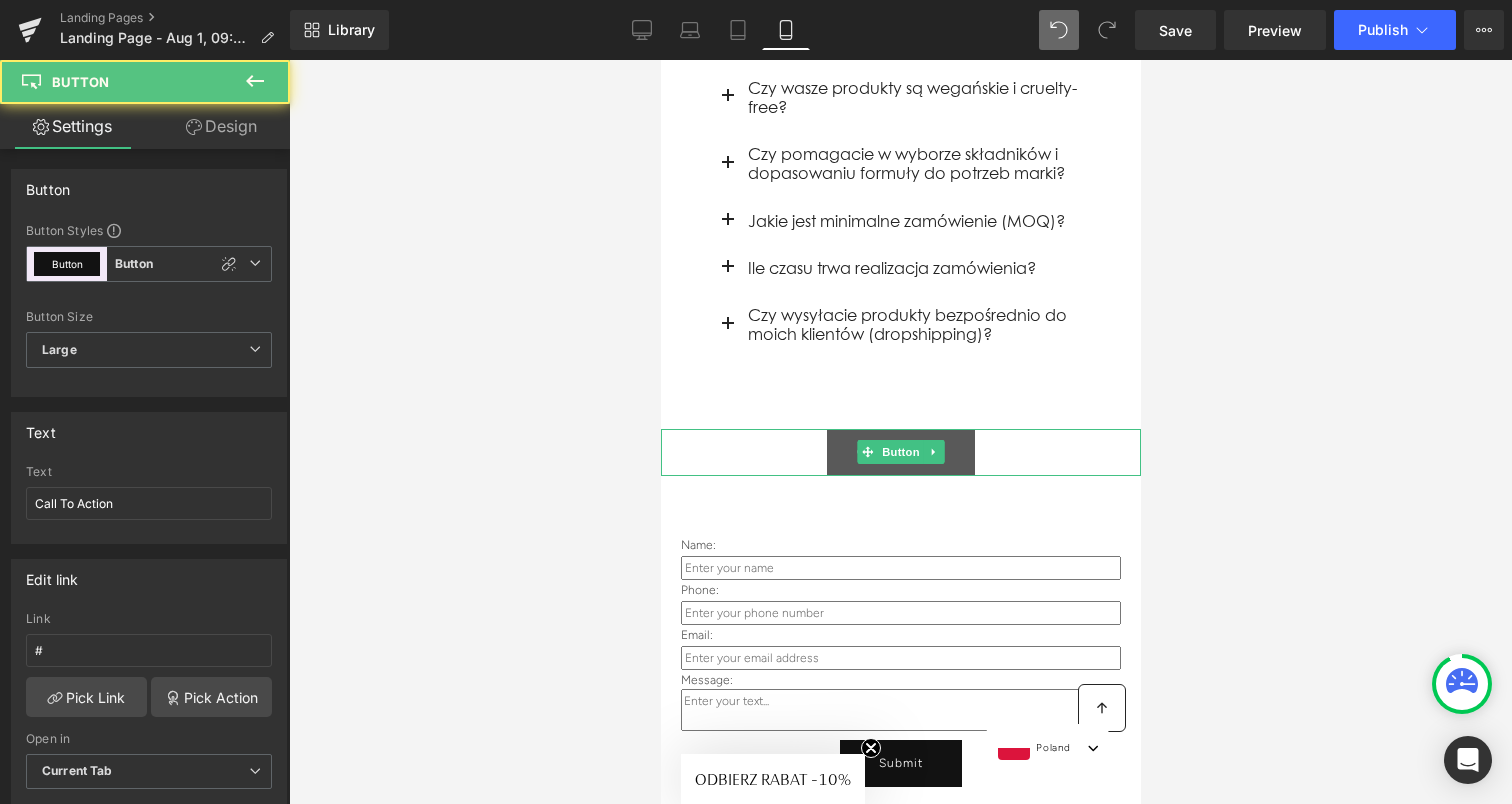 click on "Call To Action" at bounding box center [900, 452] 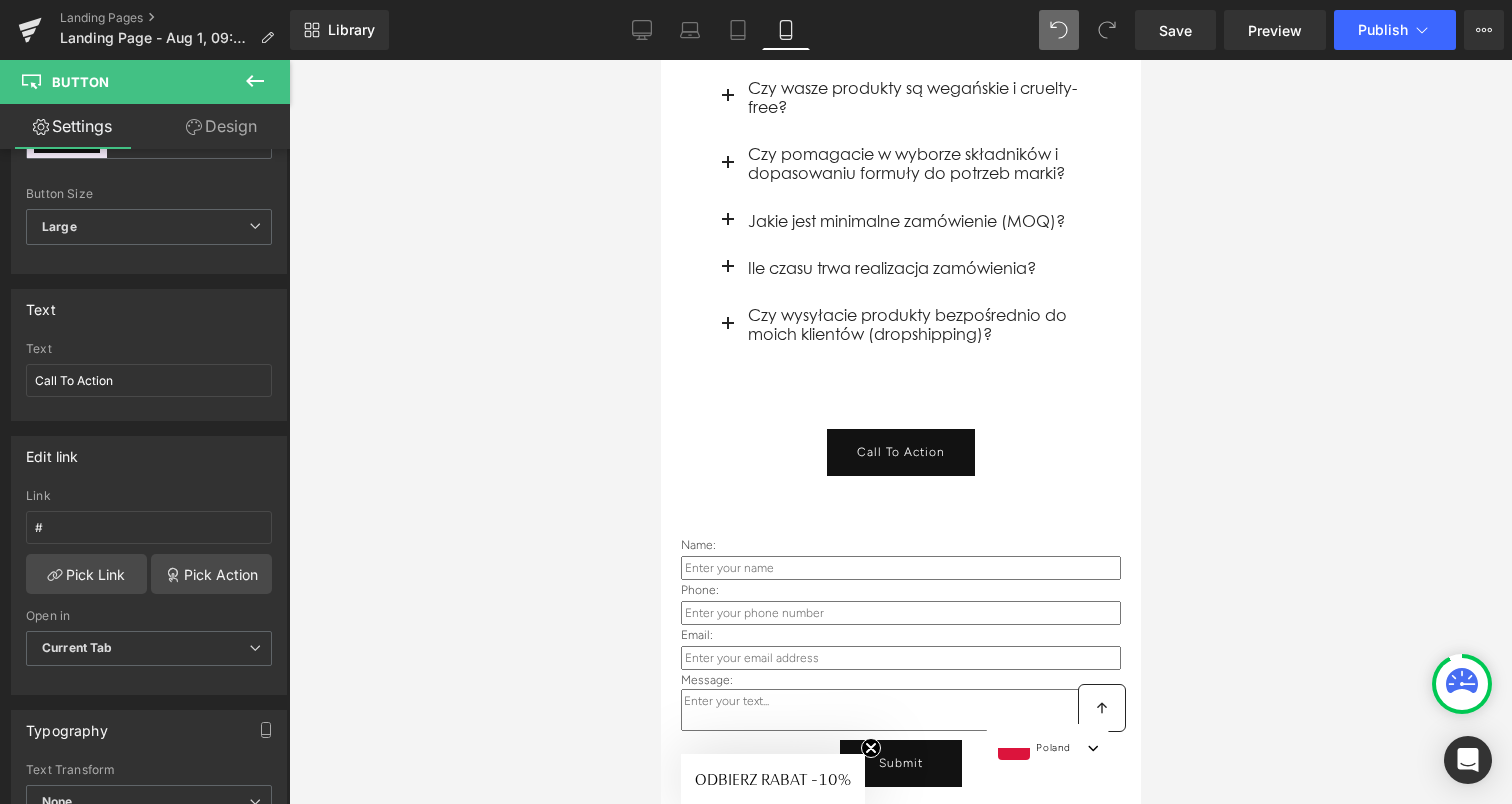 scroll, scrollTop: 126, scrollLeft: 0, axis: vertical 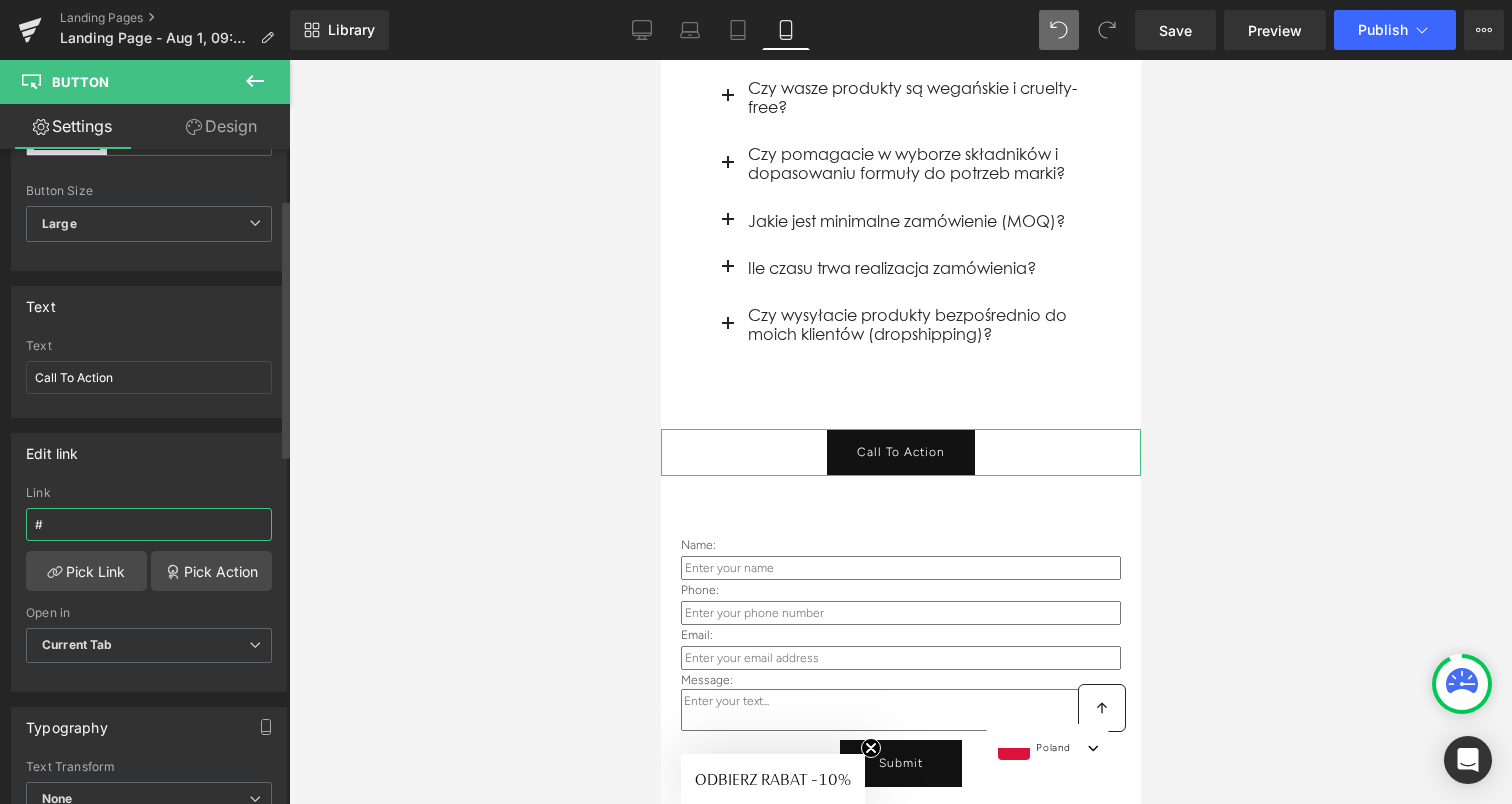 click on "#" at bounding box center [149, 524] 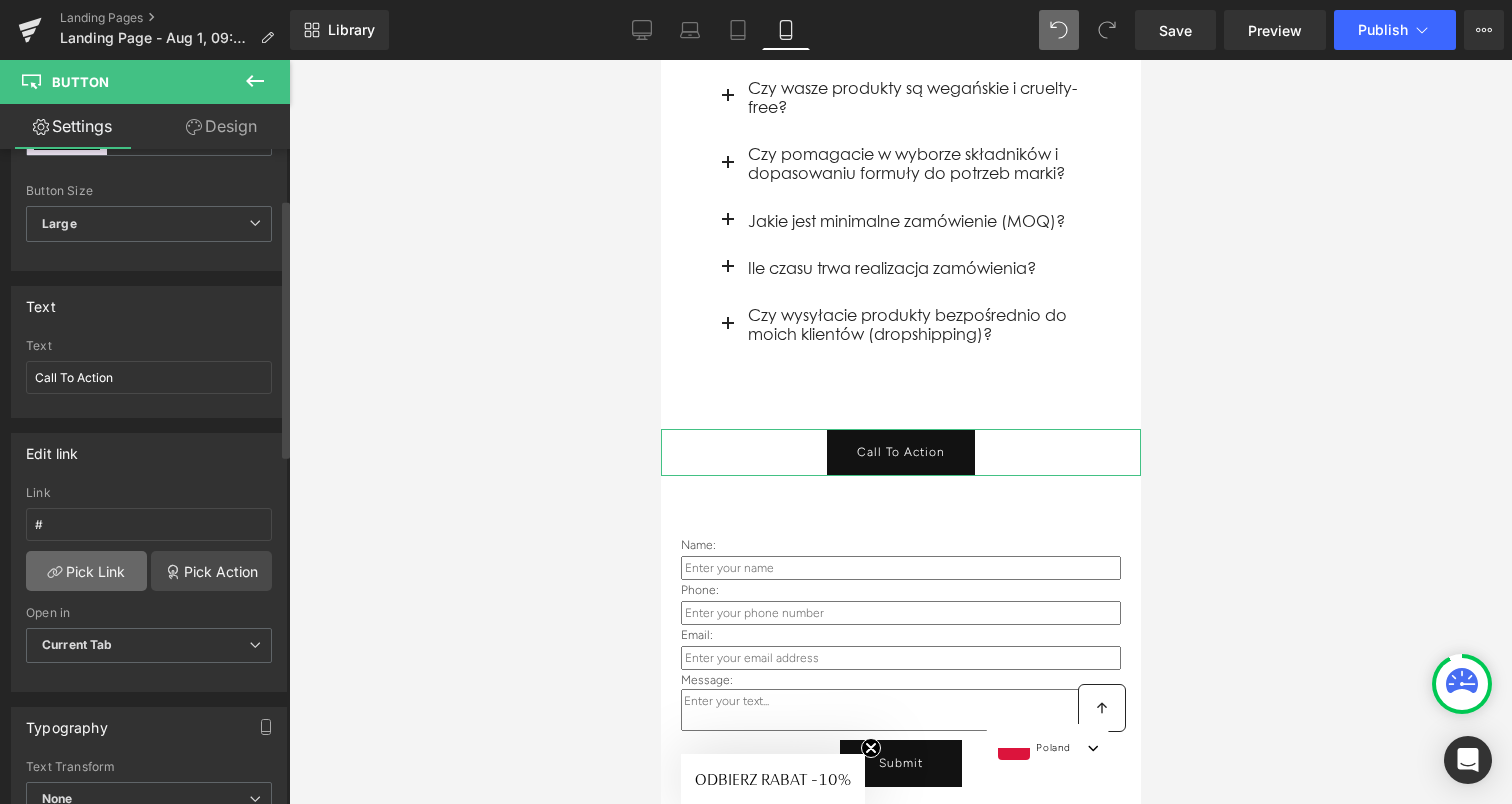 click on "Pick Link" at bounding box center (86, 571) 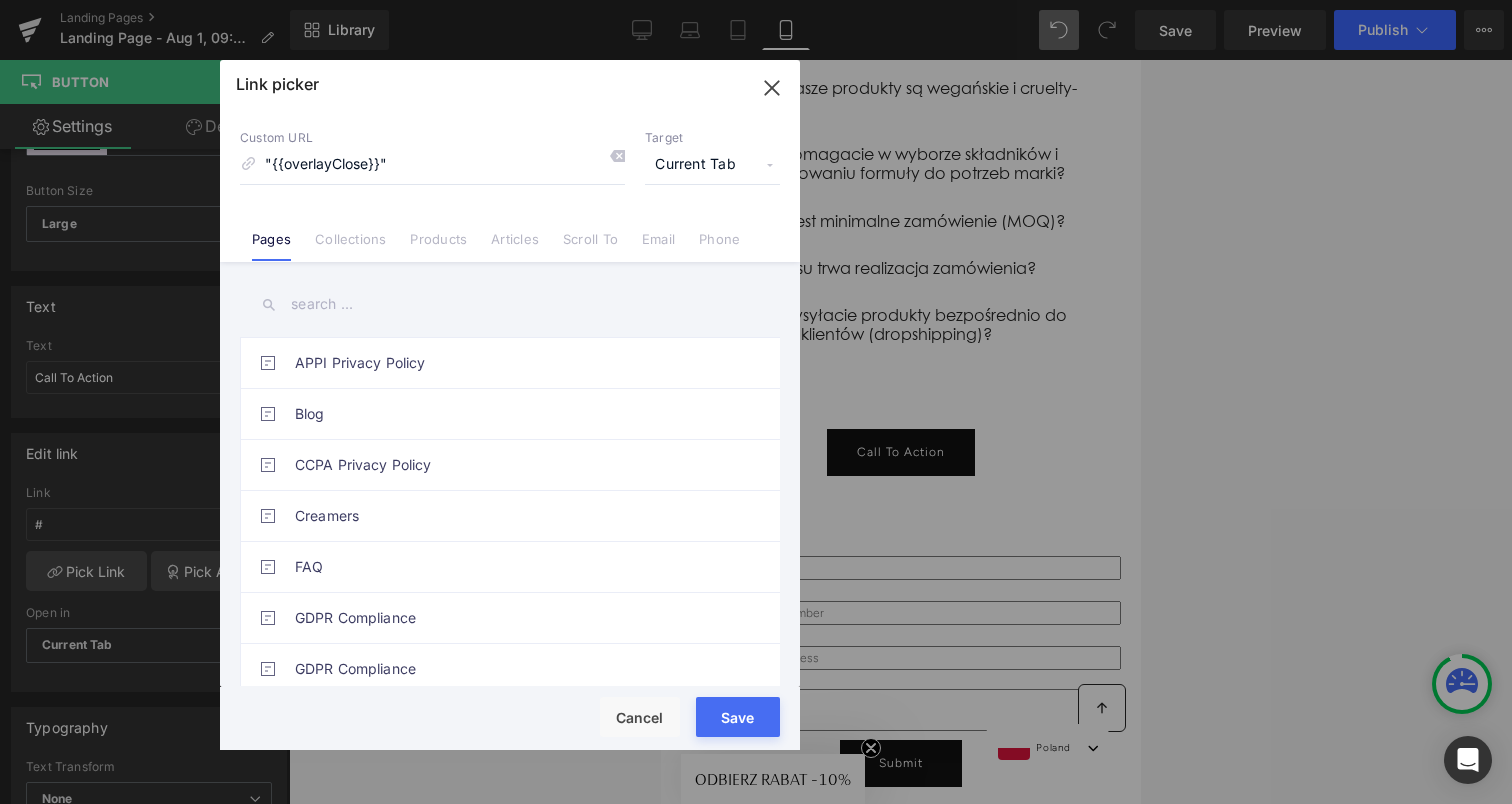 scroll, scrollTop: 0, scrollLeft: 182, axis: horizontal 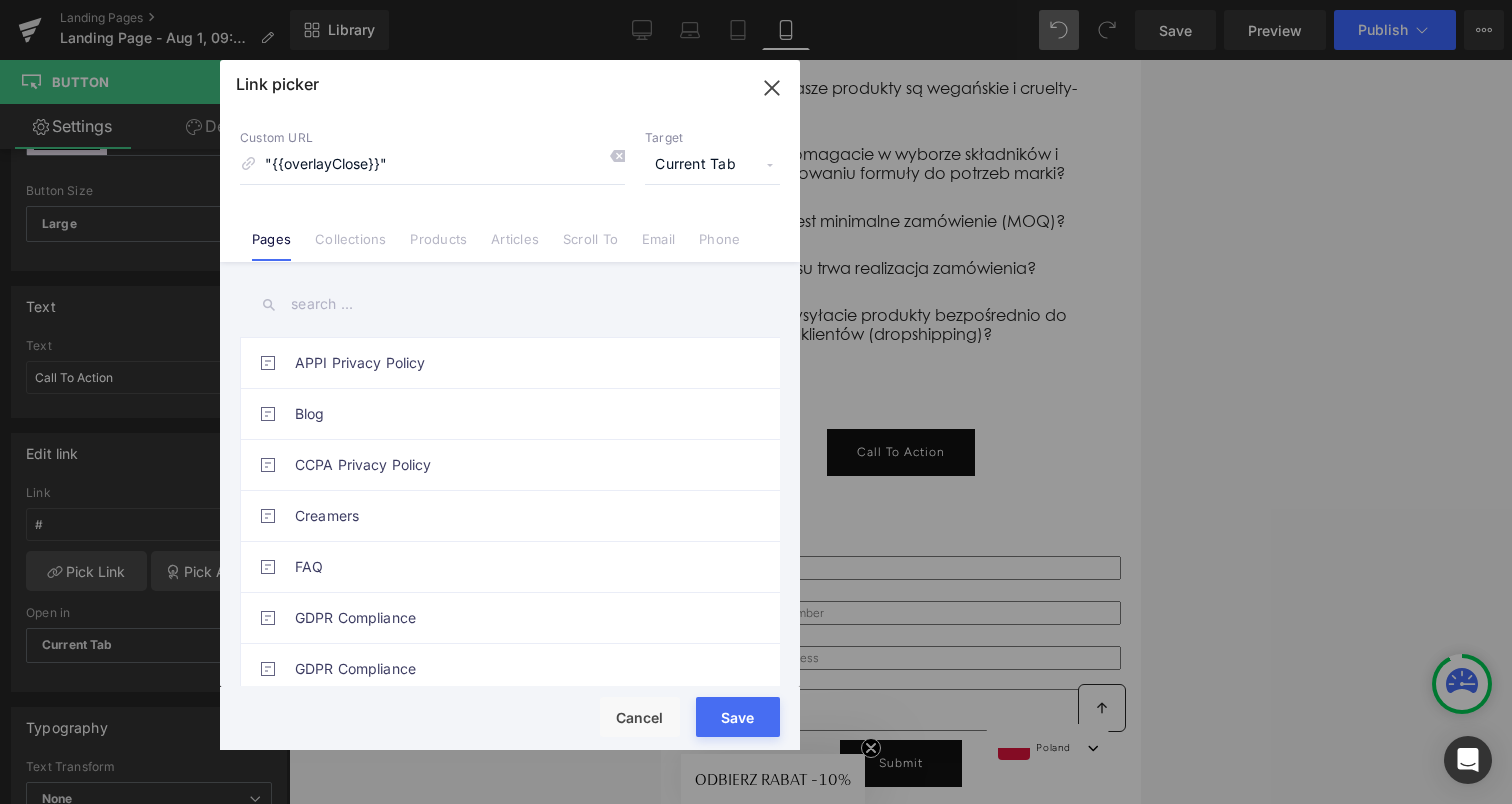 type on ""{{overlayClose}}"" 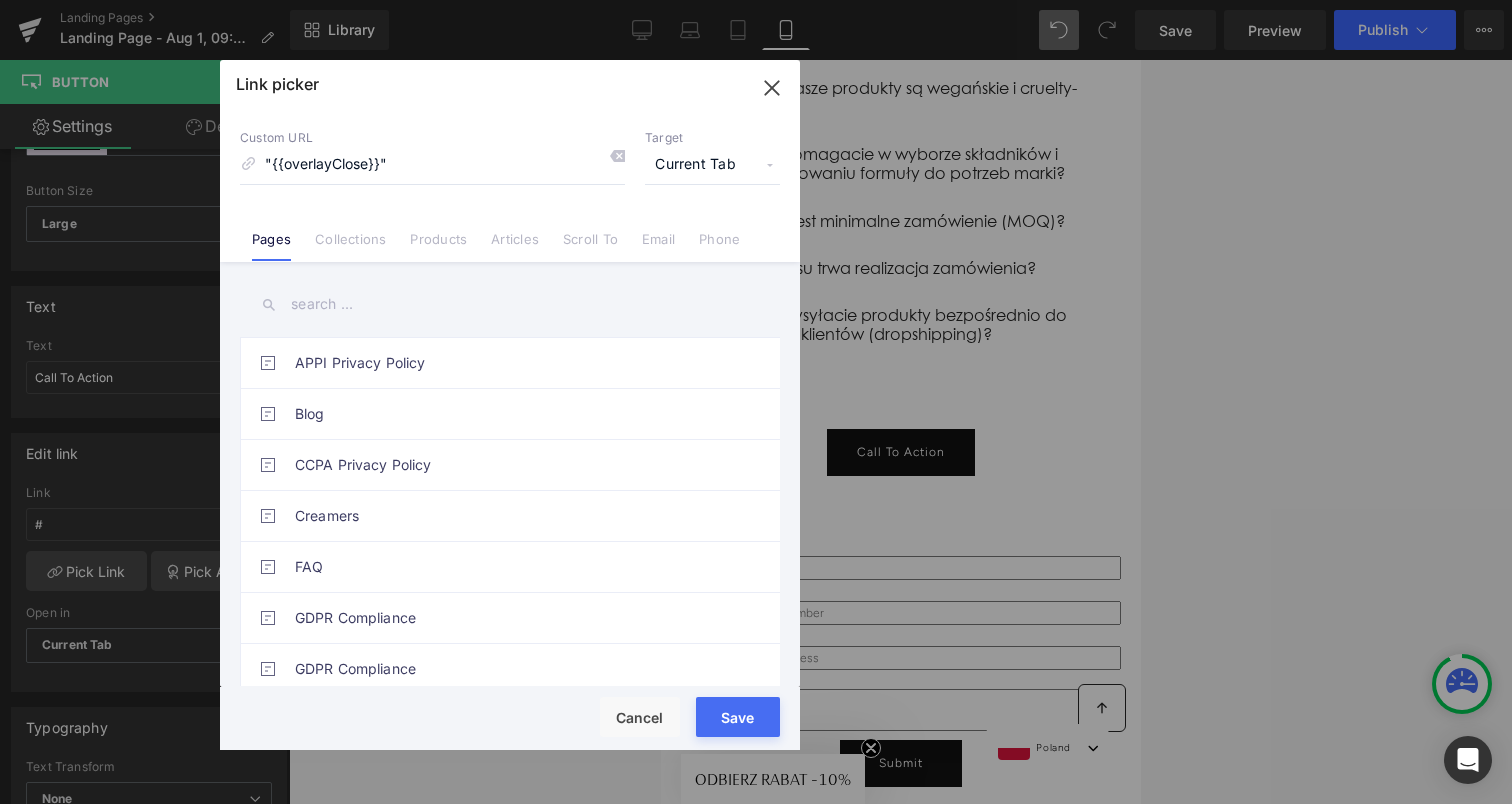 click on "Rendering Content" at bounding box center (756, 725) 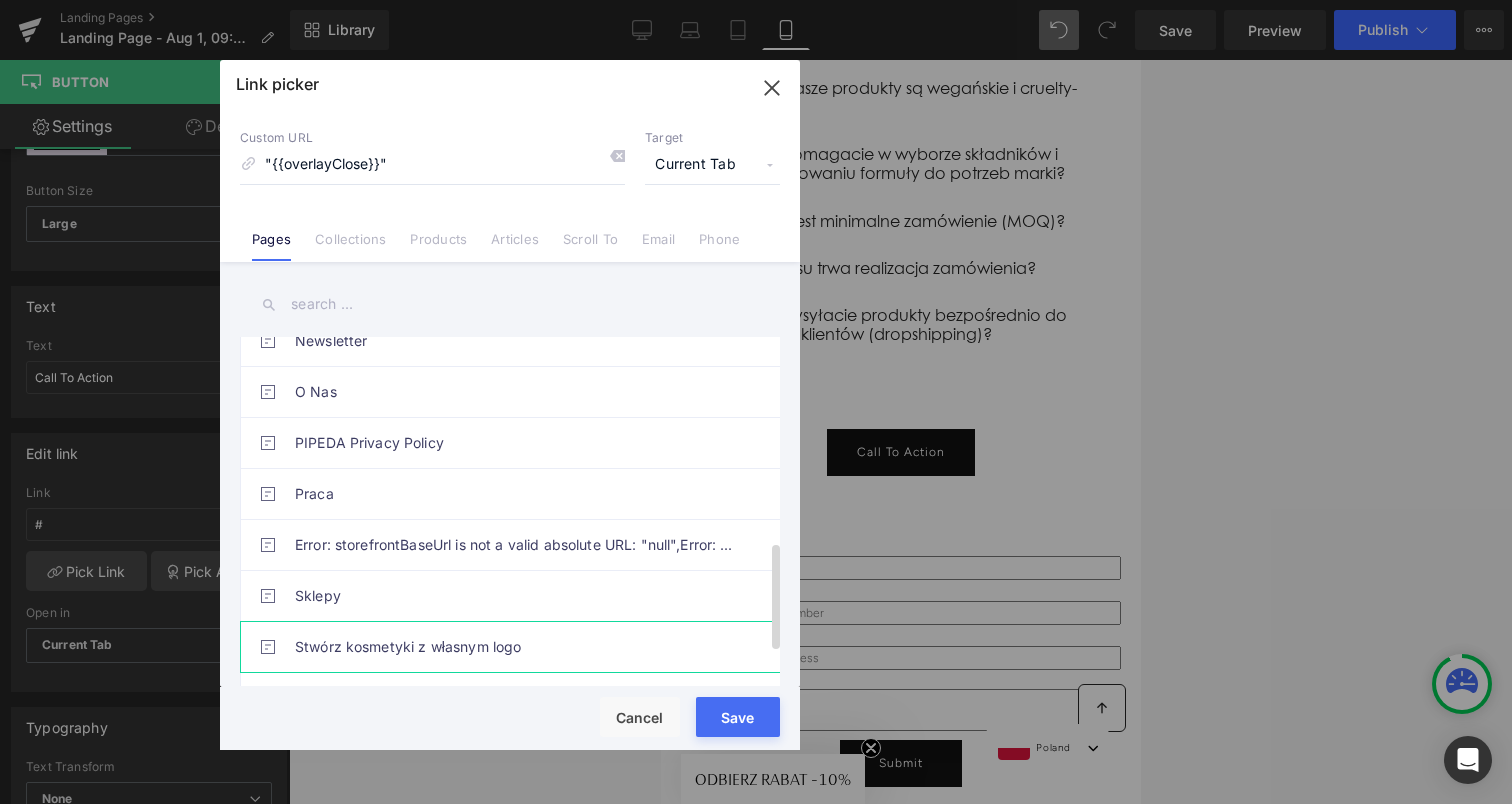 scroll, scrollTop: 782, scrollLeft: 0, axis: vertical 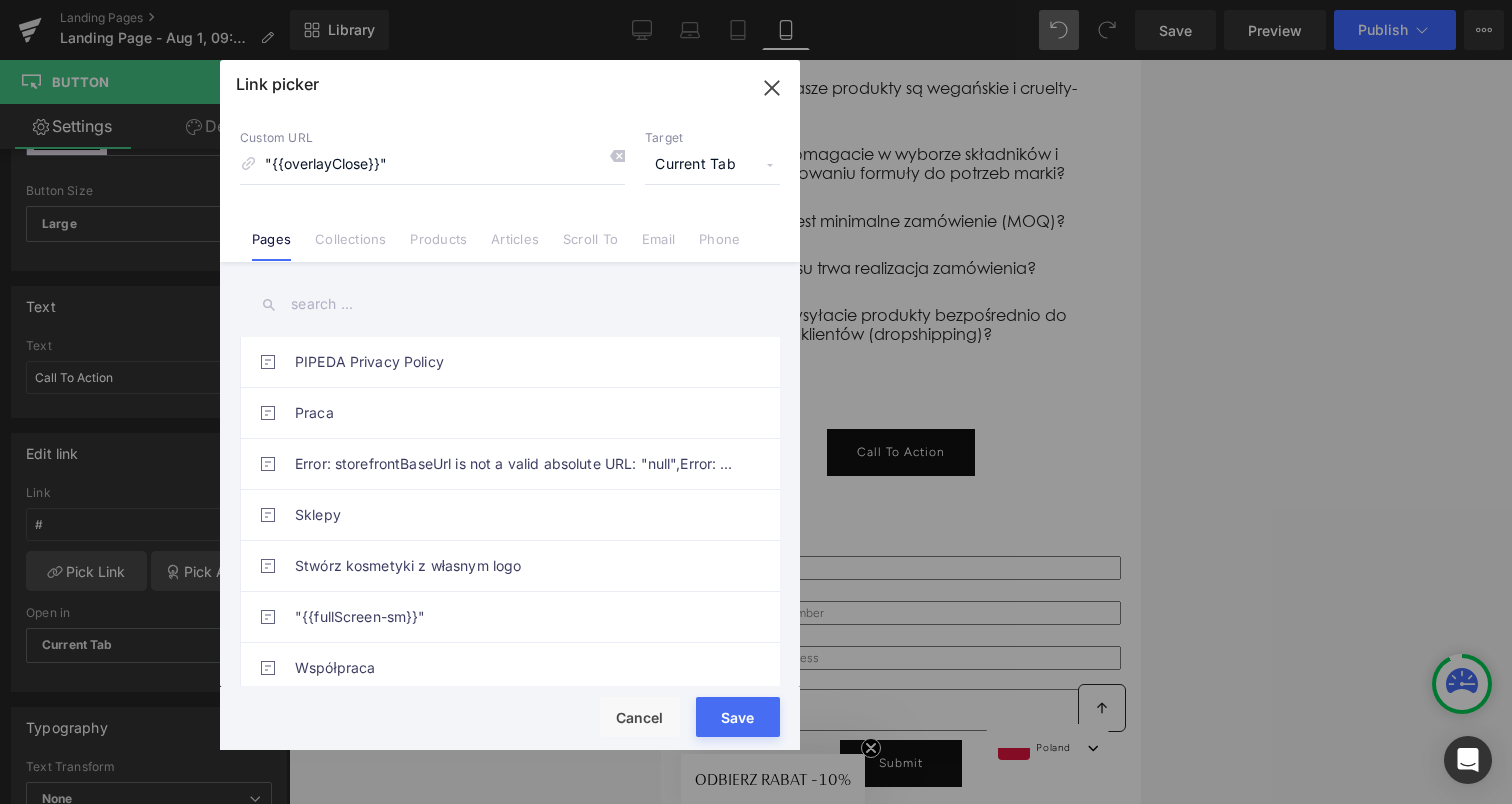 click on "Rendering Content" at bounding box center (756, 725) 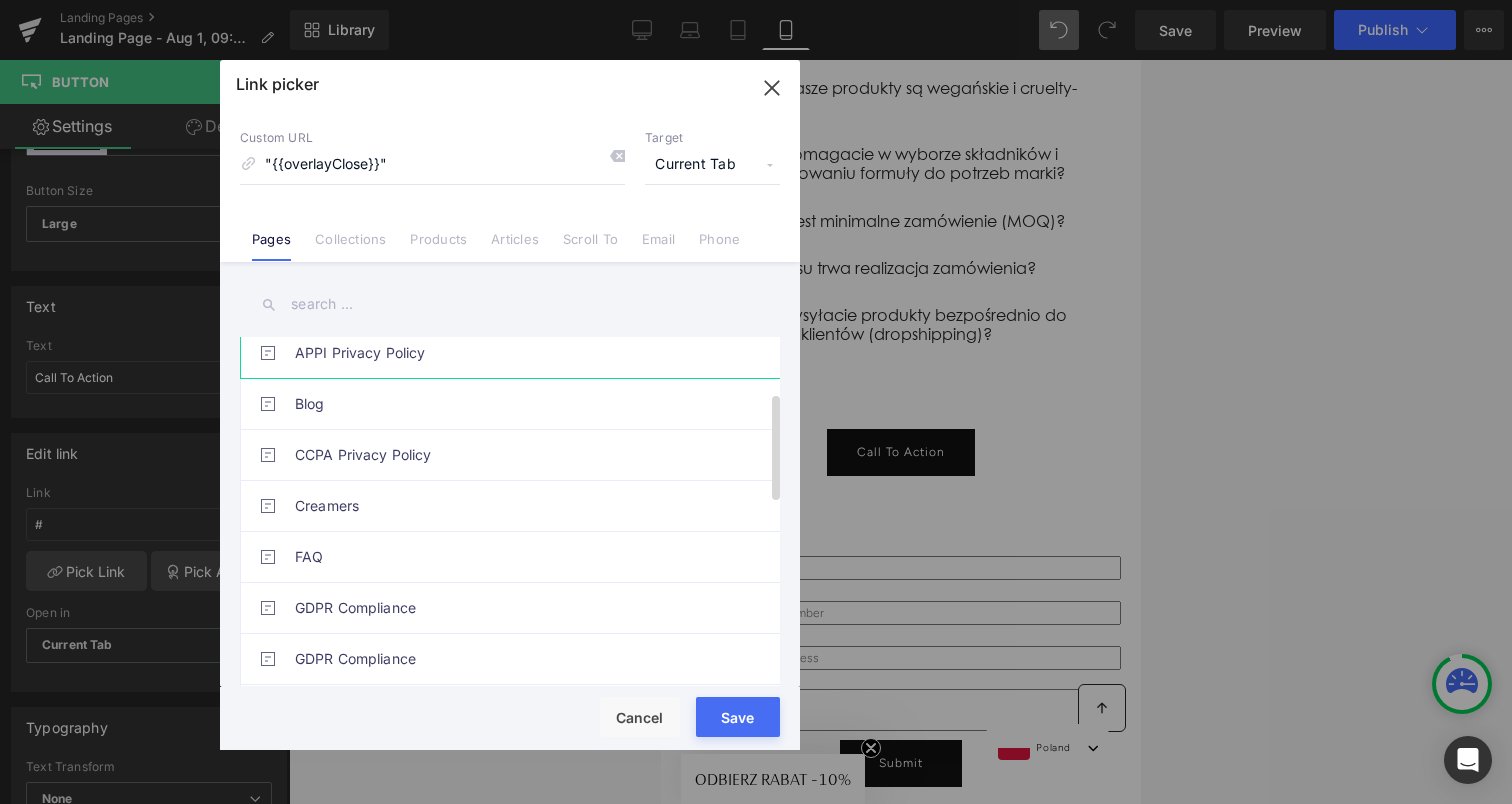 scroll, scrollTop: 0, scrollLeft: 0, axis: both 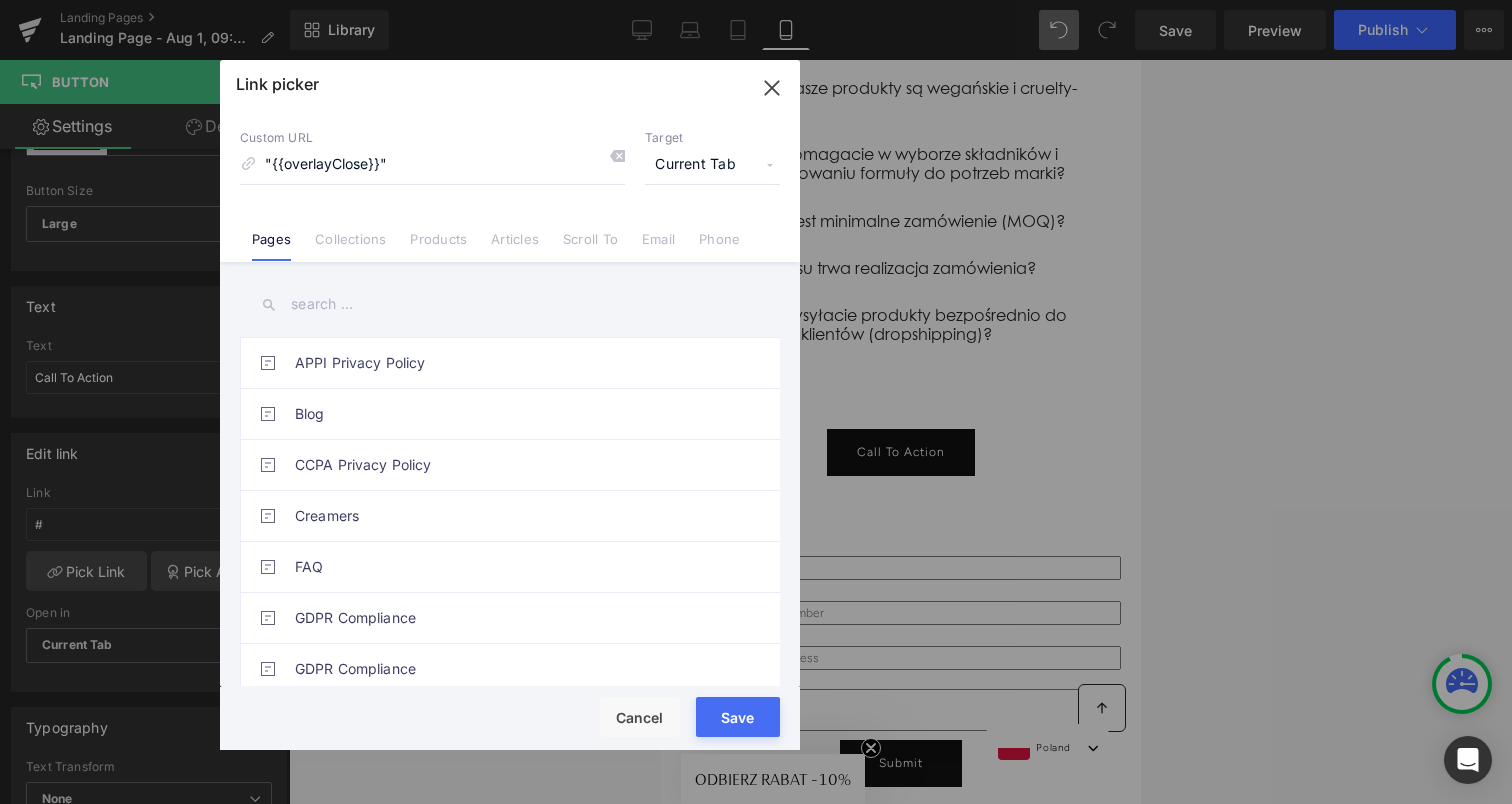 click on "Rendering Content" at bounding box center (756, 725) 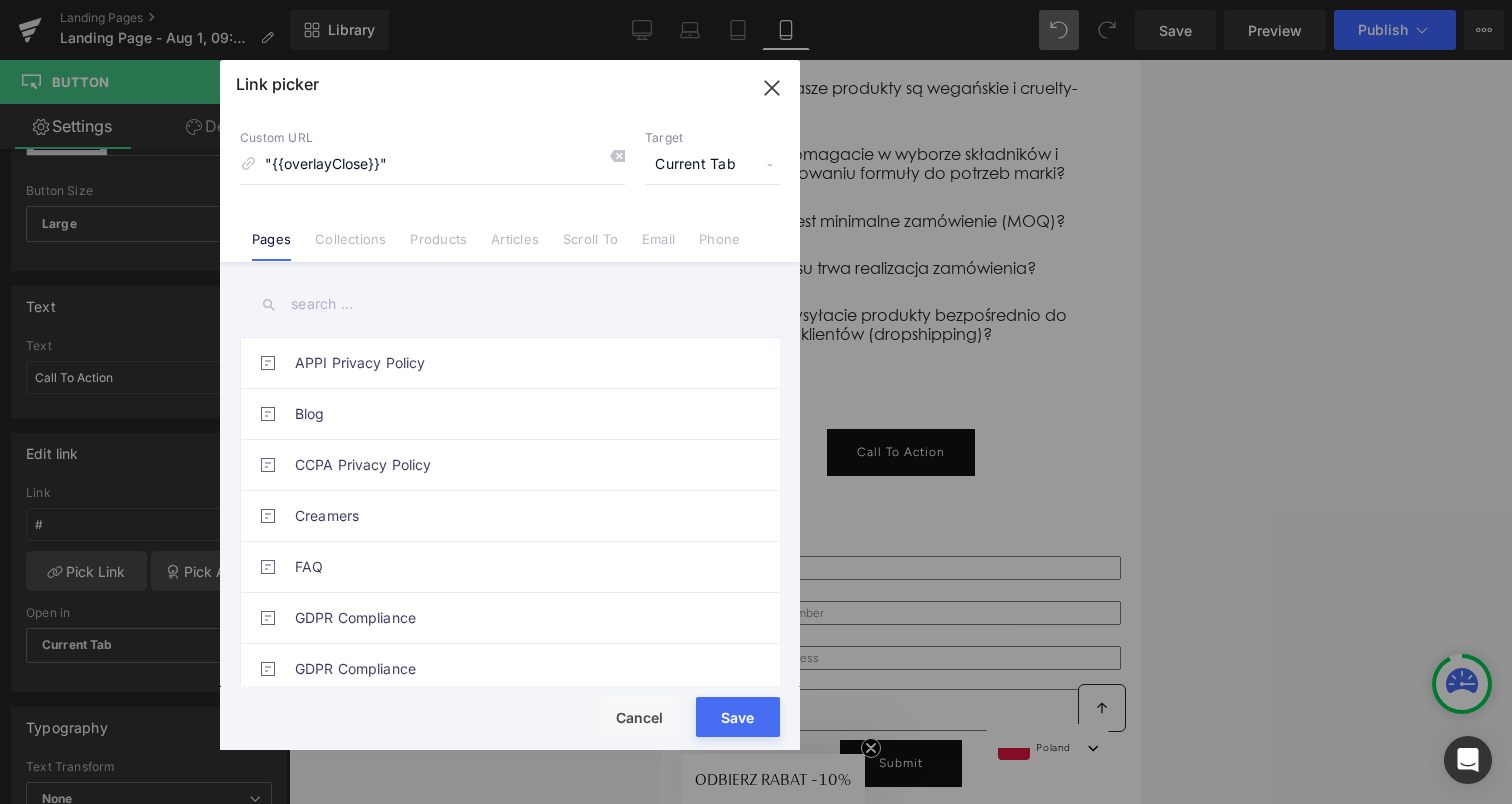 click on "Save" at bounding box center [738, 717] 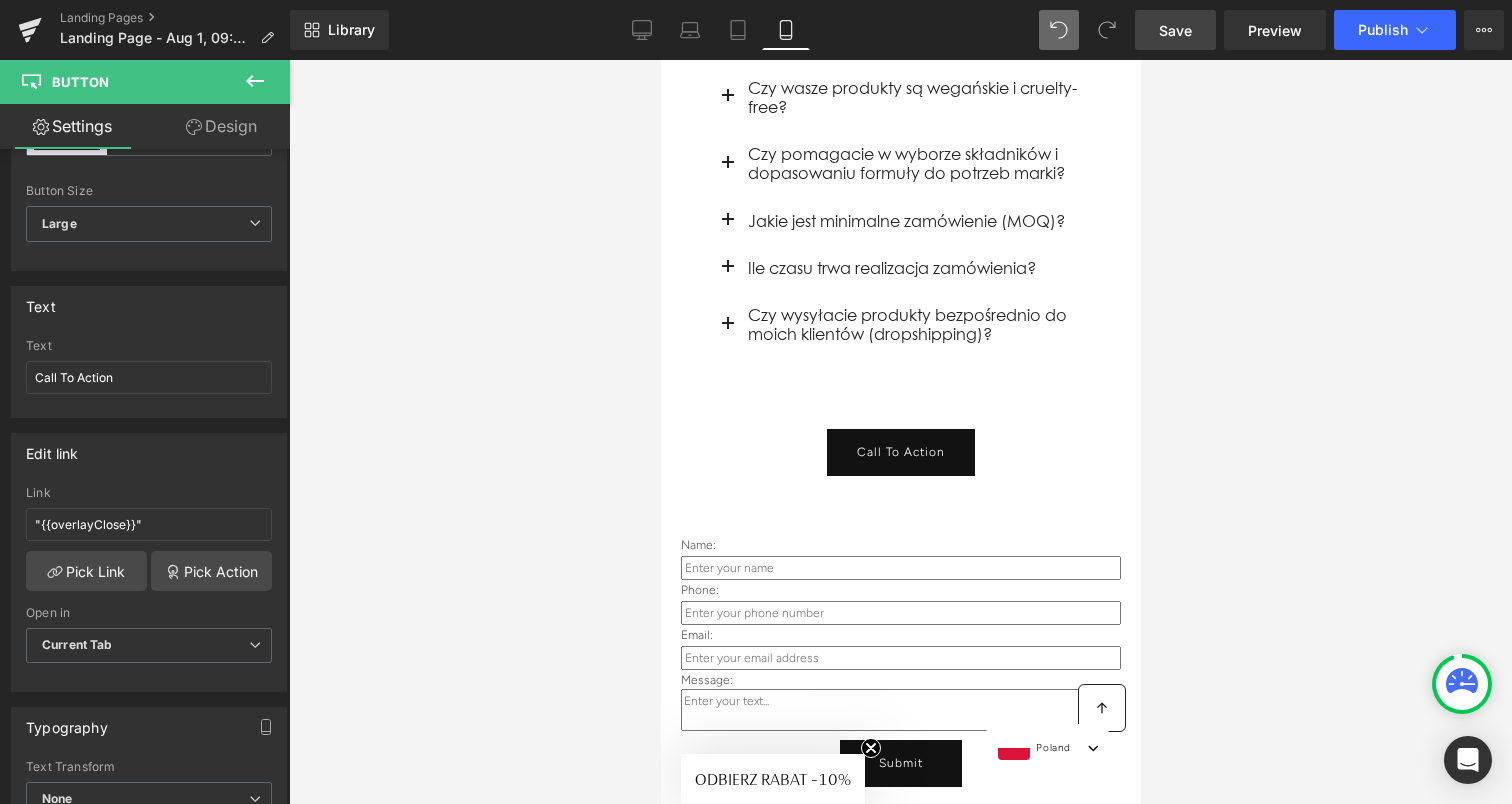click on "Save" at bounding box center (1175, 30) 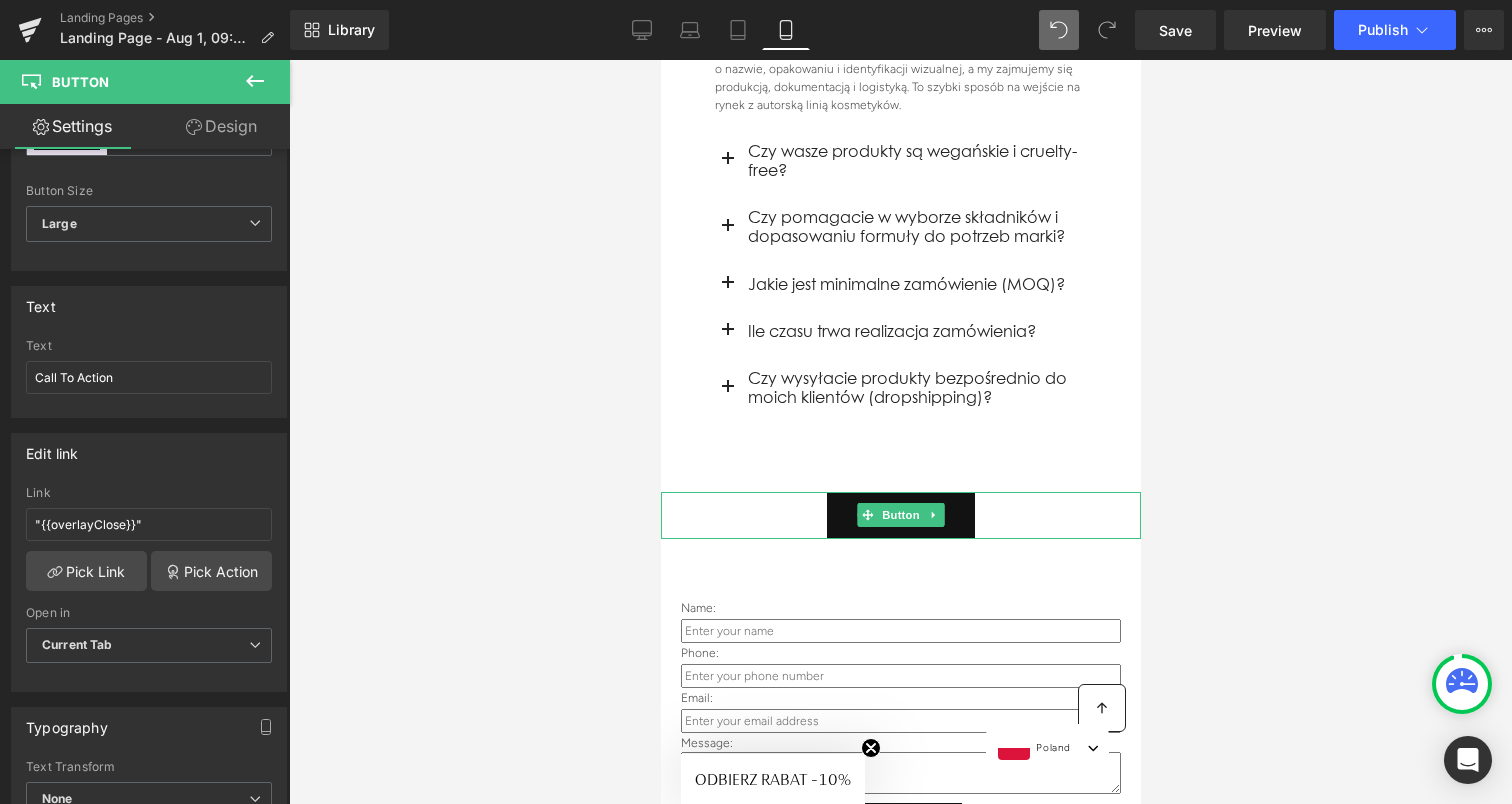 scroll, scrollTop: 5190, scrollLeft: 0, axis: vertical 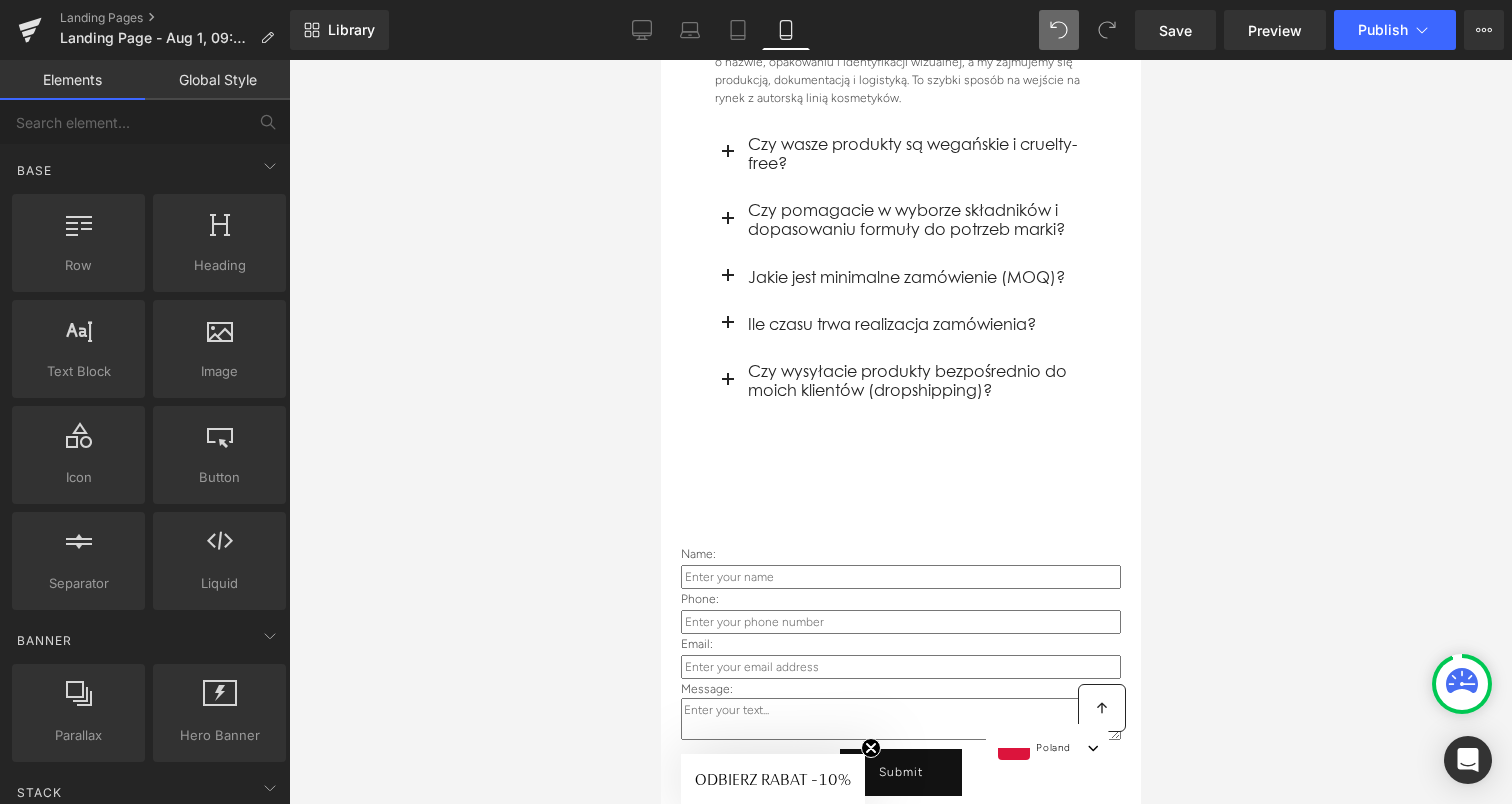 click at bounding box center [900, 432] 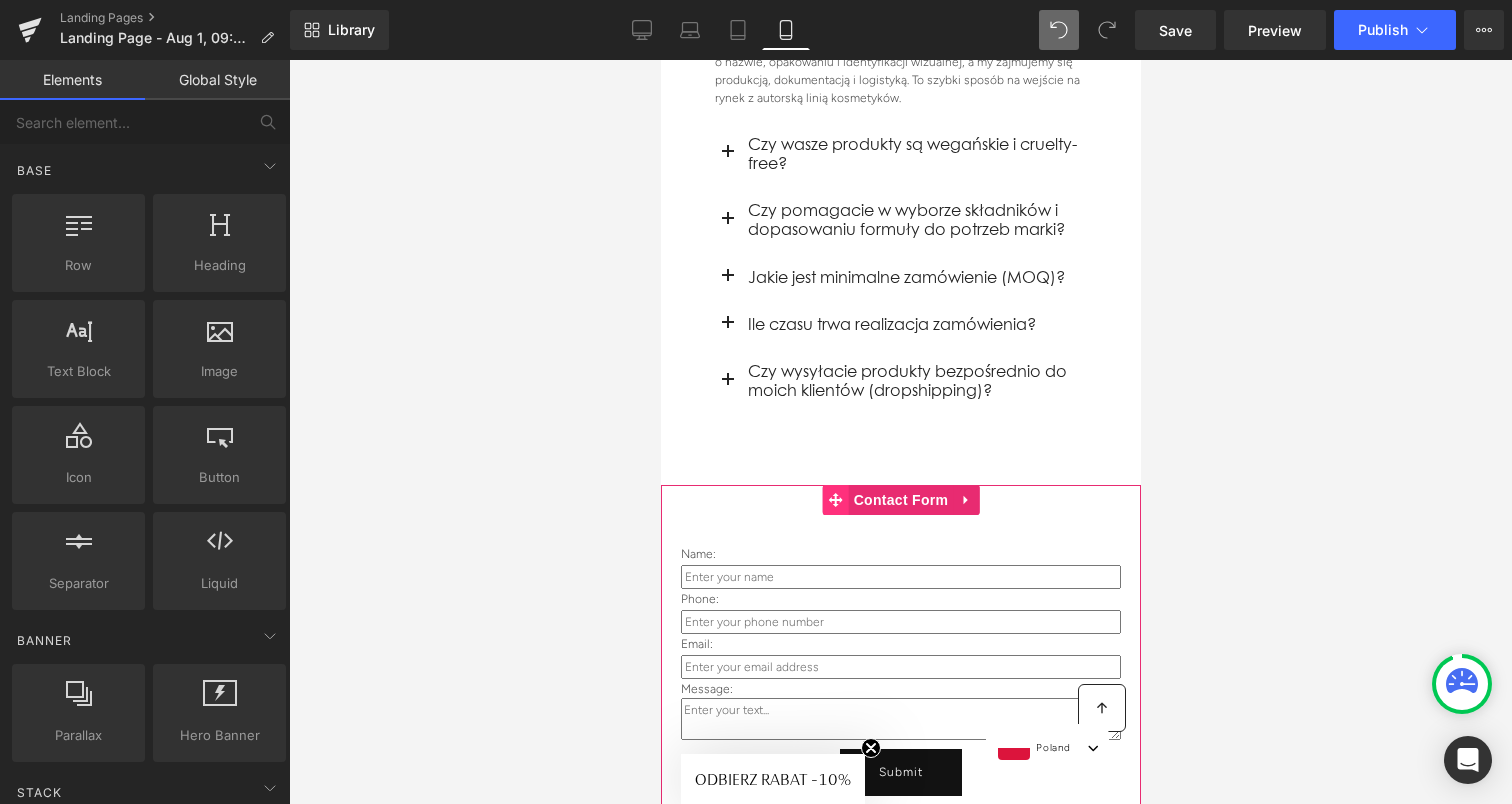 click at bounding box center (835, 500) 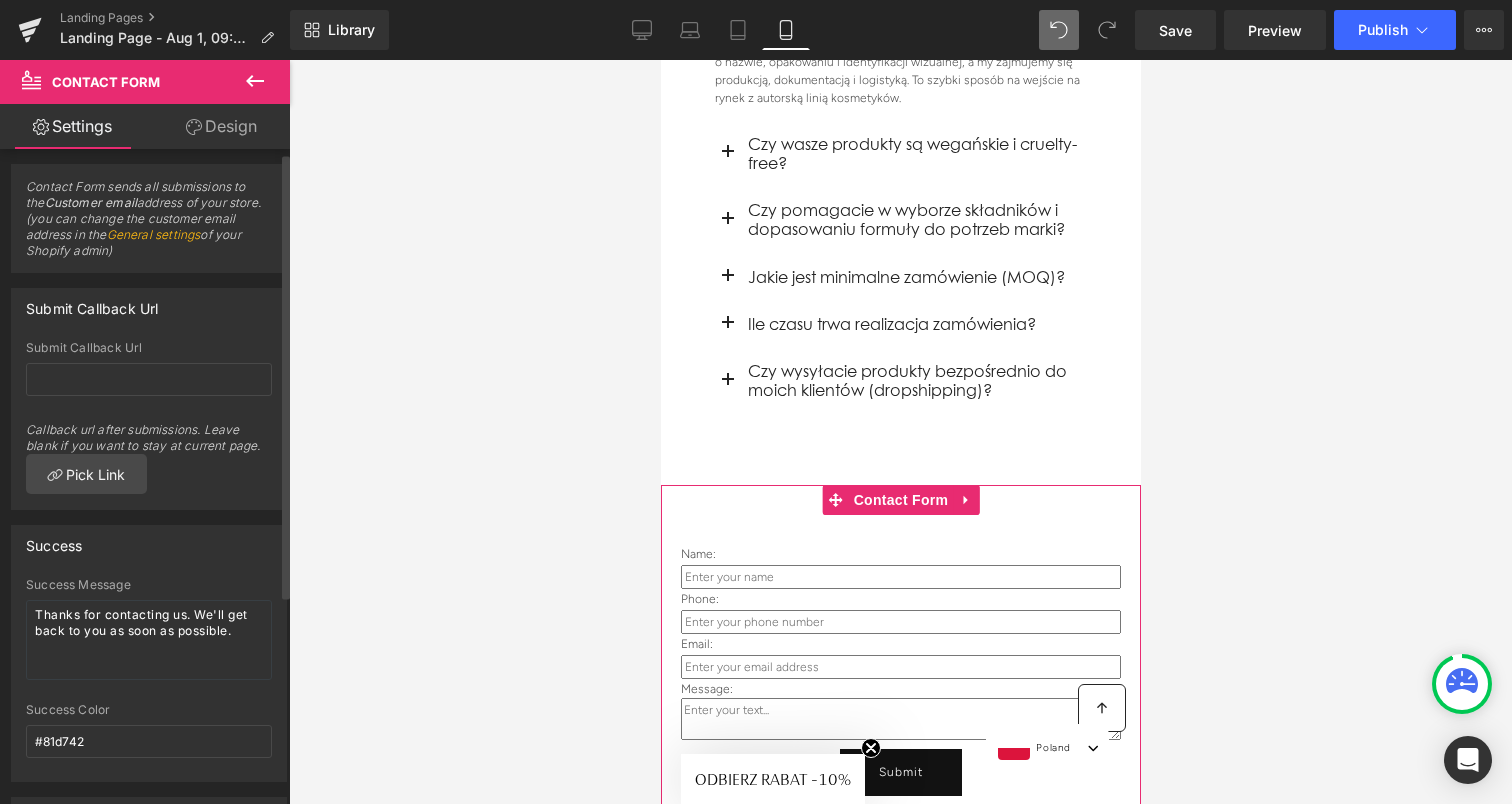 scroll, scrollTop: 12, scrollLeft: 0, axis: vertical 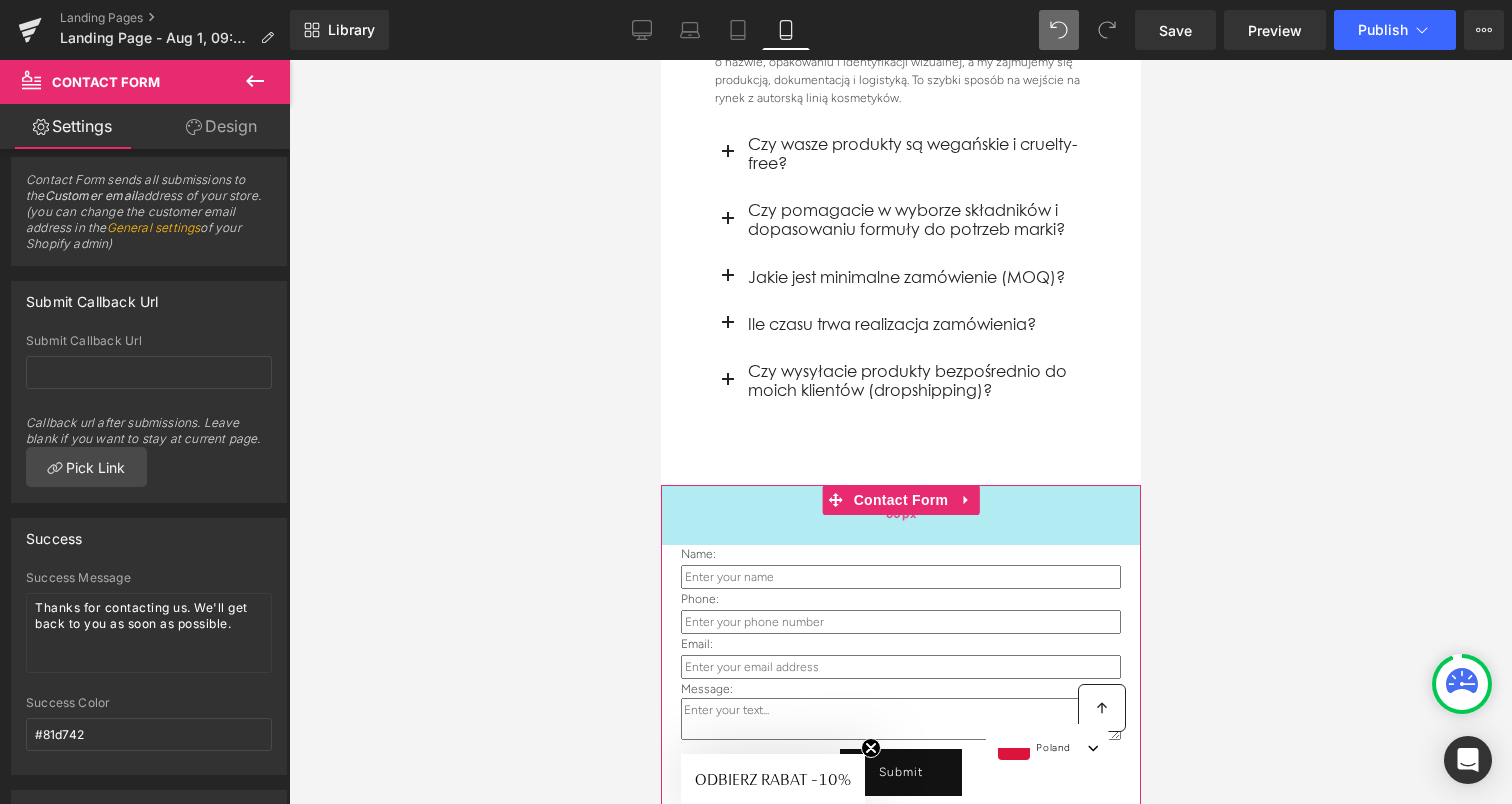 click on "60px" at bounding box center (900, 515) 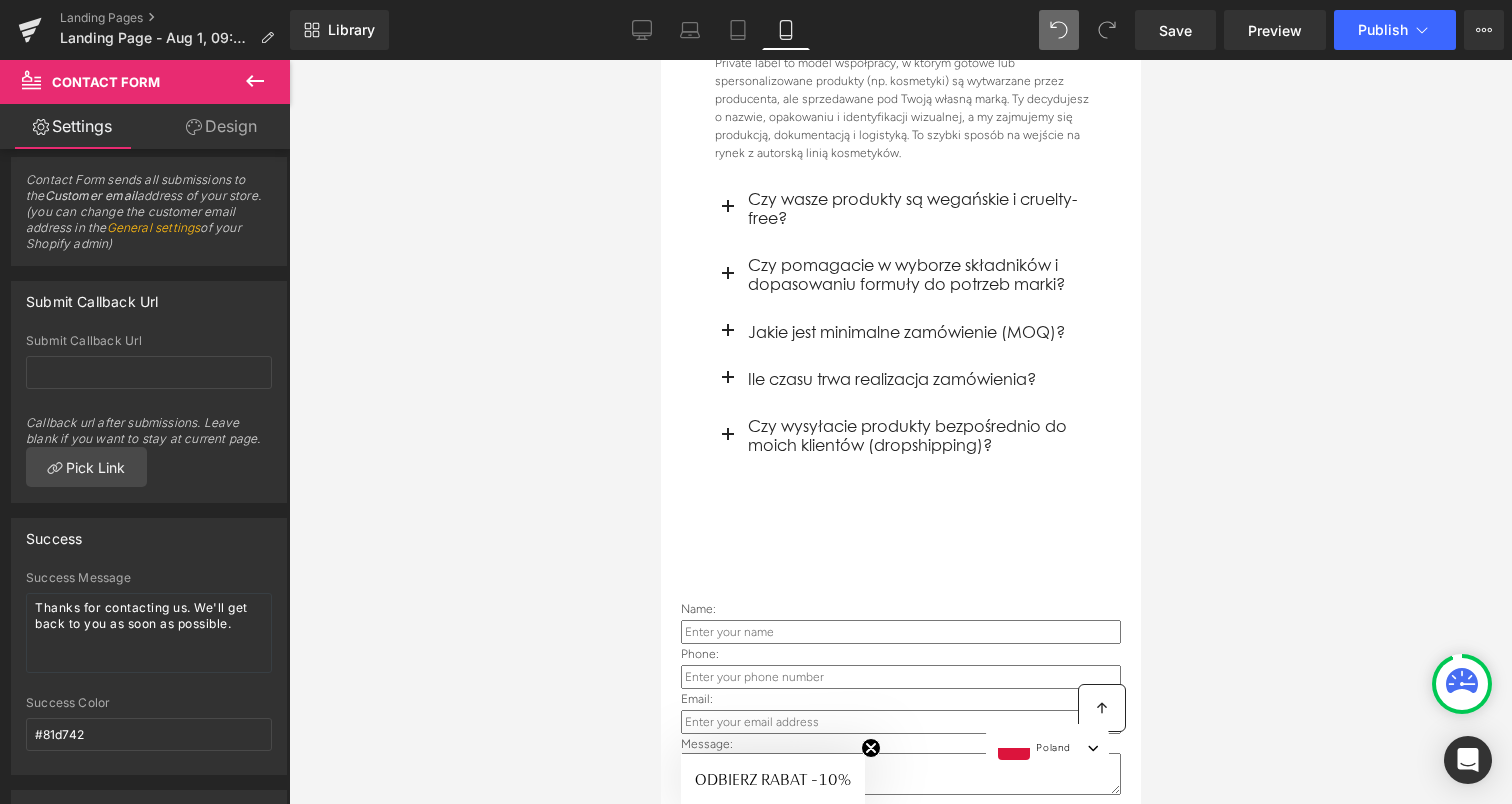 scroll, scrollTop: 5133, scrollLeft: 0, axis: vertical 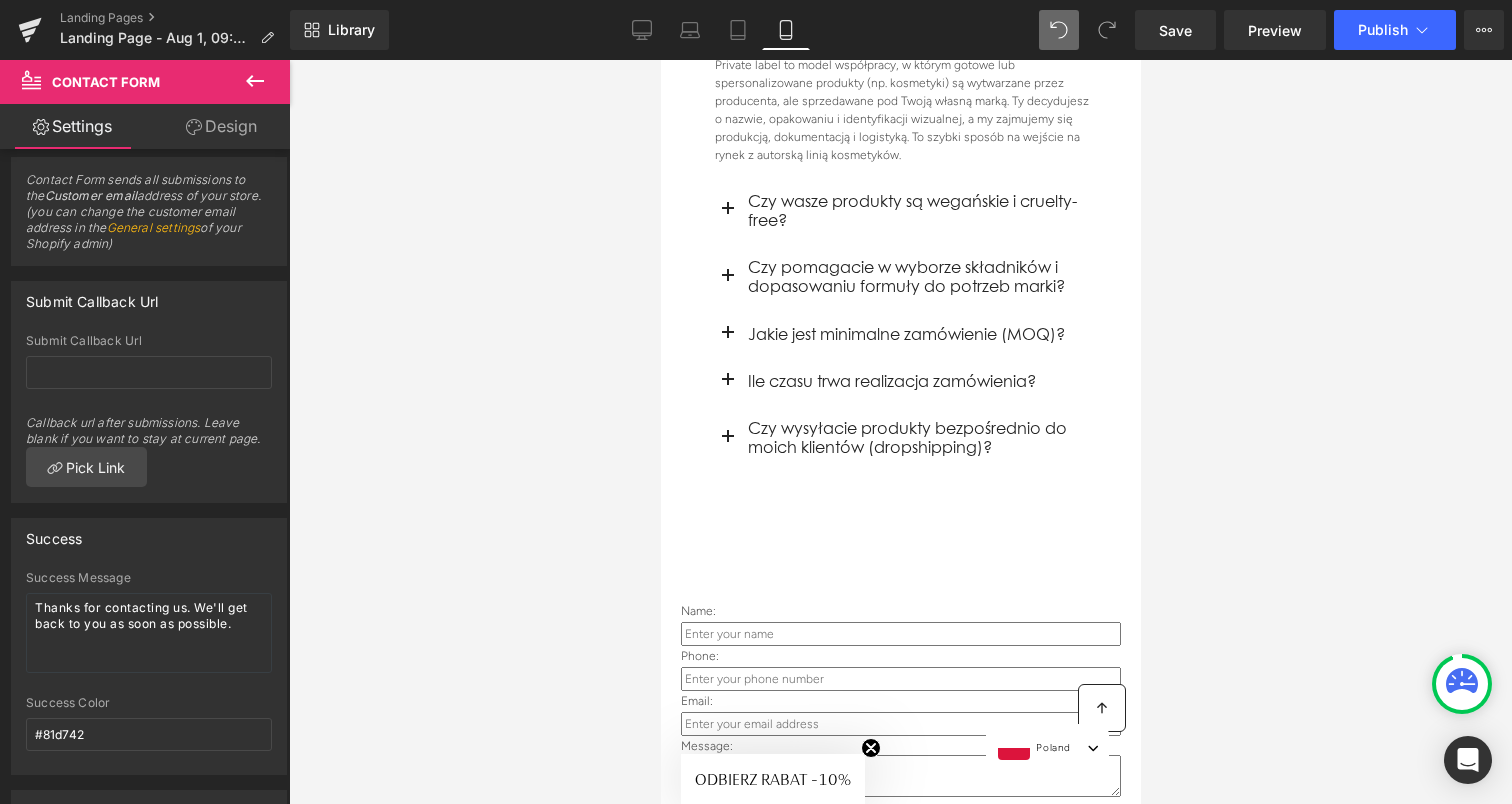 click 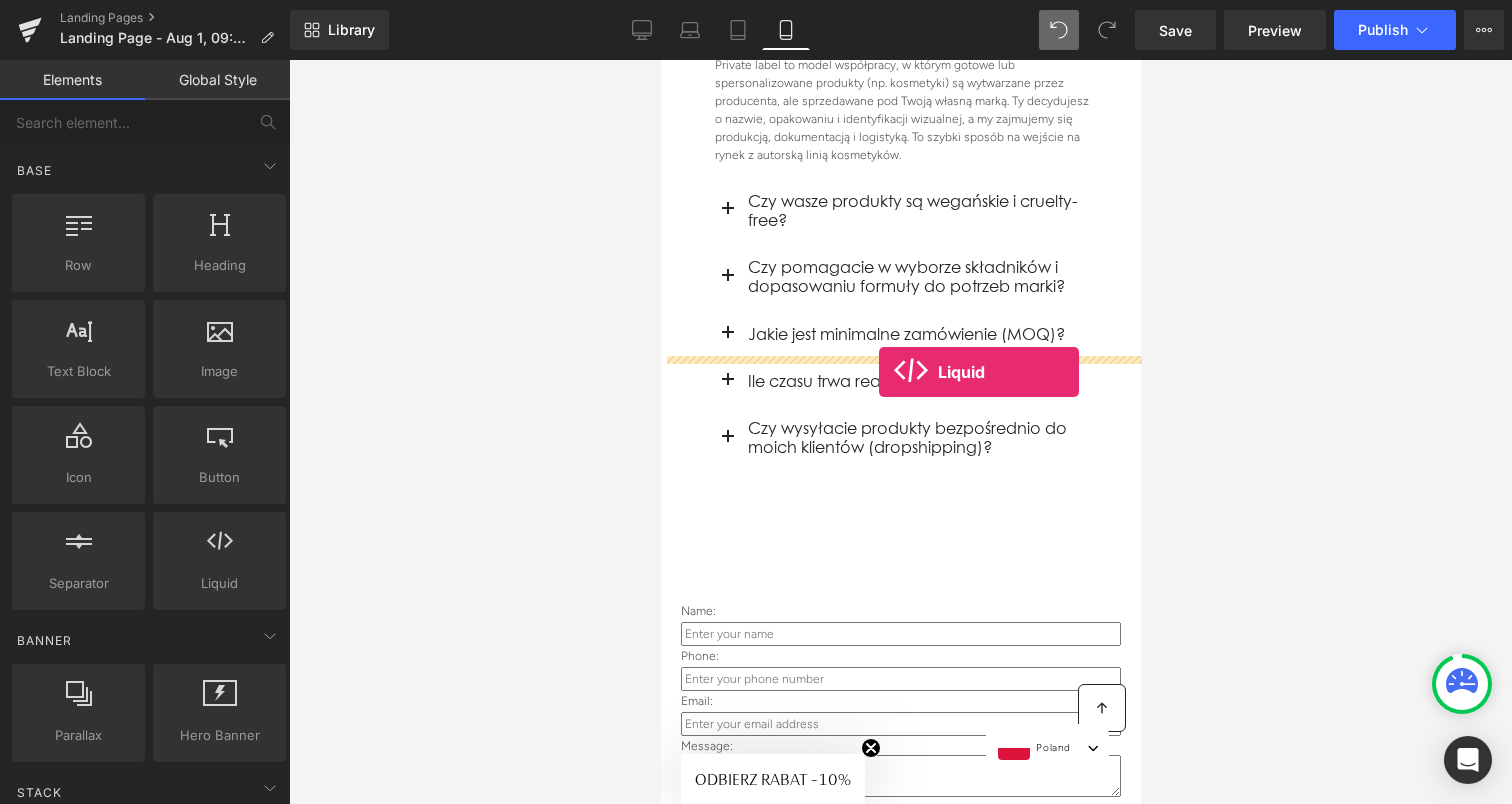 drag, startPoint x: 855, startPoint y: 622, endPoint x: 878, endPoint y: 372, distance: 251.05577 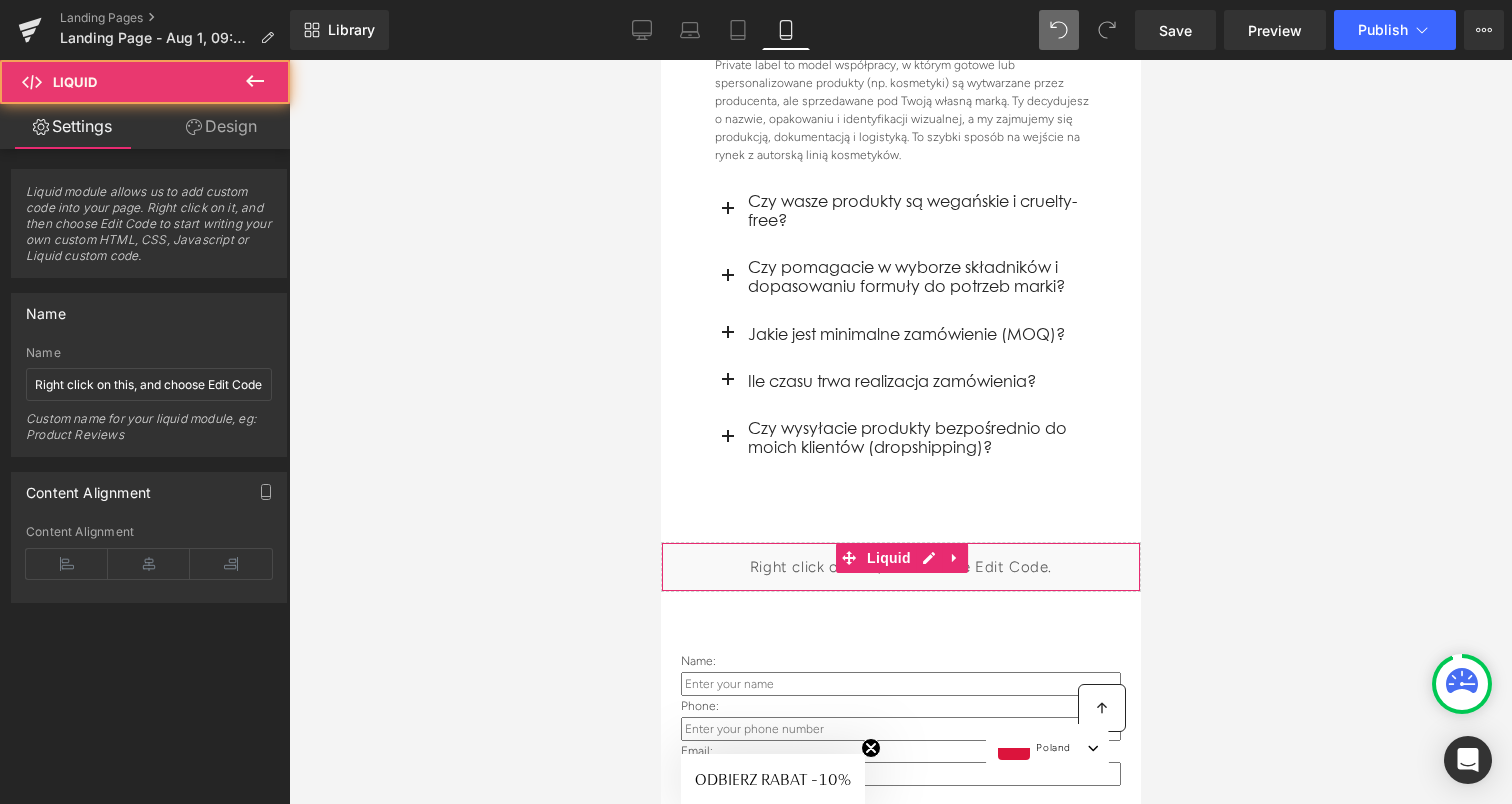 click on "Liquid" at bounding box center [900, 567] 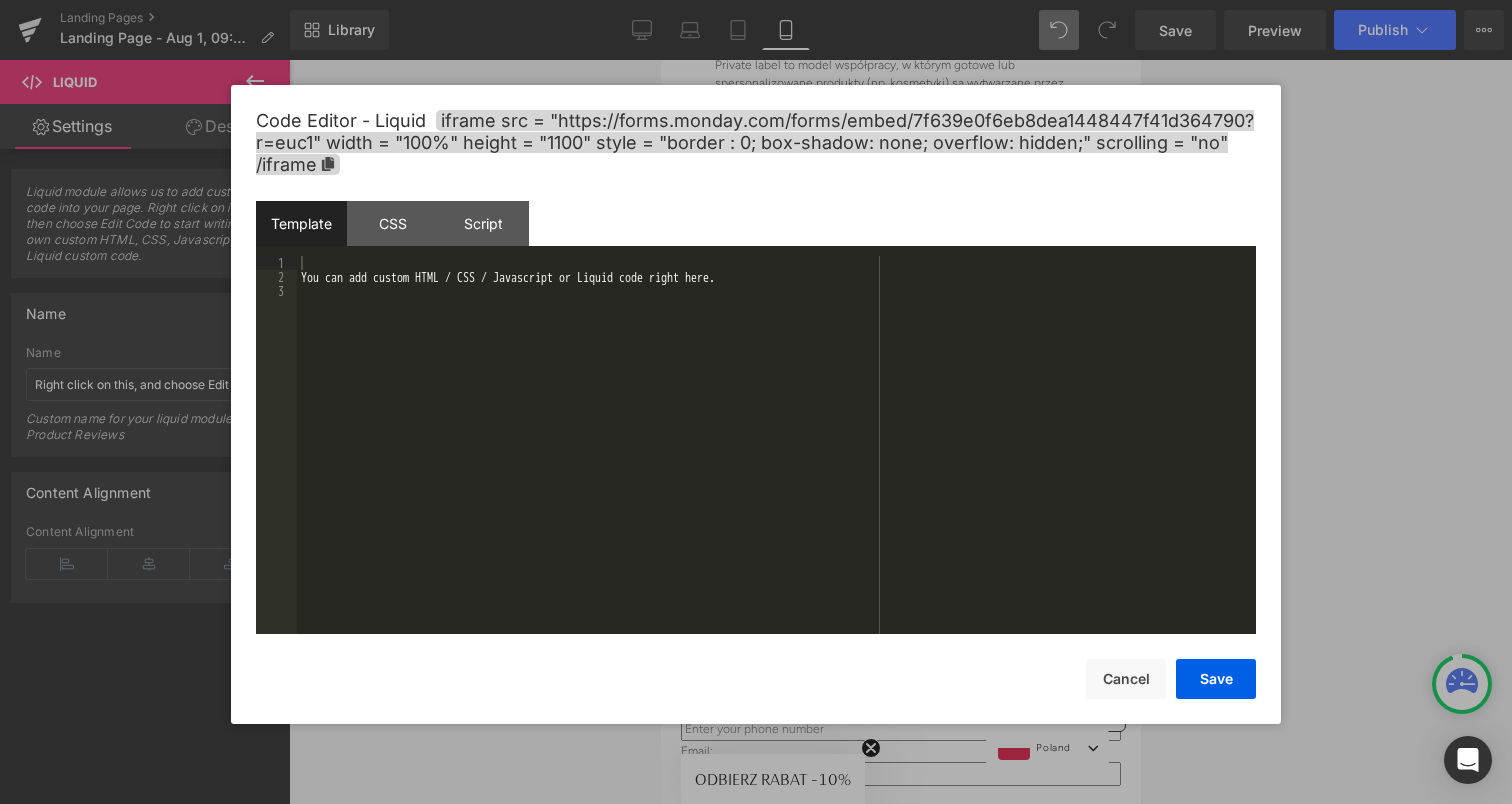 click on "Liquid You are previewing how the will restyle your page. You can not edit Elements in Preset Preview Mode. Landing Pages Landing Page - Aug 1, 09:31:08 Library Mobile Desktop Laptop Tablet Mobile Save Preview Publish Scheduled Upgrade Plan View Live Page View with current Template Save Template to Library Schedule Publish Optimize Publish Settings Shortcuts Your page can’t be published You've reached the maximum number of published pages on your plan (1/1). You need to upgrade your plan or unpublish all your pages to get 1 publish slot. Unpublish pages Upgrade plan Elements Global Style Base Row rows, columns, layouts, div Heading headings, titles, h1,h2,h3,h4,h5,h6 Text Block texts, paragraphs, contents, blocks Image images, photos, alts, uploads Icon icons, symbols Button button, call to action, cta Separator separators, dividers, horizontal lines Liquid liquid, custom code, html, javascript, css, reviews, apps, applications, embeded, iframe Banner Parallax Hero Banner Stack" at bounding box center (756, 0) 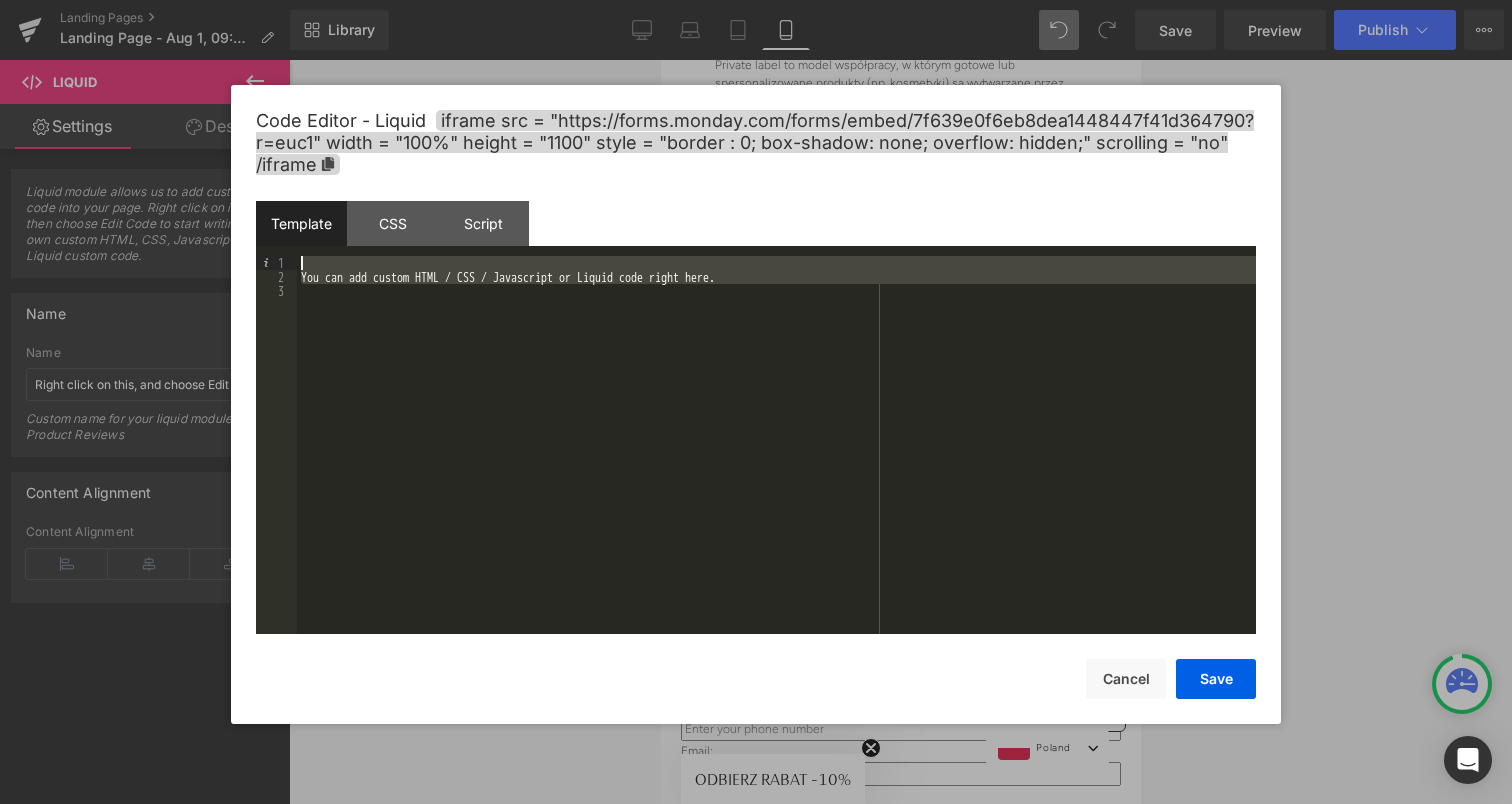 drag, startPoint x: 665, startPoint y: 310, endPoint x: 283, endPoint y: 204, distance: 396.4341 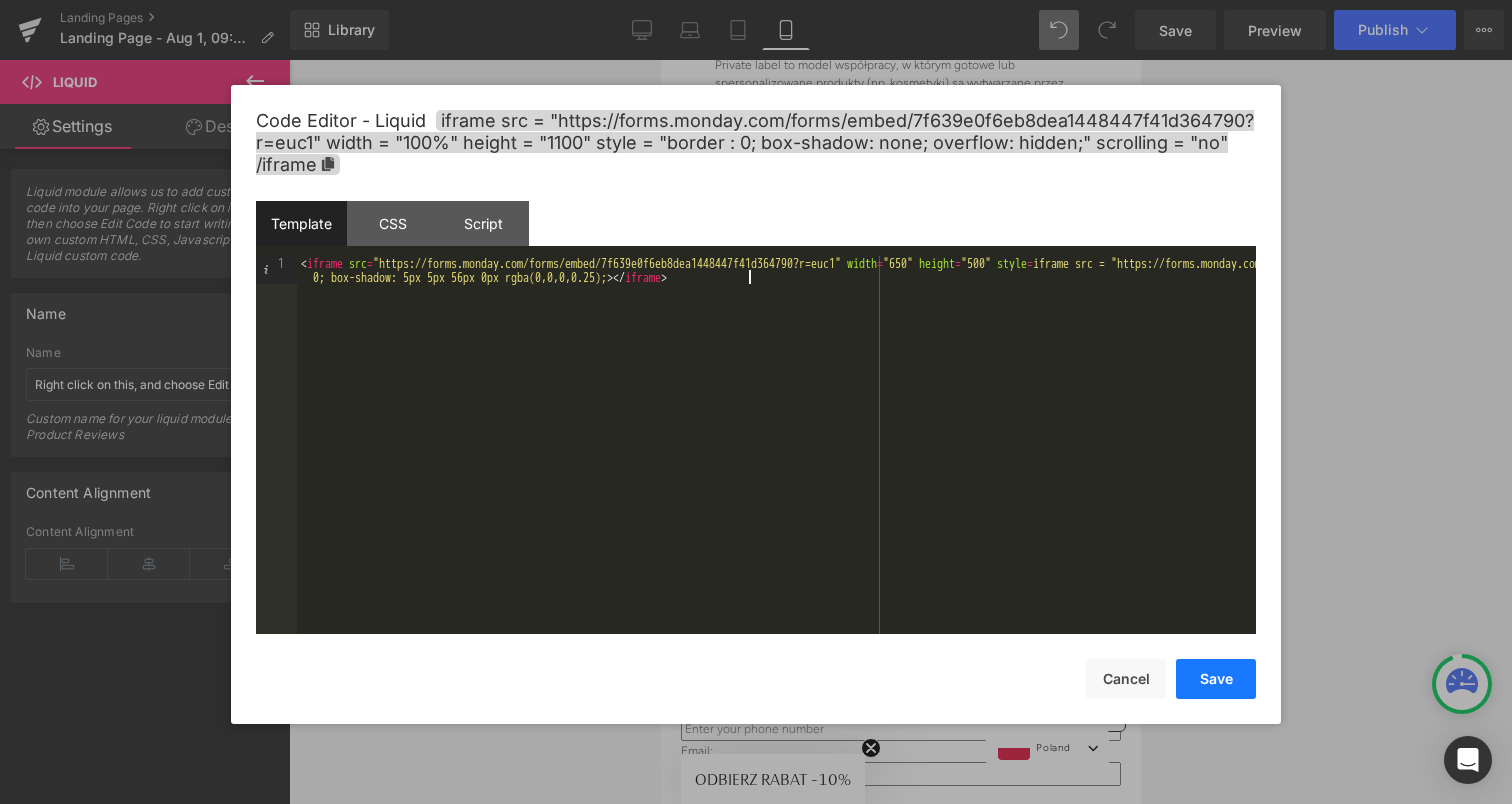 click on "Save" at bounding box center [1216, 679] 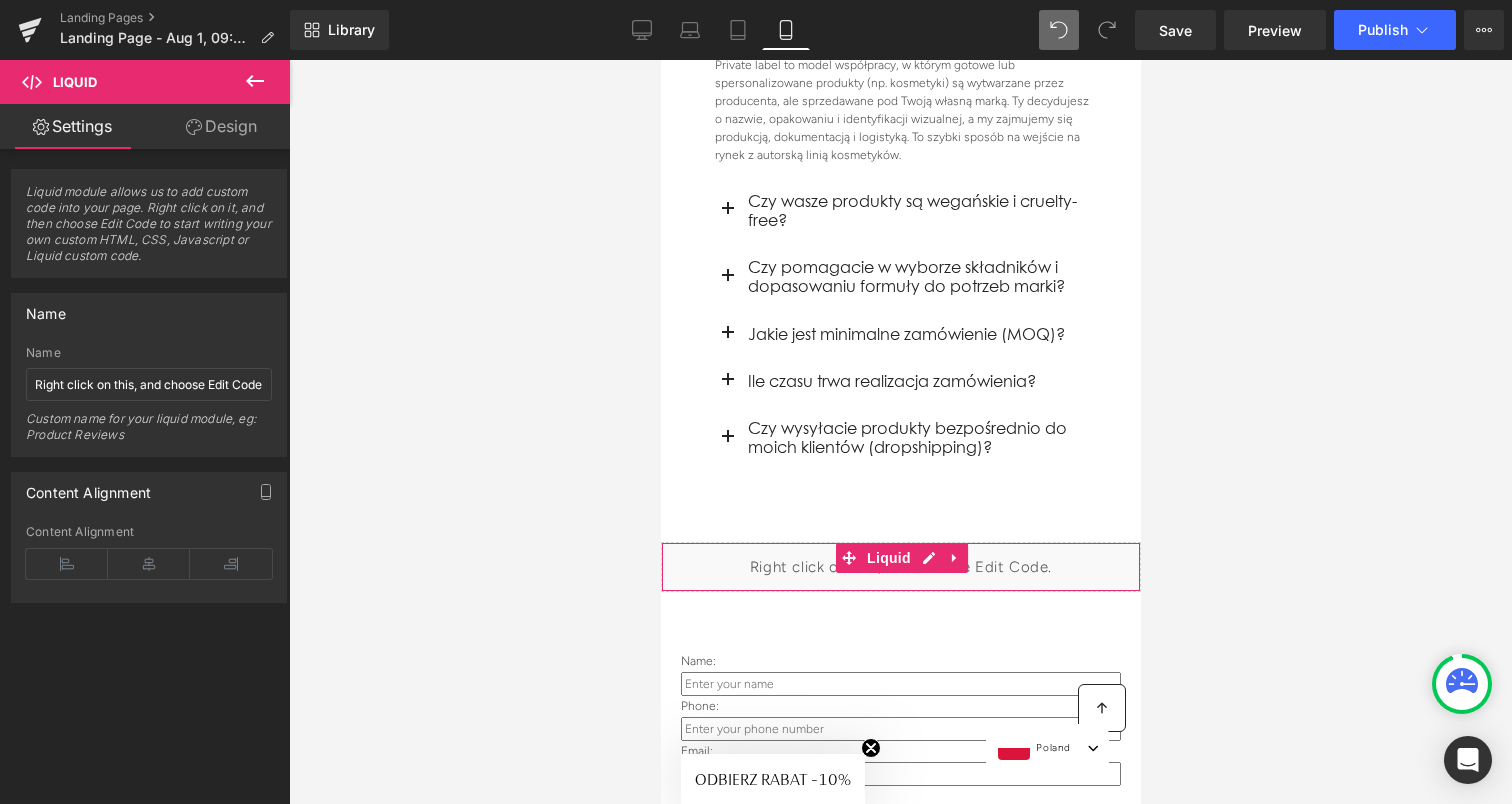 click on "Design" at bounding box center (221, 126) 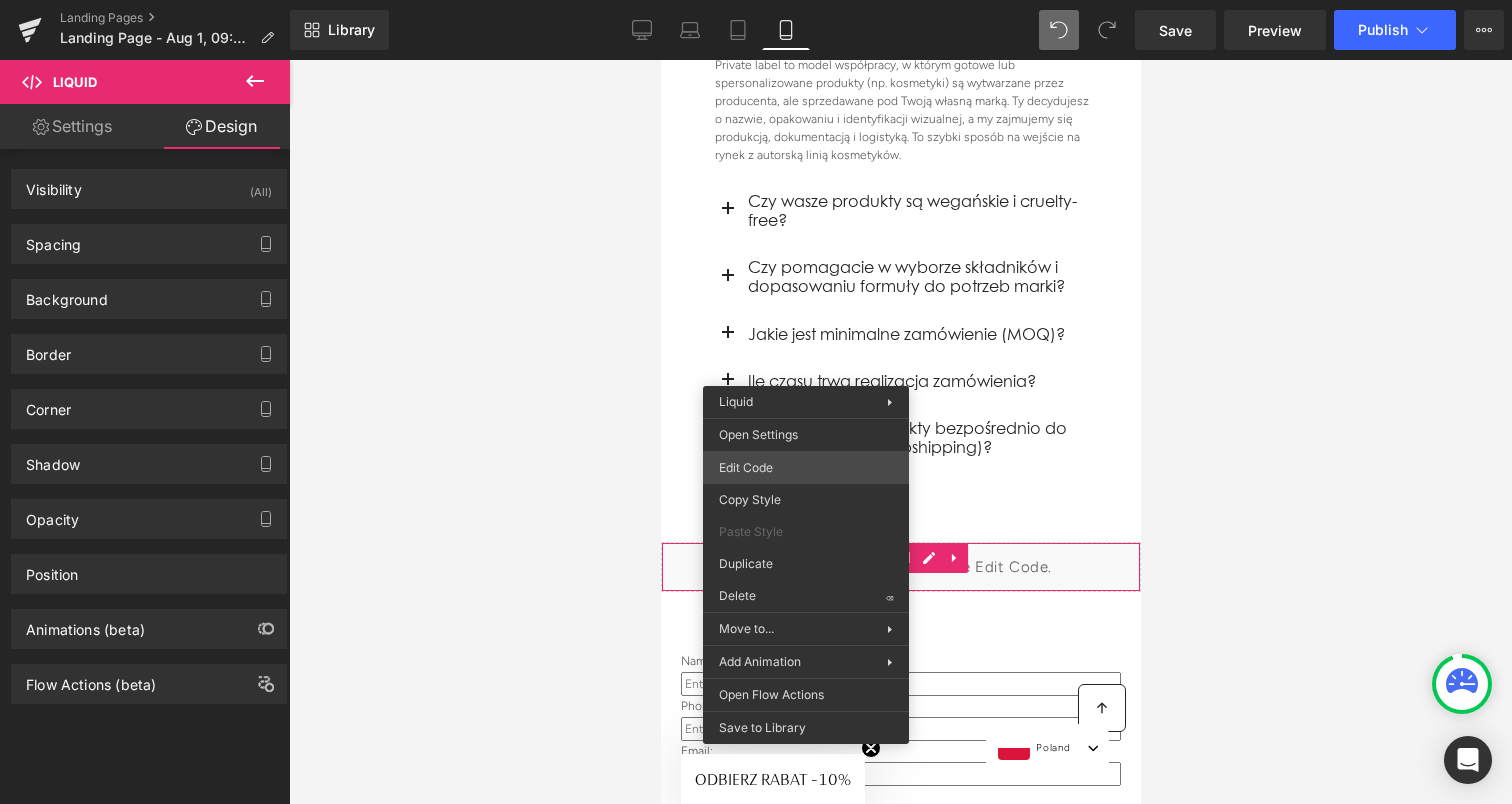click on "Liquid You are previewing how the will restyle your page. You can not edit Elements in Preset Preview Mode. Landing Pages Landing Page - Aug 1, 09:31:08 Library Mobile Desktop Laptop Tablet Mobile Save Preview Publish Scheduled Upgrade Plan View Live Page View with current Template Save Template to Library Schedule Publish Optimize Publish Settings Shortcuts Your page can’t be published You've reached the maximum number of published pages on your plan (1/1). You need to upgrade your plan or unpublish all your pages to get 1 publish slot. Unpublish pages Upgrade plan Elements Global Style Base Row rows, columns, layouts, div Heading headings, titles, h1,h2,h3,h4,h5,h6 Text Block texts, paragraphs, contents, blocks Image images, photos, alts, uploads Icon icons, symbols Button button, call to action, cta Separator separators, dividers, horizontal lines Liquid liquid, custom code, html, javascript, css, reviews, apps, applications, embeded, iframe Banner Parallax Hero Banner Stack" at bounding box center [756, 0] 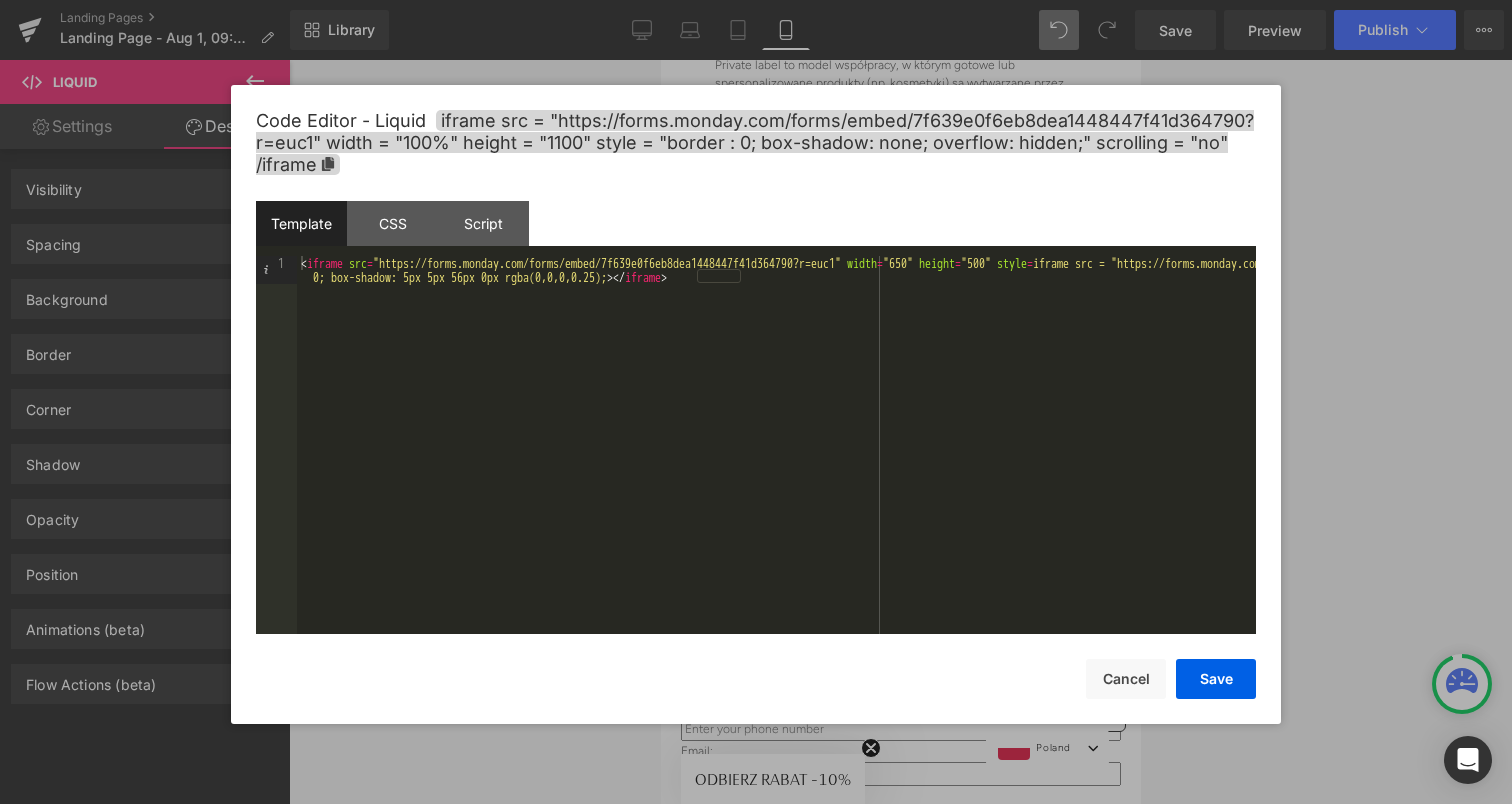 click on "< iframe   src = "https://forms.monday.com/forms/embed/7f639e0f6eb8dea1448447f41d364790?r=euc1"   width = "650"   height = "500"   style = "border:     0; box-shadow: 5px 5px 56px 0px rgba(0,0,0,0.25);" > </ iframe >" at bounding box center [776, 473] 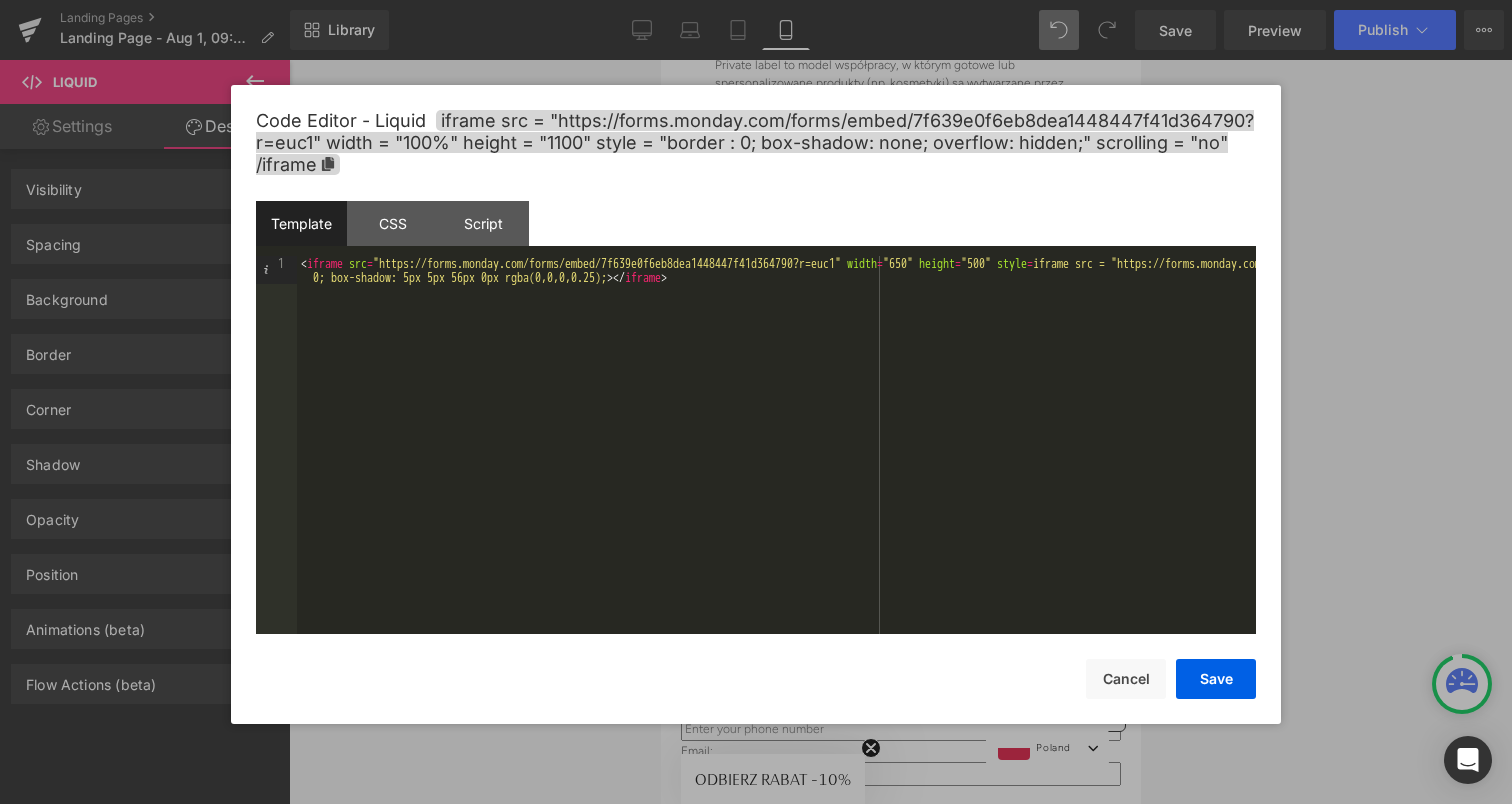 click on "< iframe   src = "https://forms.monday.com/forms/embed/7f639e0f6eb8dea1448447f41d364790?r=euc1"   width = "650"   height = "500"   style = "border:     0; box-shadow: 5px 5px 56px 0px rgba(0,0,0,0.25);" > </ iframe >" at bounding box center [776, 473] 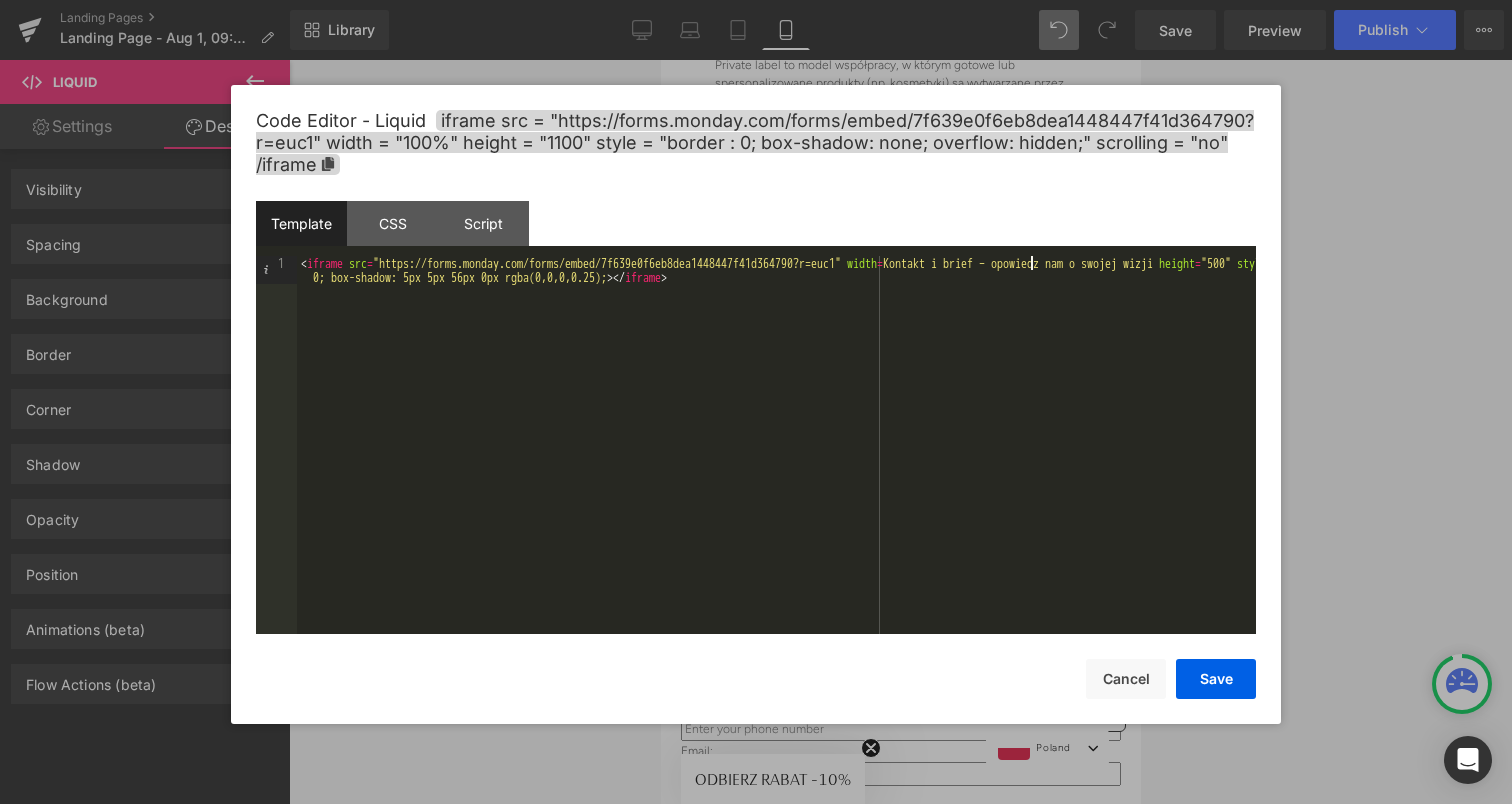 type 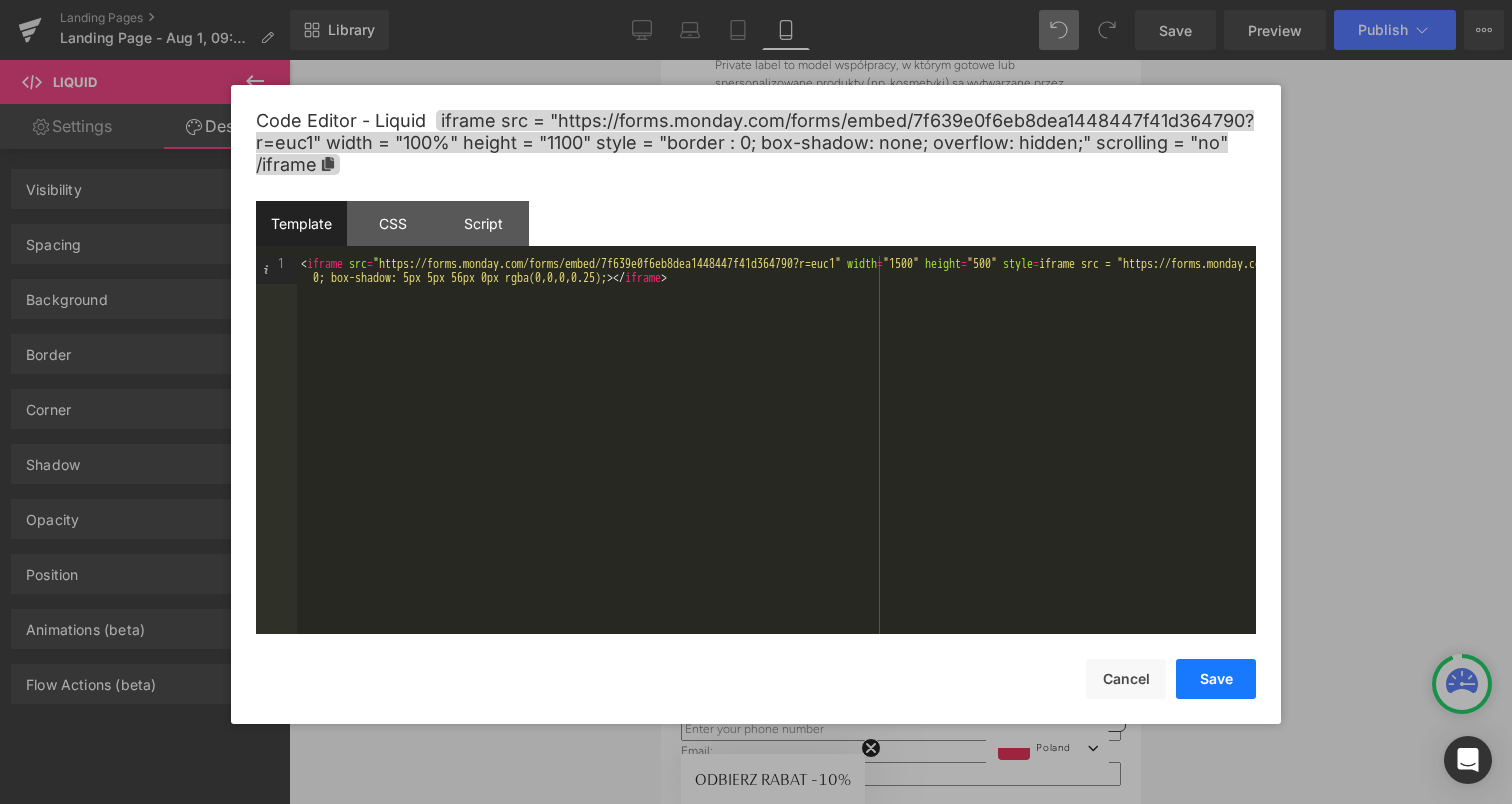 click on "Save" at bounding box center (1216, 679) 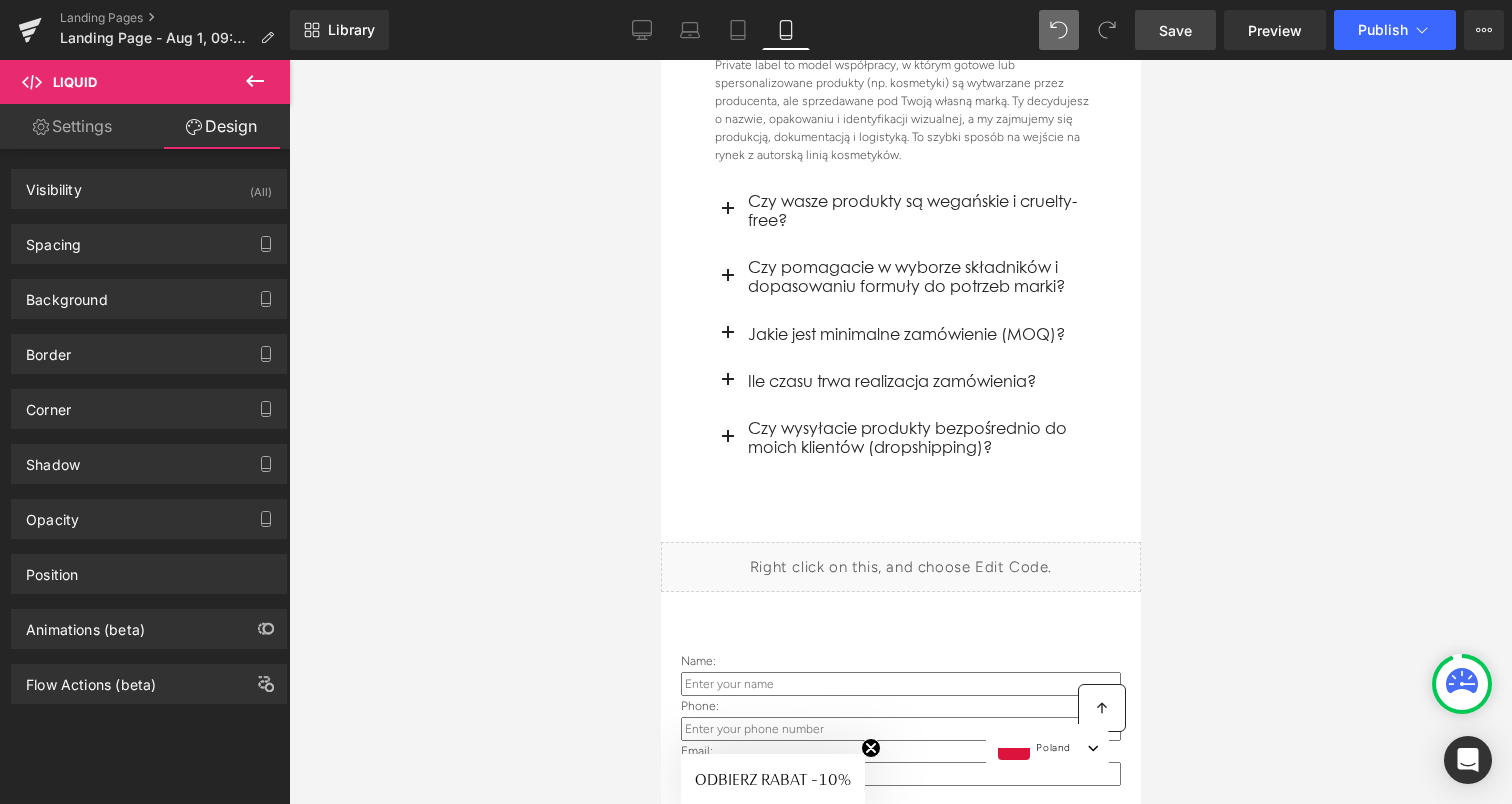 click on "Save" at bounding box center (1175, 30) 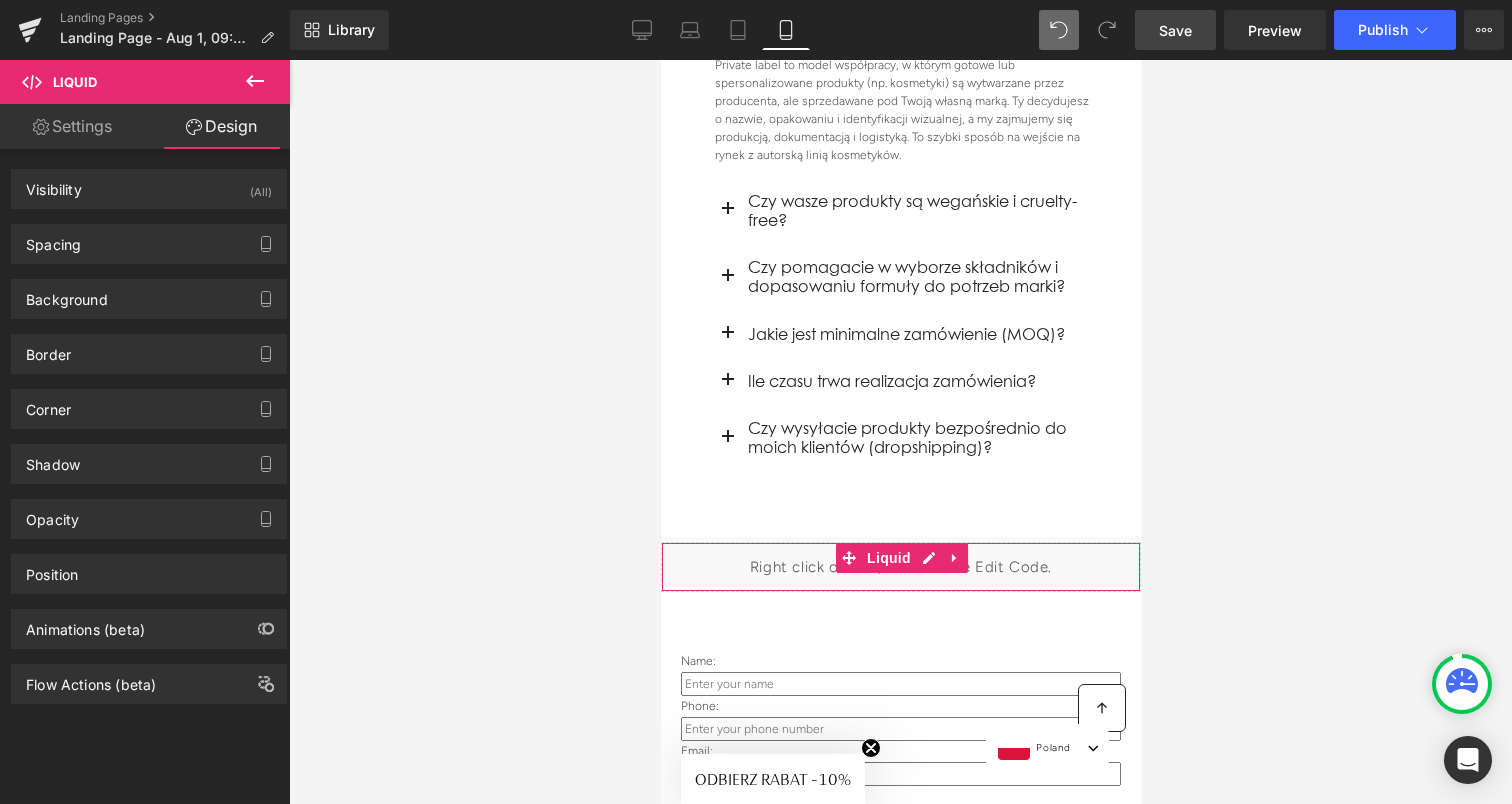 scroll, scrollTop: 5134, scrollLeft: 0, axis: vertical 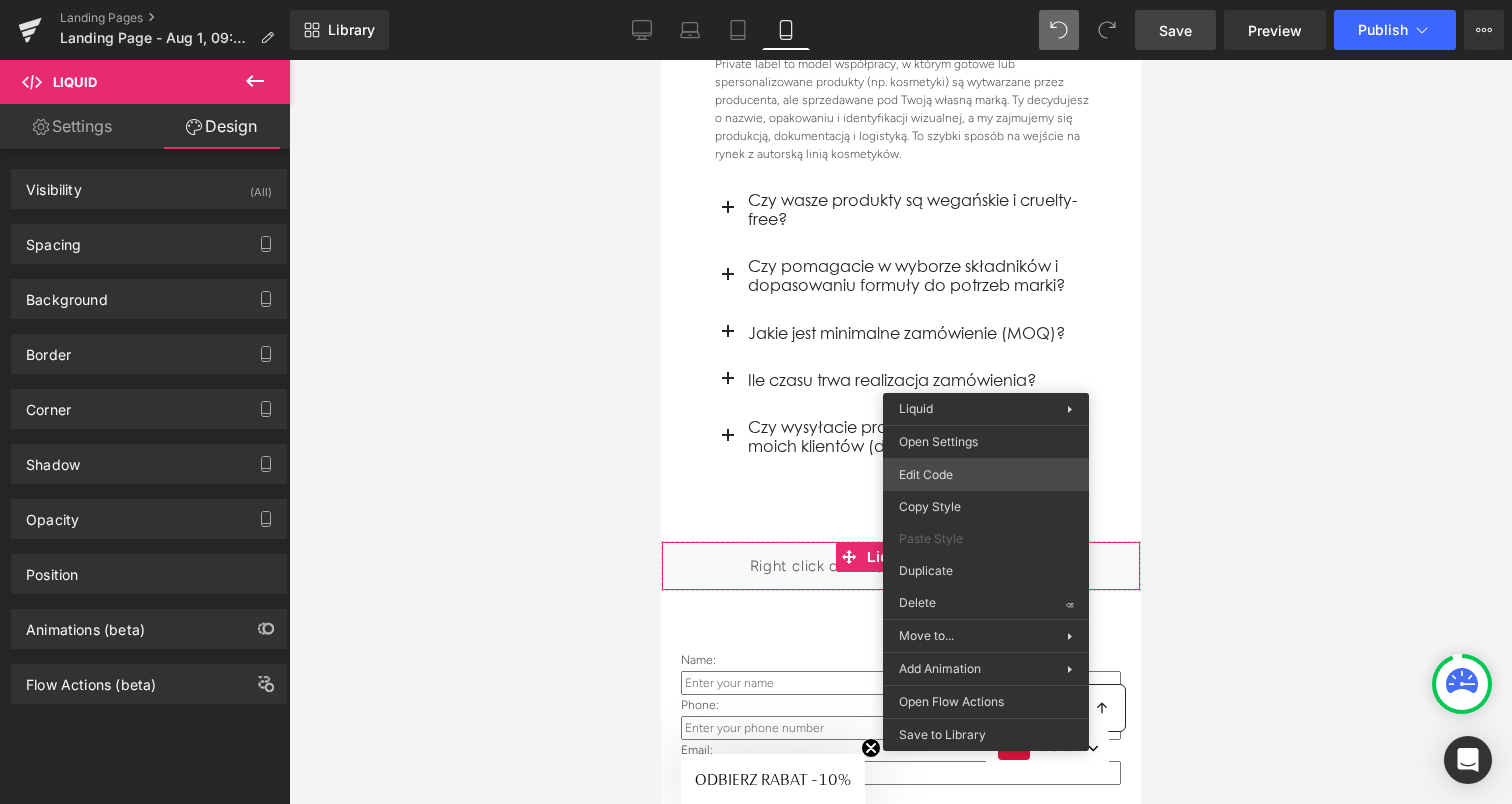 click on "Liquid You are previewing how the will restyle your page. You can not edit Elements in Preset Preview Mode. Landing Pages Landing Page - Aug 1, 09:31:08 Library Mobile Desktop Laptop Tablet Mobile Save Preview Publish Scheduled Upgrade Plan View Live Page View with current Template Save Template to Library Schedule Publish Optimize Publish Settings Shortcuts Your page can’t be published You've reached the maximum number of published pages on your plan (1/1). You need to upgrade your plan or unpublish all your pages to get 1 publish slot. Unpublish pages Upgrade plan Elements Global Style Base Row rows, columns, layouts, div Heading headings, titles, h1,h2,h3,h4,h5,h6 Text Block texts, paragraphs, contents, blocks Image images, photos, alts, uploads Icon icons, symbols Button button, call to action, cta Separator separators, dividers, horizontal lines Liquid liquid, custom code, html, javascript, css, reviews, apps, applications, embeded, iframe Banner Parallax Hero Banner Stack" at bounding box center (756, 0) 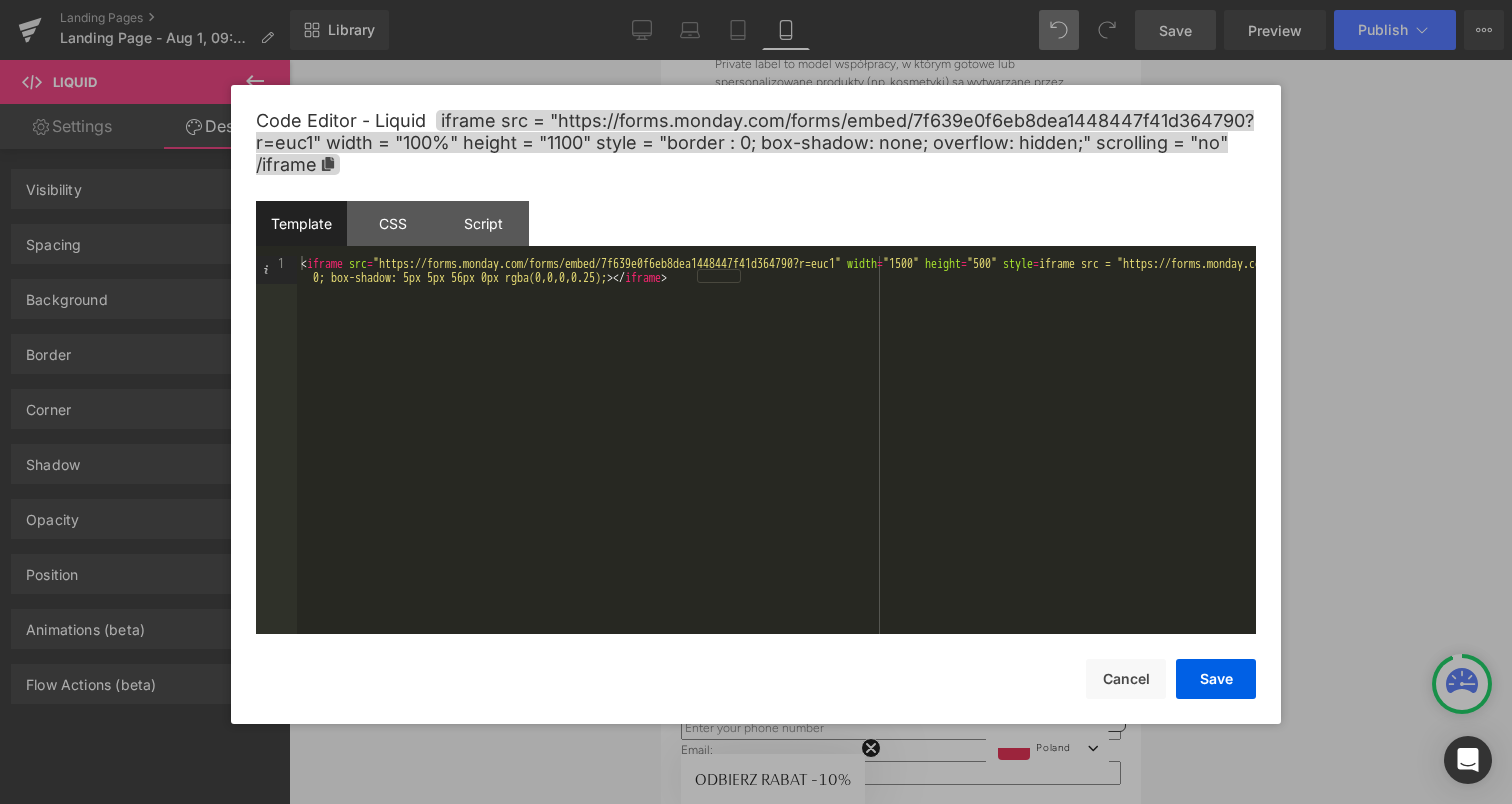 drag, startPoint x: 1115, startPoint y: 220, endPoint x: 1120, endPoint y: 236, distance: 16.763054 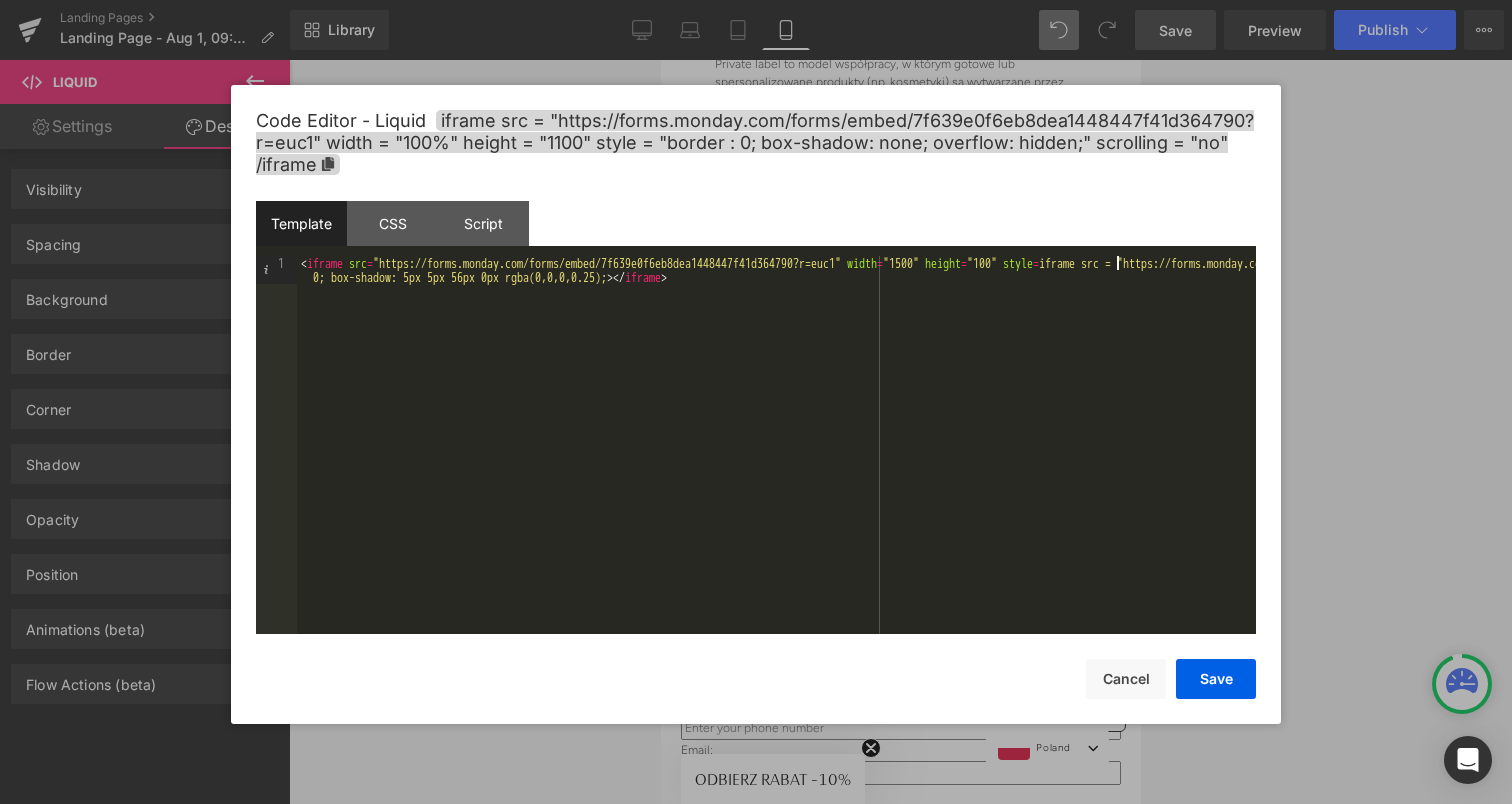 type 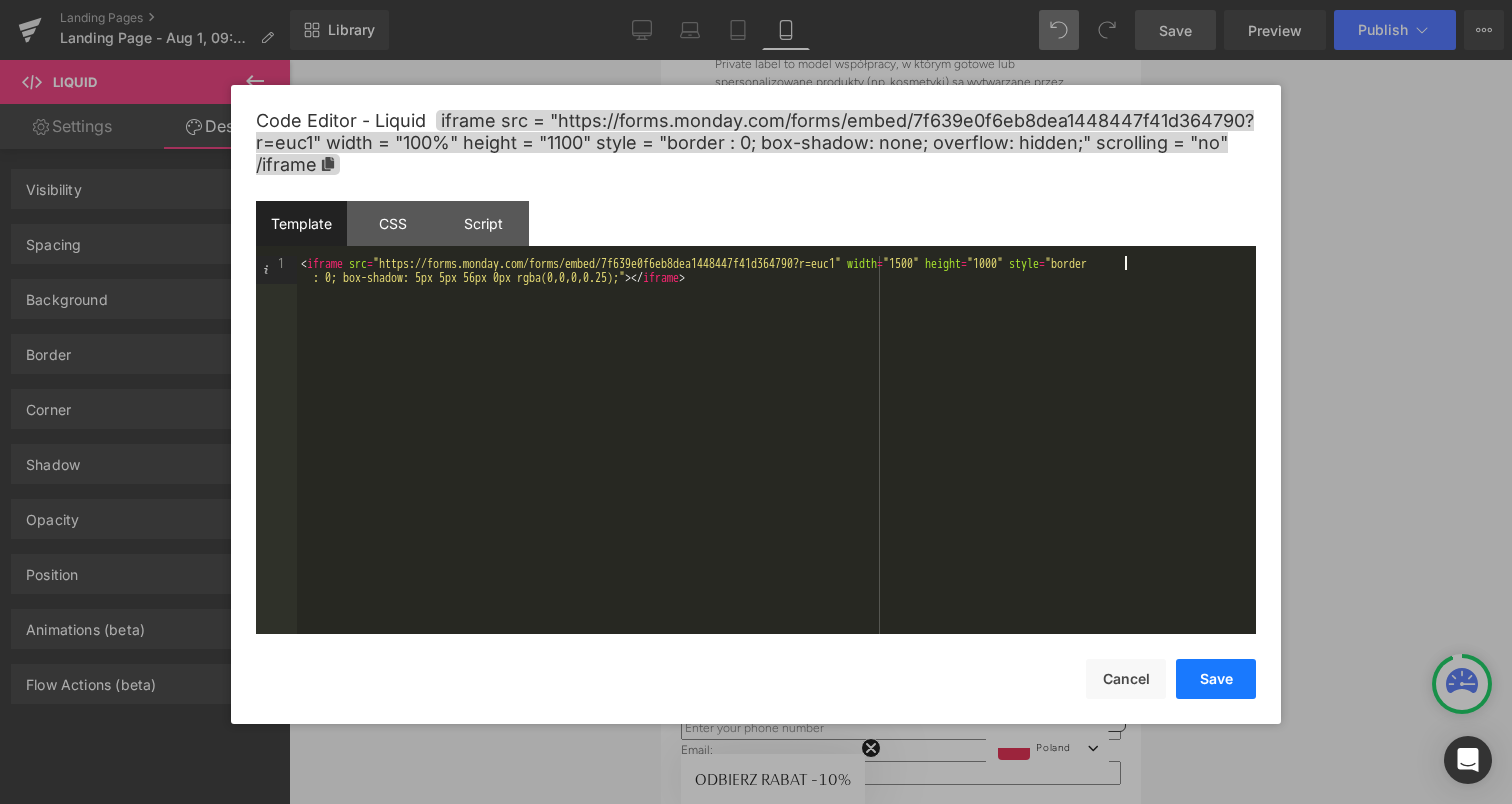 click on "Save" at bounding box center (1216, 679) 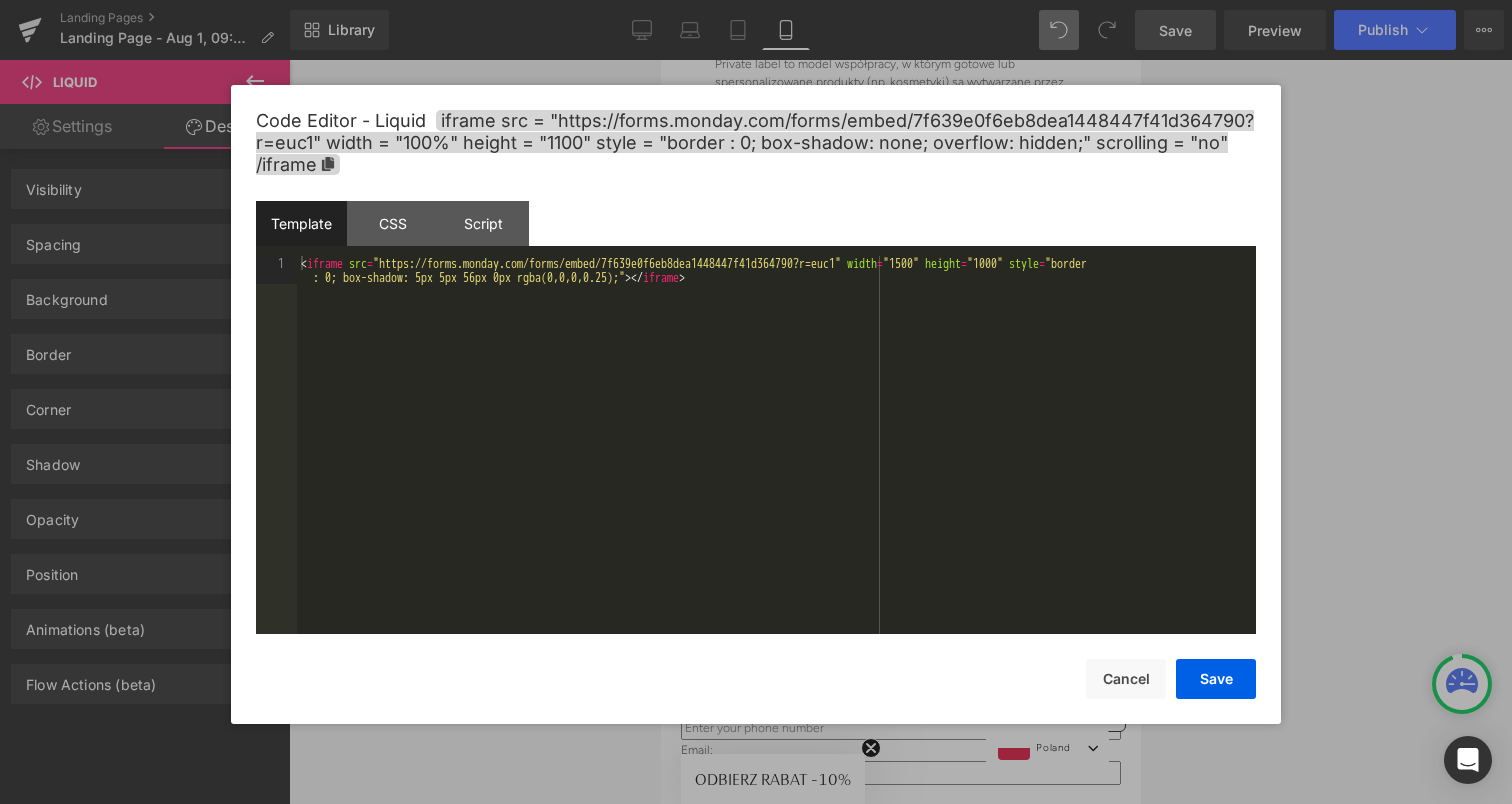 click on "Liquid You are previewing how the will restyle your page. You can not edit Elements in Preset Preview Mode. Landing Pages Landing Page - Aug 1, 09:31:08 Library Mobile Desktop Laptop Tablet Mobile Save Preview Publish Scheduled Upgrade Plan View Live Page View with current Template Save Template to Library Schedule Publish Optimize Publish Settings Shortcuts Your page can’t be published You've reached the maximum number of published pages on your plan (1/1). You need to upgrade your plan or unpublish all your pages to get 1 publish slot. Unpublish pages Upgrade plan Elements Global Style Base Row rows, columns, layouts, div Heading headings, titles, h1,h2,h3,h4,h5,h6 Text Block texts, paragraphs, contents, blocks Image images, photos, alts, uploads Icon icons, symbols Button button, call to action, cta Separator separators, dividers, horizontal lines Liquid liquid, custom code, html, javascript, css, reviews, apps, applications, embeded, iframe Banner Parallax Hero Banner Stack" at bounding box center [756, 0] 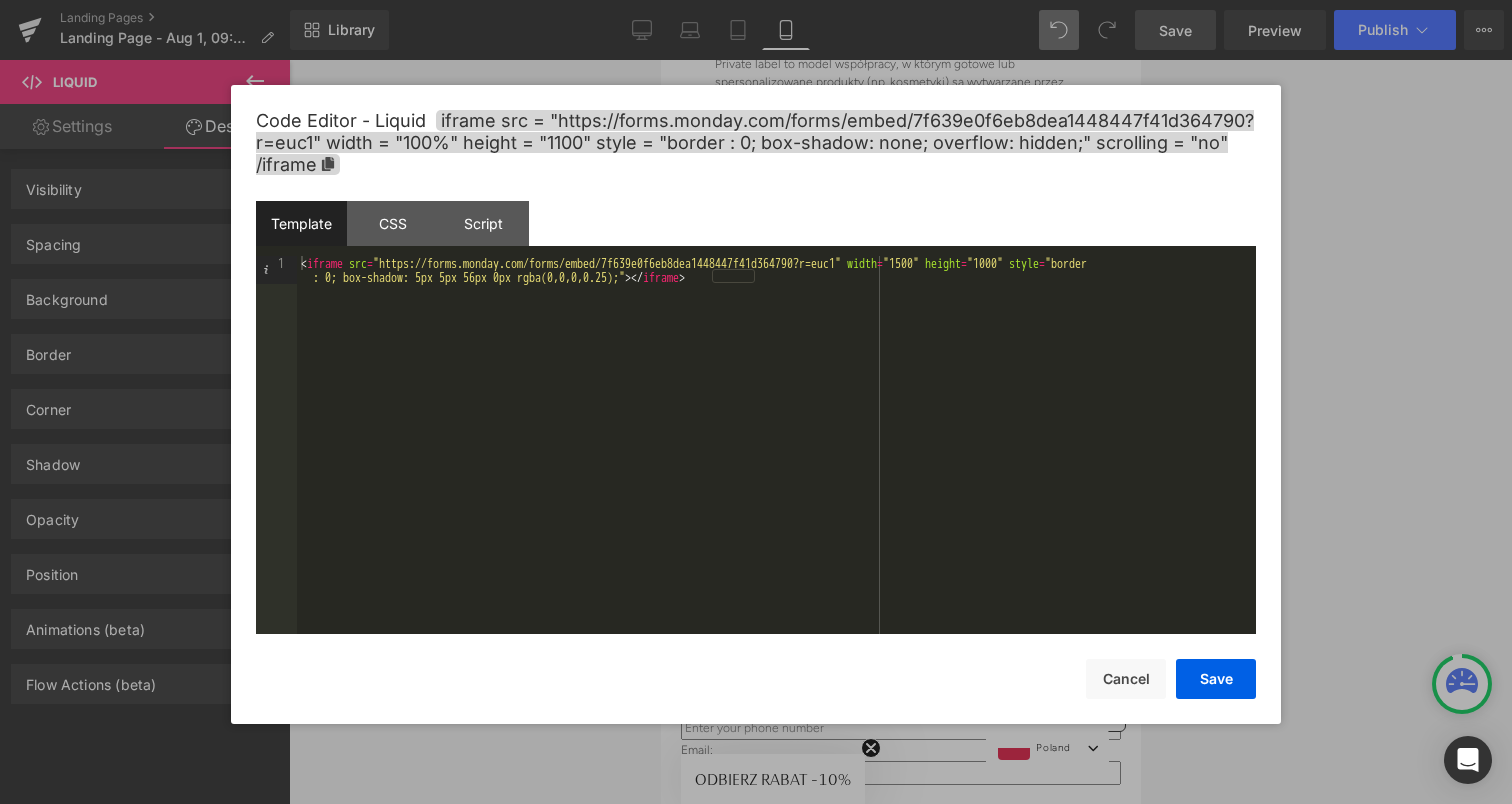 click on "Separator You are previewing how the will restyle your page. You can not edit Elements in Preset Preview Mode. Landing Pages Landing Page - Aug 1, 09:31:08 Library Mobile Desktop Laptop Tablet Mobile Save Preview Publish Scheduled Upgrade Plan View Live Page View with current Template Save Template to Library Schedule Publish Optimize Publish Settings Shortcuts Your page can’t be published You've reached the maximum number of published pages on your plan (1/1). You need to upgrade your plan or unpublish all your pages to get 1 publish slot. Unpublish pages Upgrade plan Elements Global Style Base Row rows, columns, layouts, div Heading headings, titles, h1,h2,h3,h4,h5,h6 Text Block texts, paragraphs, contents, blocks Image images, photos, alts, uploads Icon icons, symbols Button button, call to action, cta Separator separators, dividers, horizontal lines Liquid liquid, custom code, html, javascript, css, reviews, apps, applications, embeded, iframe Banner Parallax Hero Banner Stack" at bounding box center (776, 473) 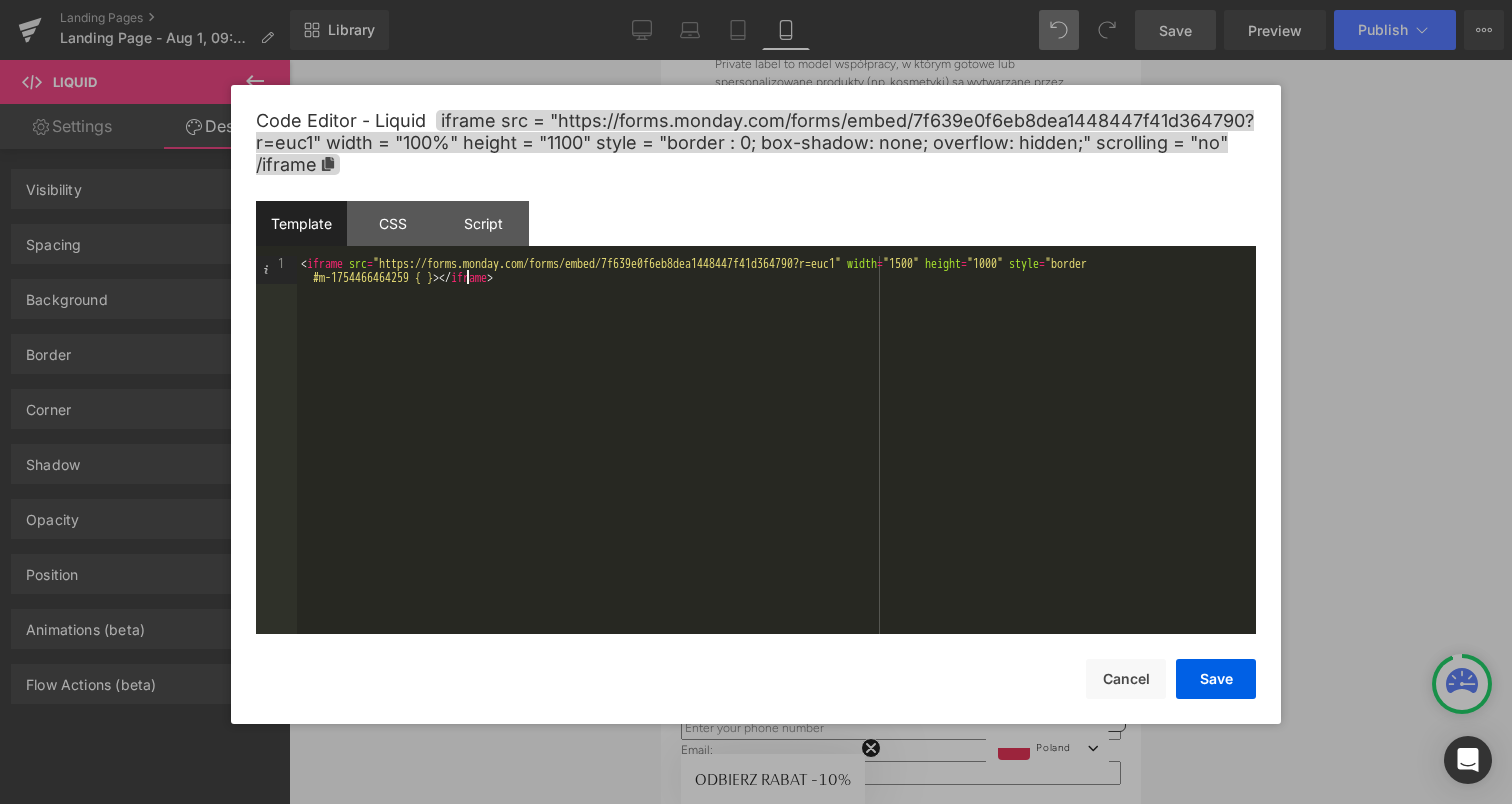 type 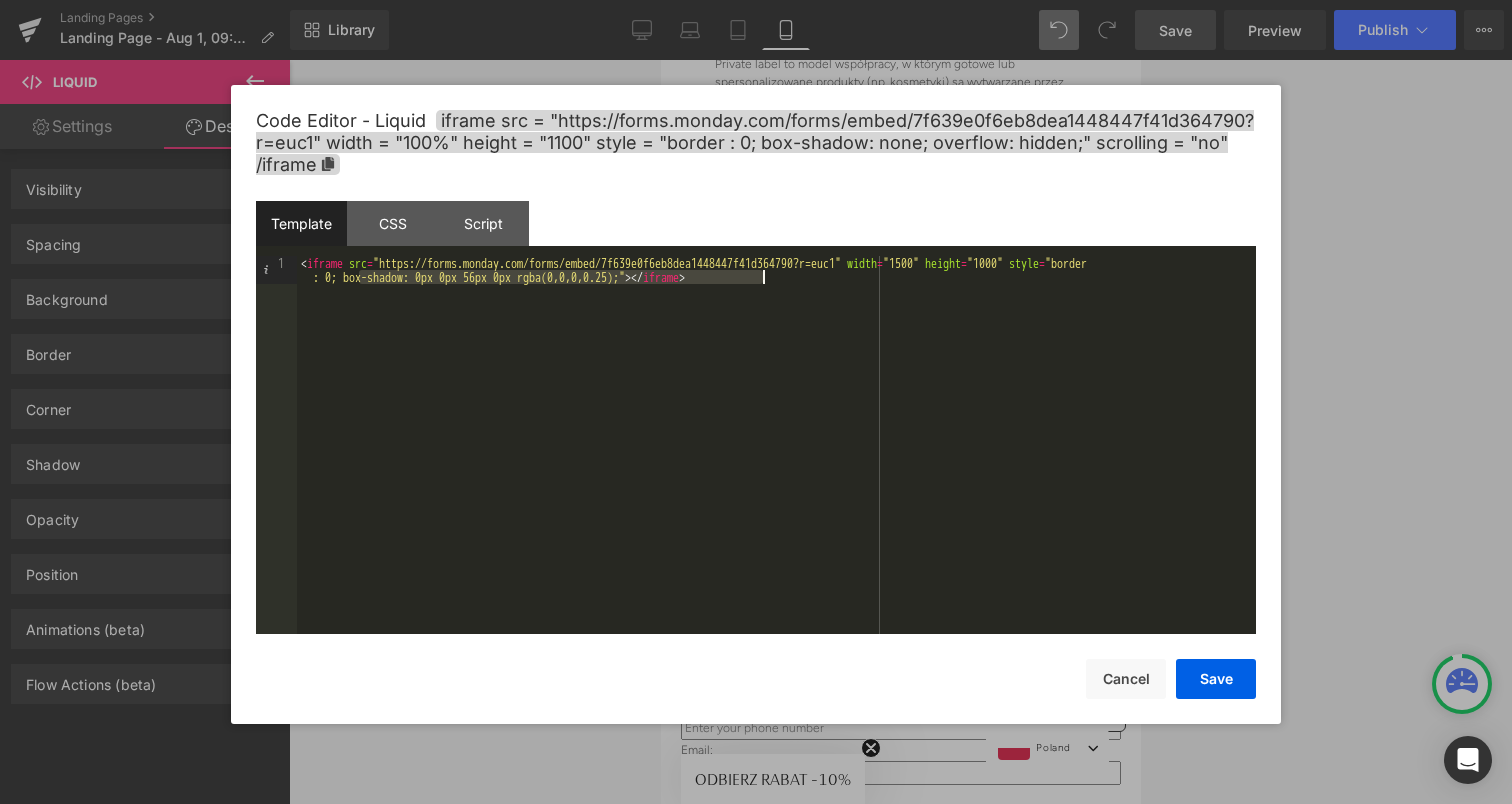 drag, startPoint x: 357, startPoint y: 234, endPoint x: 663, endPoint y: 246, distance: 306.2352 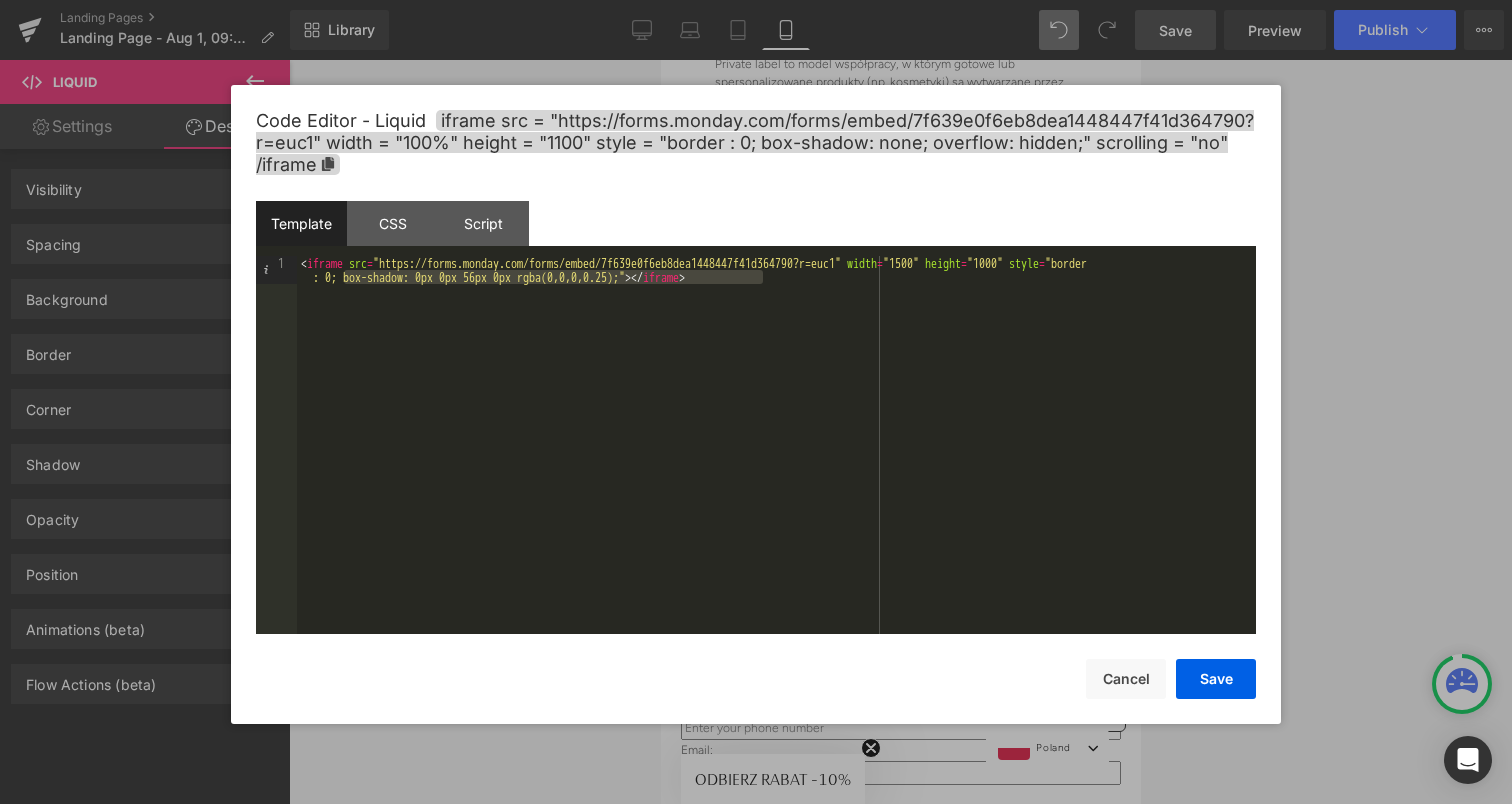 drag, startPoint x: 672, startPoint y: 285, endPoint x: 668, endPoint y: 273, distance: 12.649111 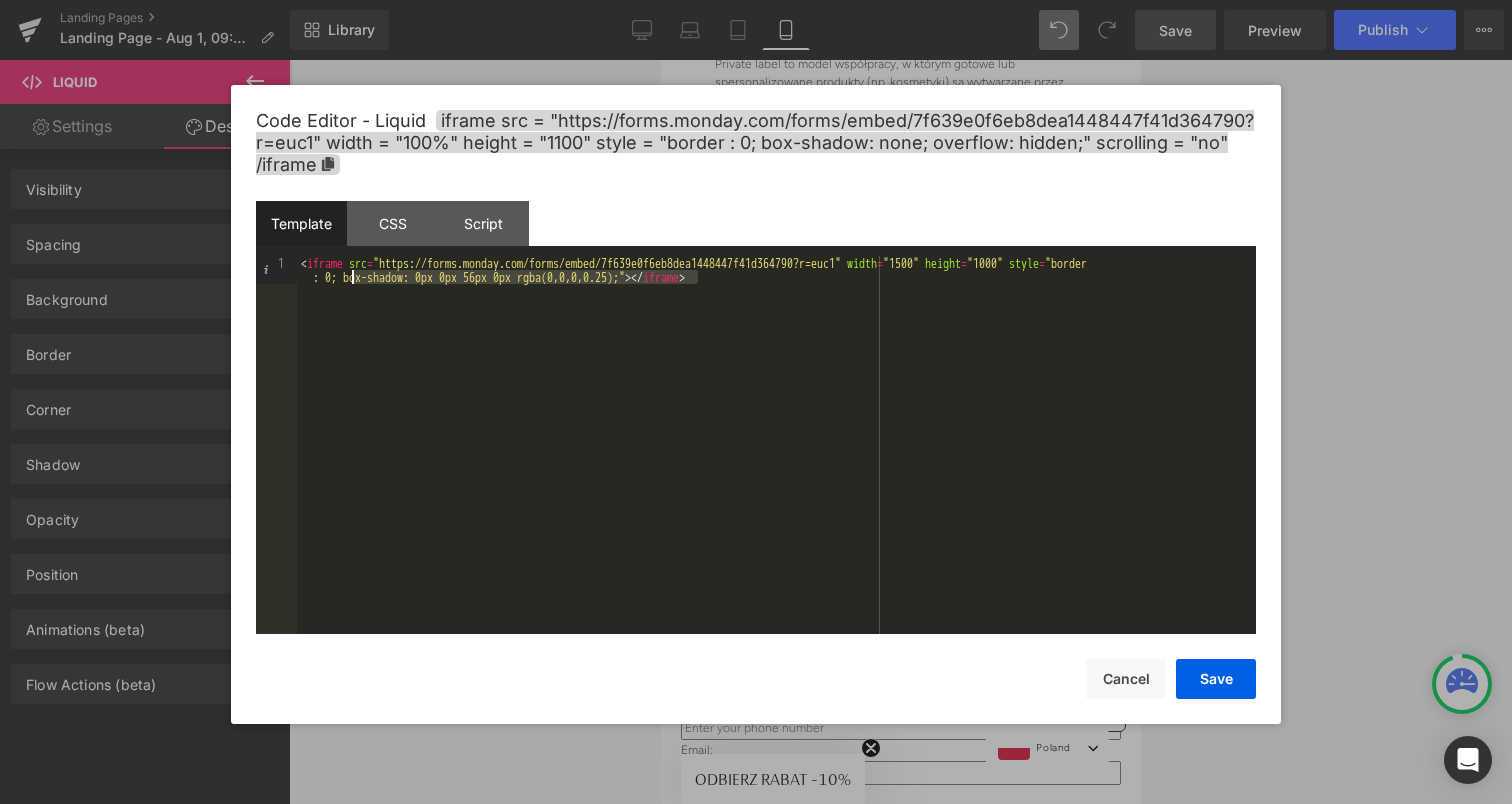 drag, startPoint x: 696, startPoint y: 232, endPoint x: 353, endPoint y: 236, distance: 343.02332 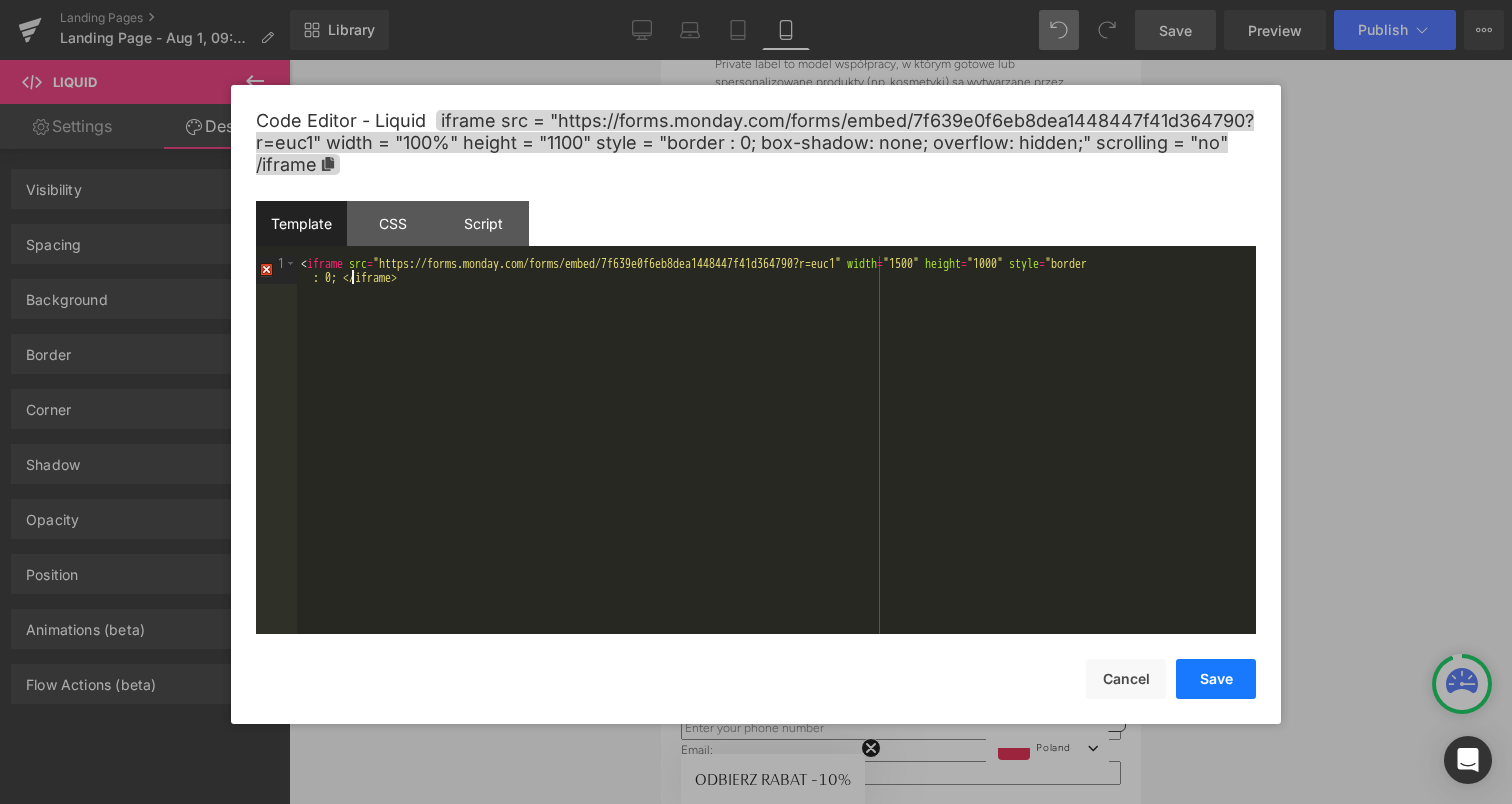 click on "Save" at bounding box center [1216, 679] 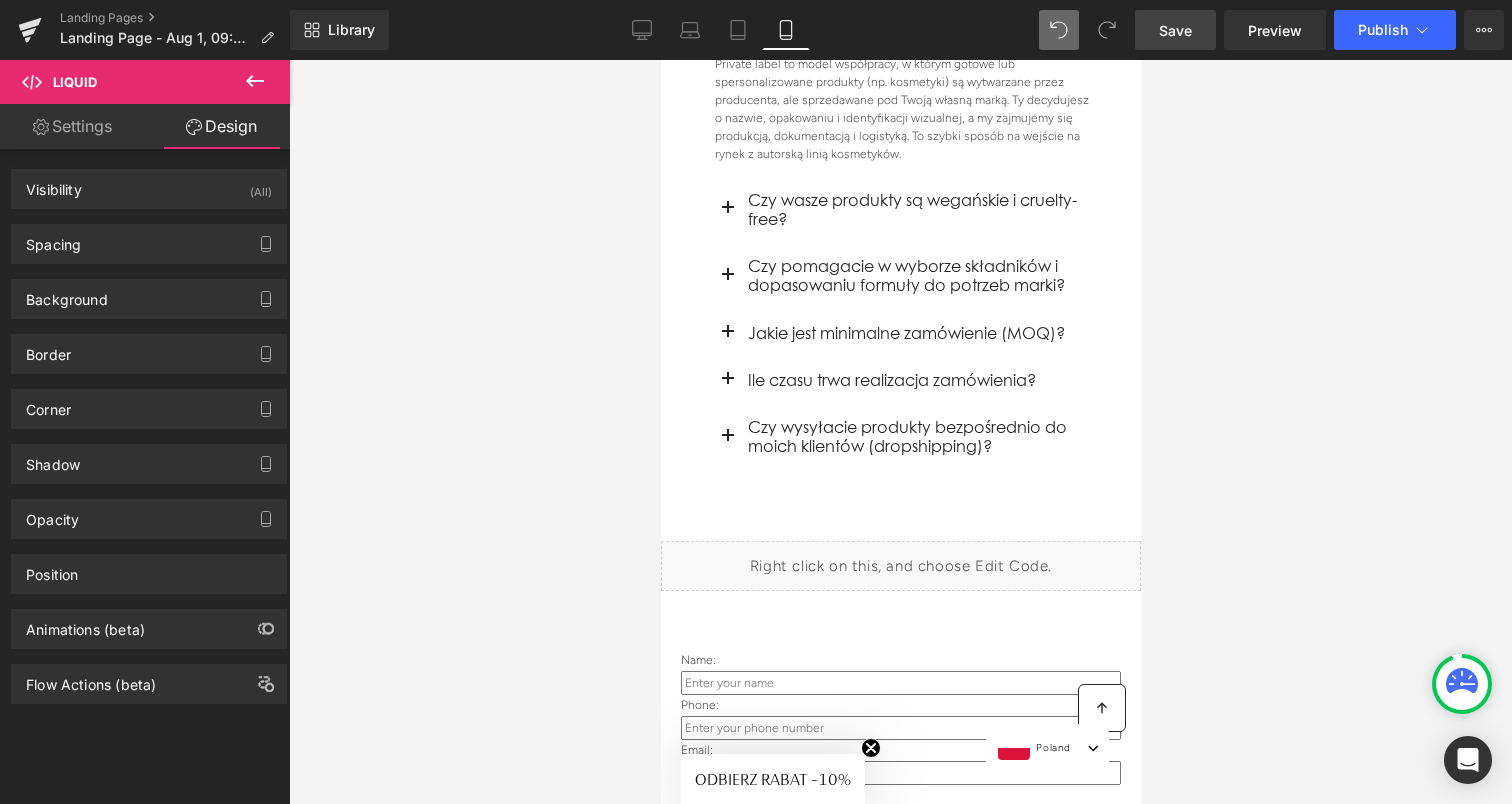 drag, startPoint x: 1164, startPoint y: 33, endPoint x: 1180, endPoint y: 17, distance: 22.627417 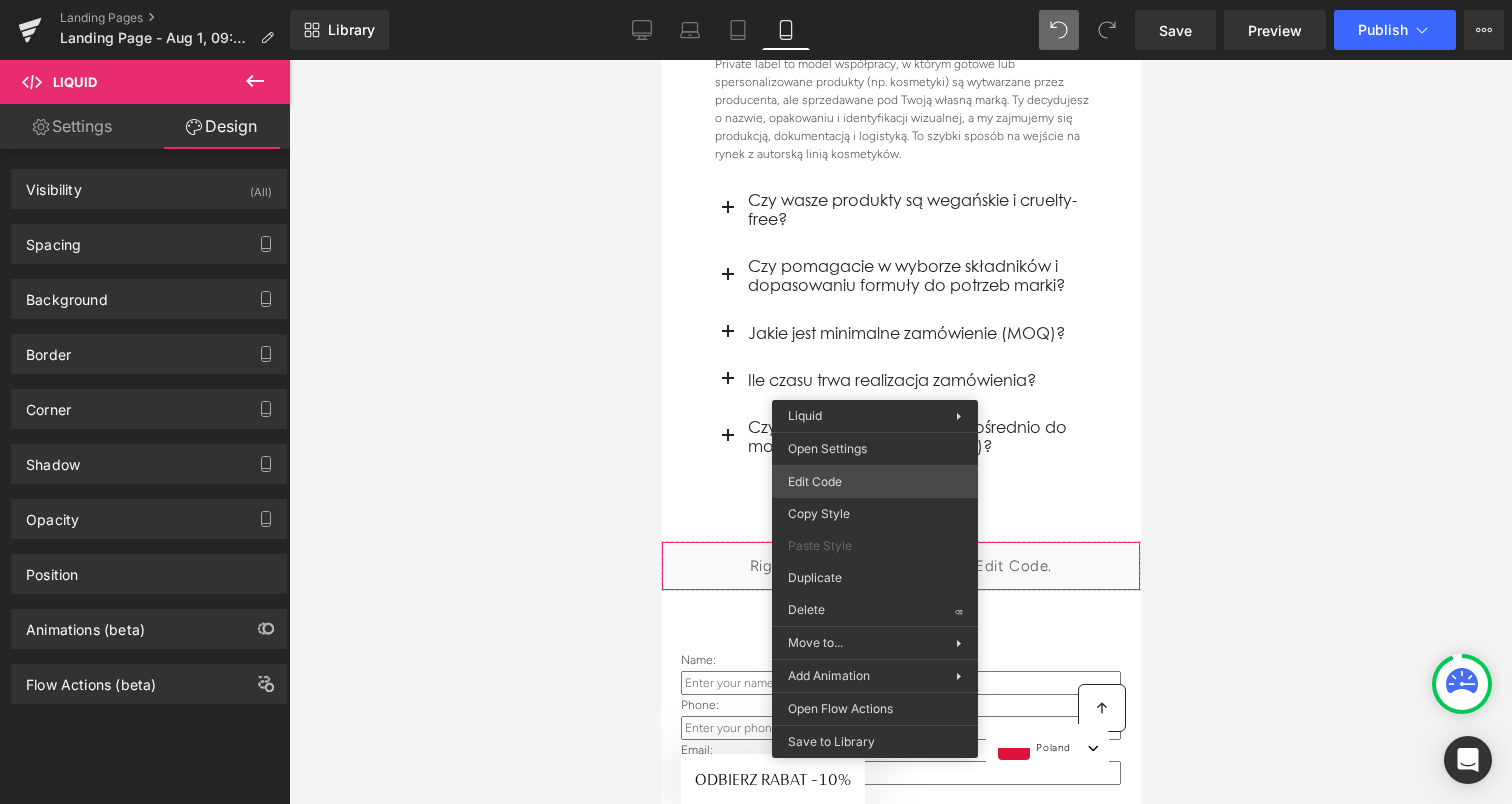 click on "Liquid You are previewing how the will restyle your page. You can not edit Elements in Preset Preview Mode. Landing Pages Landing Page - Aug 1, 09:31:08 Library Mobile Desktop Laptop Tablet Mobile Save Preview Publish Scheduled Upgrade Plan View Live Page View with current Template Save Template to Library Schedule Publish Optimize Publish Settings Shortcuts Your page can’t be published You've reached the maximum number of published pages on your plan (1/1). You need to upgrade your plan or unpublish all your pages to get 1 publish slot. Unpublish pages Upgrade plan Elements Global Style Base Row rows, columns, layouts, div Heading headings, titles, h1,h2,h3,h4,h5,h6 Text Block texts, paragraphs, contents, blocks Image images, photos, alts, uploads Icon icons, symbols Button button, call to action, cta Separator separators, dividers, horizontal lines Liquid liquid, custom code, html, javascript, css, reviews, apps, applications, embeded, iframe Banner Parallax Hero Banner Stack" at bounding box center (756, 0) 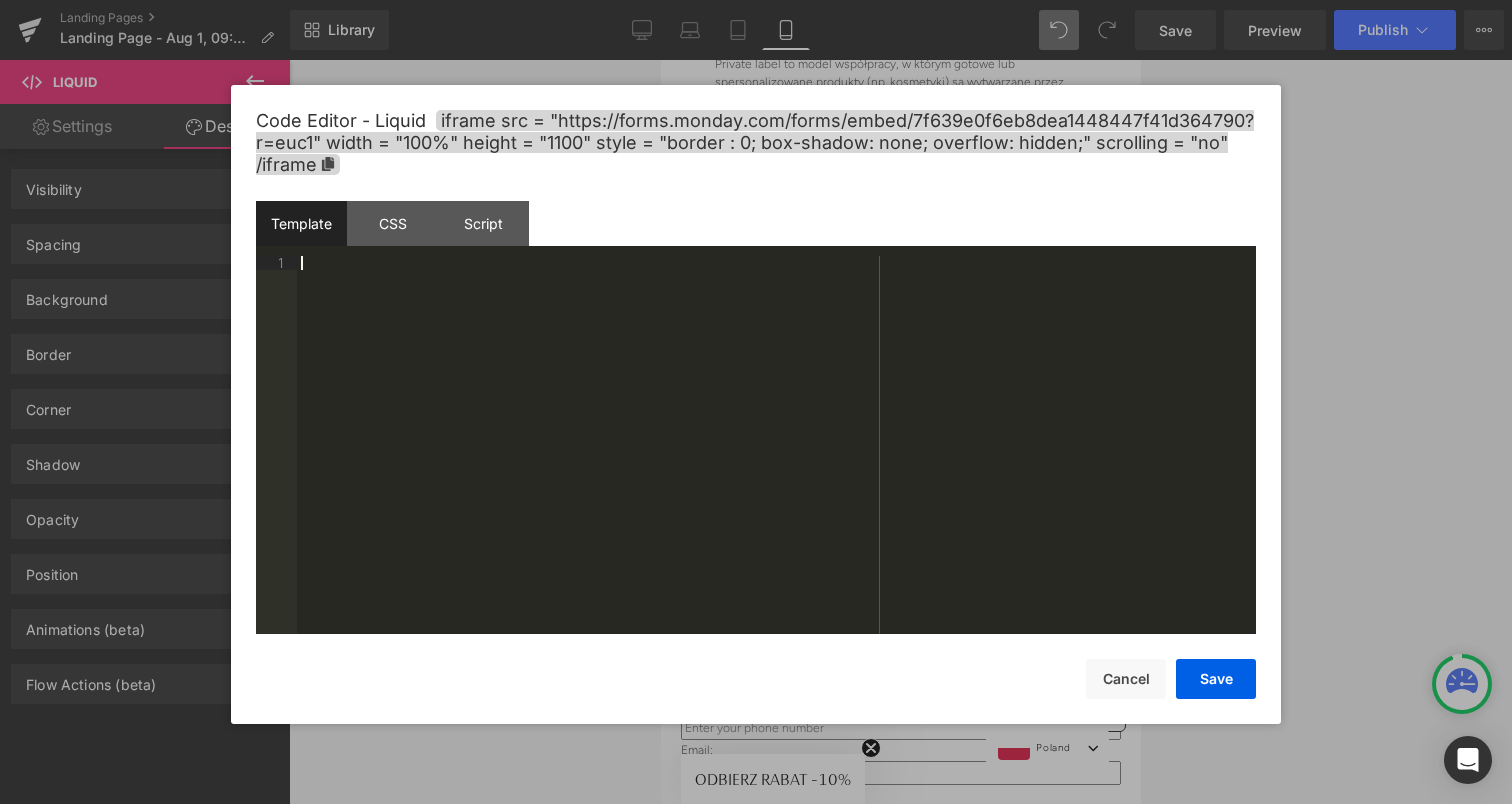 click at bounding box center [776, 459] 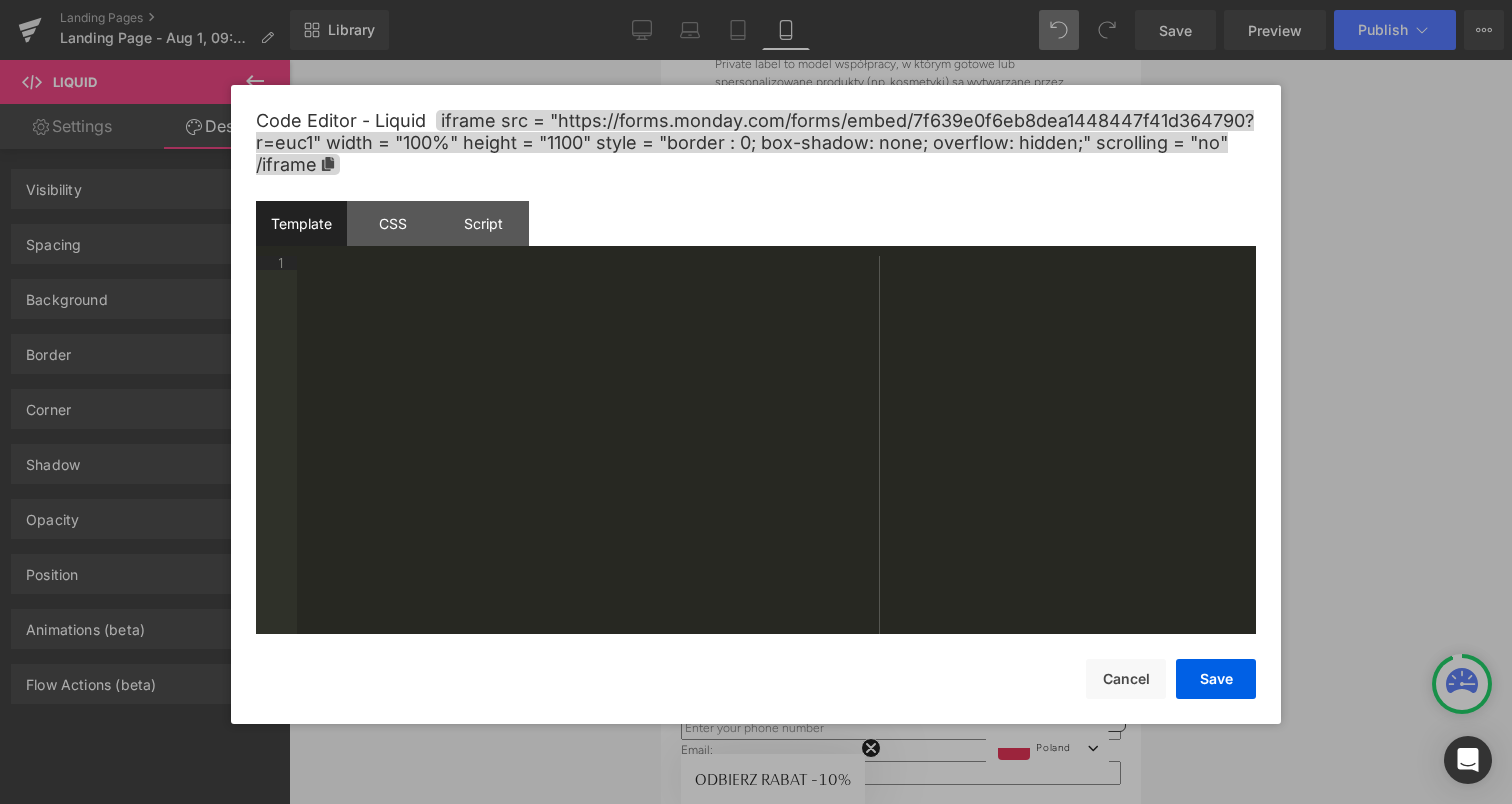 click at bounding box center [776, 459] 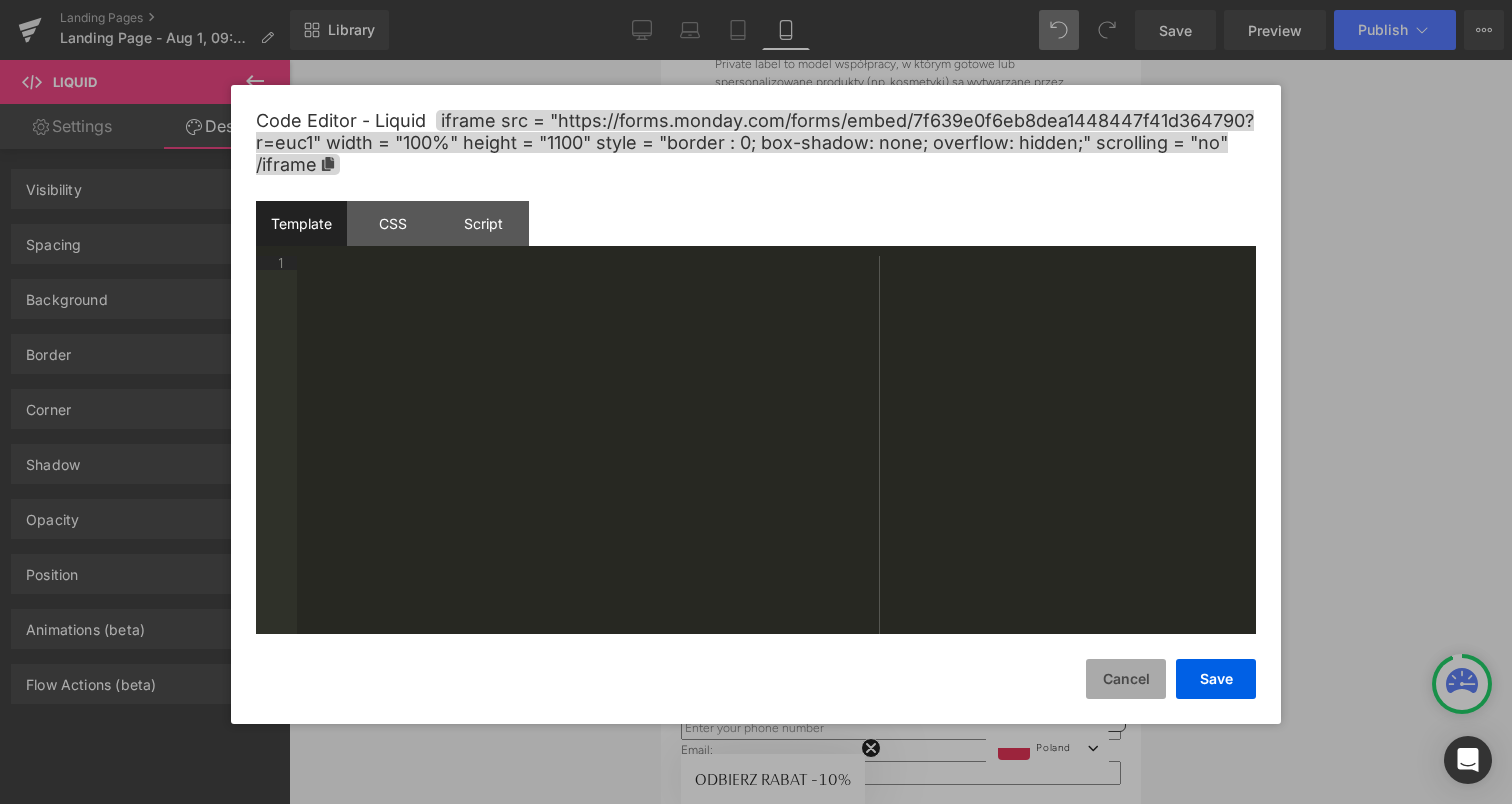 click on "Cancel" at bounding box center [1126, 679] 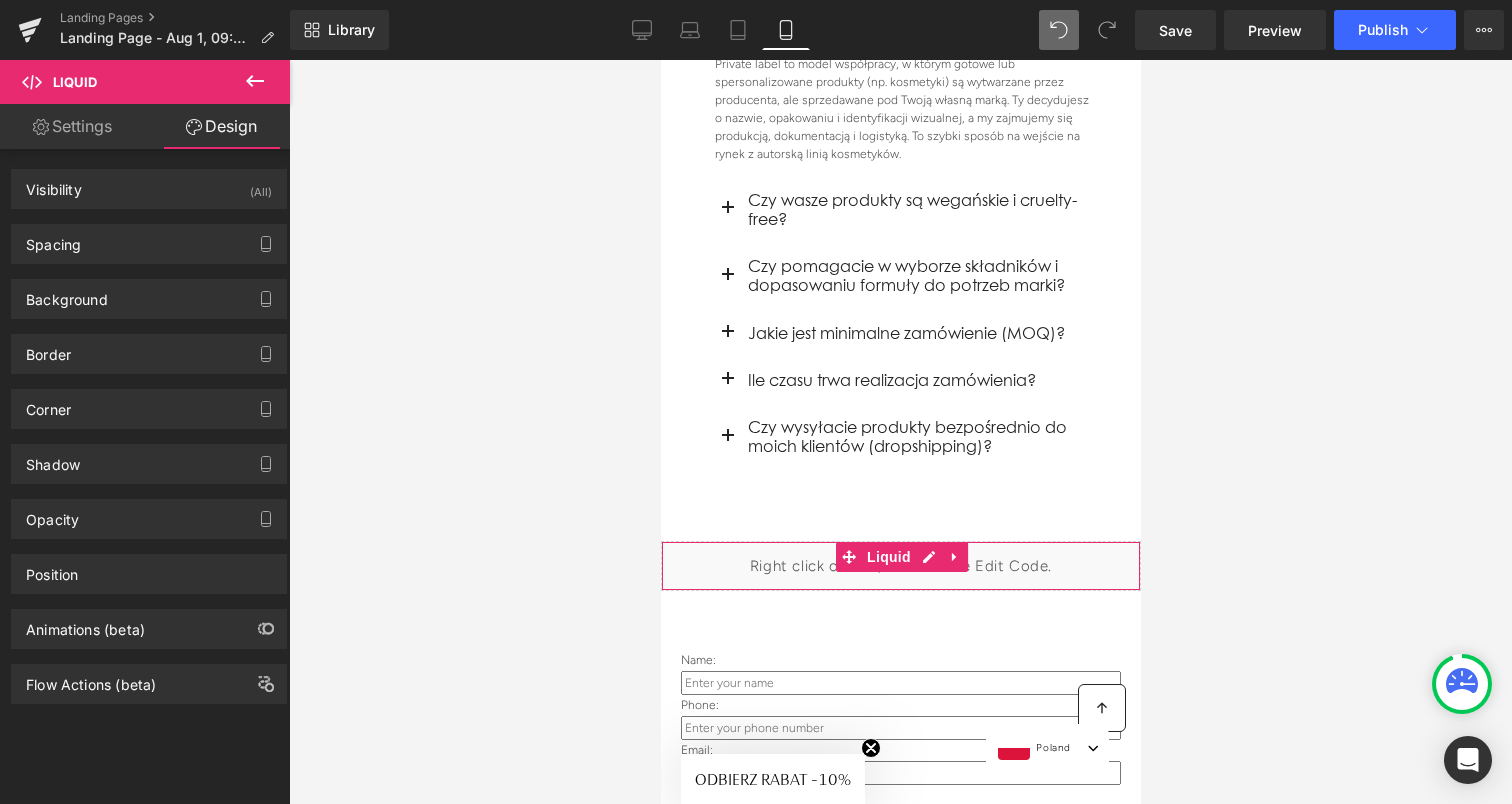 click on "Liquid" at bounding box center (900, 566) 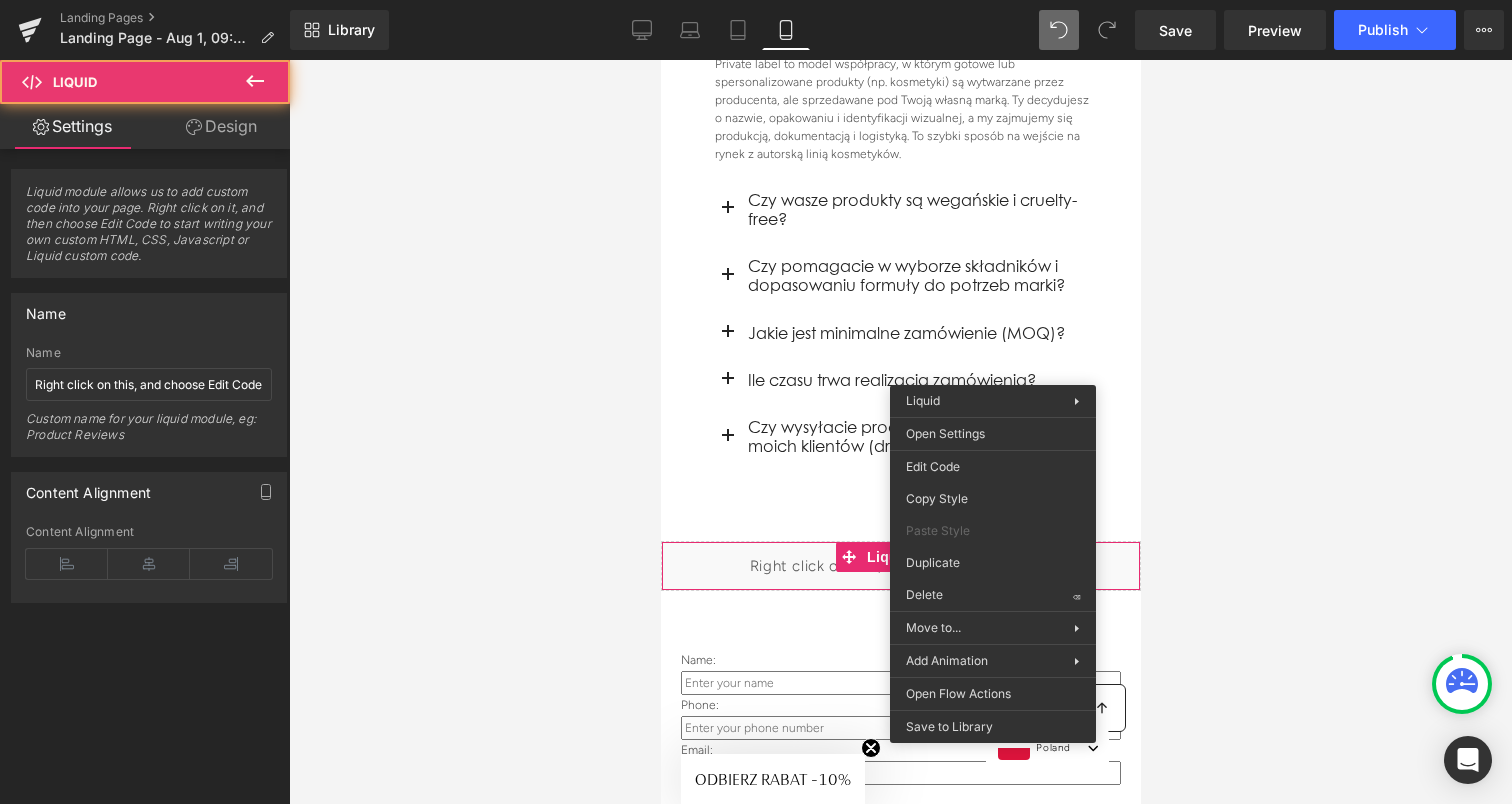 drag, startPoint x: 992, startPoint y: 370, endPoint x: 1674, endPoint y: 451, distance: 686.7933 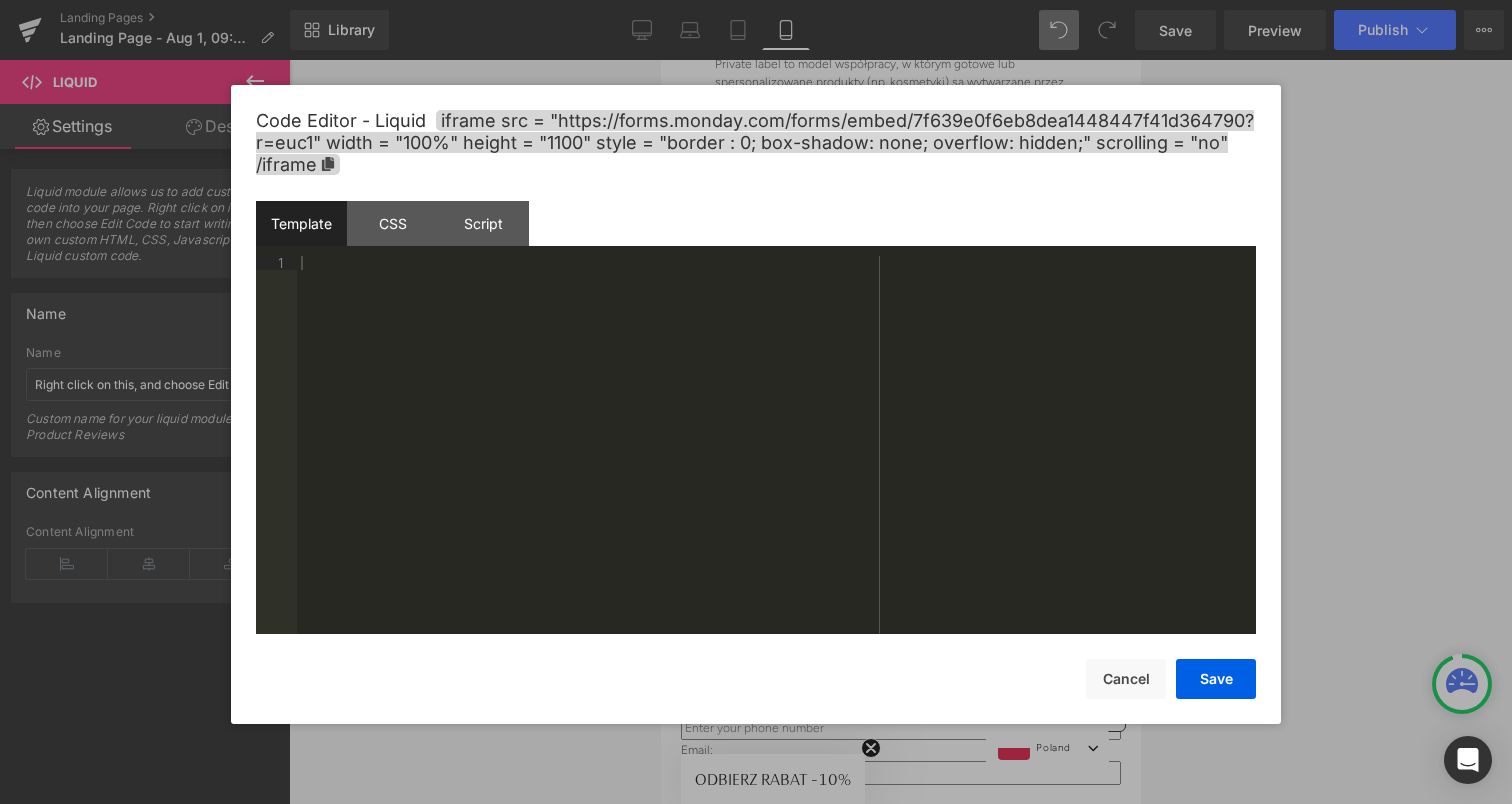 click on "Liquid You are previewing how the will restyle your page. You can not edit Elements in Preset Preview Mode. Landing Pages Landing Page - Aug 1, 09:31:08 Library Mobile Desktop Laptop Tablet Mobile Save Preview Publish Scheduled Upgrade Plan View Live Page View with current Template Save Template to Library Schedule Publish Optimize Publish Settings Shortcuts Your page can’t be published You've reached the maximum number of published pages on your plan (1/1). You need to upgrade your plan or unpublish all your pages to get 1 publish slot. Unpublish pages Upgrade plan Elements Global Style Base Row rows, columns, layouts, div Heading headings, titles, h1,h2,h3,h4,h5,h6 Text Block texts, paragraphs, contents, blocks Image images, photos, alts, uploads Icon icons, symbols Button button, call to action, cta Separator separators, dividers, horizontal lines Liquid liquid, custom code, html, javascript, css, reviews, apps, applications, embeded, iframe Banner Parallax Hero Banner Stack" at bounding box center (756, 0) 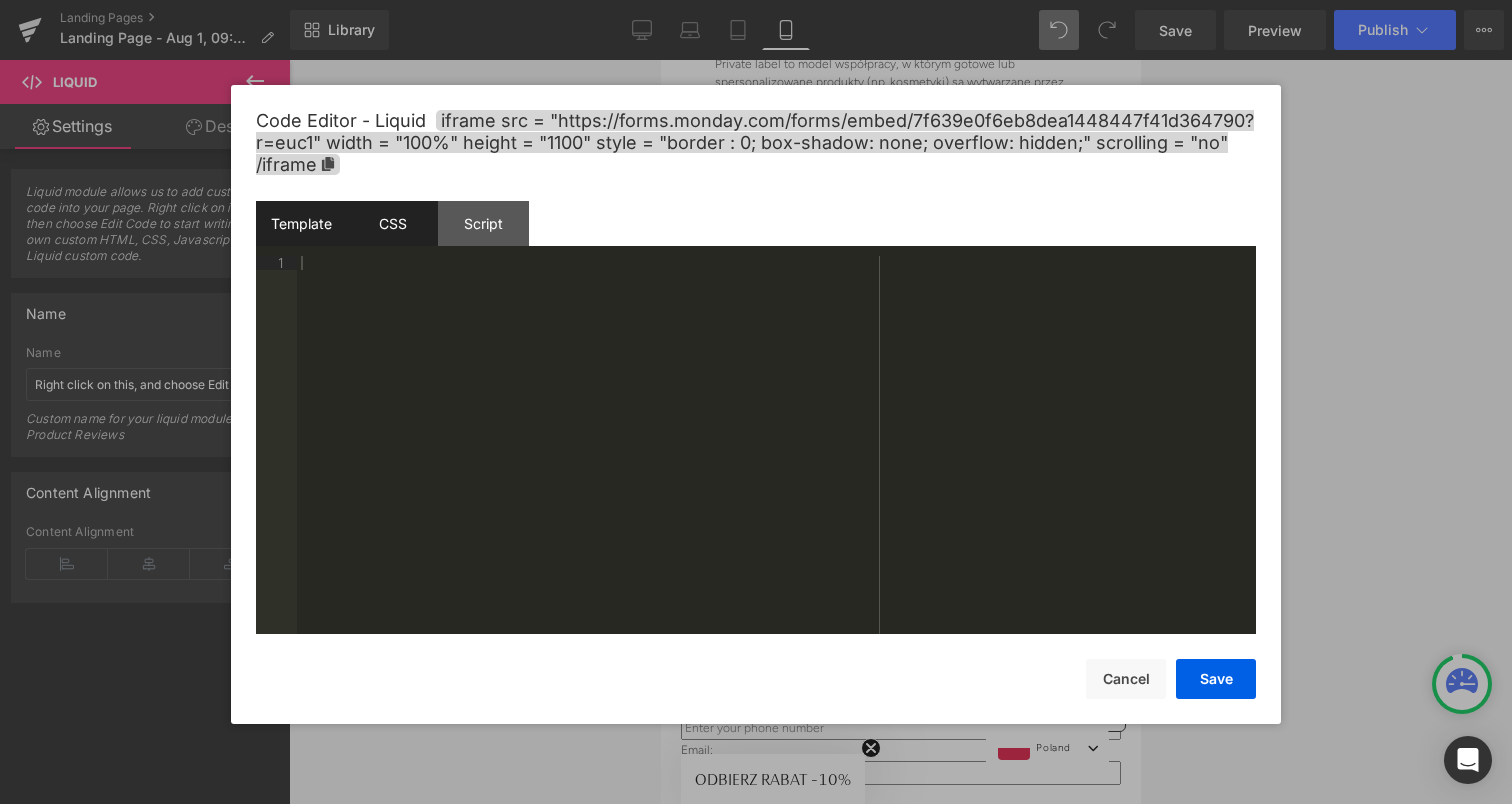 click on "CSS" at bounding box center [392, 223] 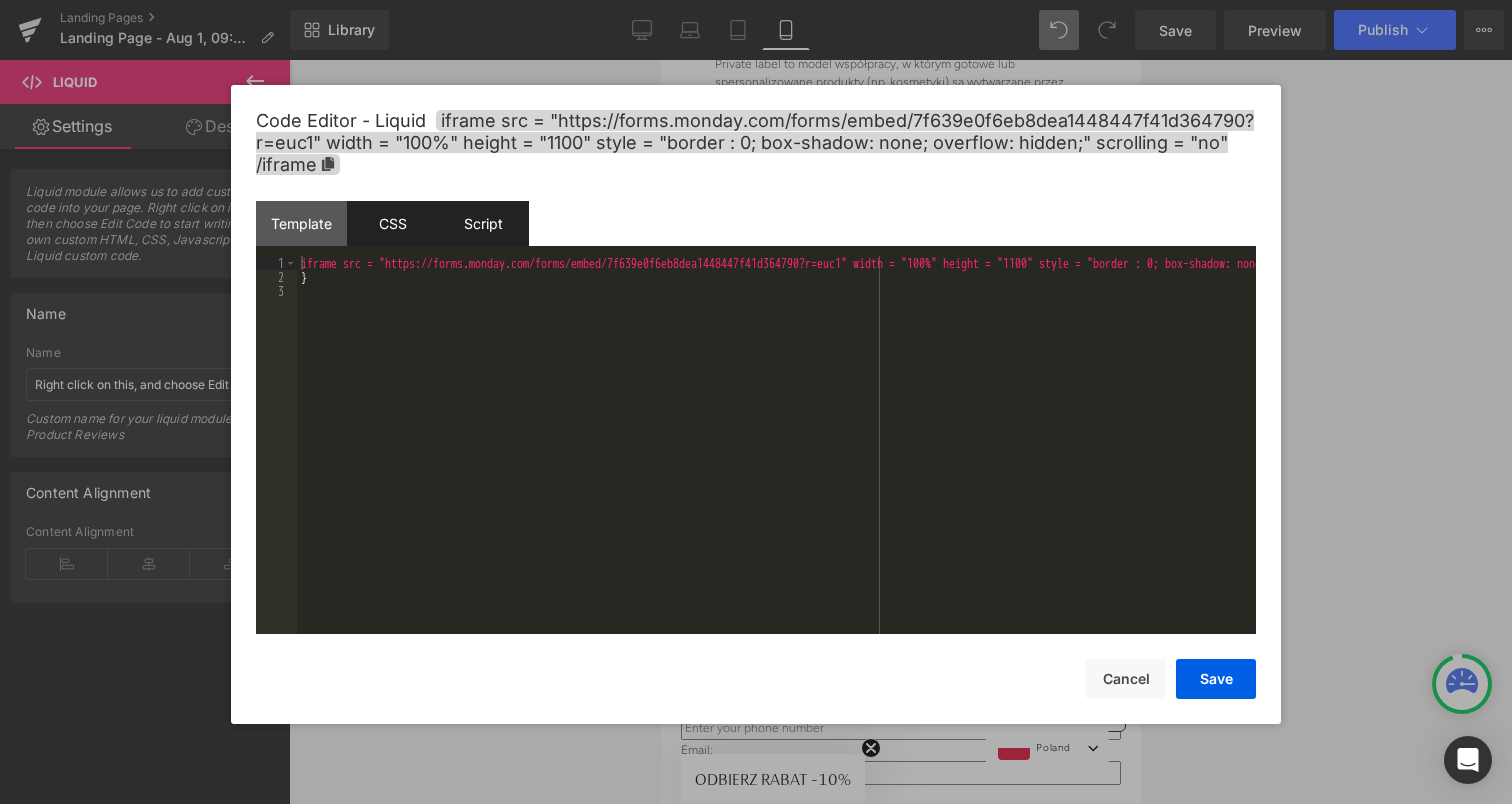 click on "Script" at bounding box center [483, 223] 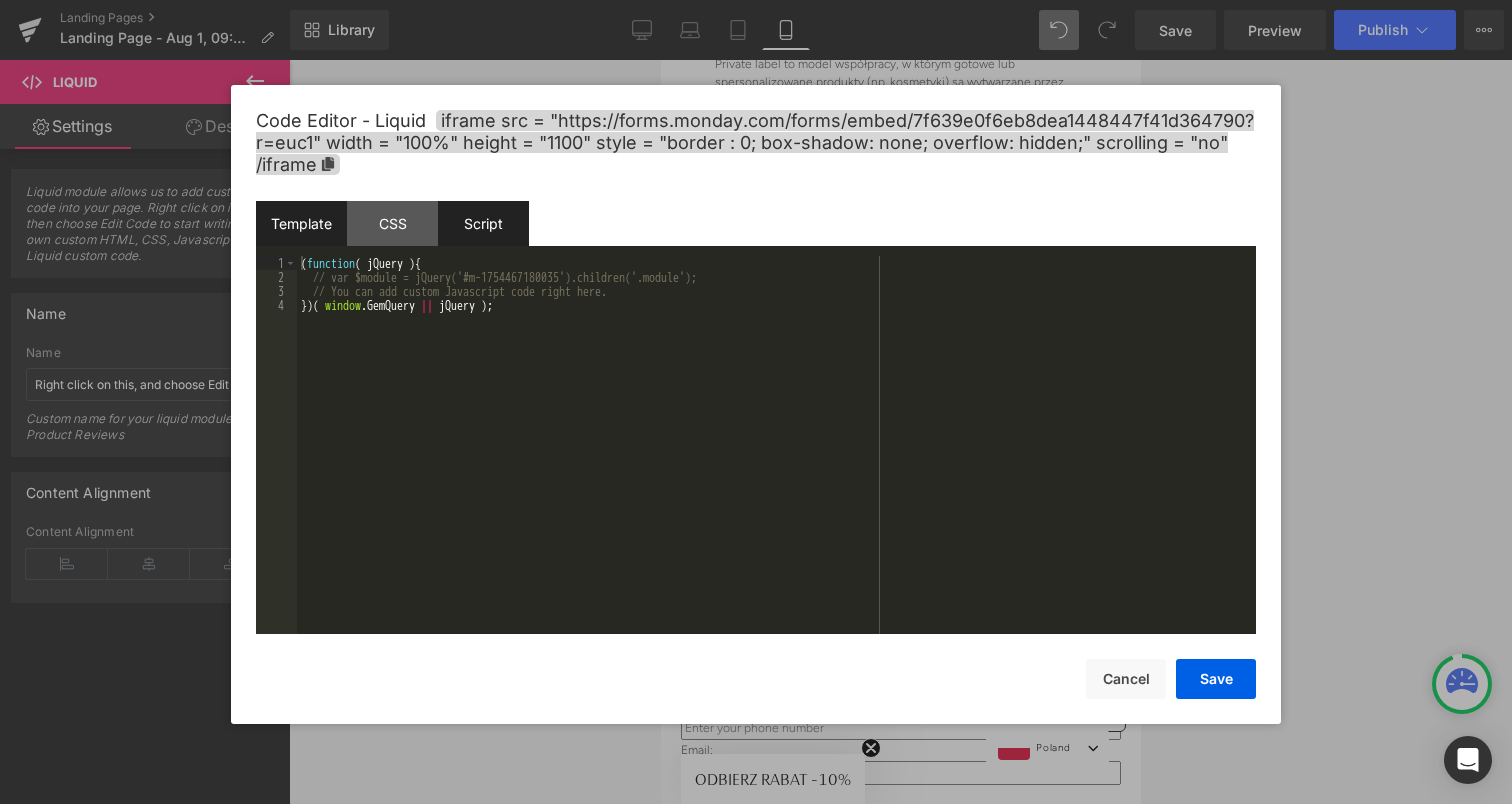 click on "Template" at bounding box center (301, 223) 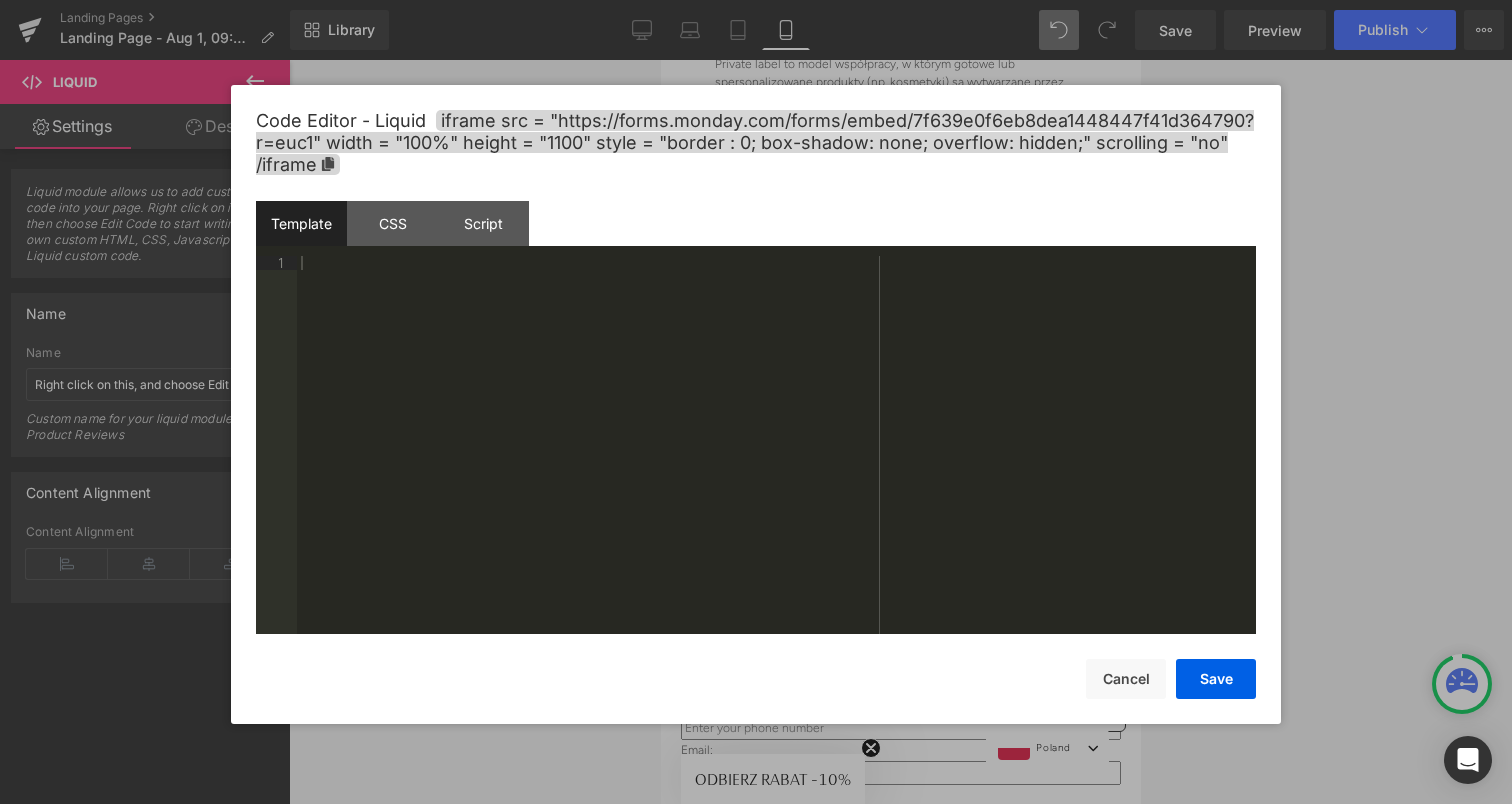 click at bounding box center [776, 459] 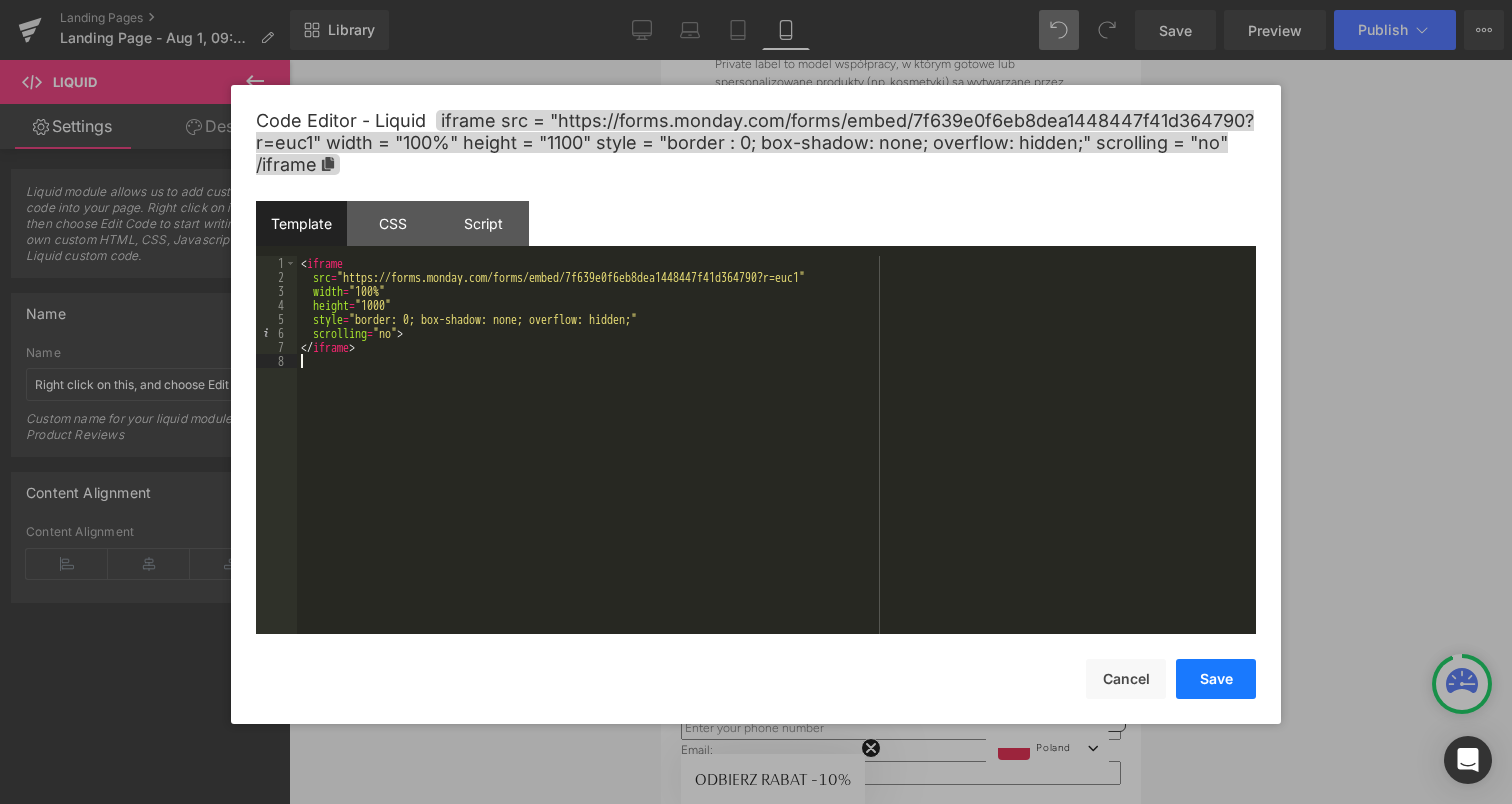 click on "Save" at bounding box center (1216, 679) 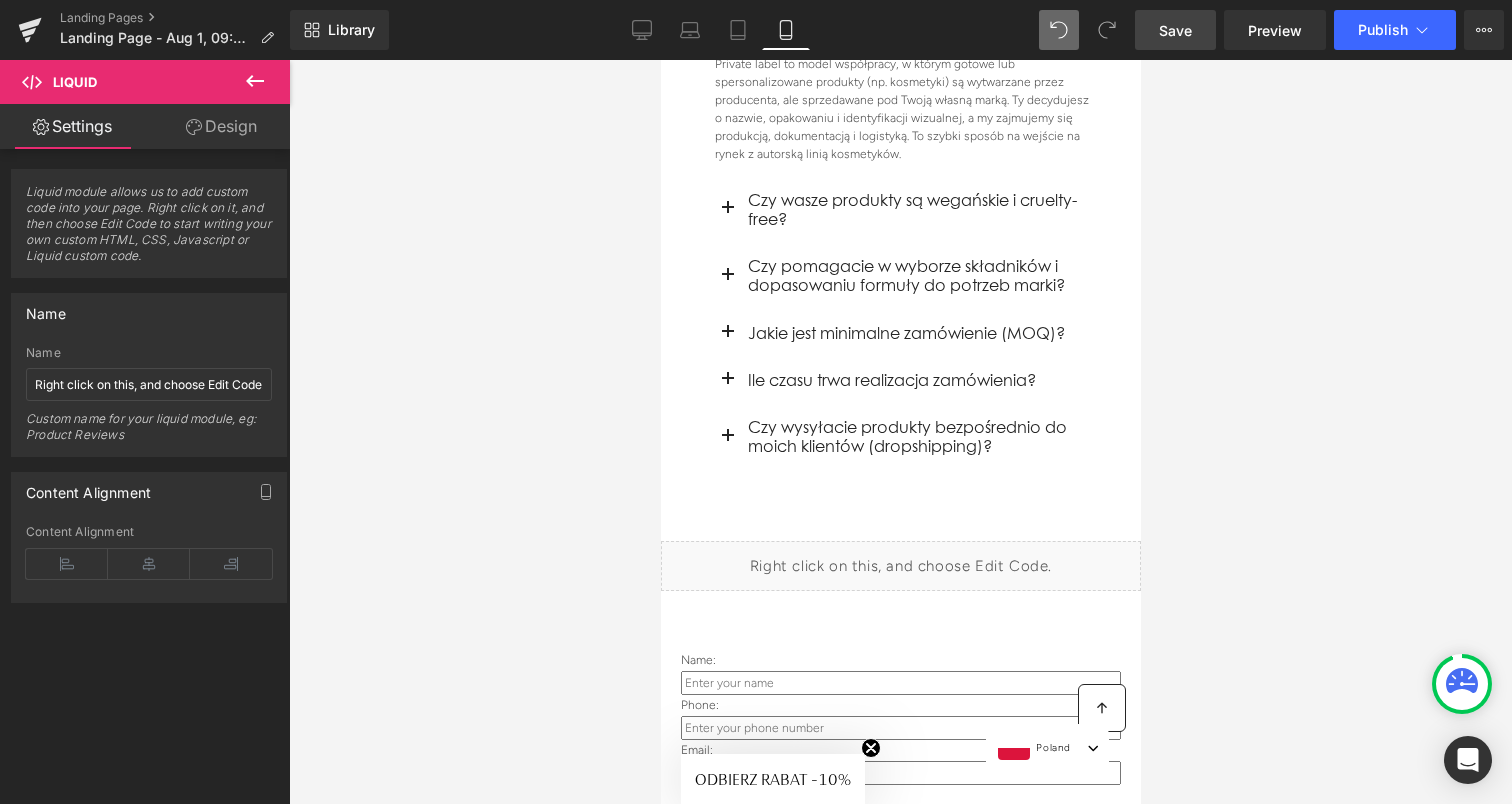 click on "Save" at bounding box center (1175, 30) 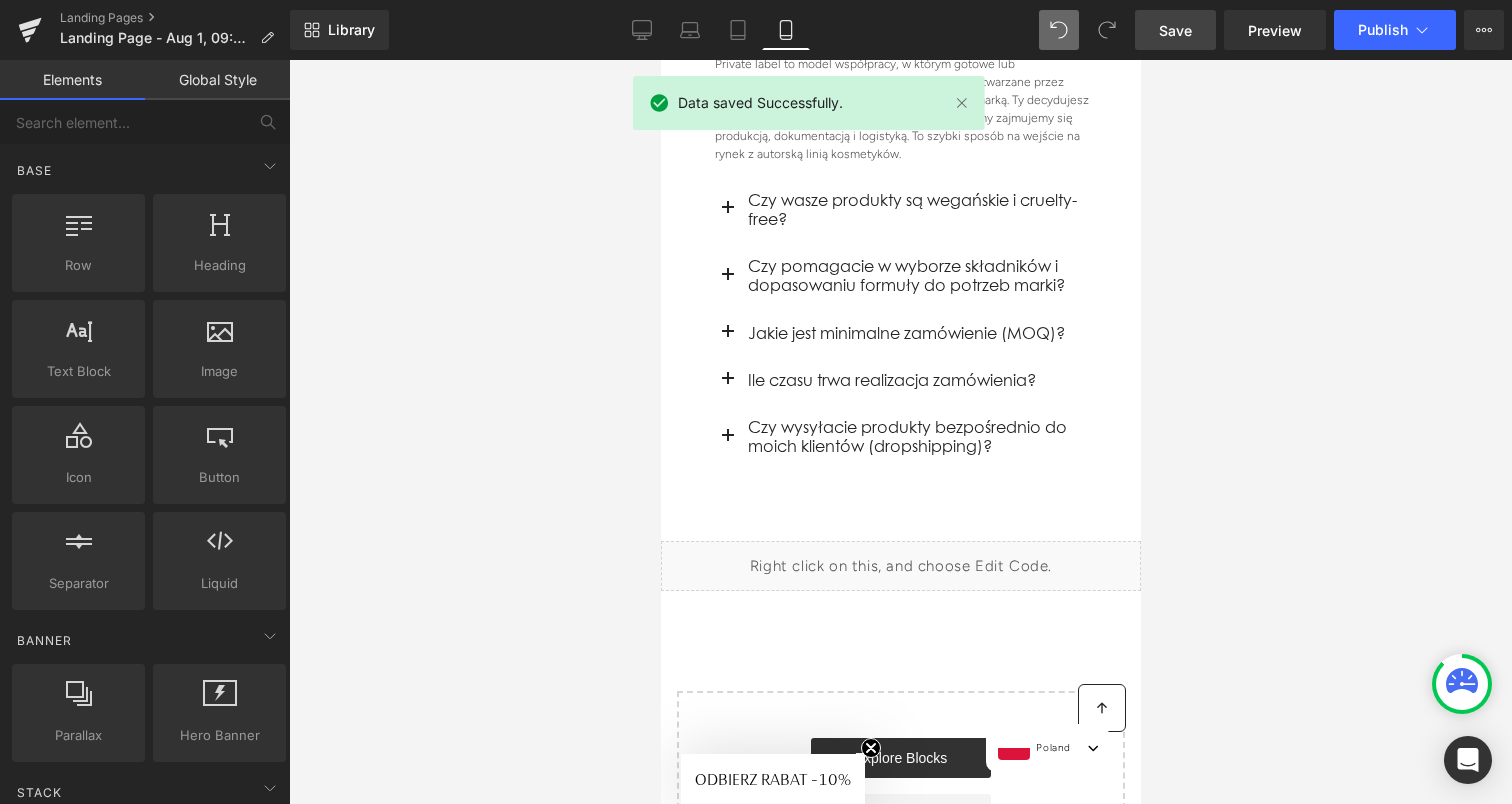 click on "Save" at bounding box center (1175, 30) 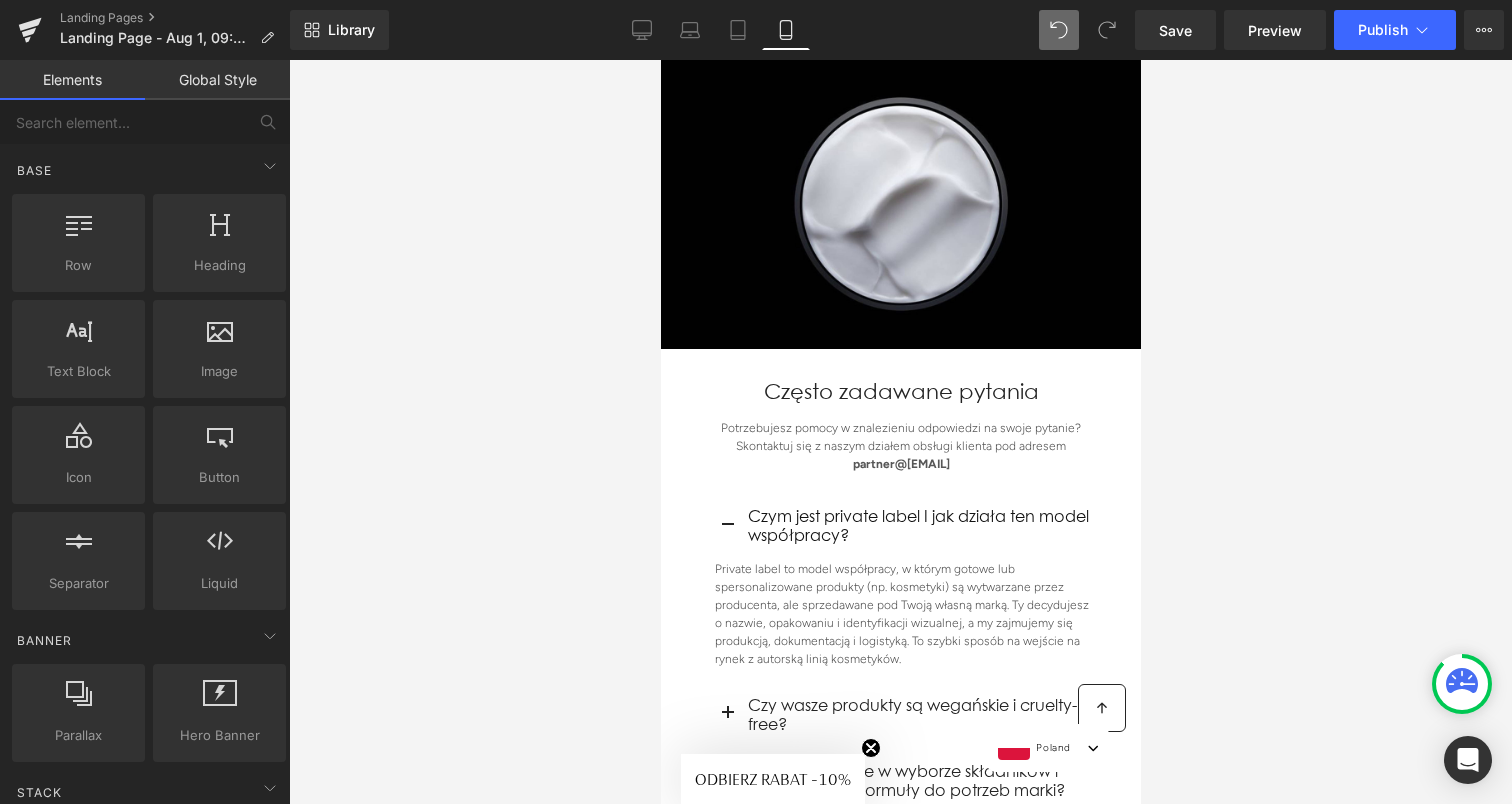 scroll, scrollTop: 4628, scrollLeft: 0, axis: vertical 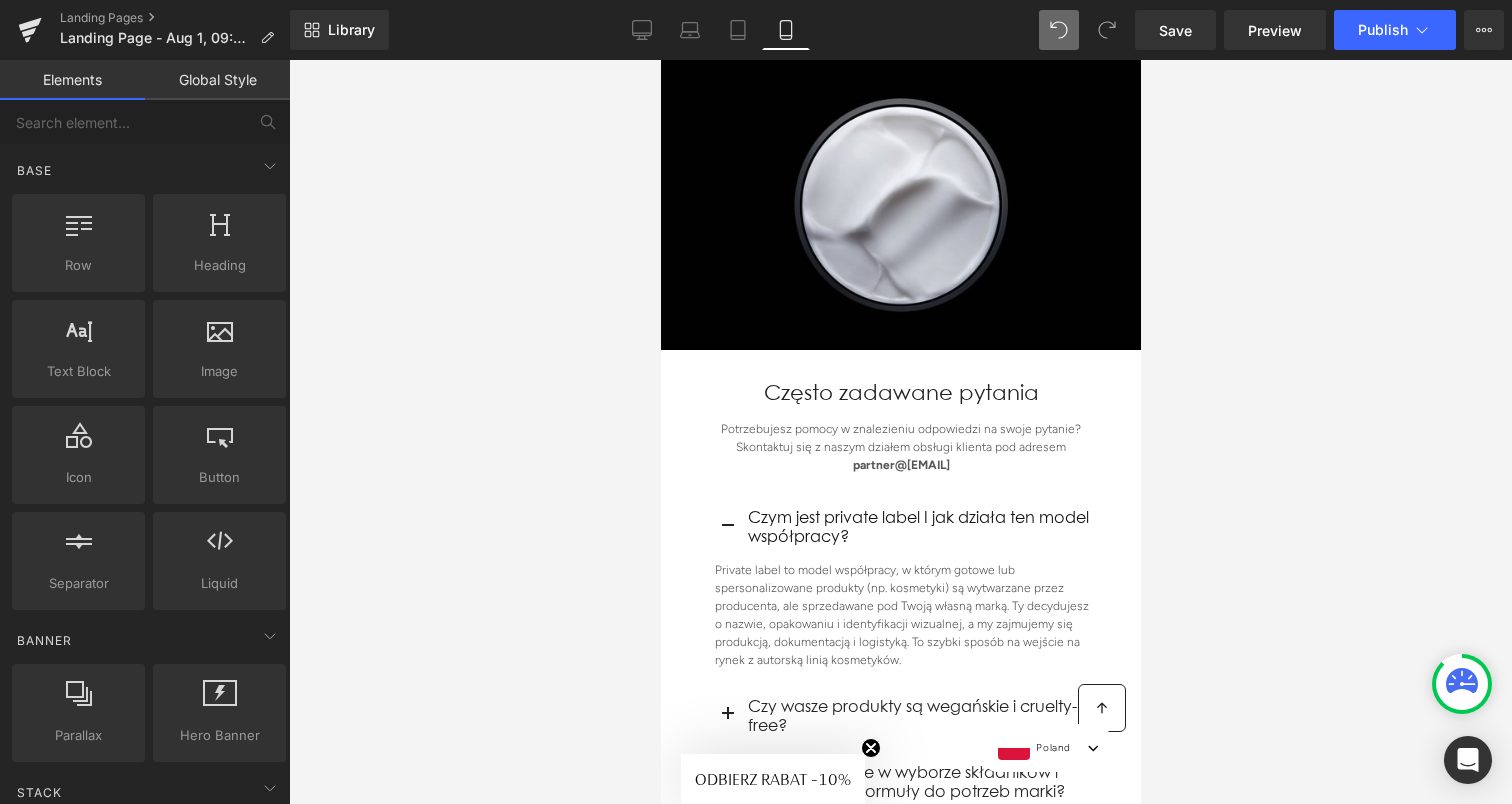 click on "Potrzebujesz pomocy w znalezieniu odpowiedzi na swoje pytanie? Skontaktuj się z naszym działem obsługi klienta pod adresem" at bounding box center [900, 438] 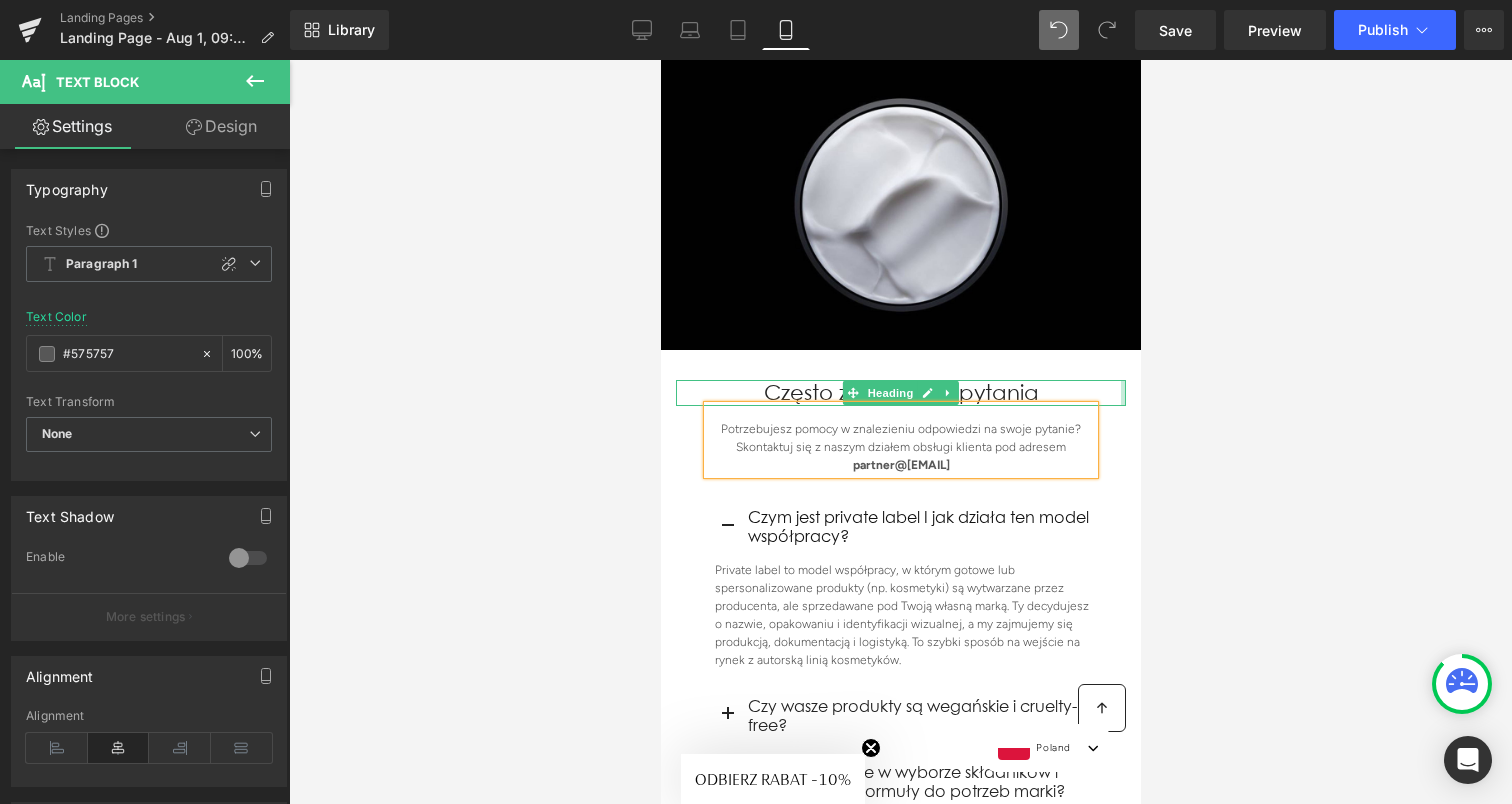 click at bounding box center [900, 432] 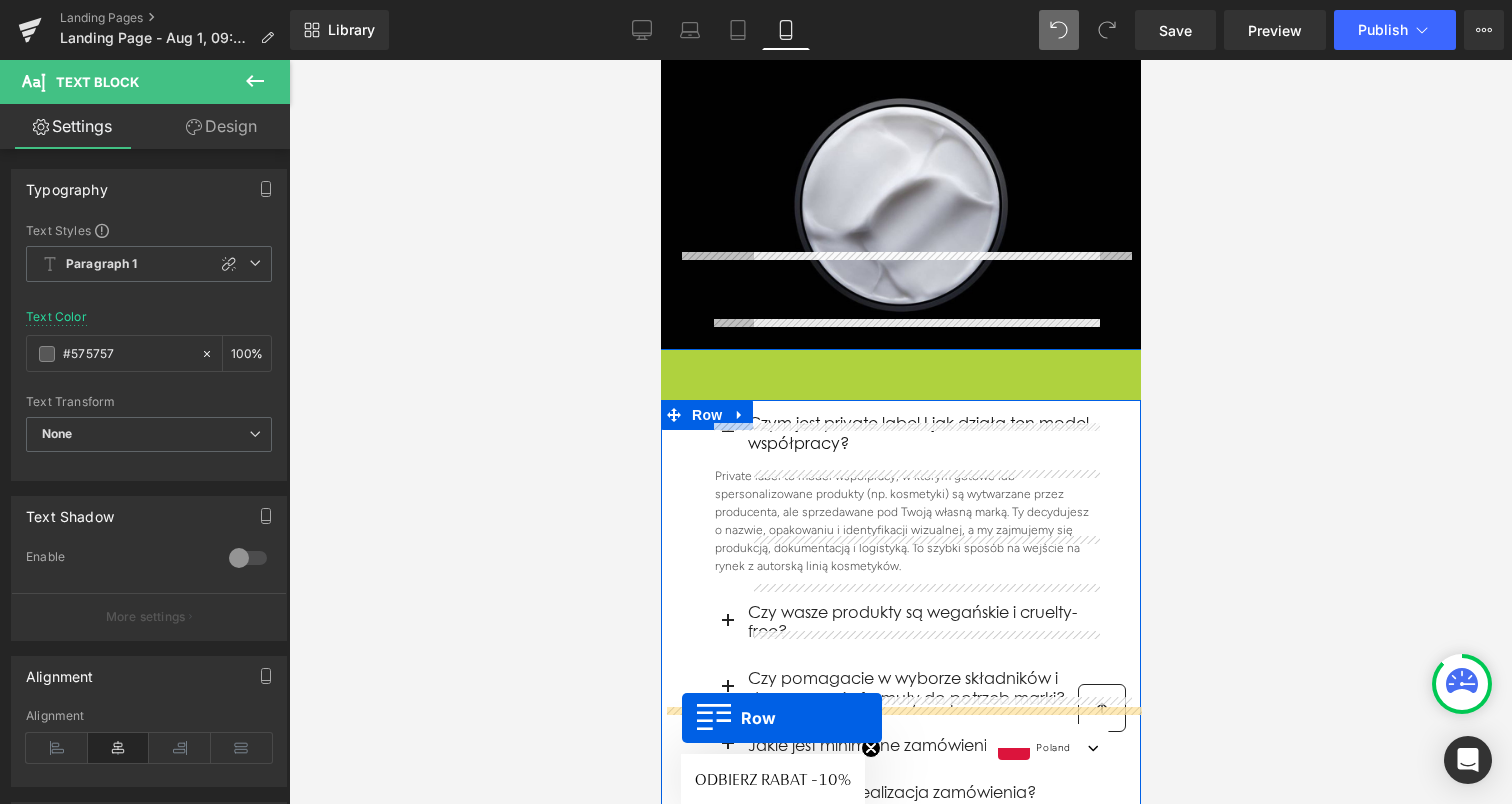 drag, startPoint x: 670, startPoint y: 215, endPoint x: 681, endPoint y: 718, distance: 503.12027 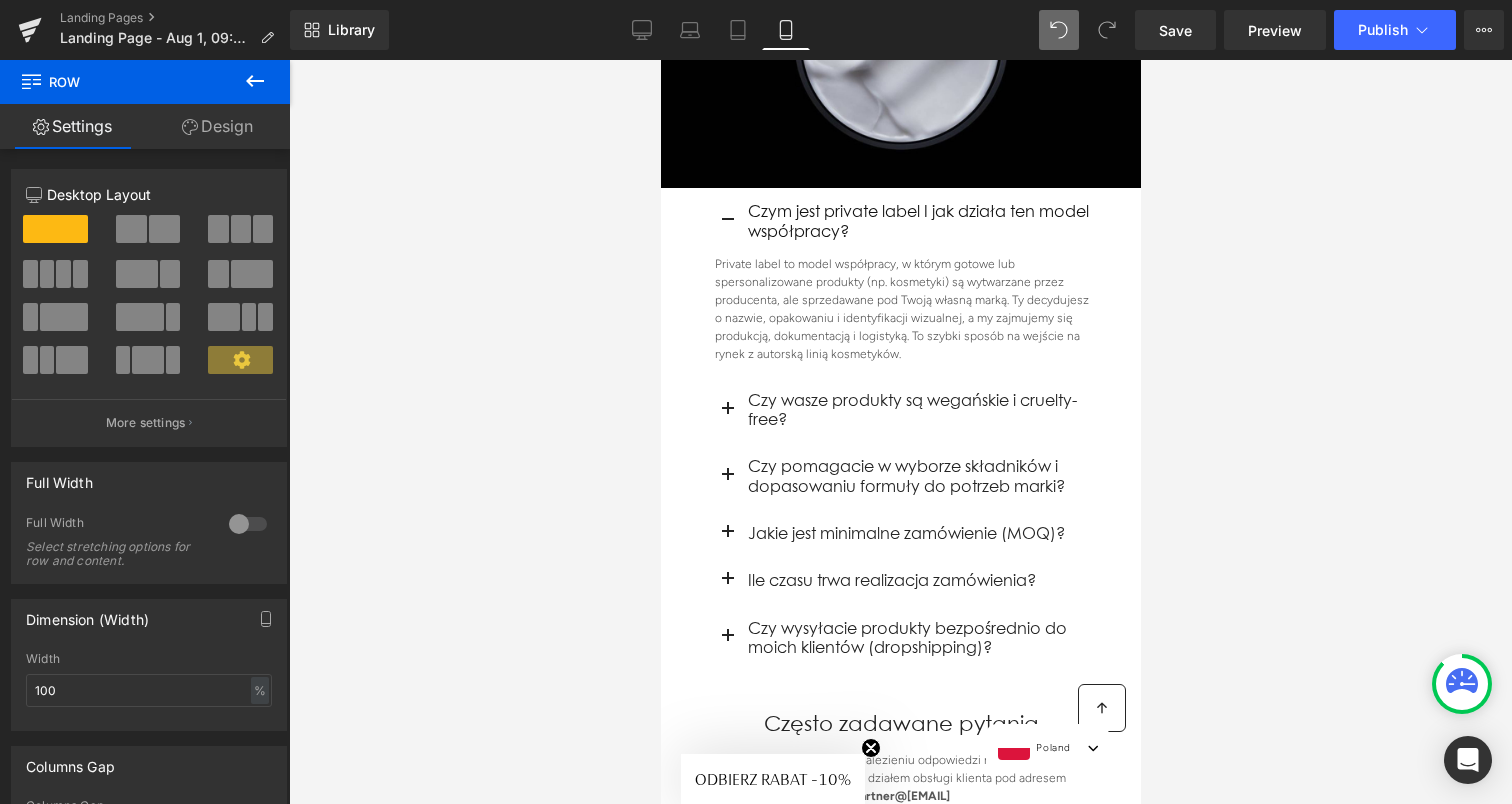 scroll, scrollTop: 4823, scrollLeft: 0, axis: vertical 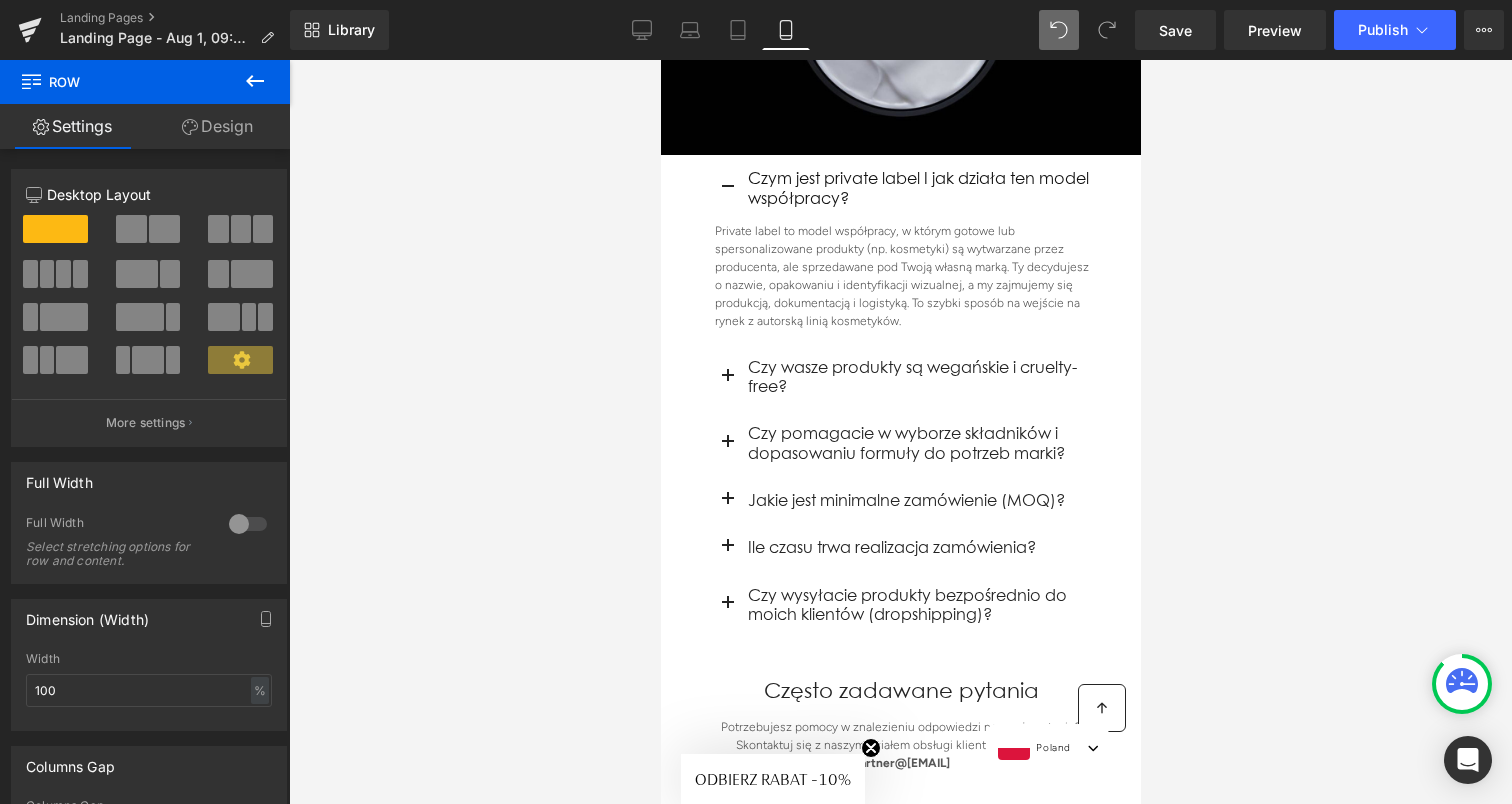 click at bounding box center (900, 432) 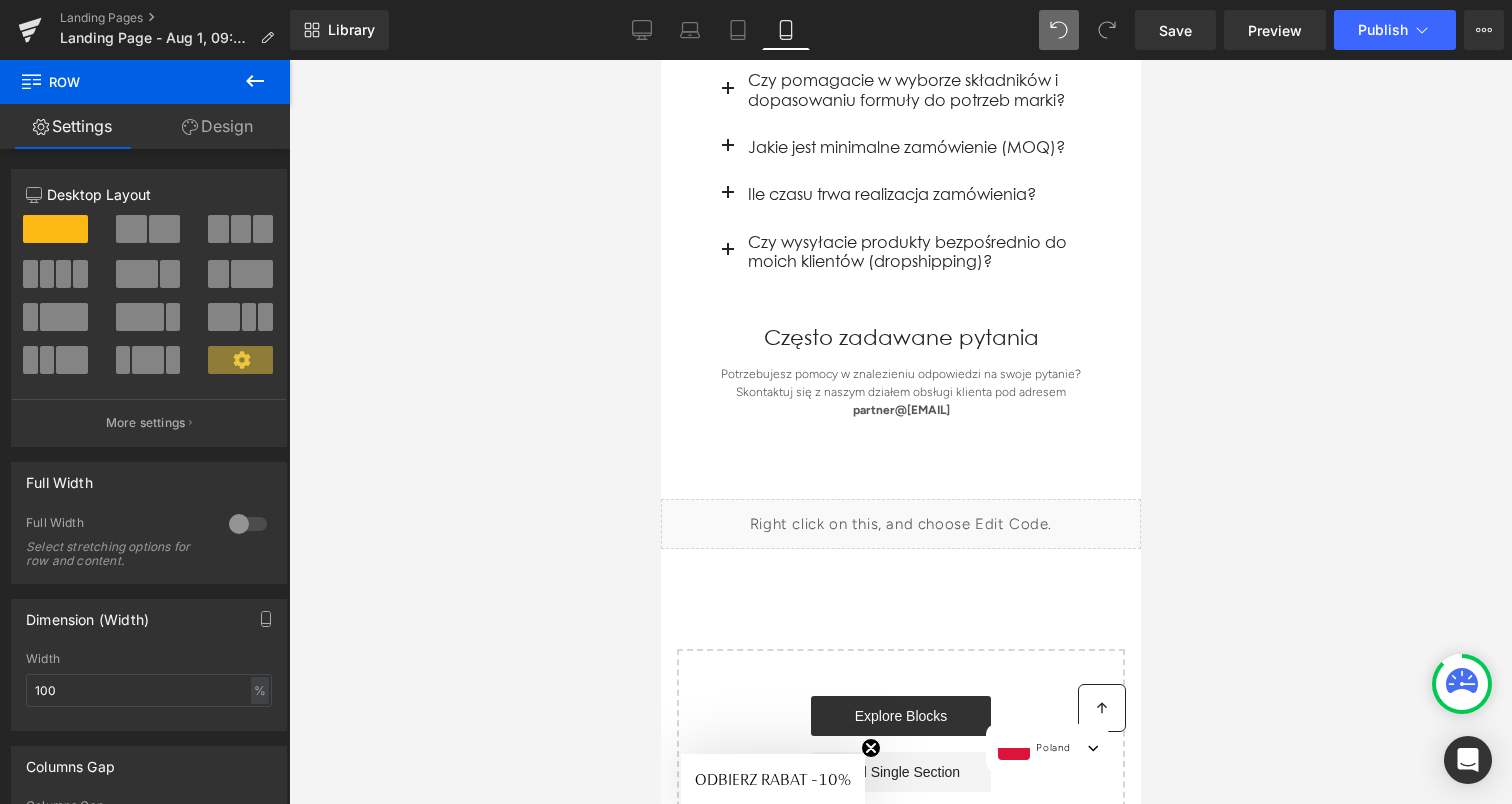 scroll, scrollTop: 5377, scrollLeft: 0, axis: vertical 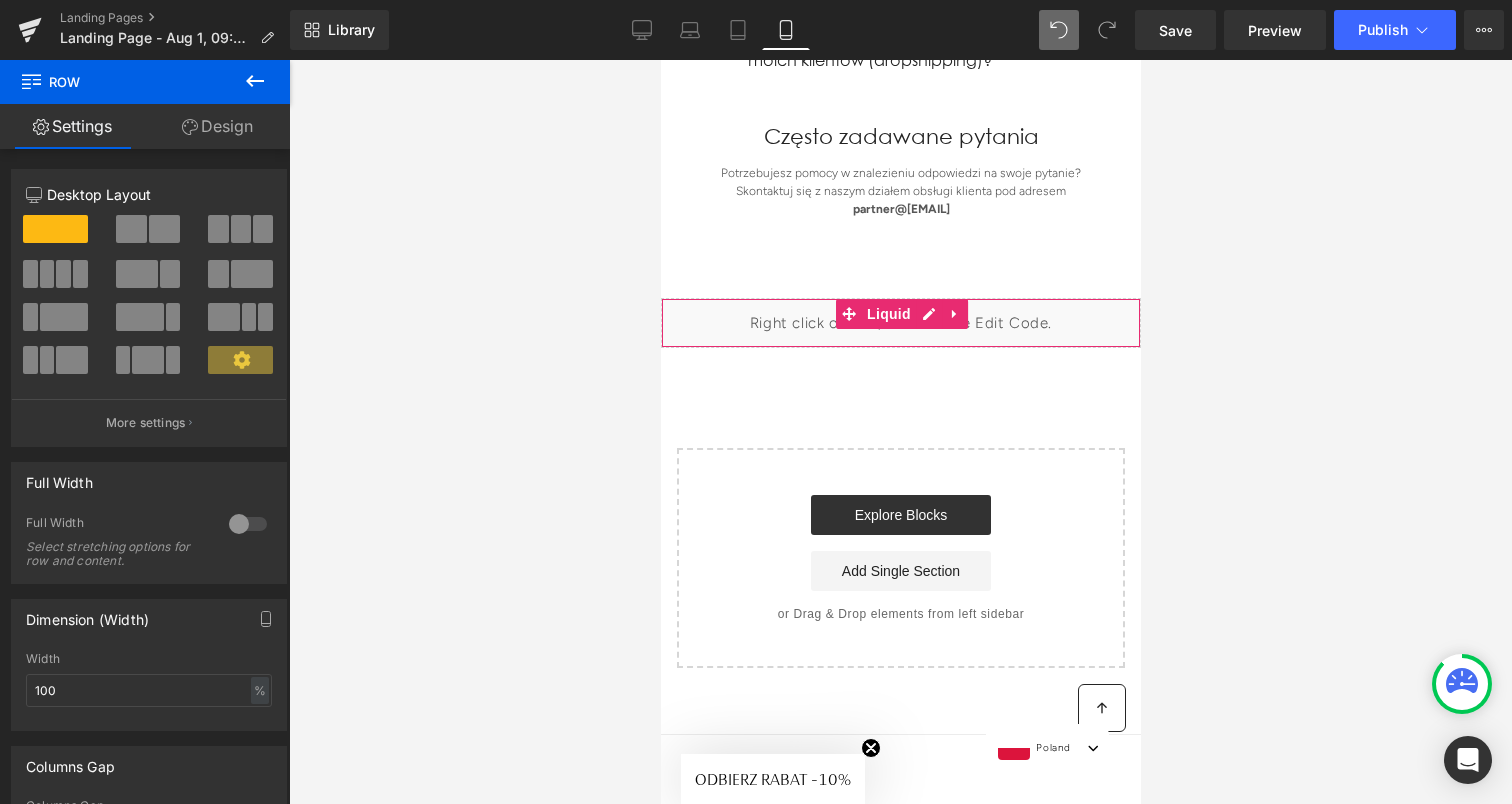 click on "Liquid" at bounding box center (900, 323) 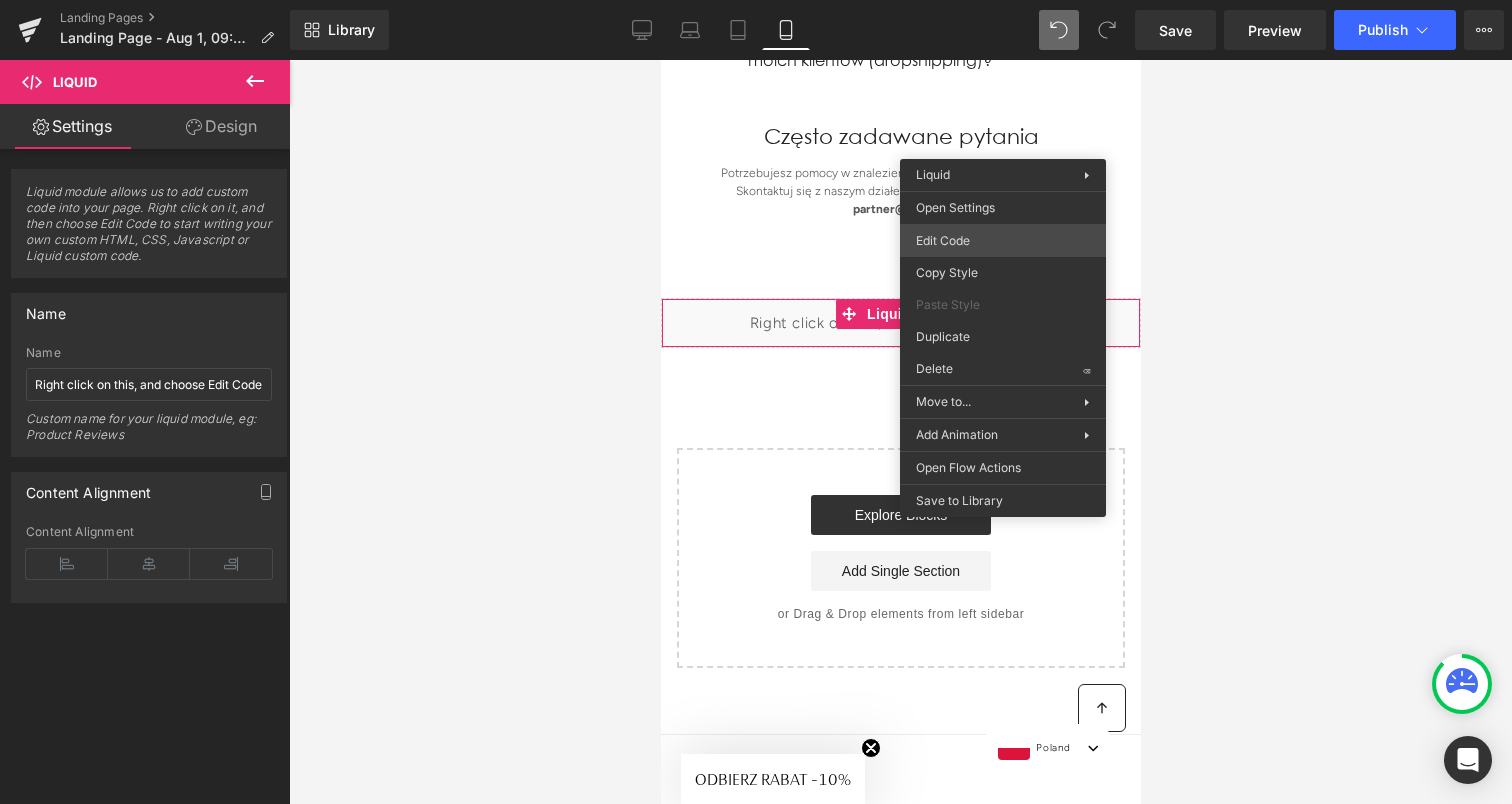 click on "Row  You are previewing how the   will restyle your page. You can not edit Elements in Preset Preview Mode.  Landing Pages Landing Page - Aug 1, 09:31:08 Library Mobile Desktop Laptop Tablet Mobile Save Preview Publish Scheduled Upgrade Plan View Live Page View with current Template Save Template to Library Schedule Publish  Optimize  Publish Settings Shortcuts  Your page can’t be published   You've reached the maximum number of published pages on your plan  (1/1).  You need to upgrade your plan or unpublish all your pages to get 1 publish slot.   Unpublish pages   Upgrade plan  Elements Global Style Base Row  rows, columns, layouts, div Heading  headings, titles, h1,h2,h3,h4,h5,h6 Text Block  texts, paragraphs, contents, blocks Image  images, photos, alts, uploads Icon  icons, symbols Button  button, call to action, cta Separator  separators, dividers, horizontal lines Liquid  liquid, custom code, html, javascript, css, reviews, apps, applications, embeded, iframe Banner Parallax  Hero Banner  Stack Tabs" at bounding box center (756, 0) 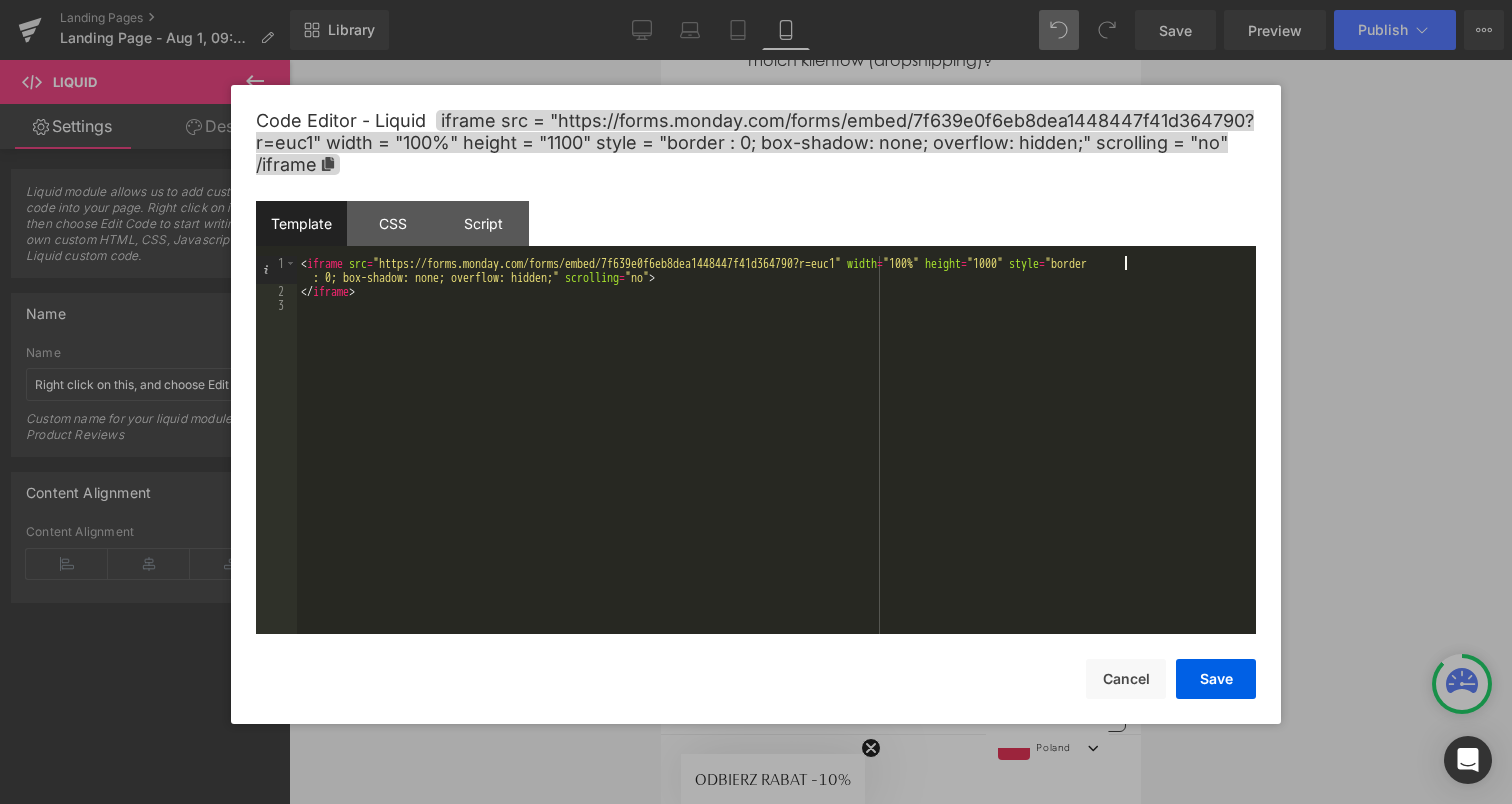 drag, startPoint x: 1123, startPoint y: 219, endPoint x: 1132, endPoint y: 231, distance: 15 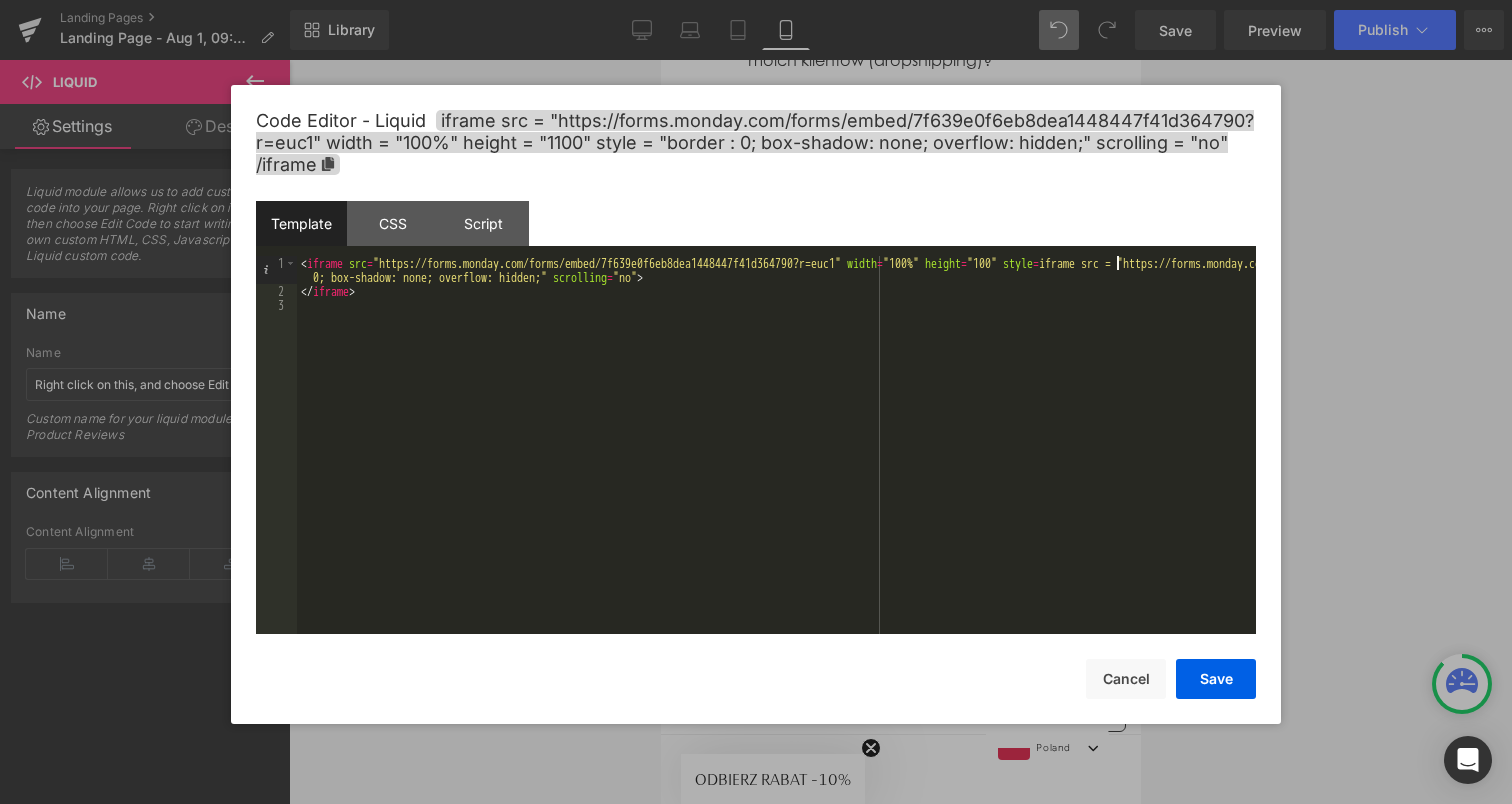 type 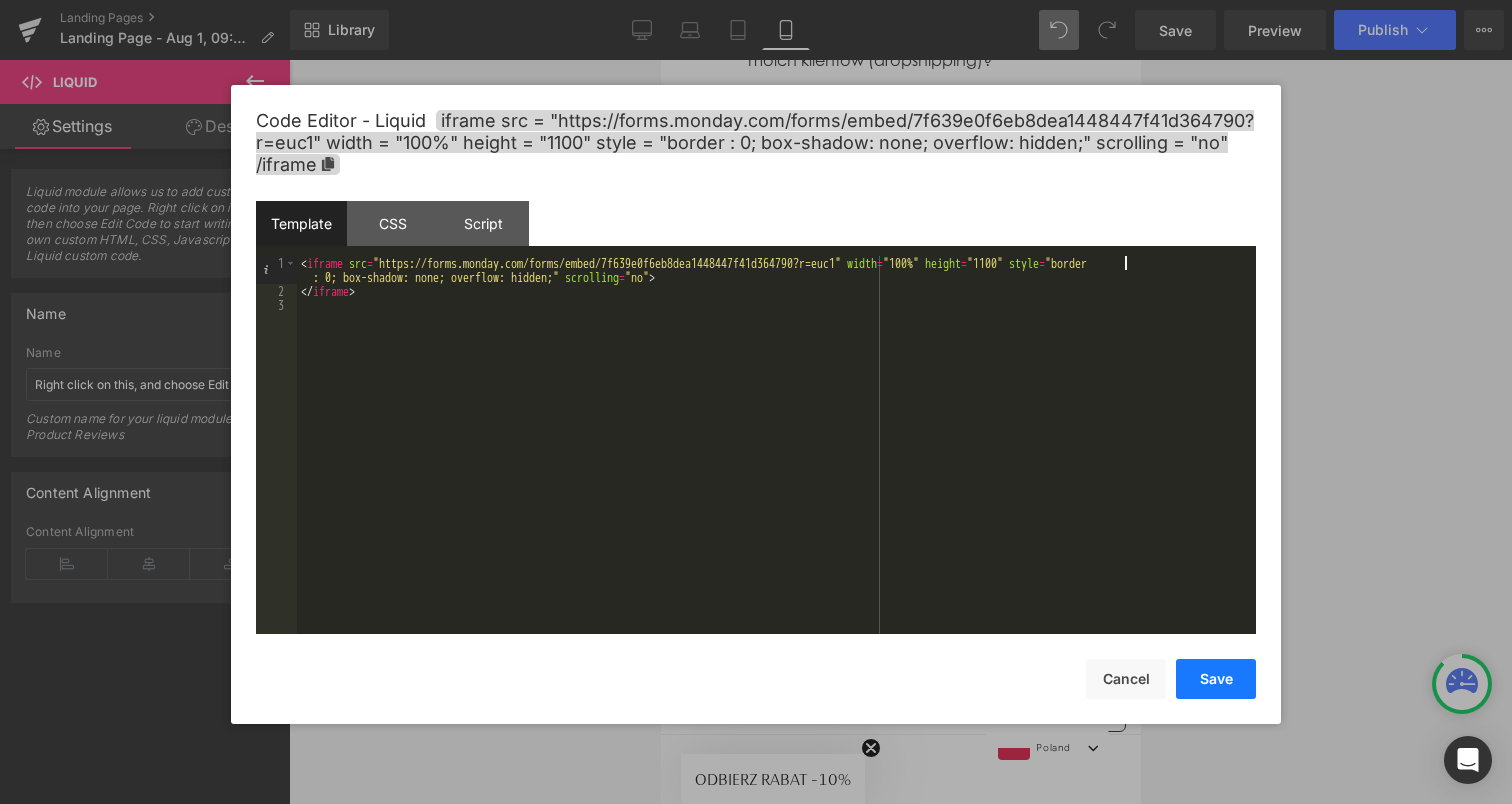 click on "Save" at bounding box center [1216, 679] 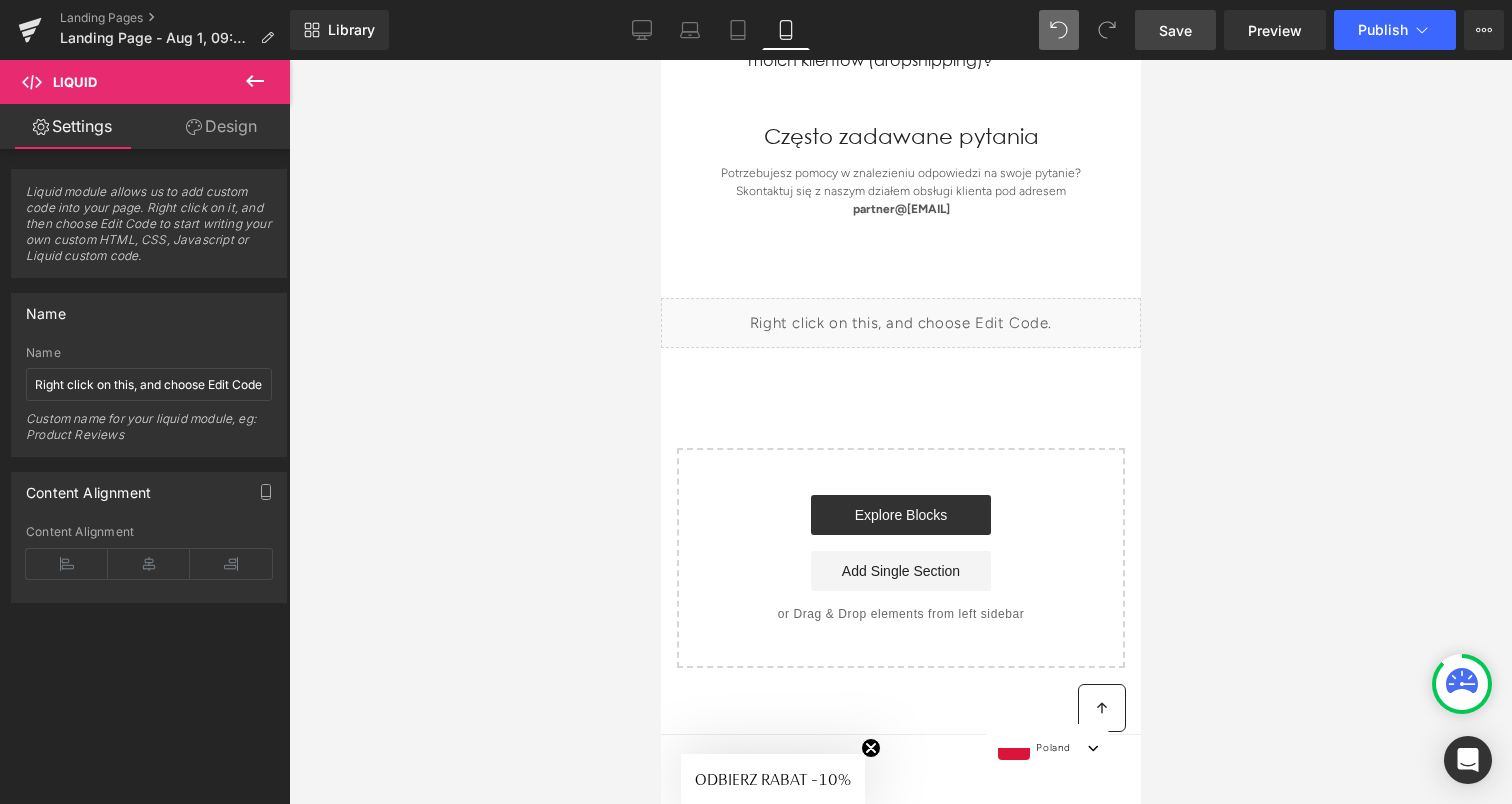 click on "Save" at bounding box center [1175, 30] 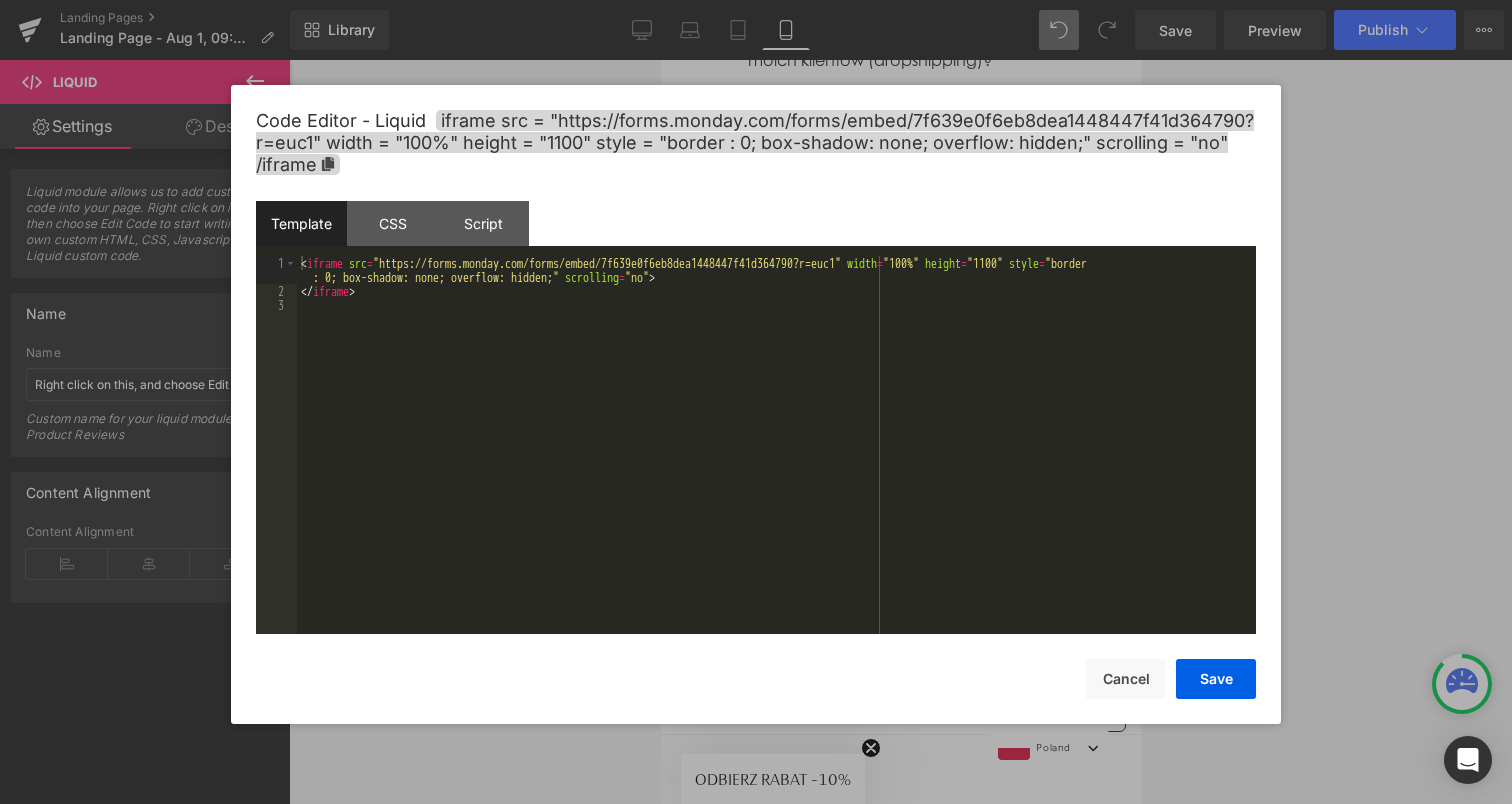 click on "Row  You are previewing how the   will restyle your page. You can not edit Elements in Preset Preview Mode.  Landing Pages Landing Page - Aug 1, 09:31:08 Library Mobile Desktop Laptop Tablet Mobile Save Preview Publish Scheduled Upgrade Plan View Live Page View with current Template Save Template to Library Schedule Publish  Optimize  Publish Settings Shortcuts  Your page can’t be published   You've reached the maximum number of published pages on your plan  (1/1).  You need to upgrade your plan or unpublish all your pages to get 1 publish slot.   Unpublish pages   Upgrade plan  Elements Global Style Base Row  rows, columns, layouts, div Heading  headings, titles, h1,h2,h3,h4,h5,h6 Text Block  texts, paragraphs, contents, blocks Image  images, photos, alts, uploads Icon  icons, symbols Button  button, call to action, cta Separator  separators, dividers, horizontal lines Liquid  liquid, custom code, html, javascript, css, reviews, apps, applications, embeded, iframe Banner Parallax  Hero Banner  Stack Tabs" at bounding box center (756, 0) 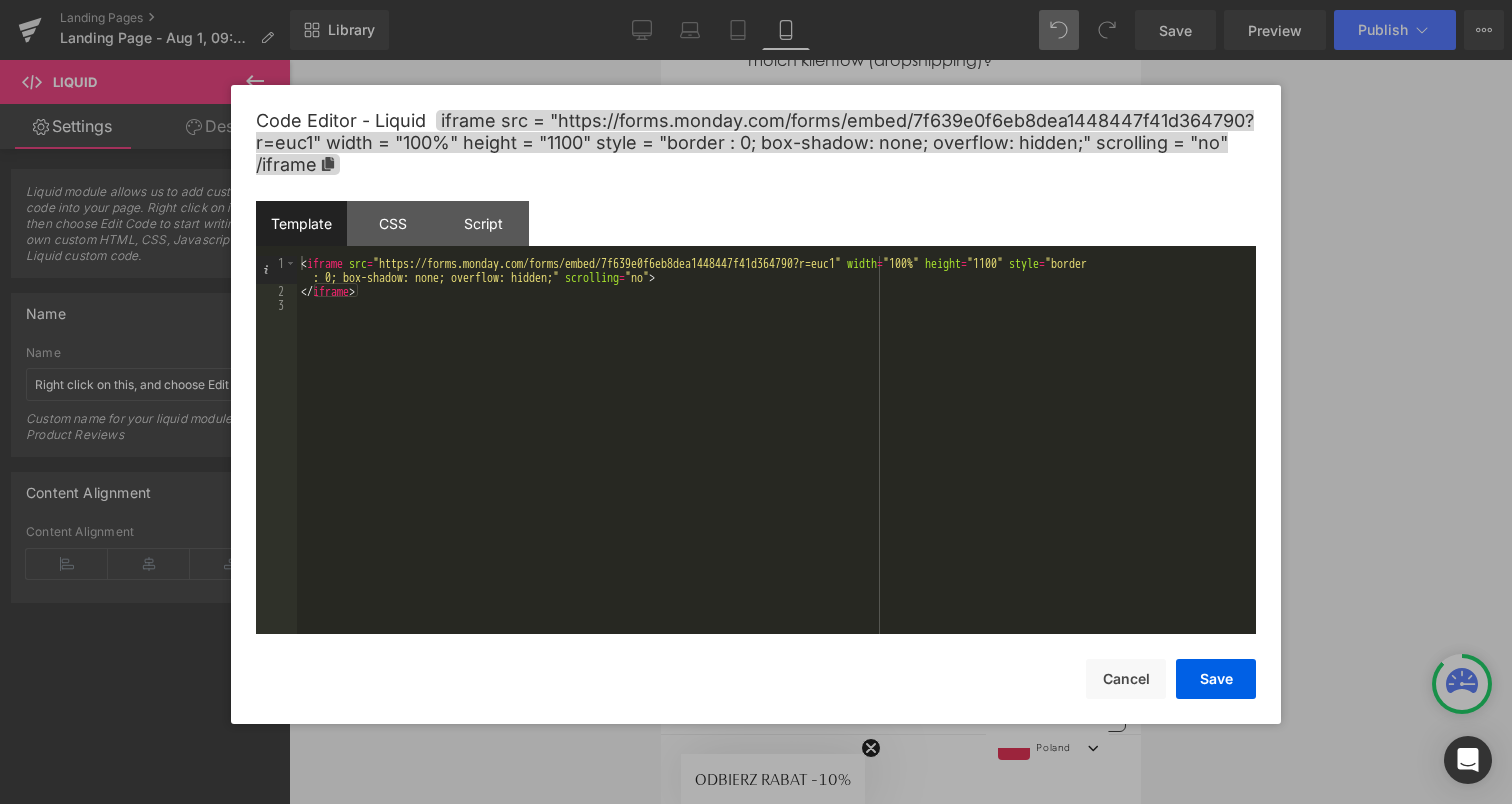 click on ""gf-closePopup"" at bounding box center [776, 466] 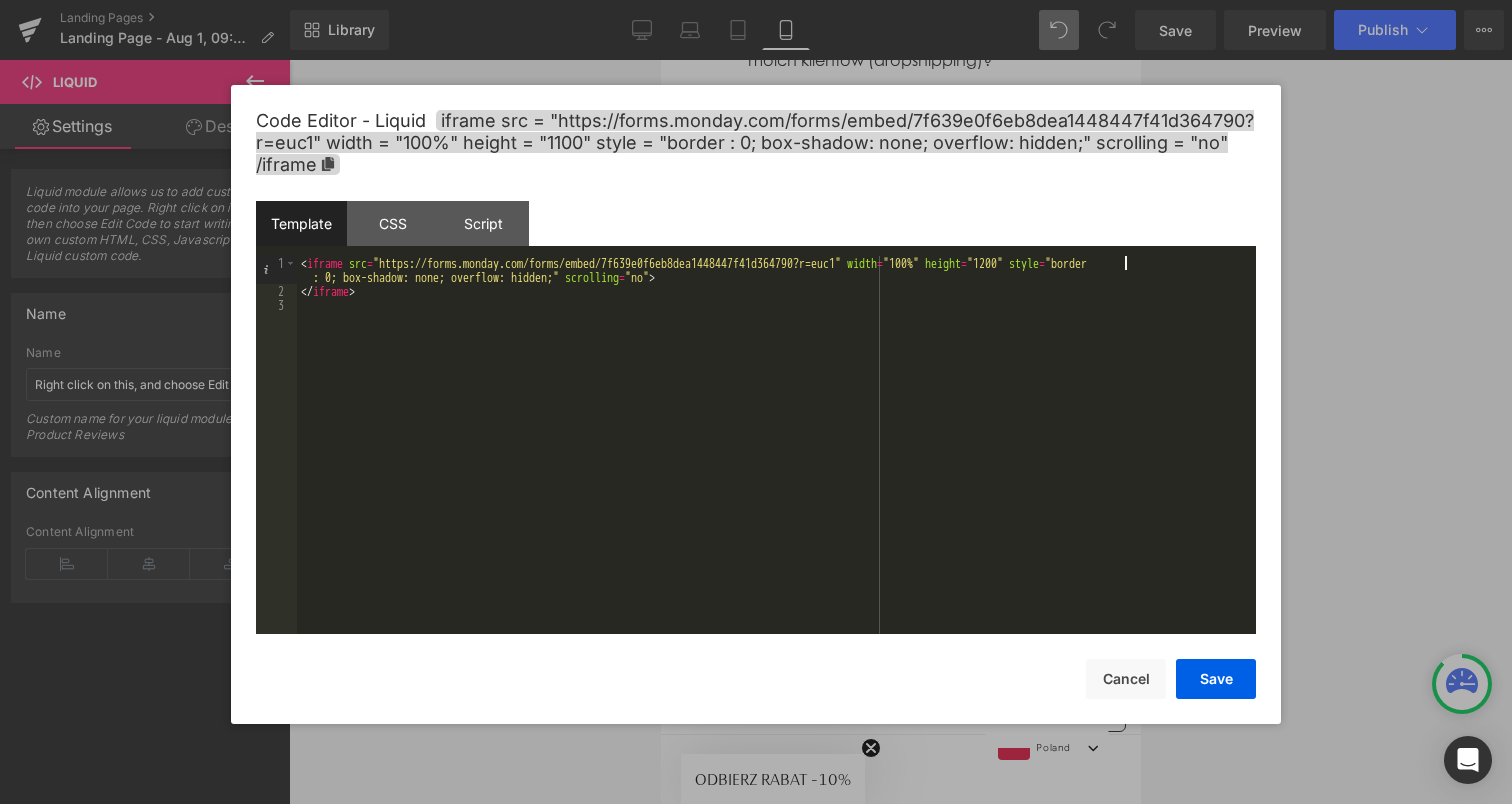 type 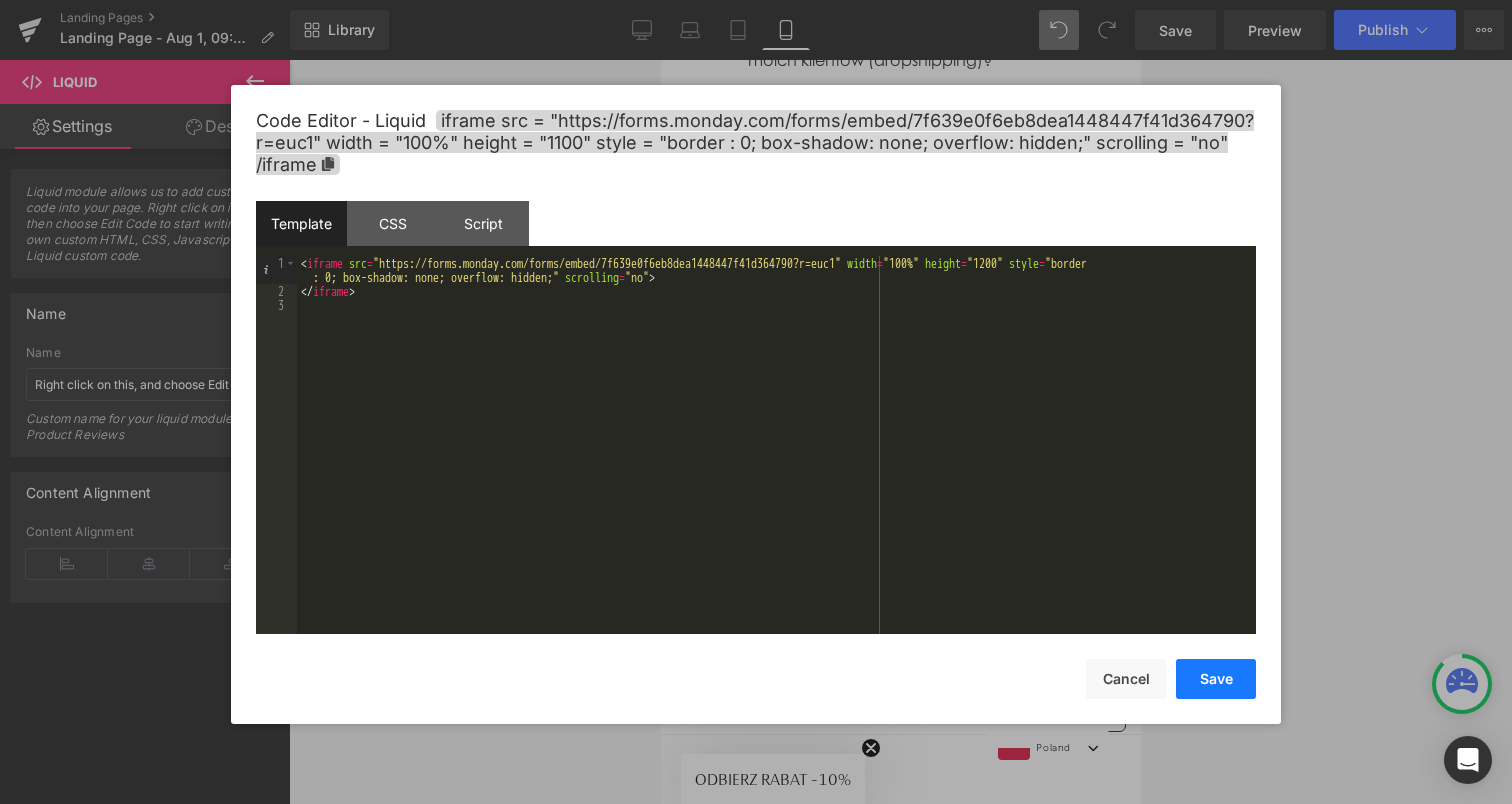 click on "Save" at bounding box center [1216, 679] 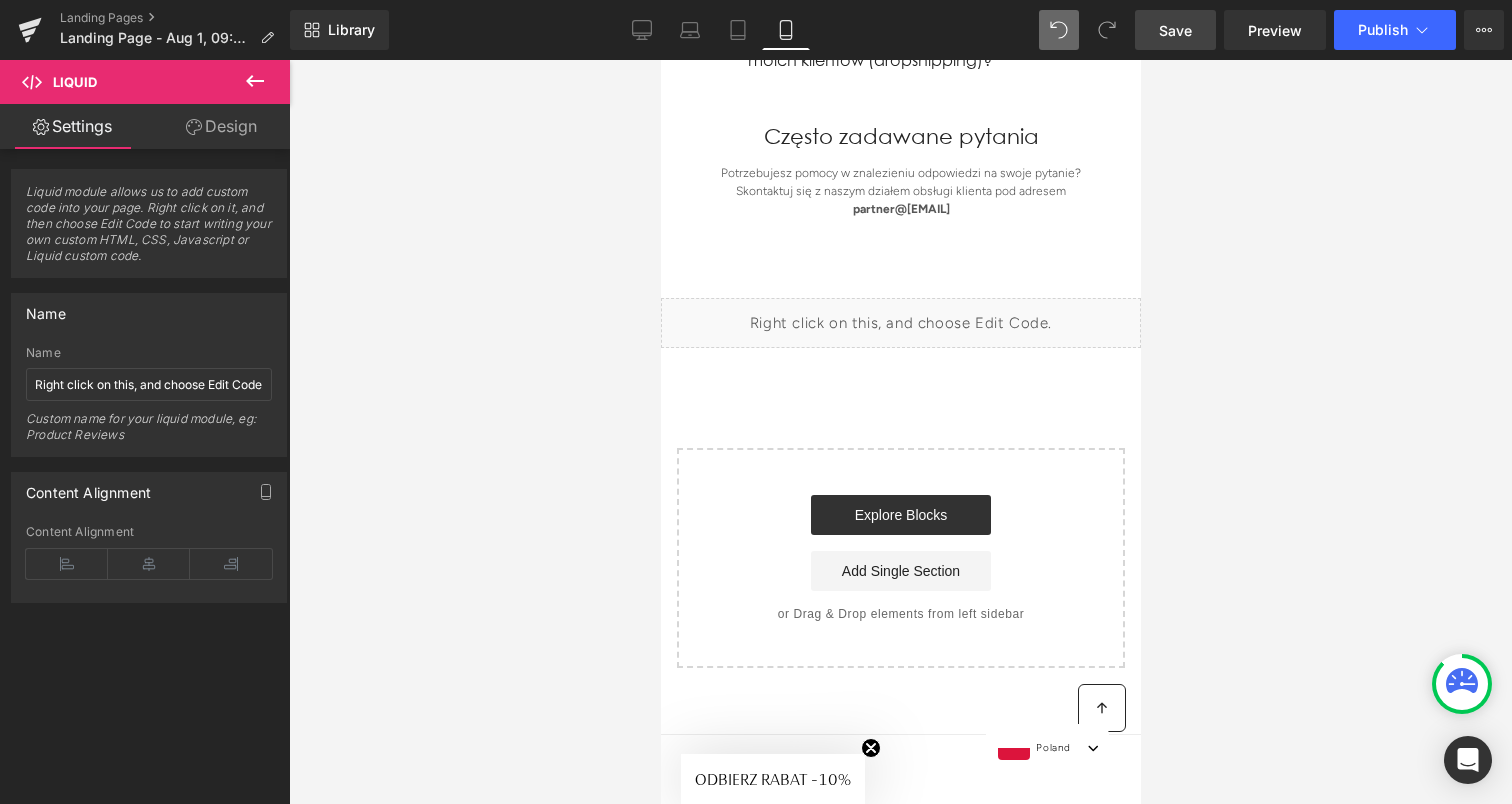 click on "Save" at bounding box center [1175, 30] 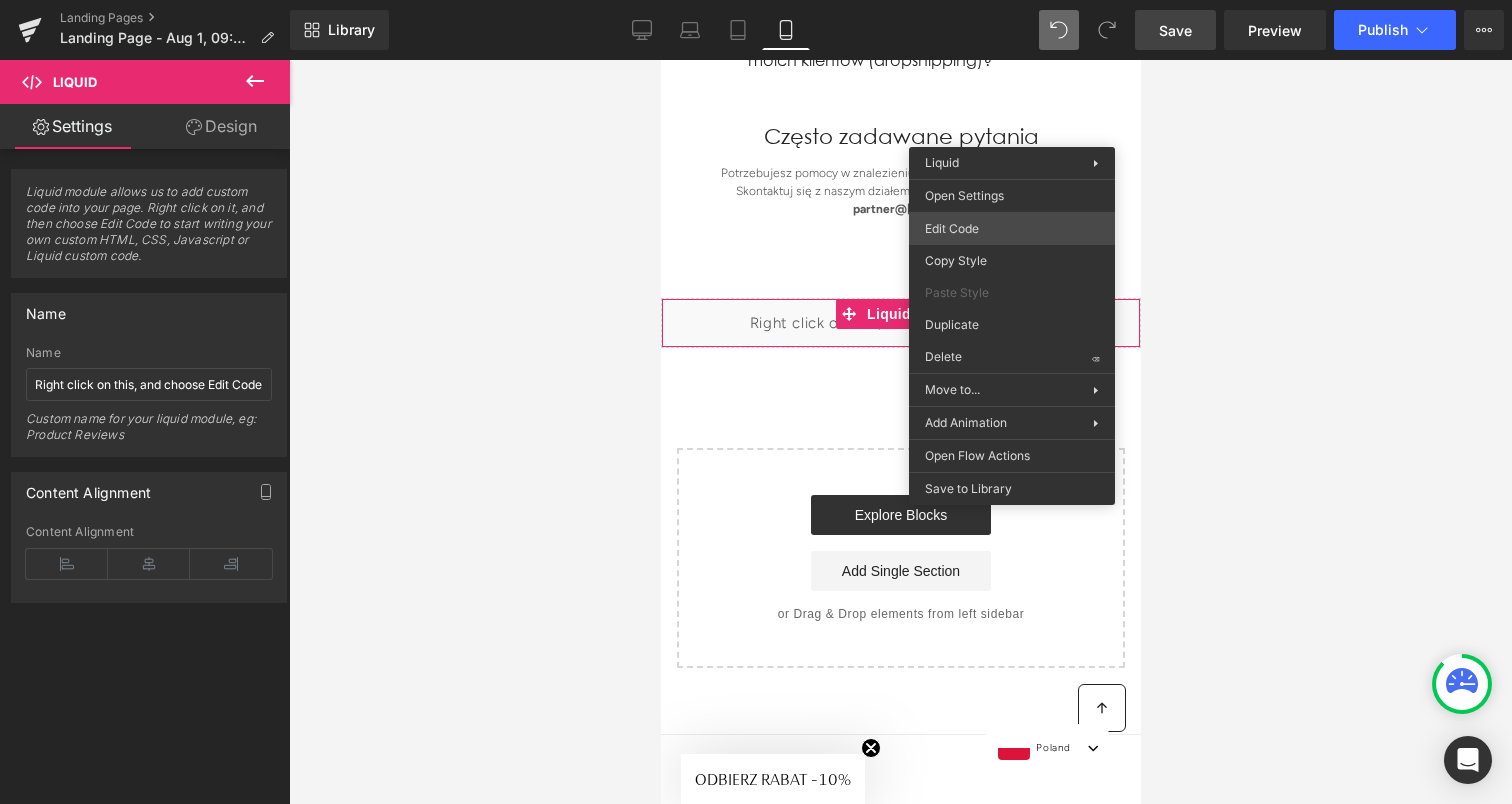 click on "Row  You are previewing how the   will restyle your page. You can not edit Elements in Preset Preview Mode.  Landing Pages Landing Page - Aug 1, 09:31:08 Library Mobile Desktop Laptop Tablet Mobile Save Preview Publish Scheduled Upgrade Plan View Live Page View with current Template Save Template to Library Schedule Publish  Optimize  Publish Settings Shortcuts  Your page can’t be published   You've reached the maximum number of published pages on your plan  (1/1).  You need to upgrade your plan or unpublish all your pages to get 1 publish slot.   Unpublish pages   Upgrade plan  Elements Global Style Base Row  rows, columns, layouts, div Heading  headings, titles, h1,h2,h3,h4,h5,h6 Text Block  texts, paragraphs, contents, blocks Image  images, photos, alts, uploads Icon  icons, symbols Button  button, call to action, cta Separator  separators, dividers, horizontal lines Liquid  liquid, custom code, html, javascript, css, reviews, apps, applications, embeded, iframe Banner Parallax  Hero Banner  Stack Tabs" at bounding box center [756, 0] 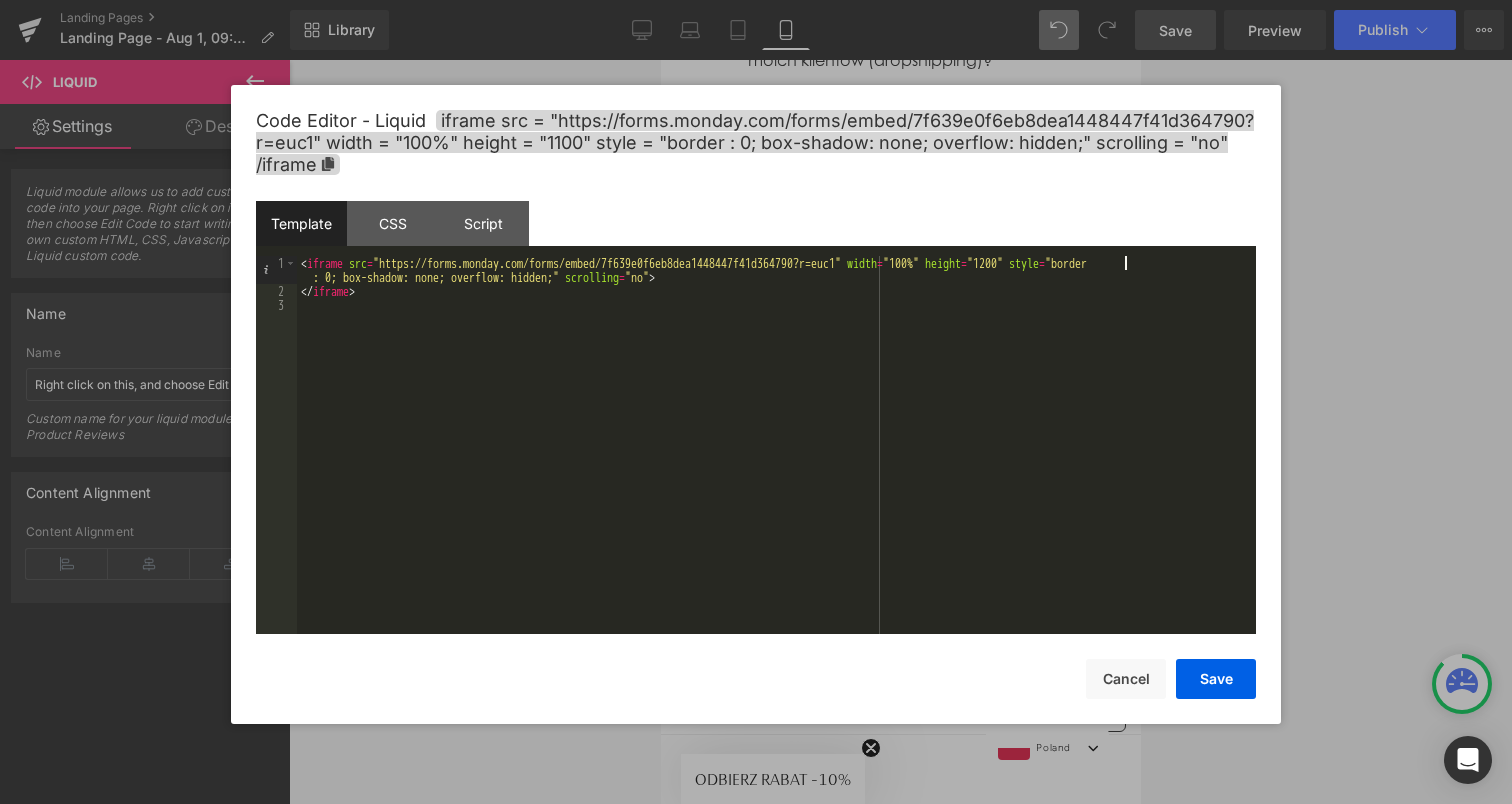 click at bounding box center [776, 466] 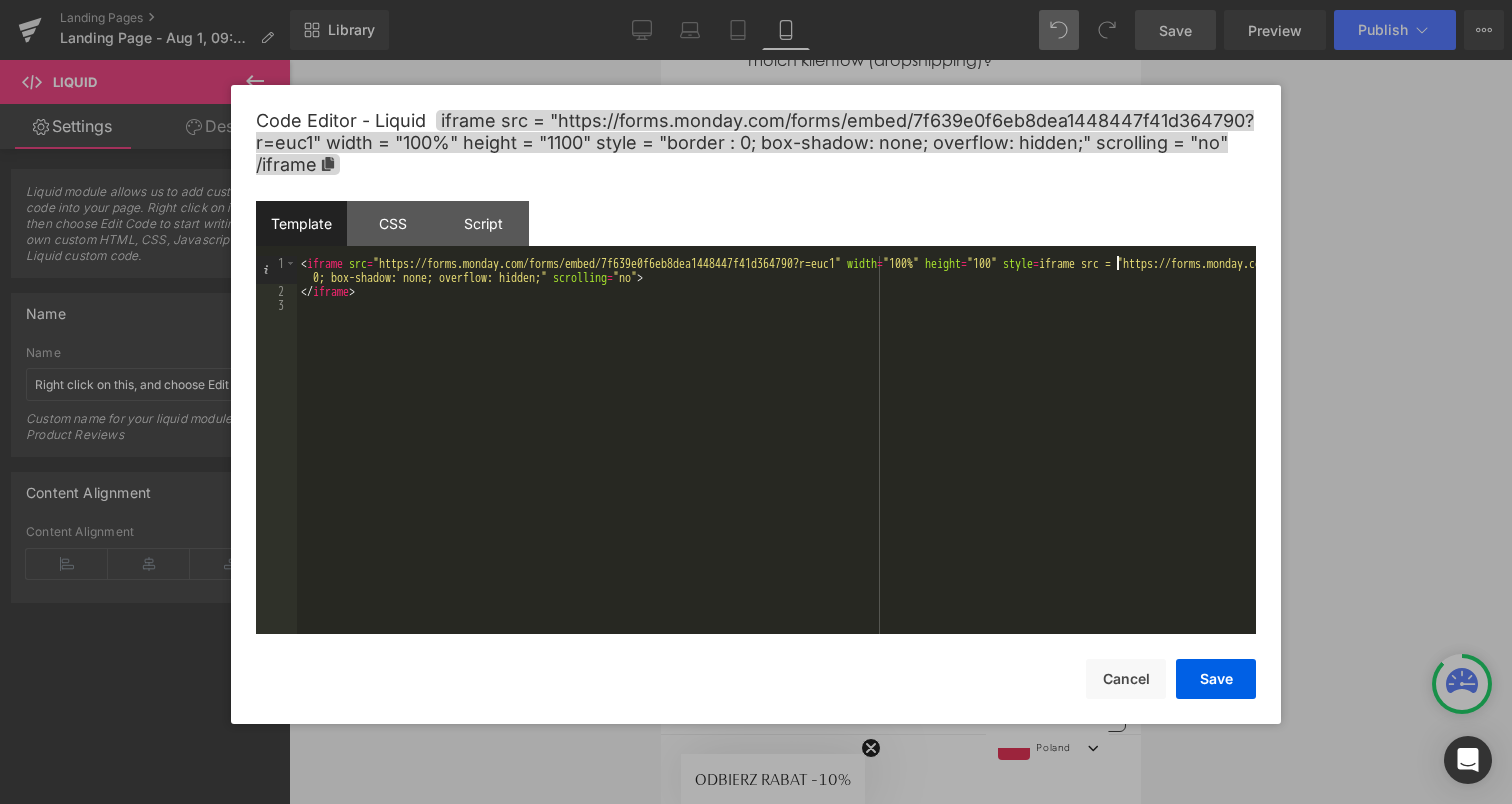 type 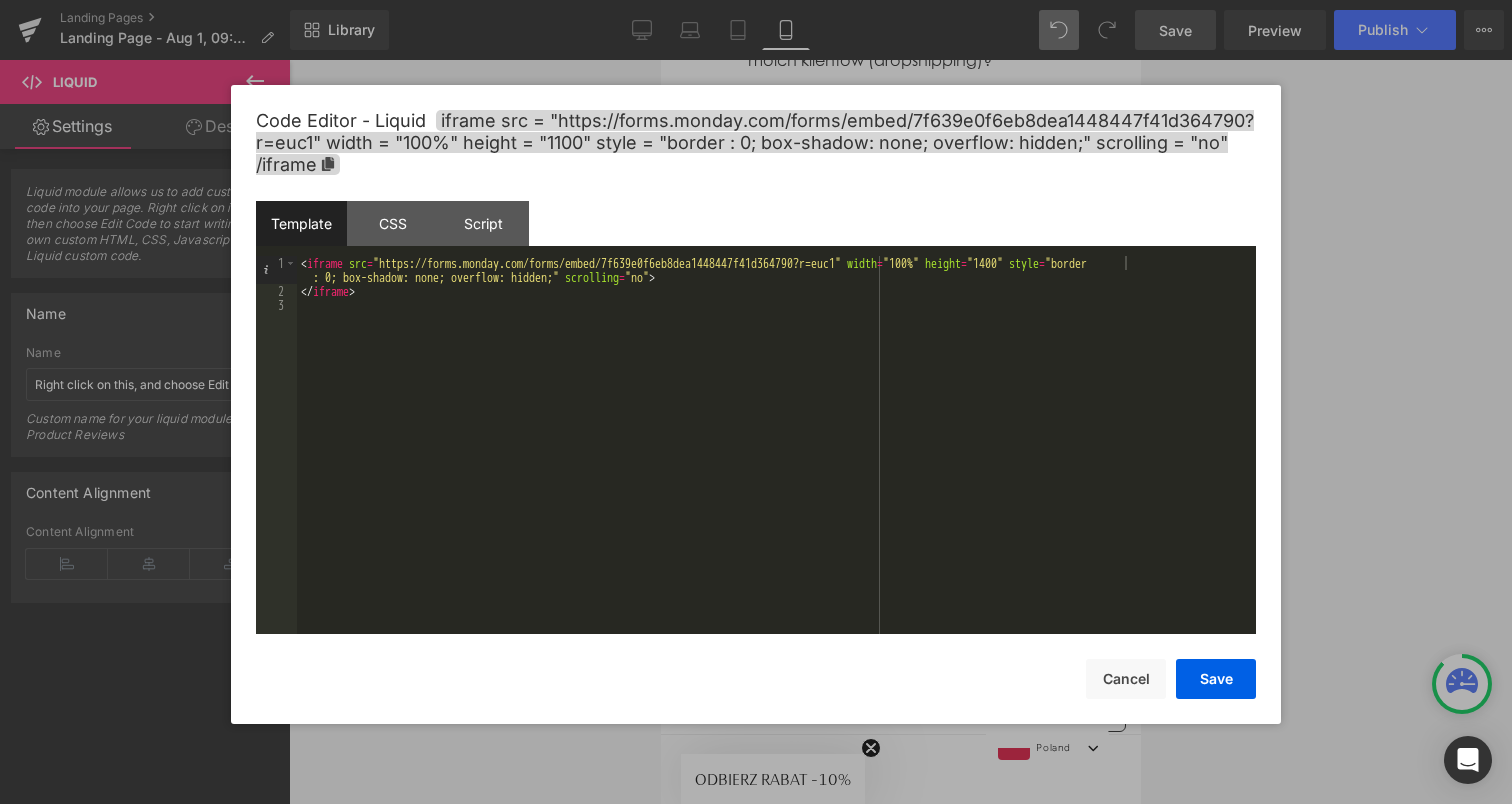 click on "Code Editor - Liquid #m-1754467180035 Template CSS Script Data 1 2 3  XXXXXXXXXXXXXXXXXXXXXXXXXXXXXXXXXXXXXXXXXXXXXXXXXX #m-1754467180035{
} (function( jQuery ){
// var $module = jQuery('#m-1754467180035').children('.module');
// You can add custom Javascript code right here.
})( window.GemQuery || jQuery ); {
"items": []
} Save Cancel" at bounding box center [756, 404] 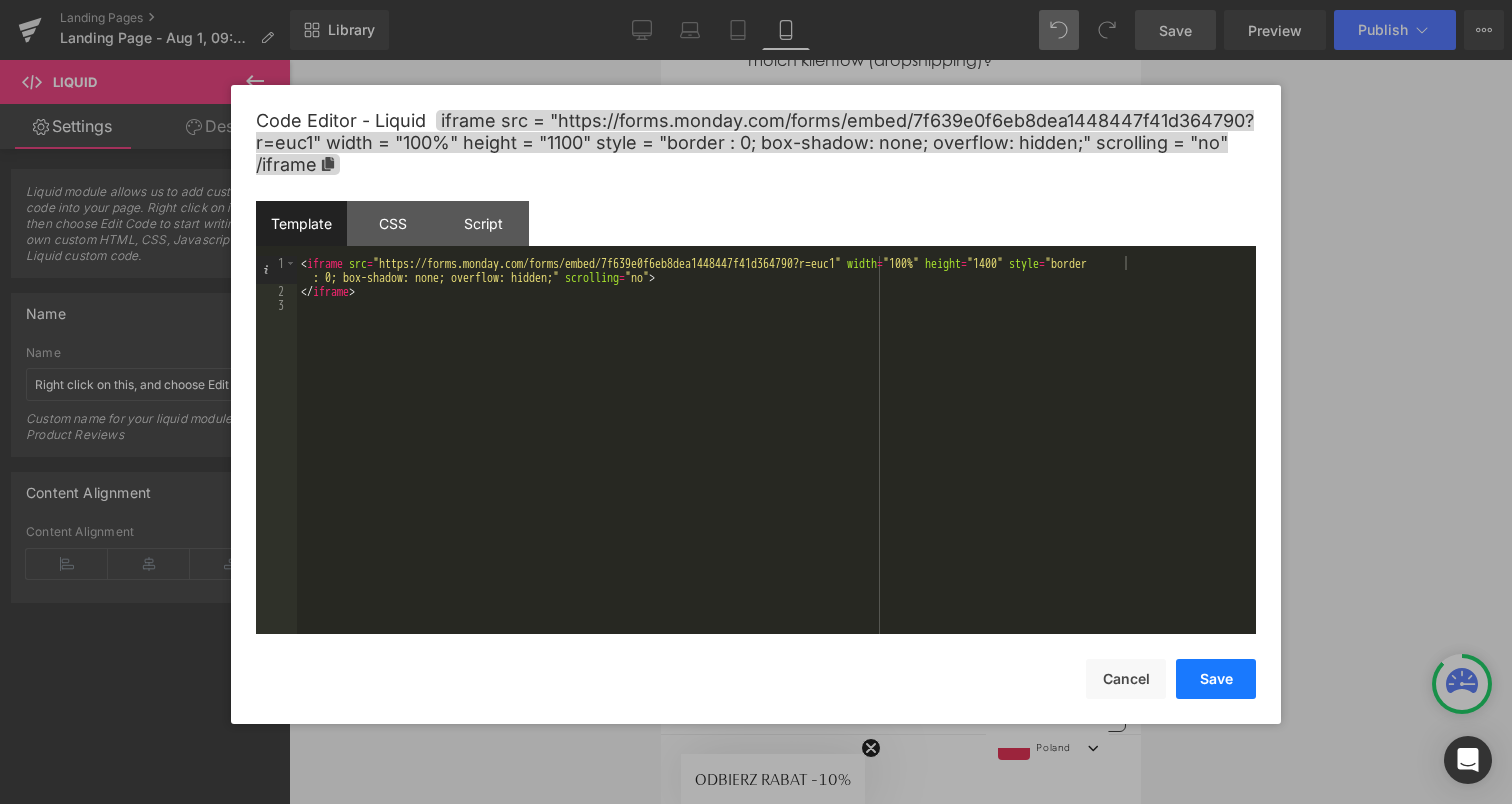 click on "Save" at bounding box center [1216, 679] 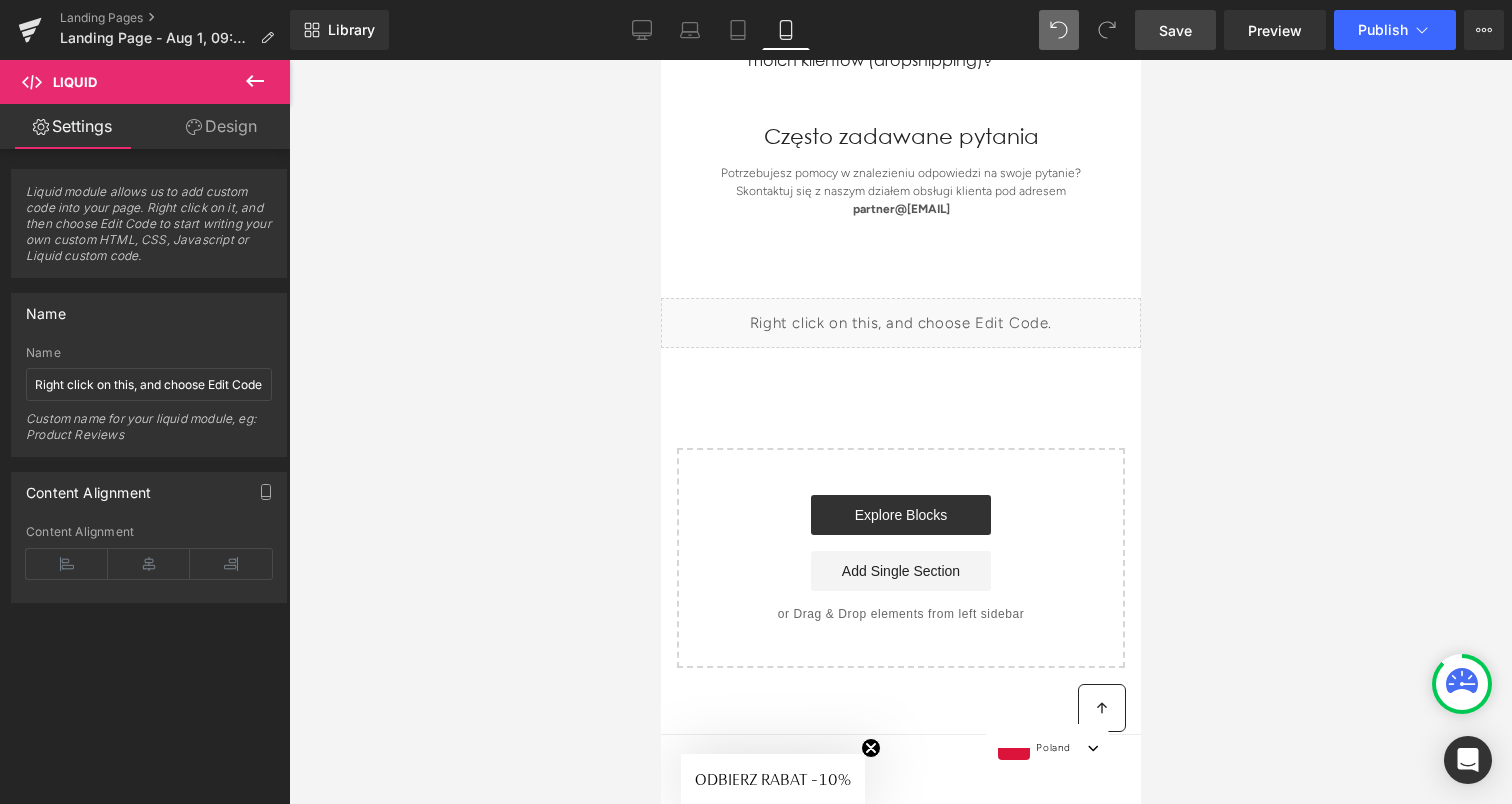 click on "Save" at bounding box center (1175, 30) 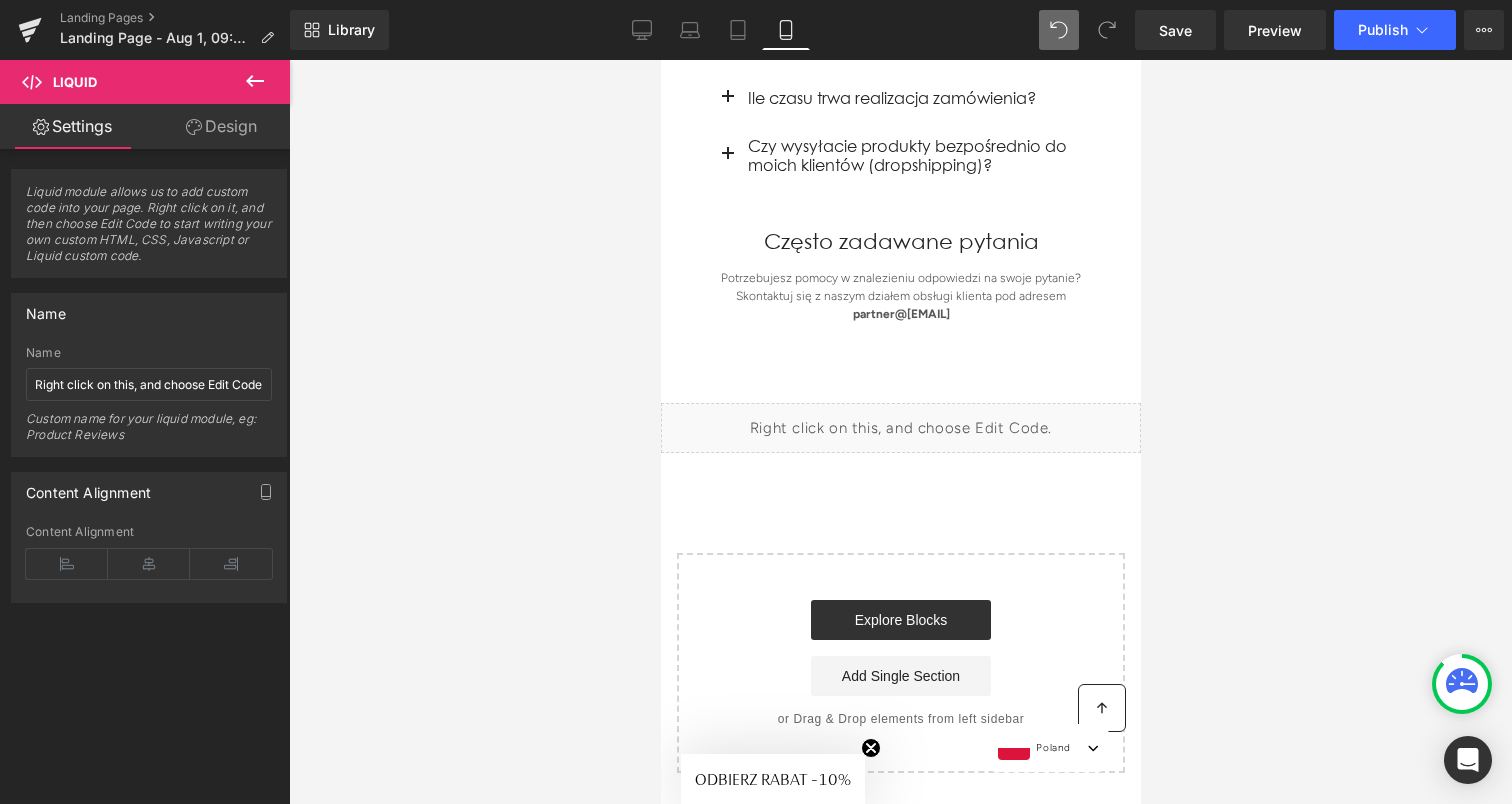 scroll, scrollTop: 5257, scrollLeft: 0, axis: vertical 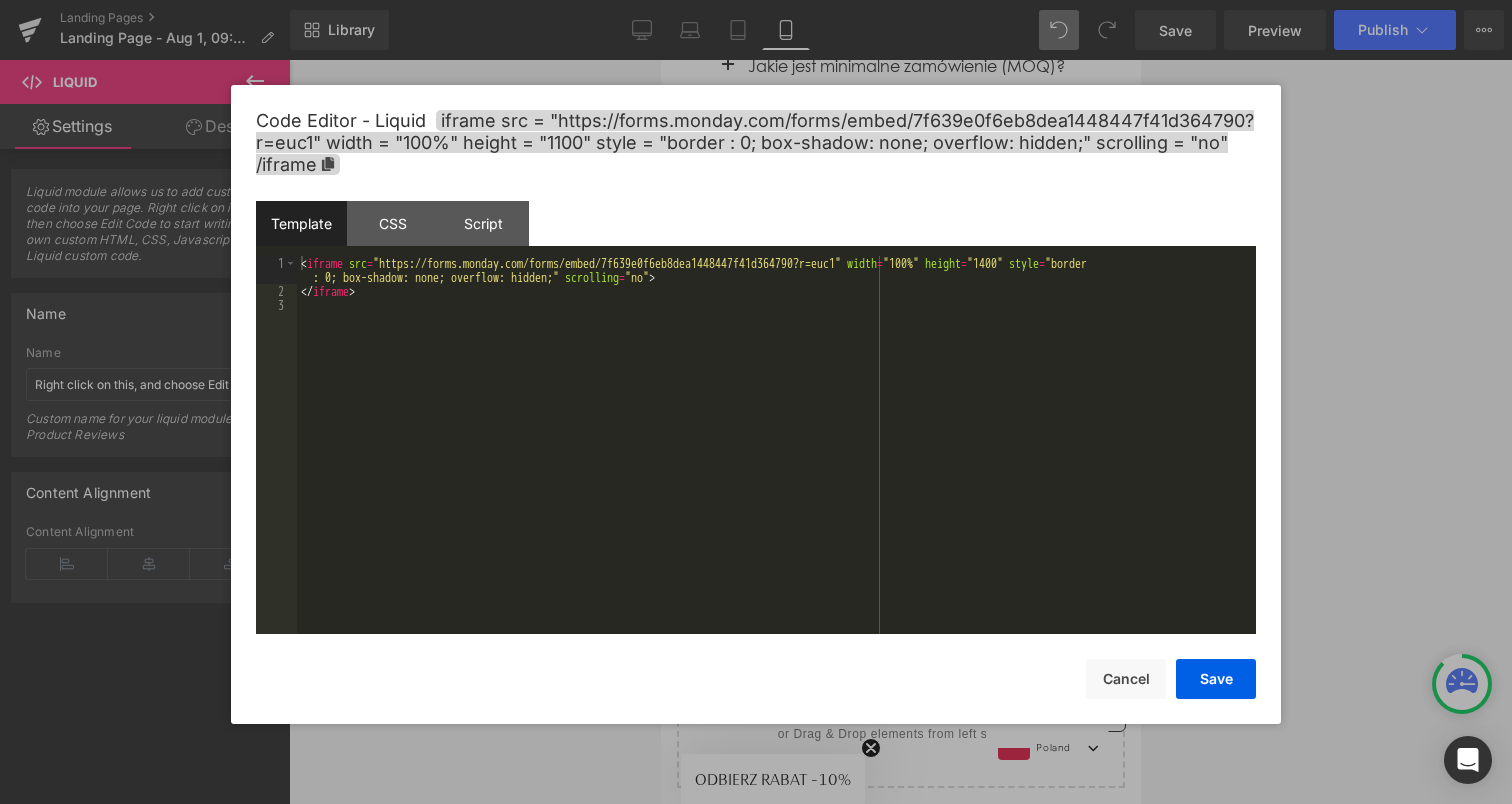 click on "Row  You are previewing how the   will restyle your page. You can not edit Elements in Preset Preview Mode.  Landing Pages Landing Page - Aug 1, 09:31:08 Library Mobile Desktop Laptop Tablet Mobile Save Preview Publish Scheduled Upgrade Plan View Live Page View with current Template Save Template to Library Schedule Publish  Optimize  Publish Settings Shortcuts  Your page can’t be published   You've reached the maximum number of published pages on your plan  (1/1).  You need to upgrade your plan or unpublish all your pages to get 1 publish slot.   Unpublish pages   Upgrade plan  Elements Global Style Base Row  rows, columns, layouts, div Heading  headings, titles, h1,h2,h3,h4,h5,h6 Text Block  texts, paragraphs, contents, blocks Image  images, photos, alts, uploads Icon  icons, symbols Button  button, call to action, cta Separator  separators, dividers, horizontal lines Liquid  liquid, custom code, html, javascript, css, reviews, apps, applications, embeded, iframe Banner Parallax  Hero Banner  Stack Tabs" at bounding box center [756, 0] 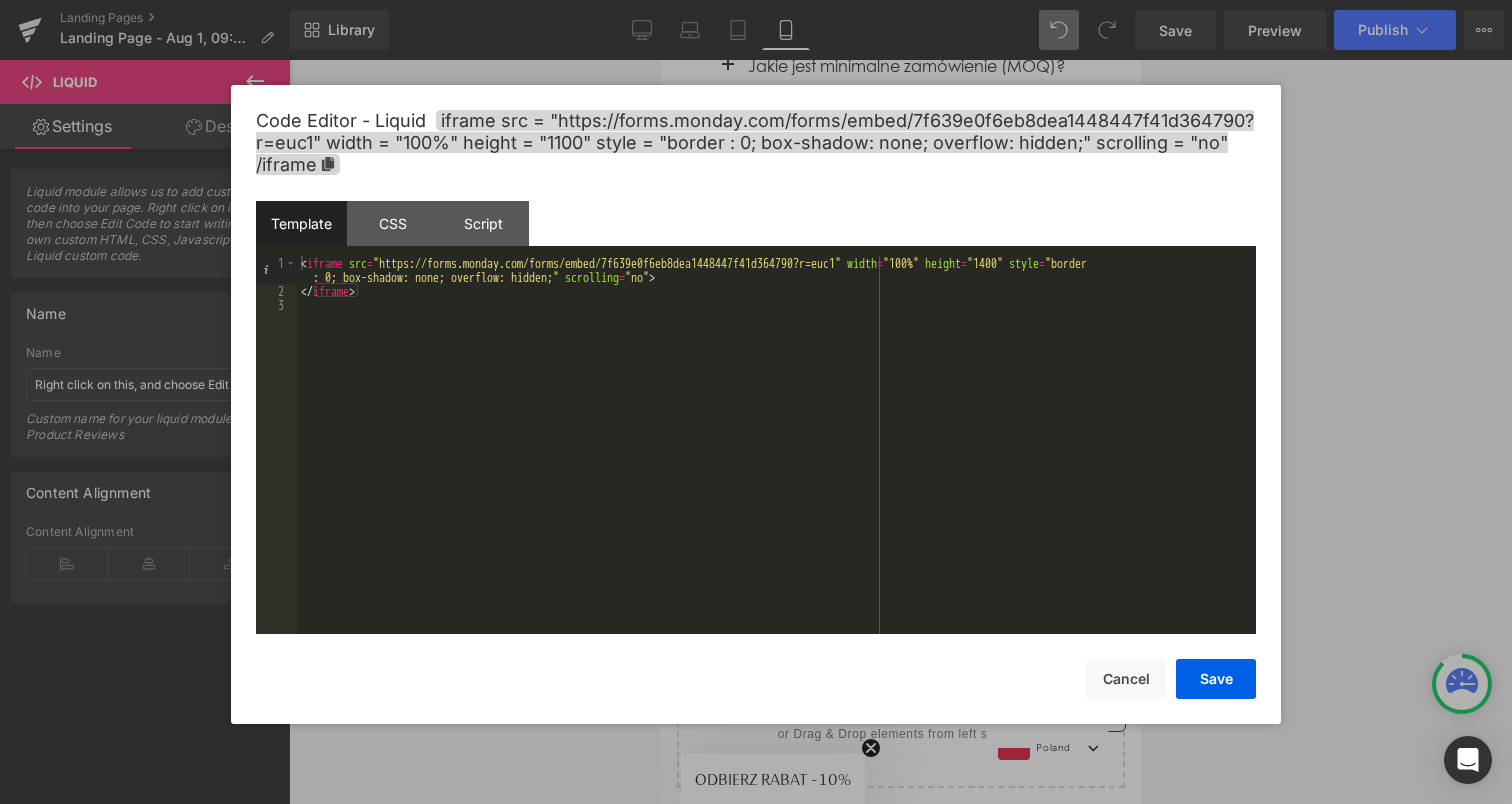 drag, startPoint x: 1124, startPoint y: 217, endPoint x: 1122, endPoint y: 264, distance: 47.042534 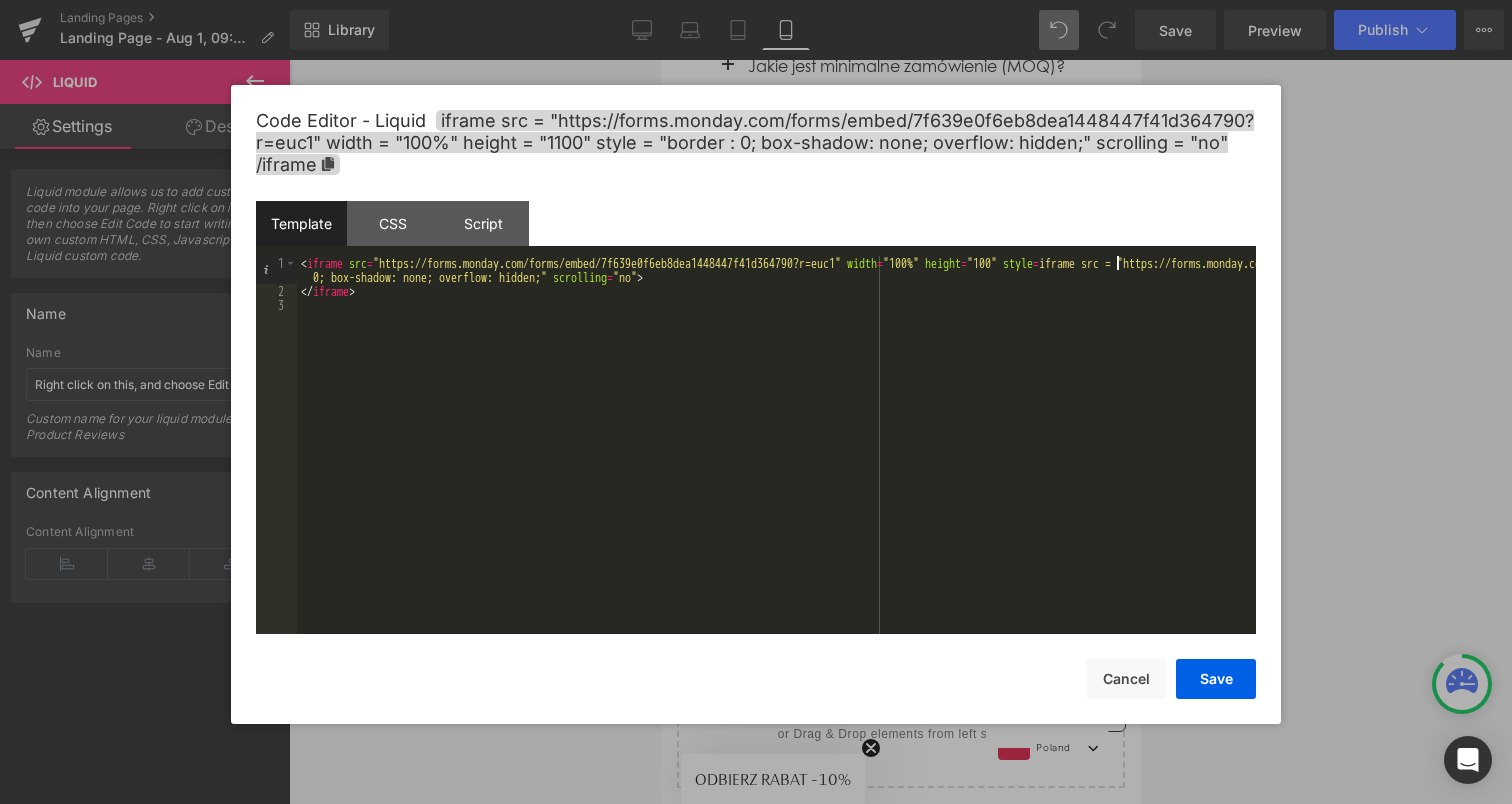 type 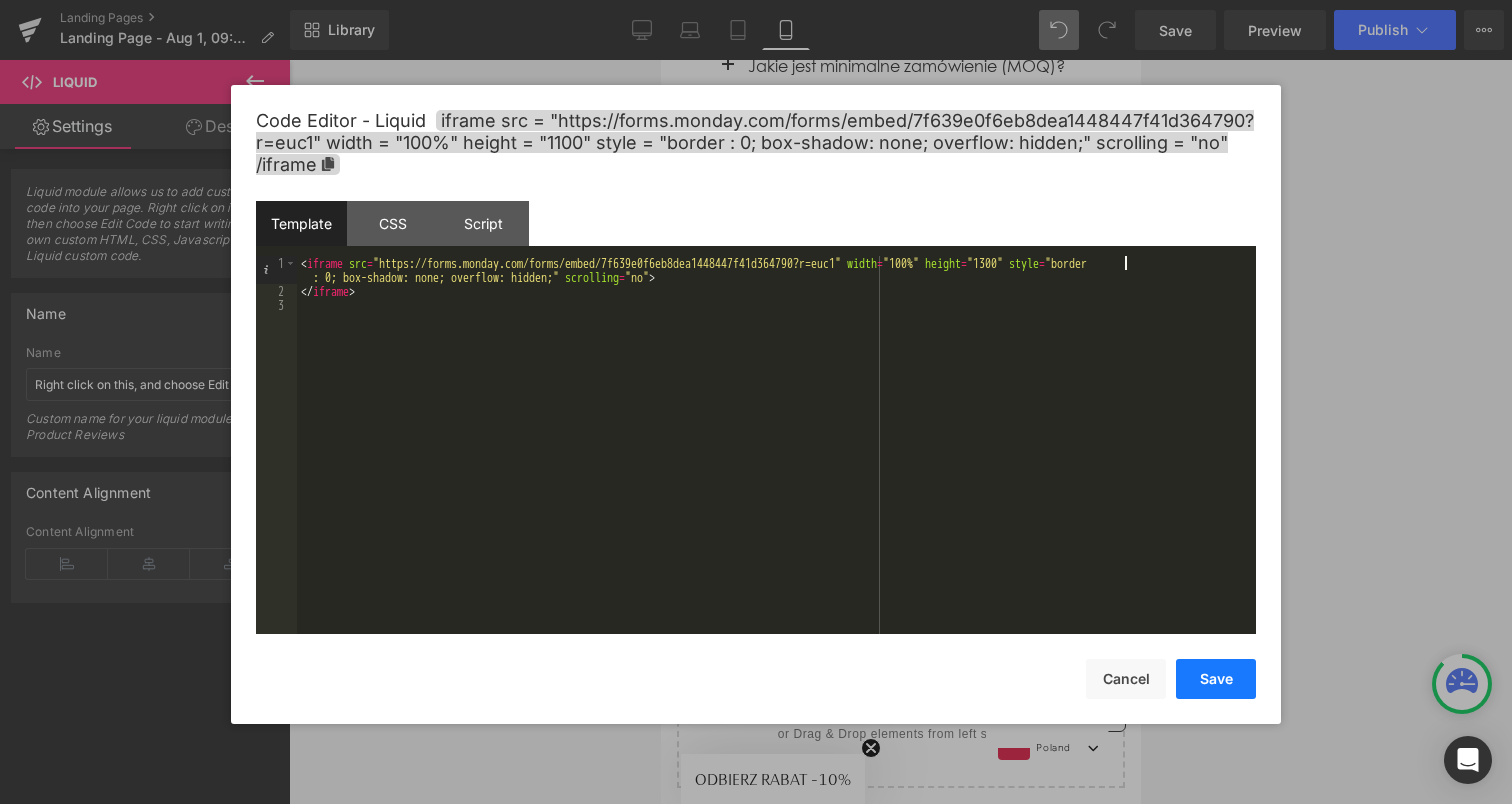 click on "Save" at bounding box center (1216, 679) 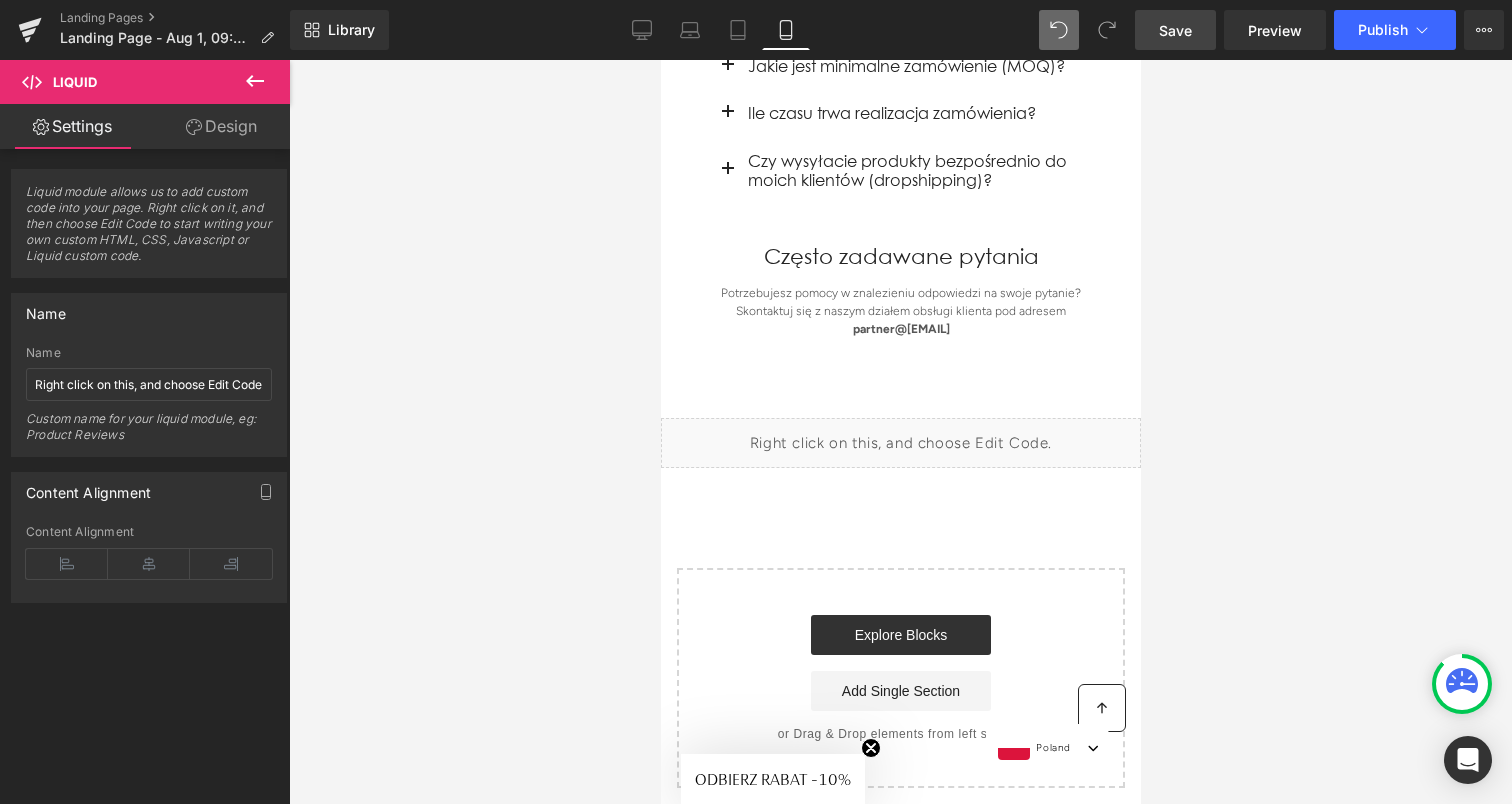 click on "Save" at bounding box center [1175, 30] 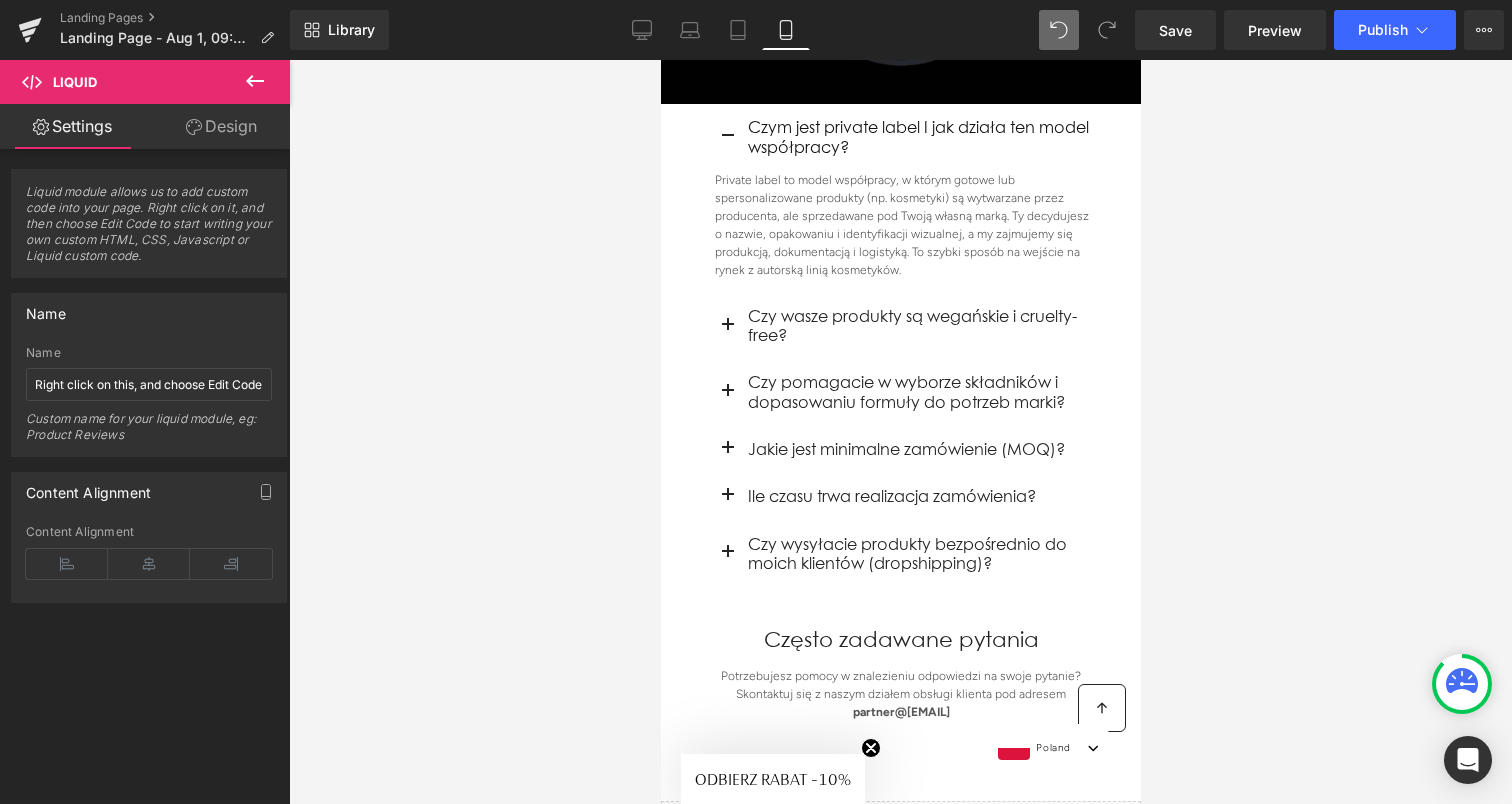 scroll, scrollTop: 4871, scrollLeft: 0, axis: vertical 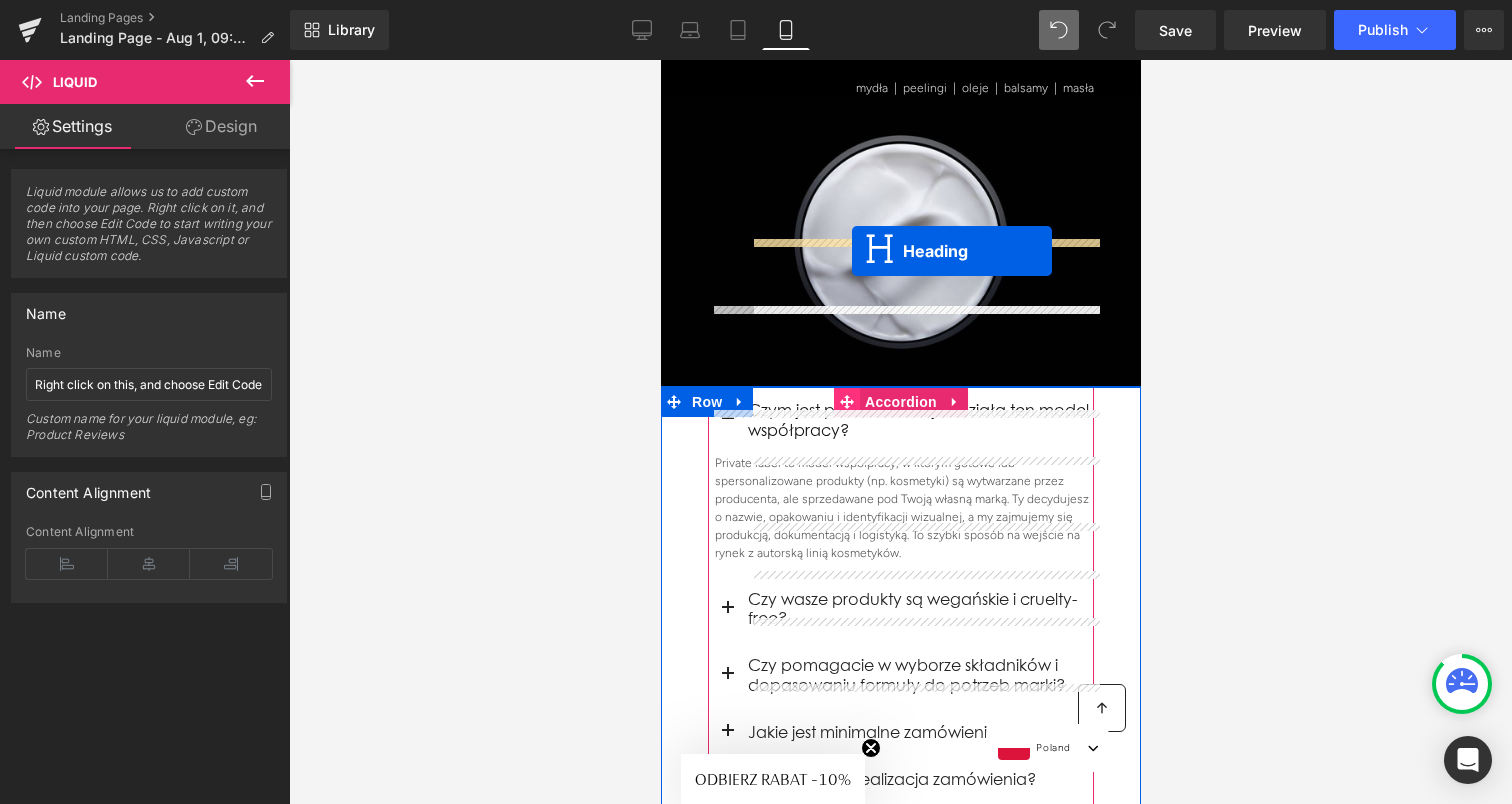 drag, startPoint x: 848, startPoint y: 453, endPoint x: 851, endPoint y: 251, distance: 202.02228 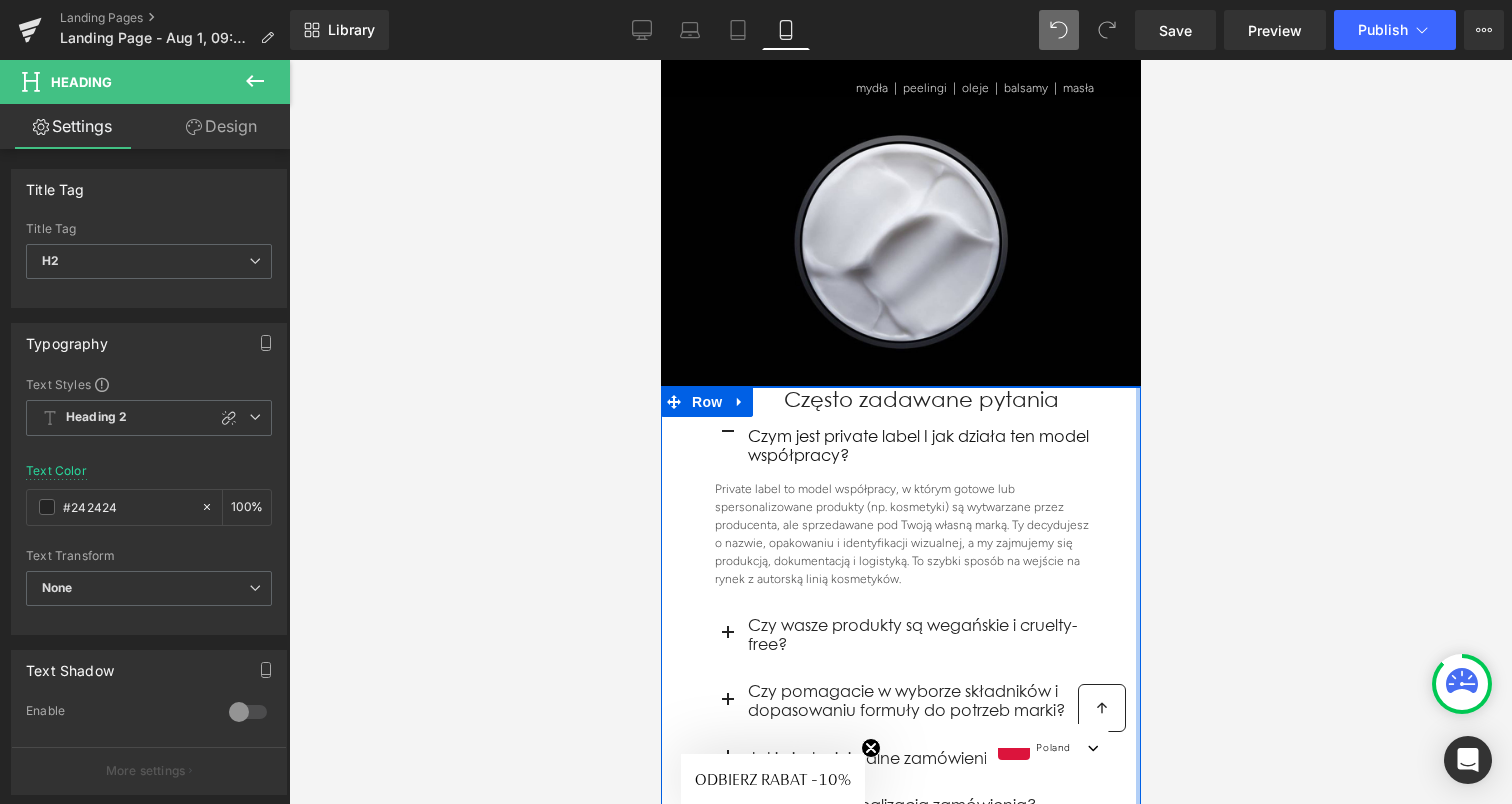 click at bounding box center [900, 432] 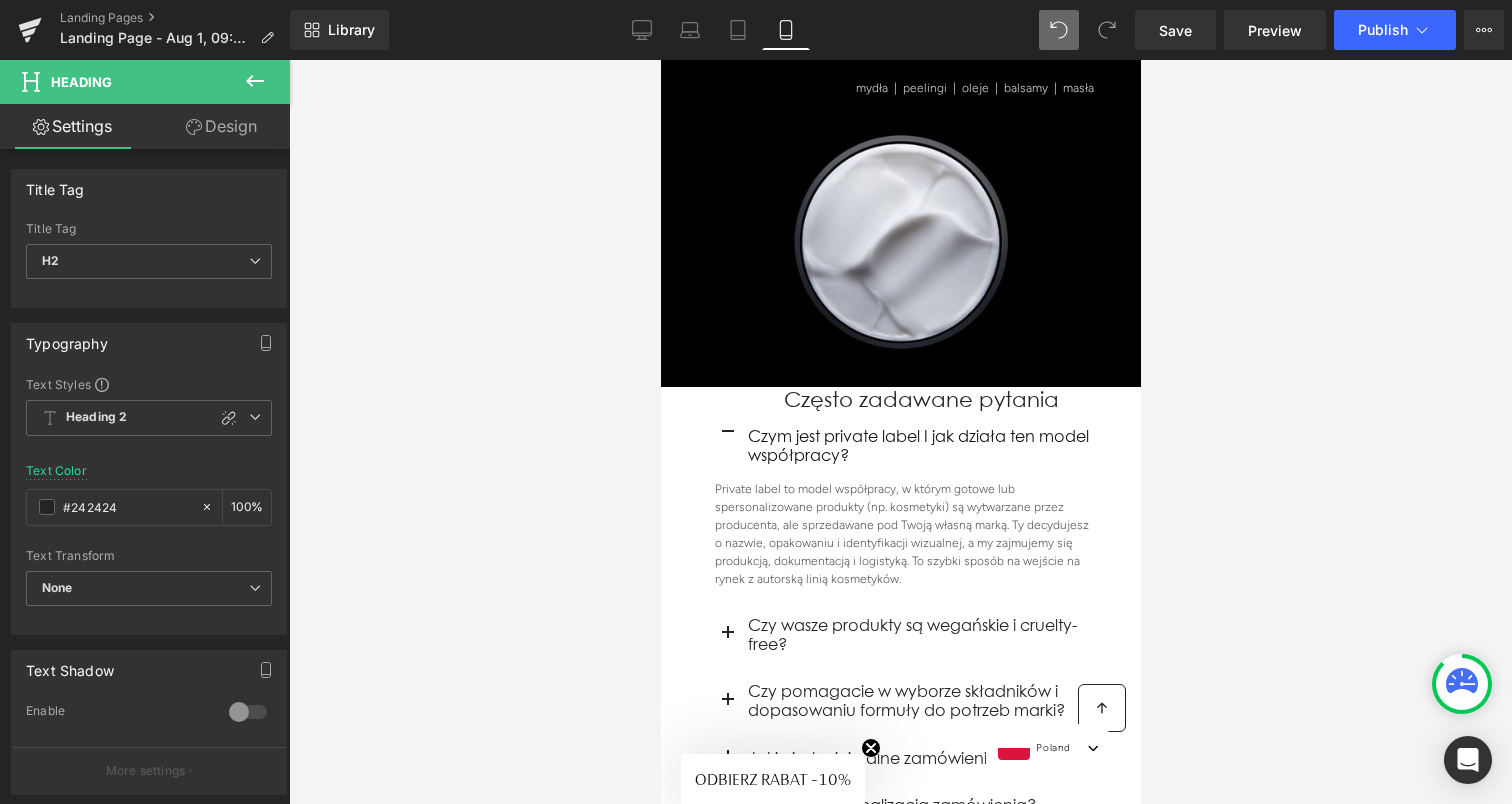 click 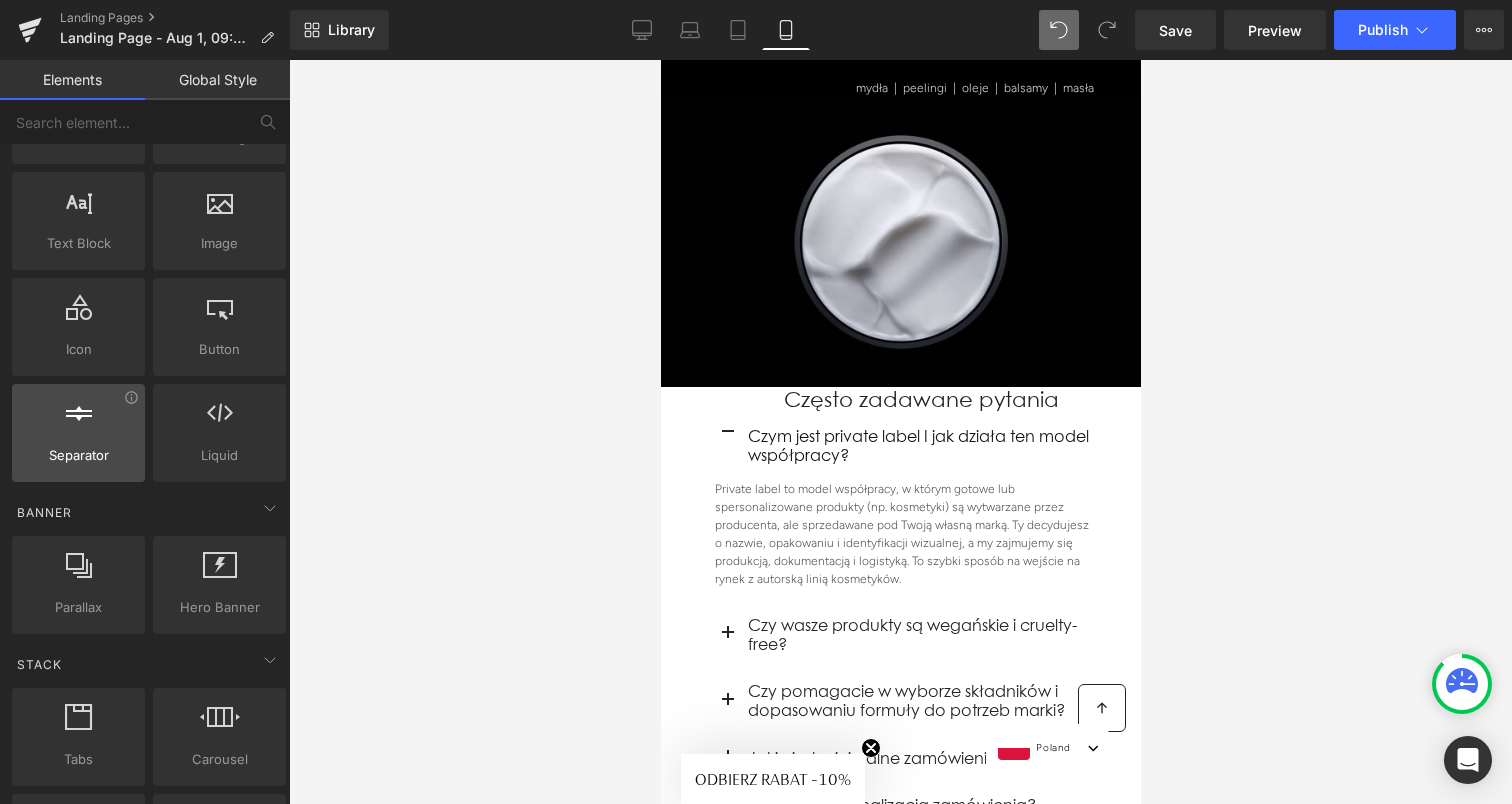 scroll, scrollTop: 130, scrollLeft: 0, axis: vertical 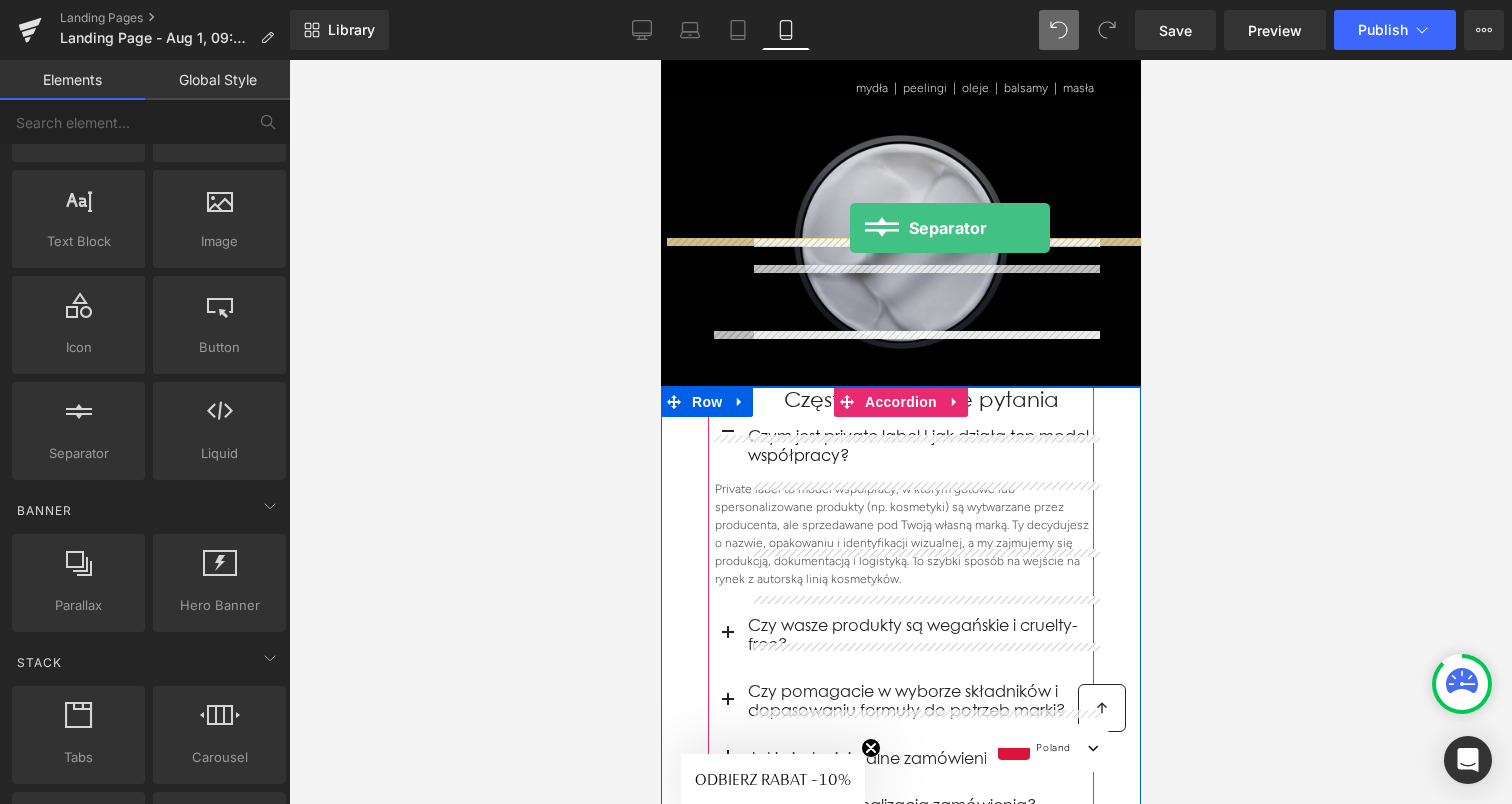 drag, startPoint x: 742, startPoint y: 510, endPoint x: 849, endPoint y: 228, distance: 301.6173 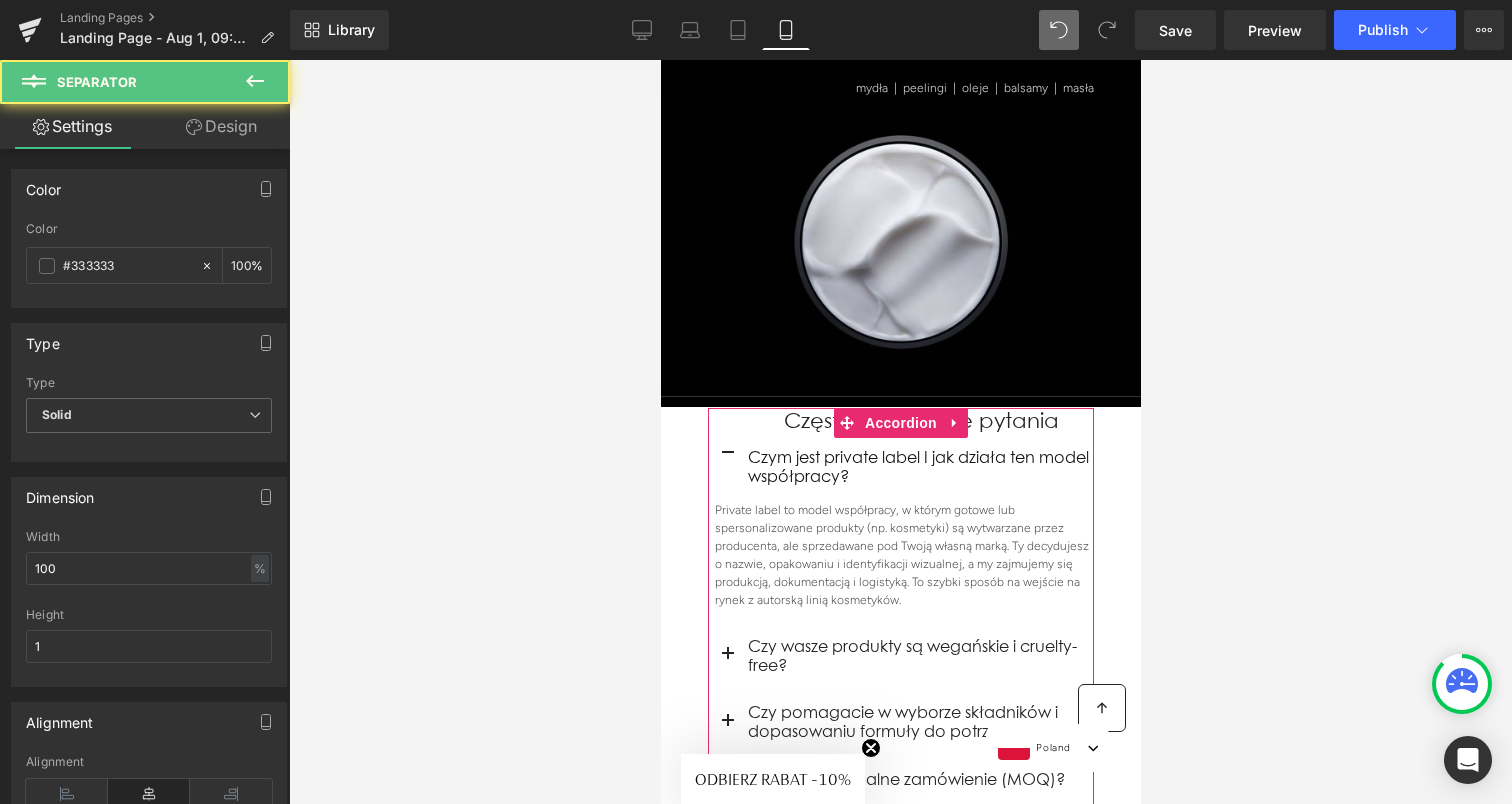 click at bounding box center (900, 432) 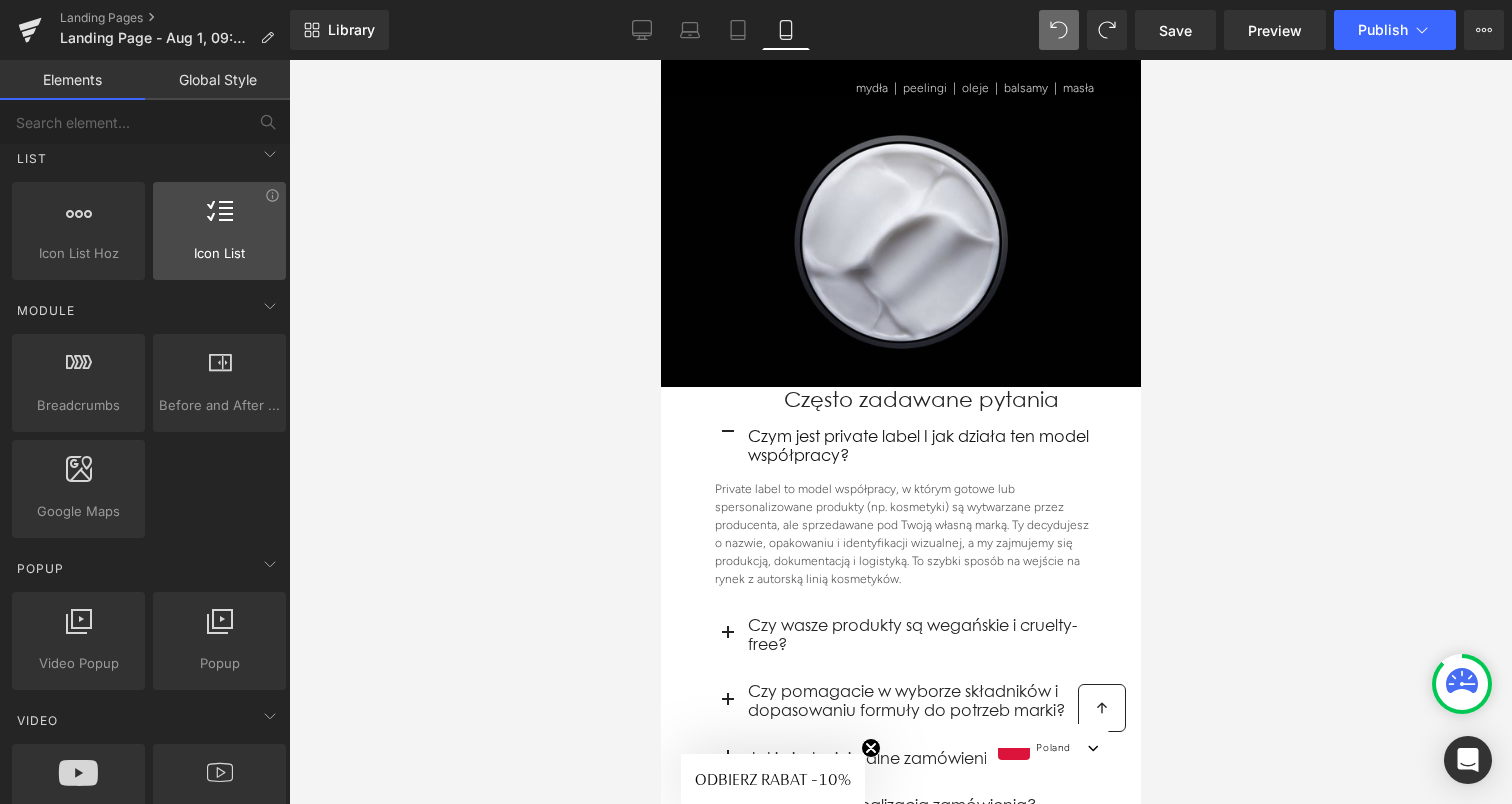 scroll, scrollTop: 893, scrollLeft: 0, axis: vertical 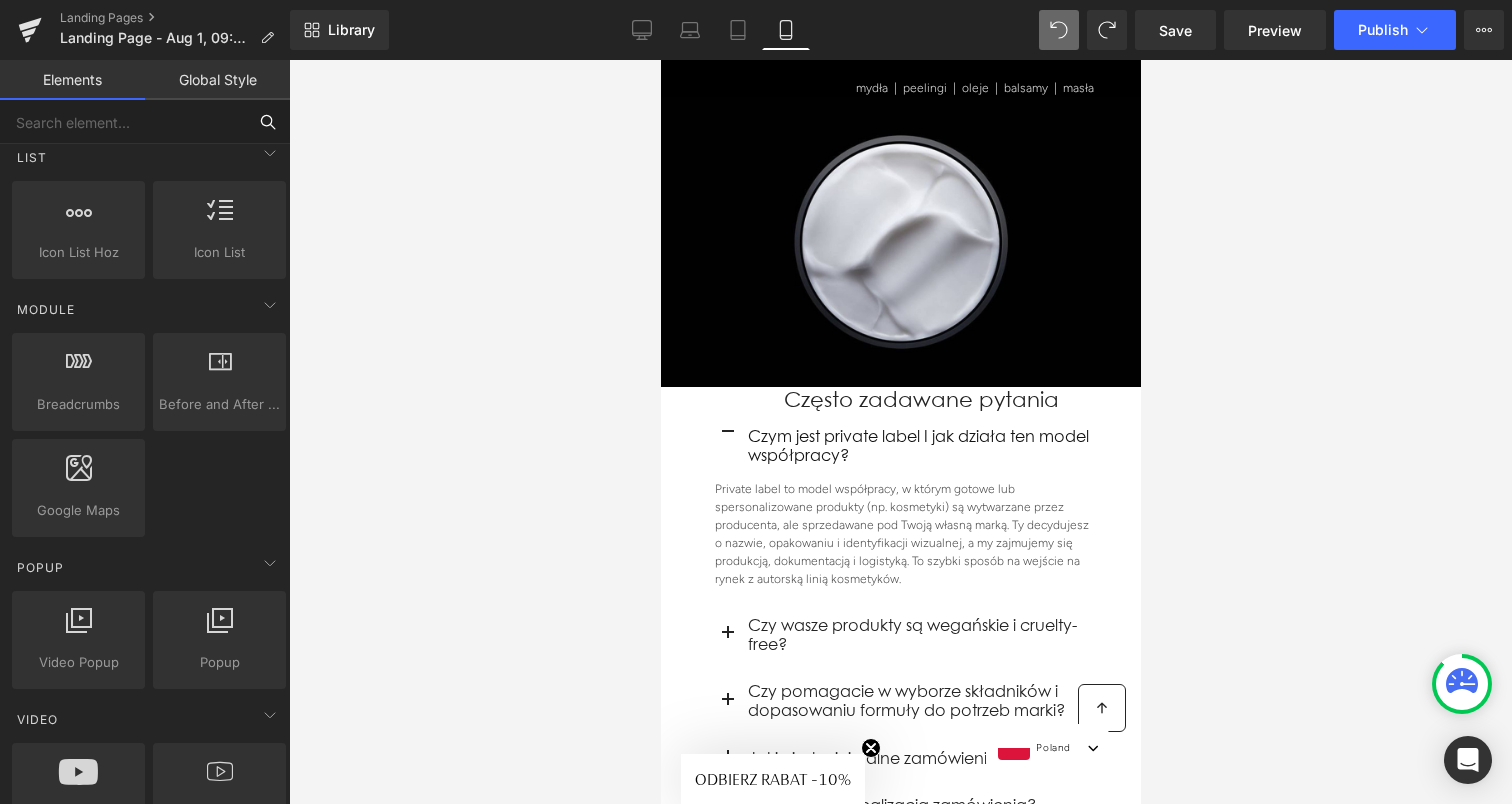 click at bounding box center (123, 122) 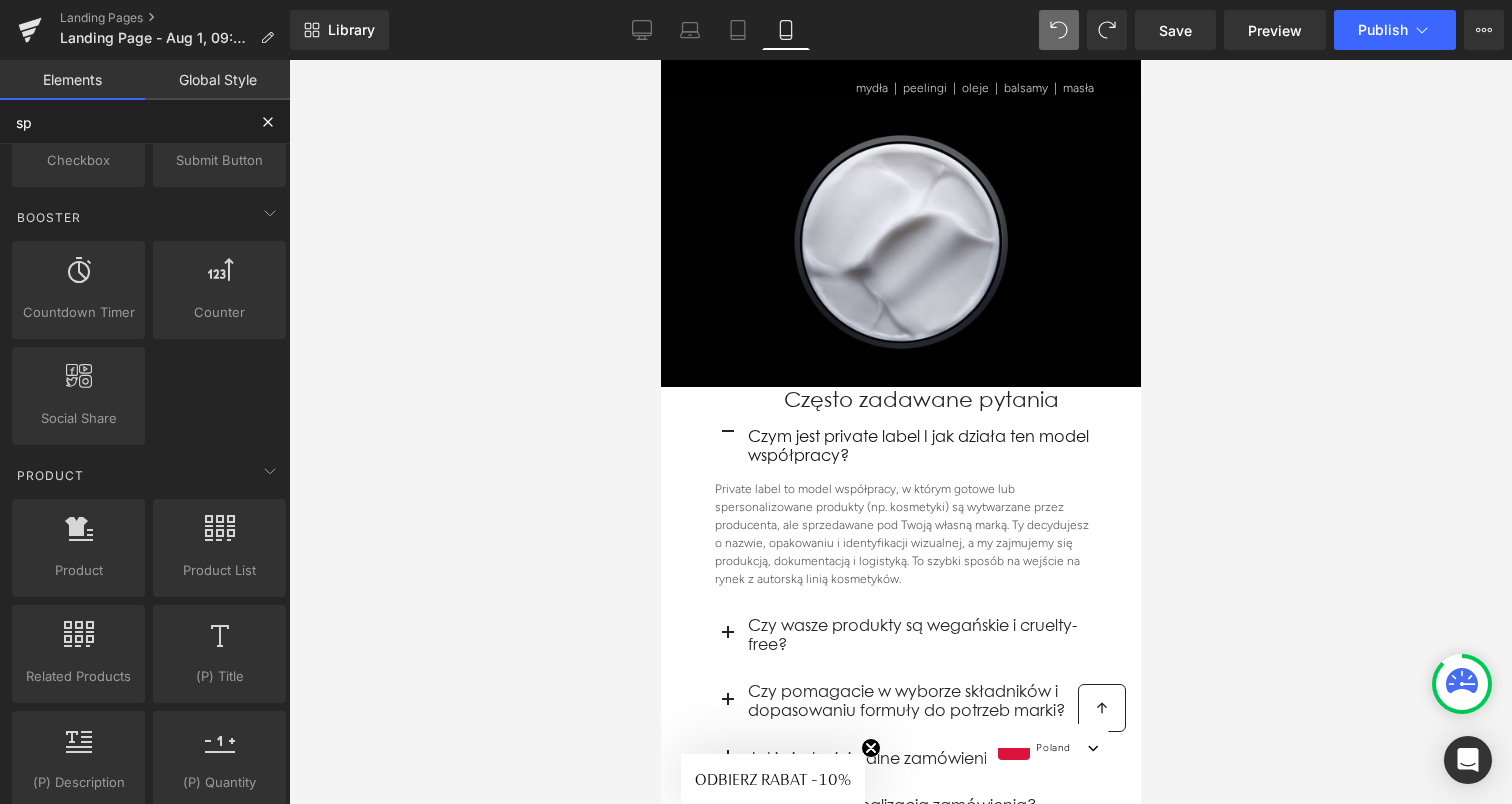 scroll, scrollTop: 0, scrollLeft: 0, axis: both 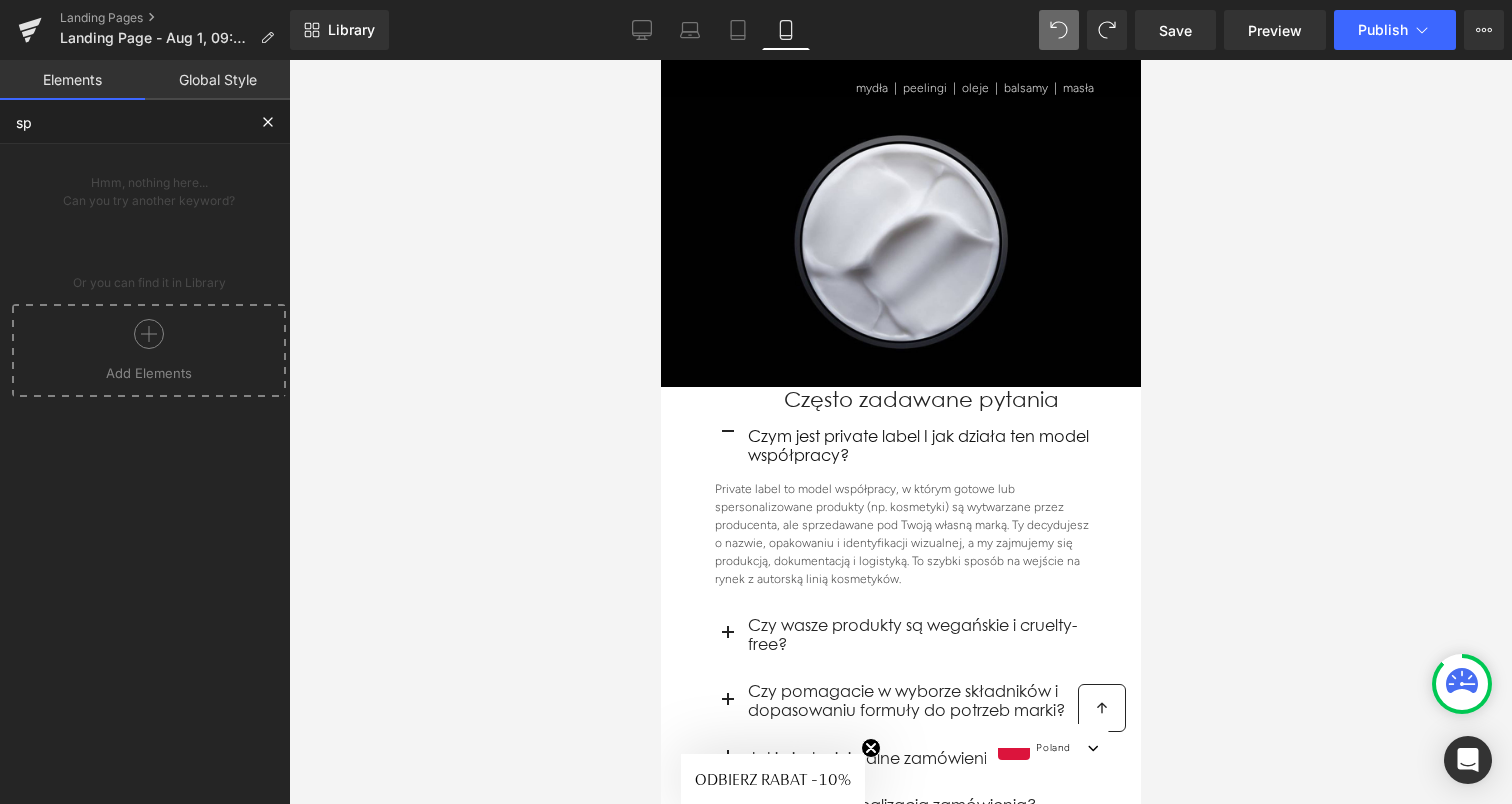 type on "s" 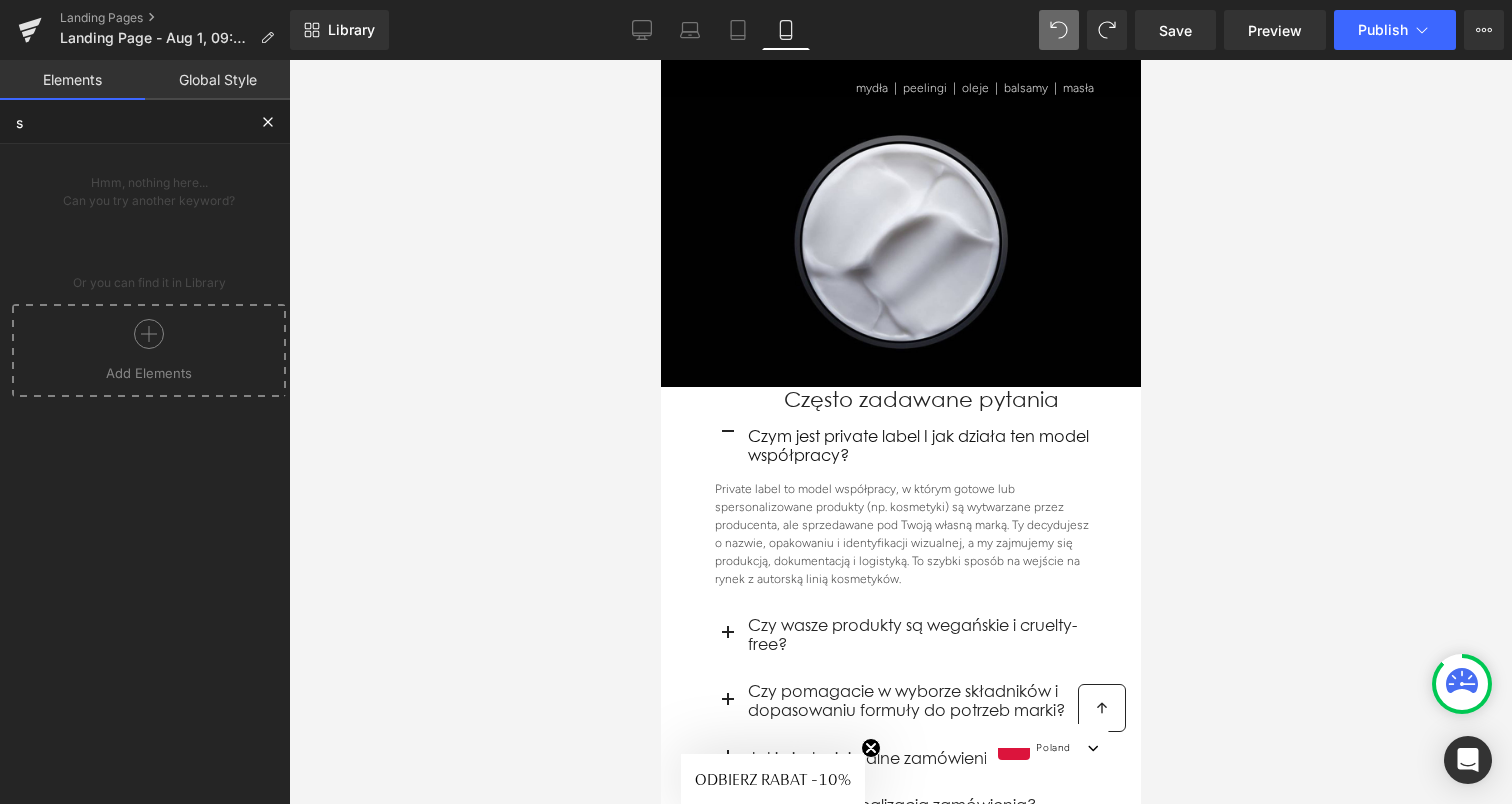 type 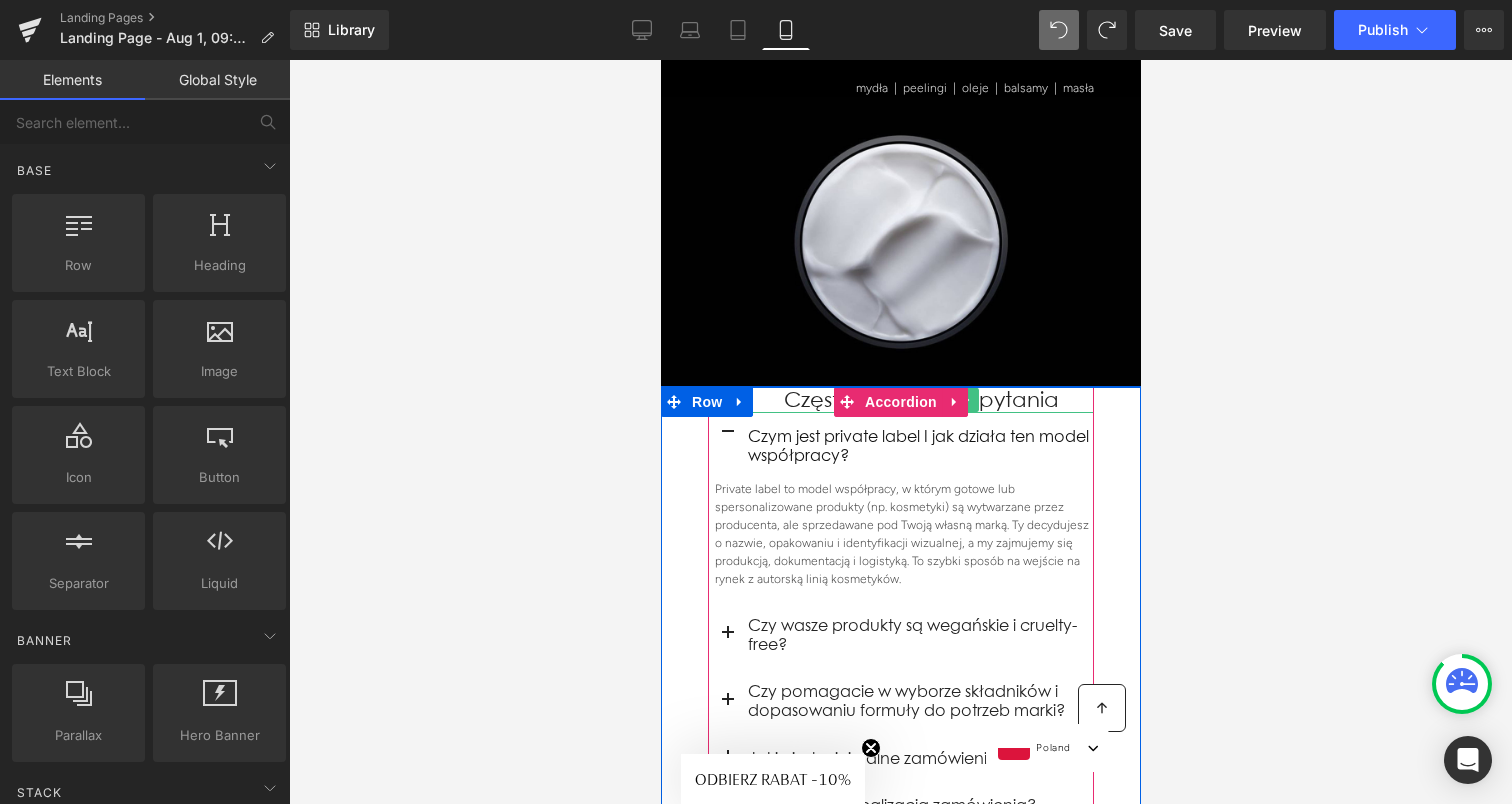 click on "Często zadawane pytania" at bounding box center (920, 400) 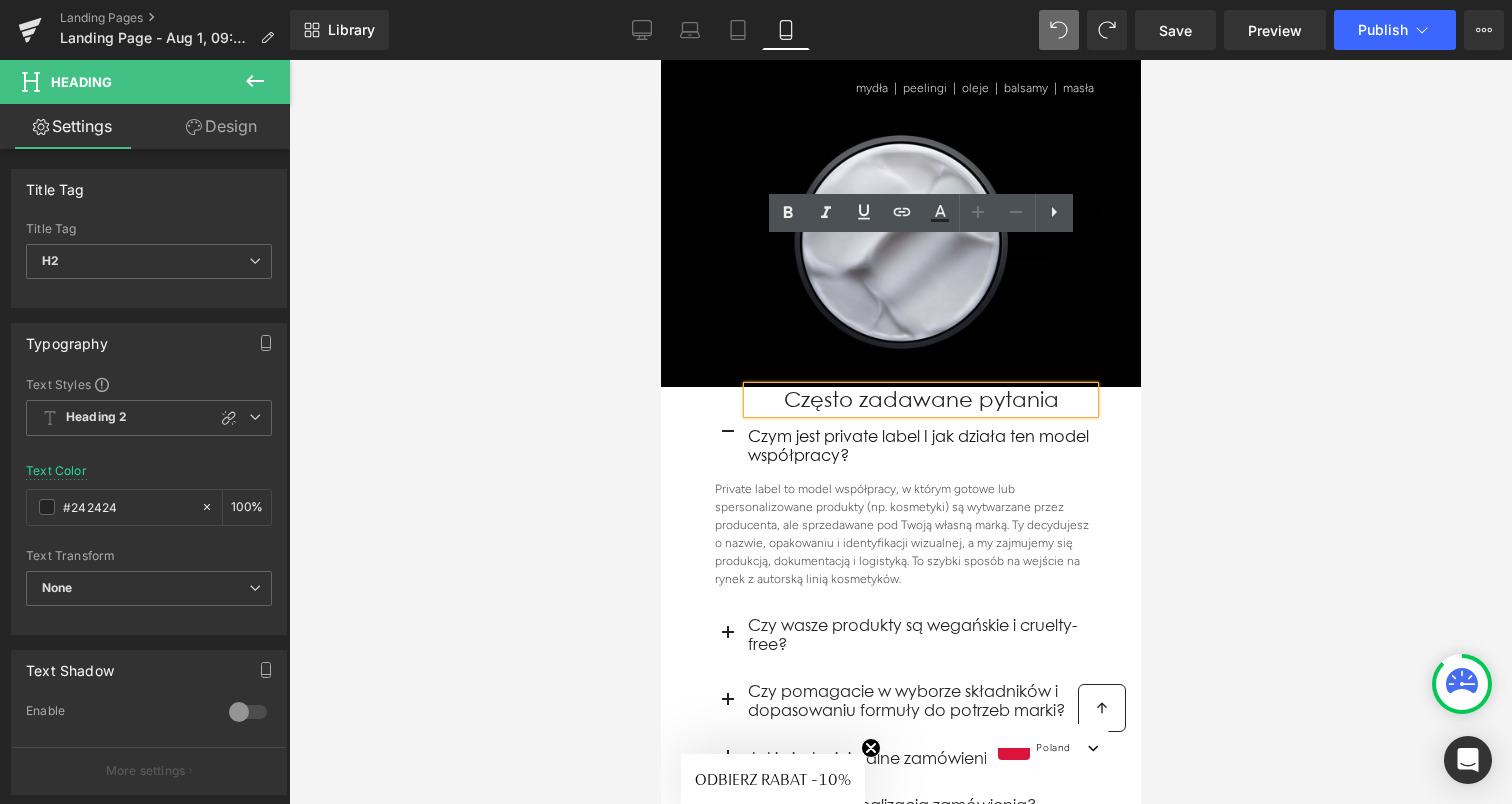 click at bounding box center (727, 433) 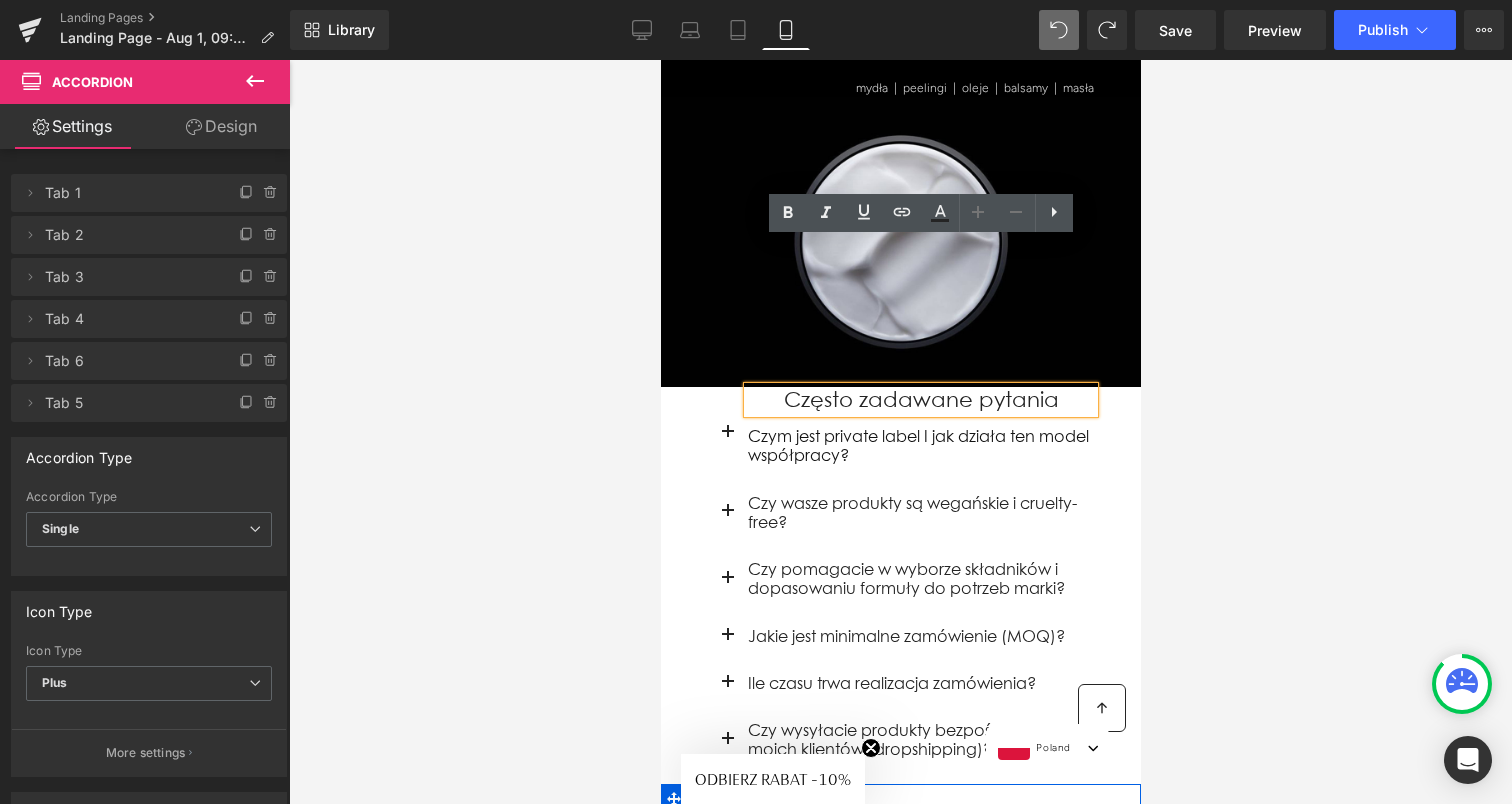 click on "{{exitTimer}}" at bounding box center (900, 580) 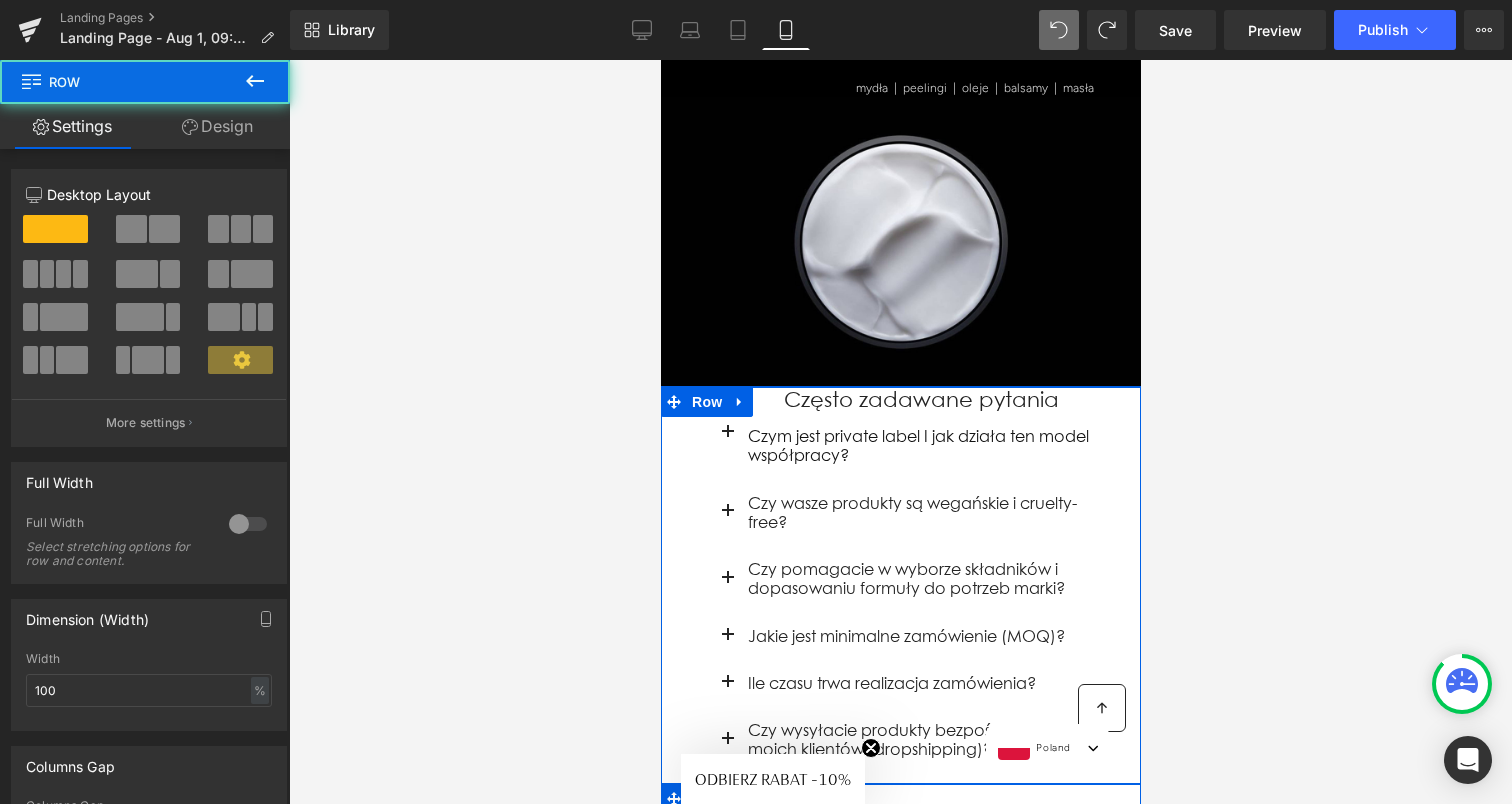 click on "{{exitTimer}}" at bounding box center (900, 580) 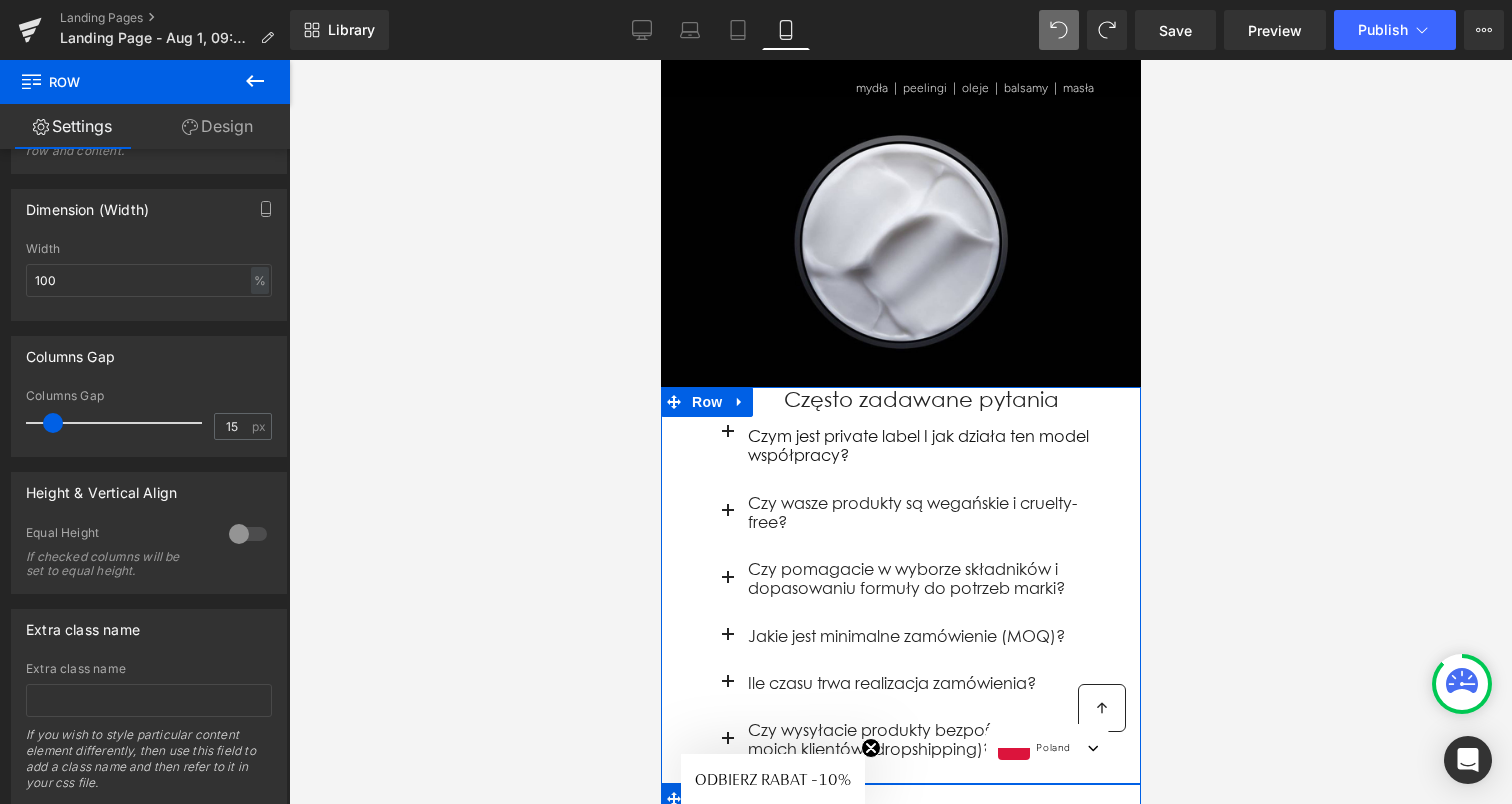 scroll, scrollTop: 468, scrollLeft: 0, axis: vertical 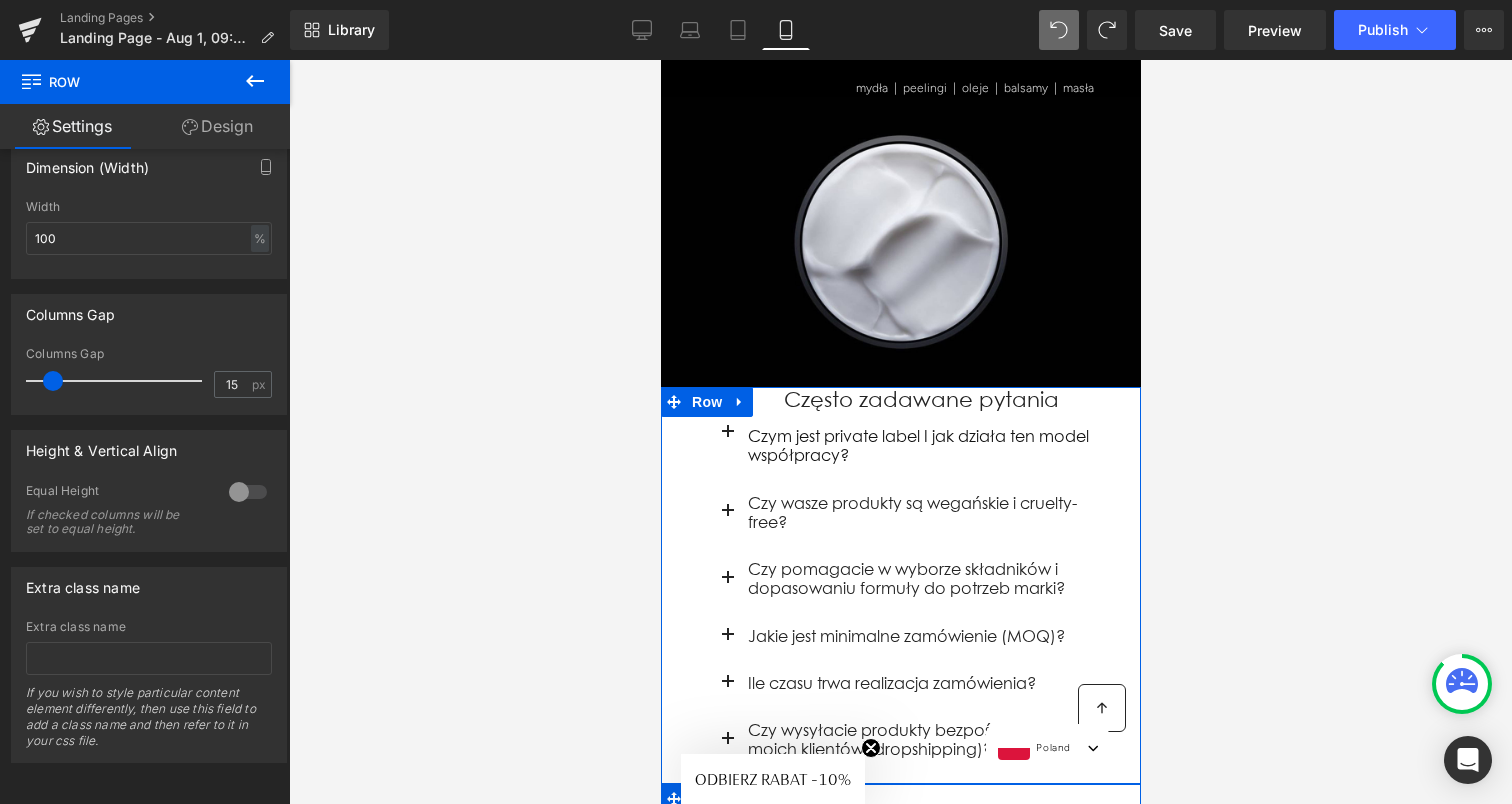 click on "Design" at bounding box center [217, 126] 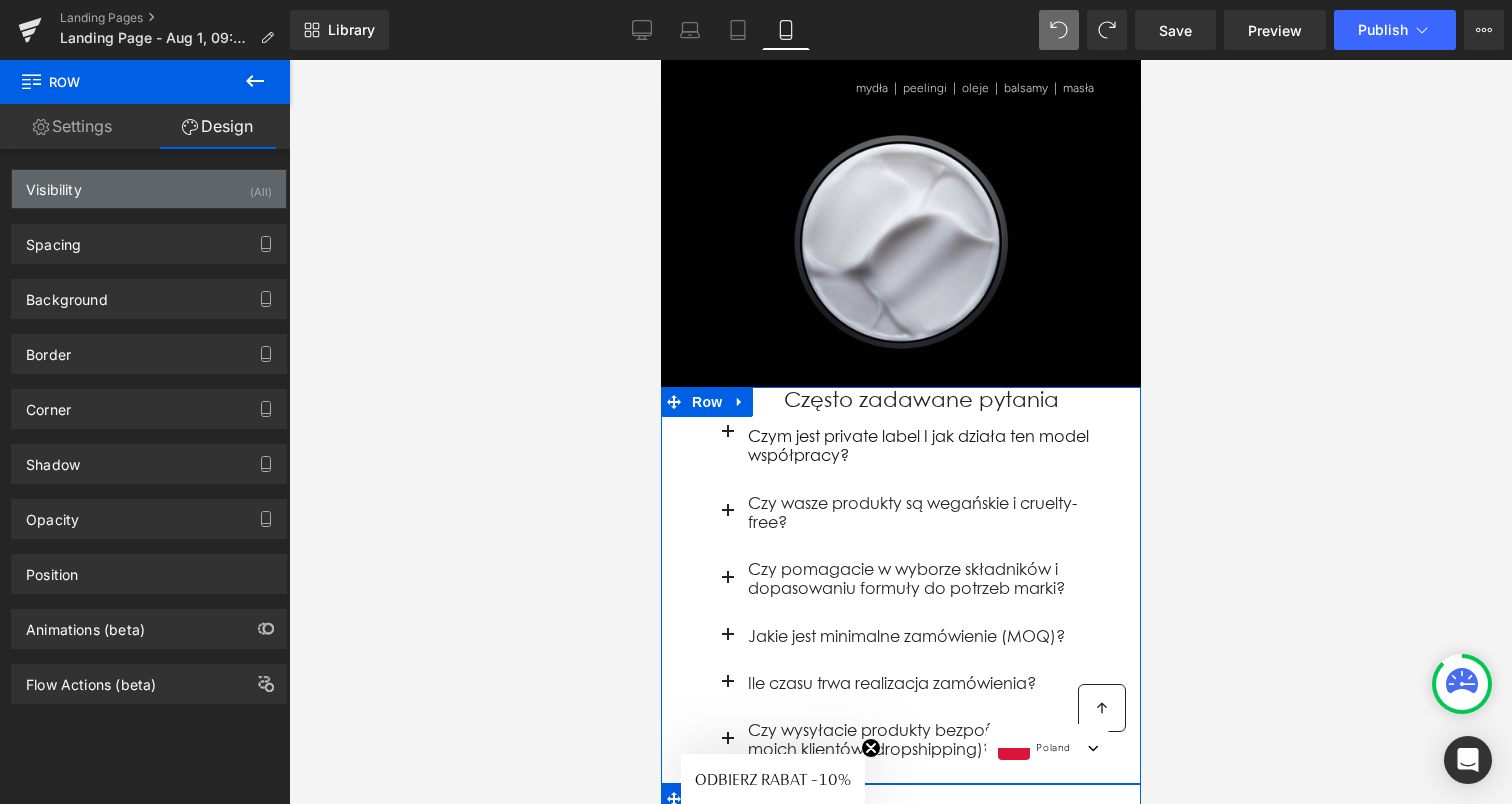 type on "0" 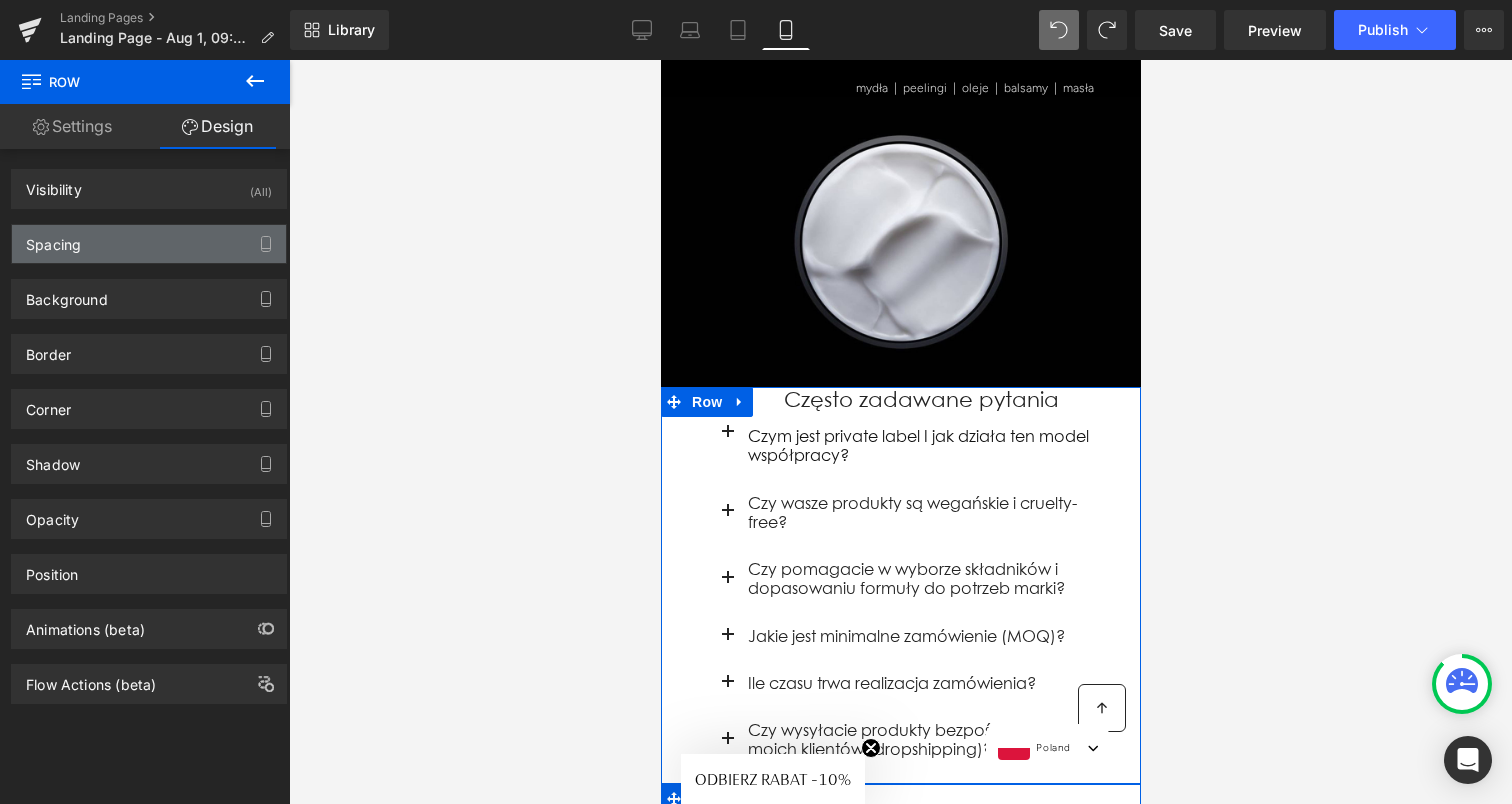 click on "Spacing" at bounding box center (149, 244) 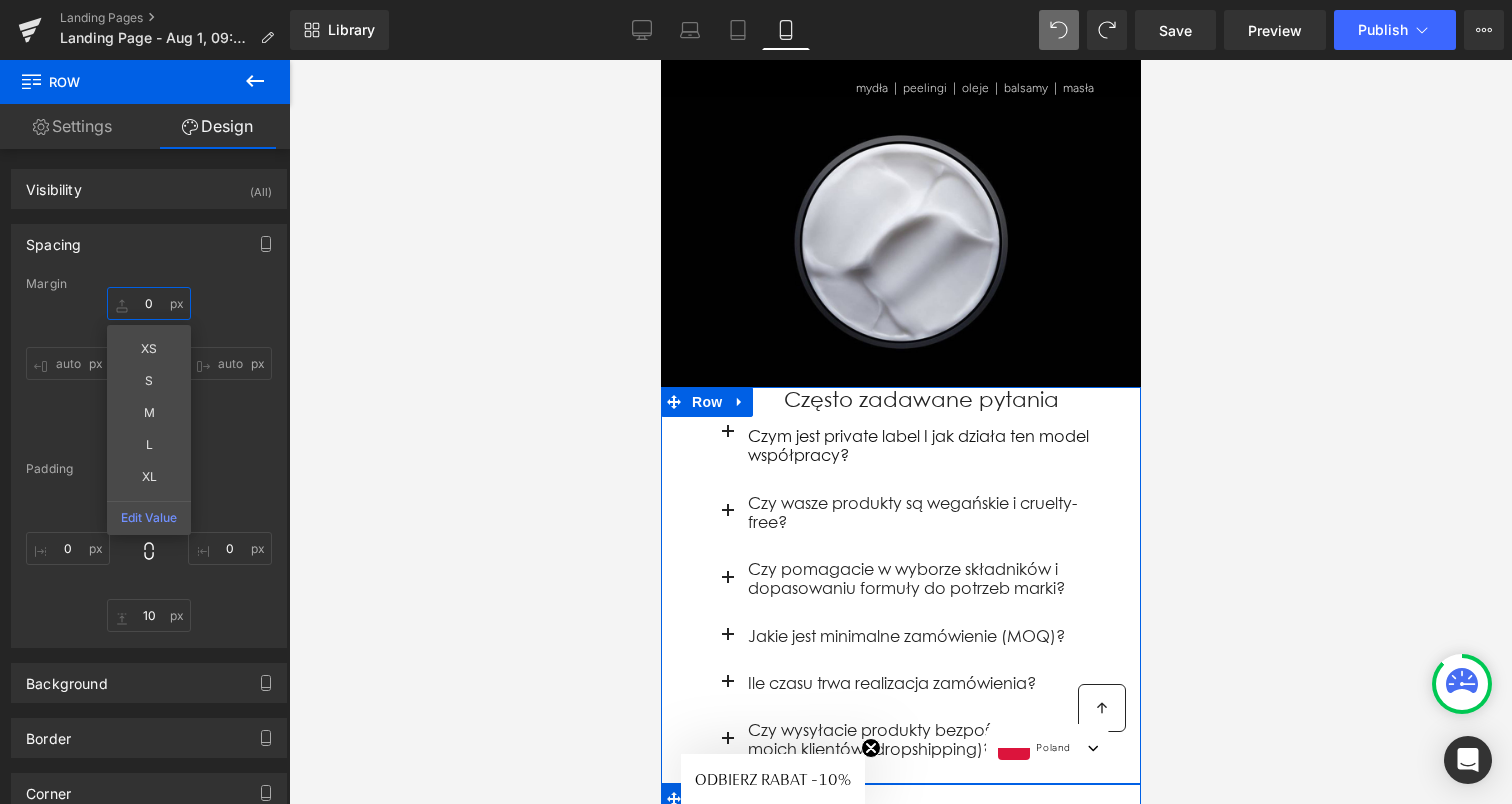 click on "0" at bounding box center (149, 303) 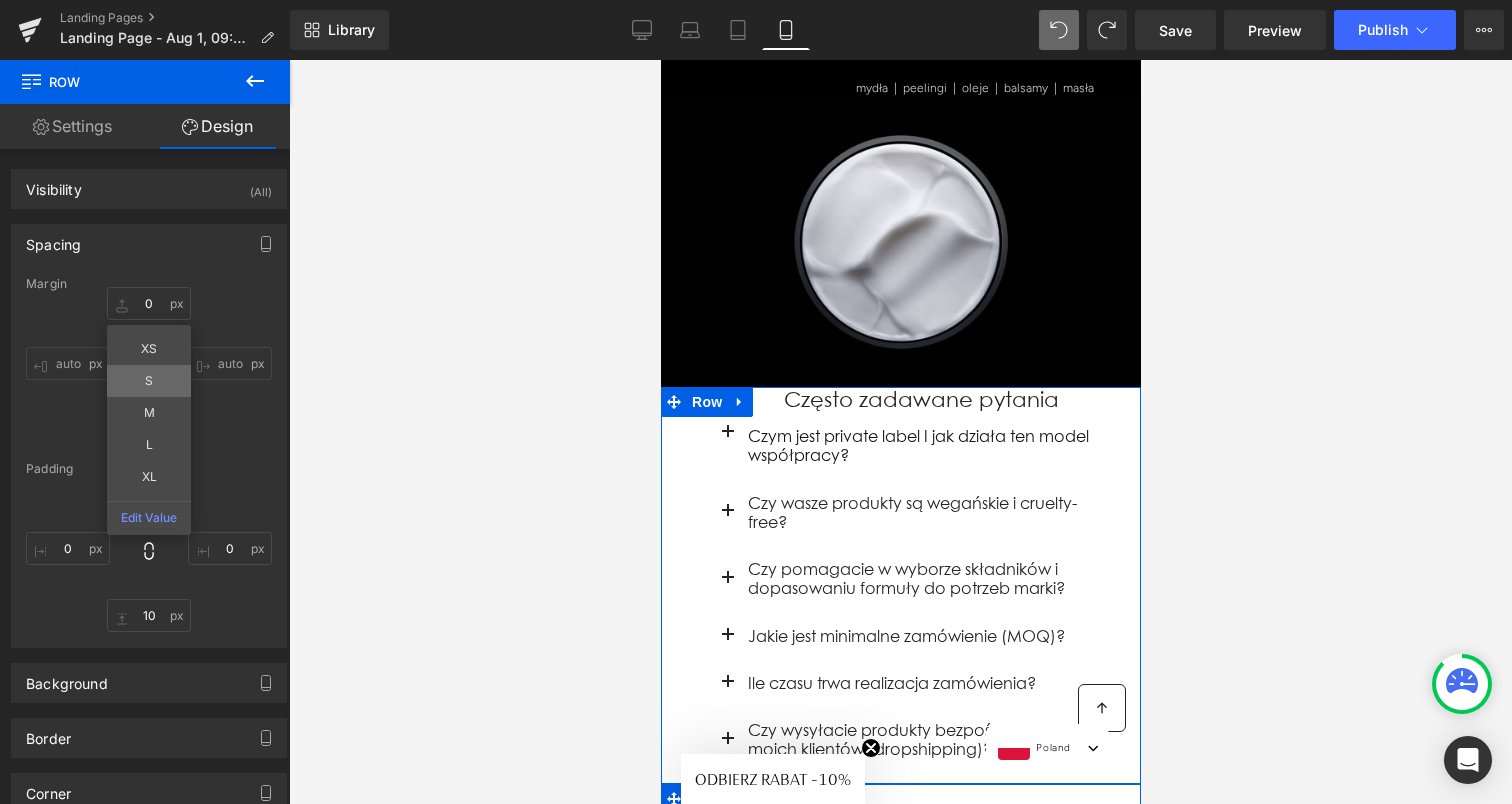 type on "S" 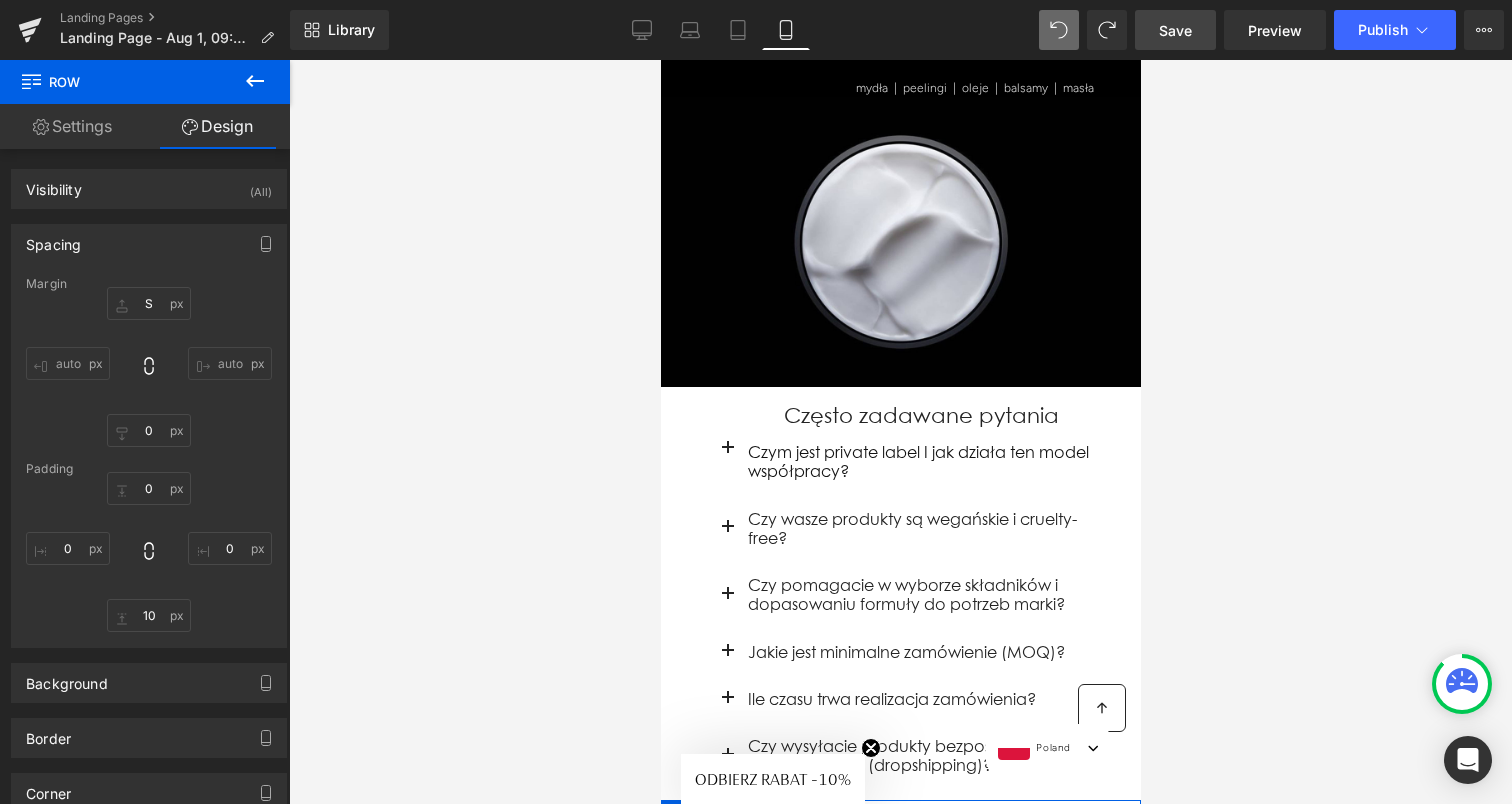 click on "Save" at bounding box center (1175, 30) 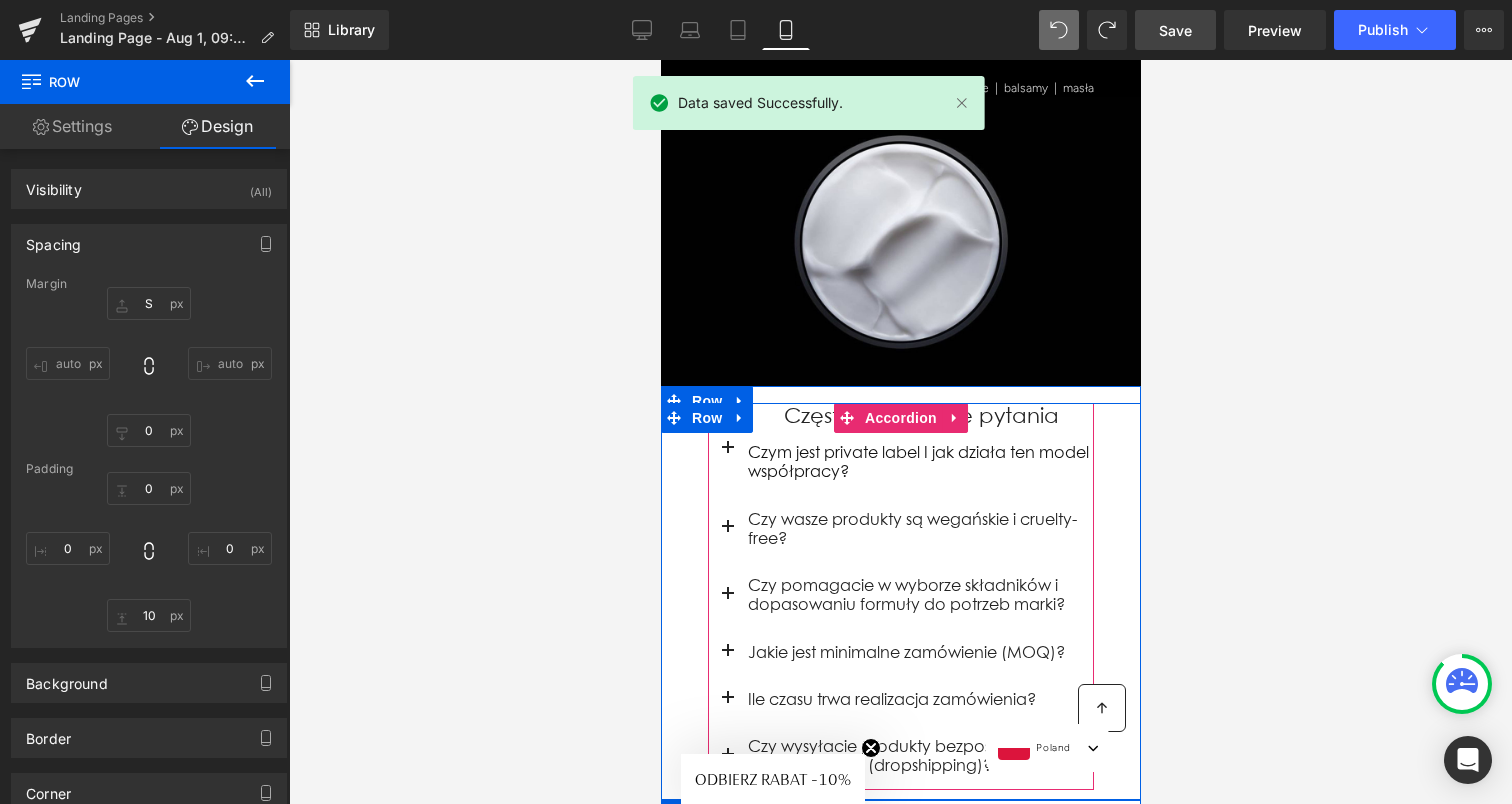 click at bounding box center [727, 699] 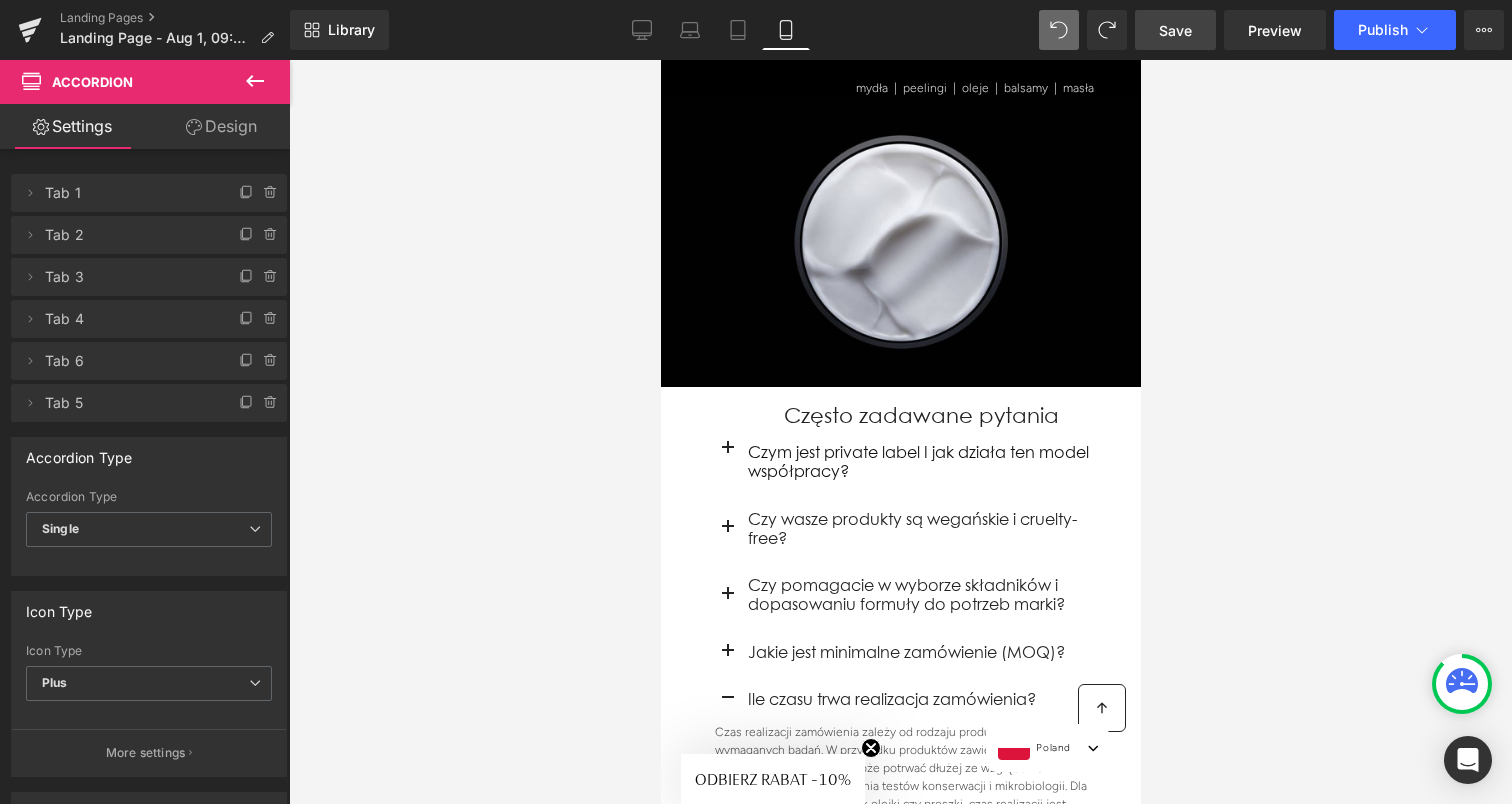 click 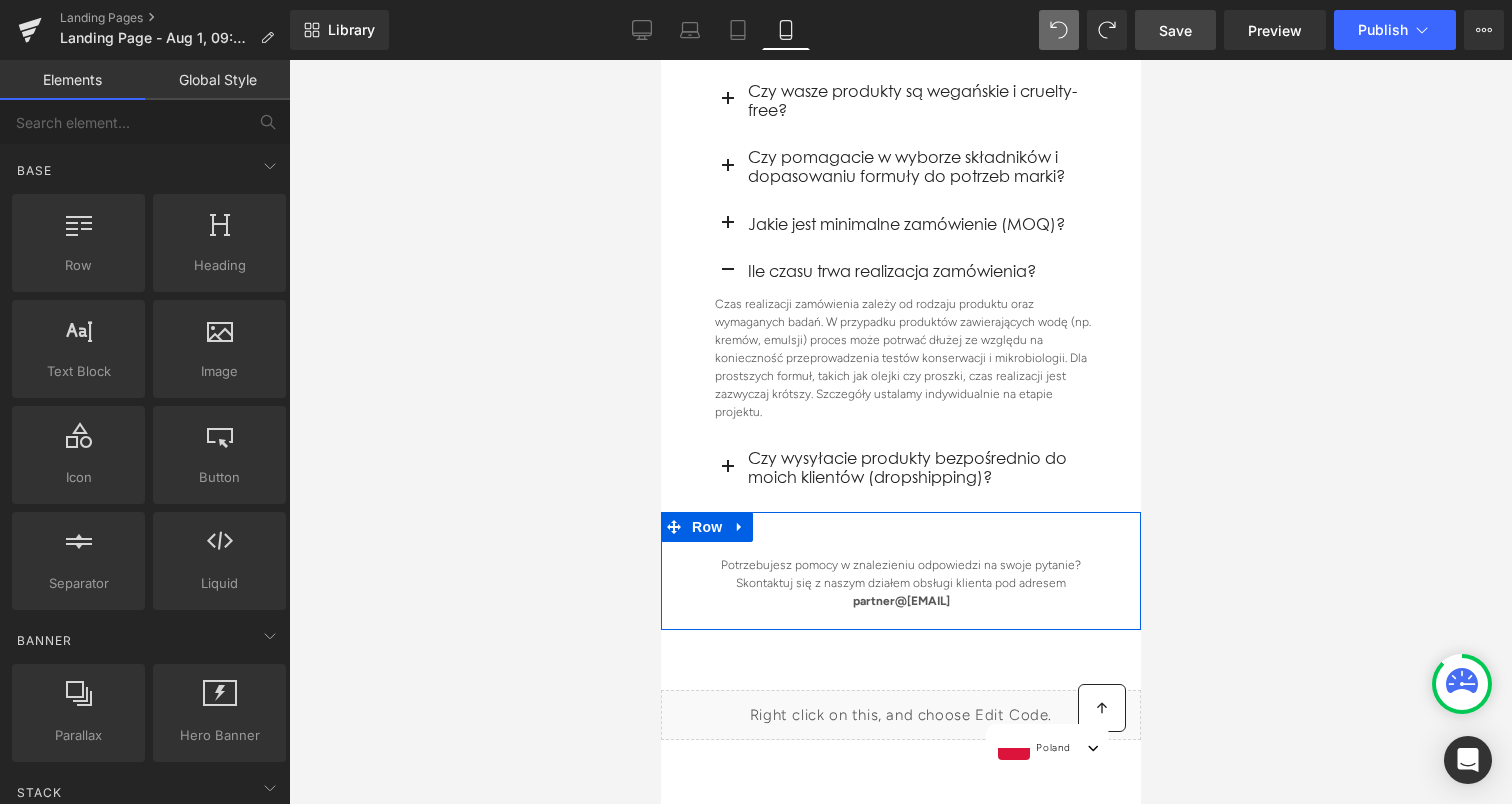 scroll, scrollTop: 5030, scrollLeft: 0, axis: vertical 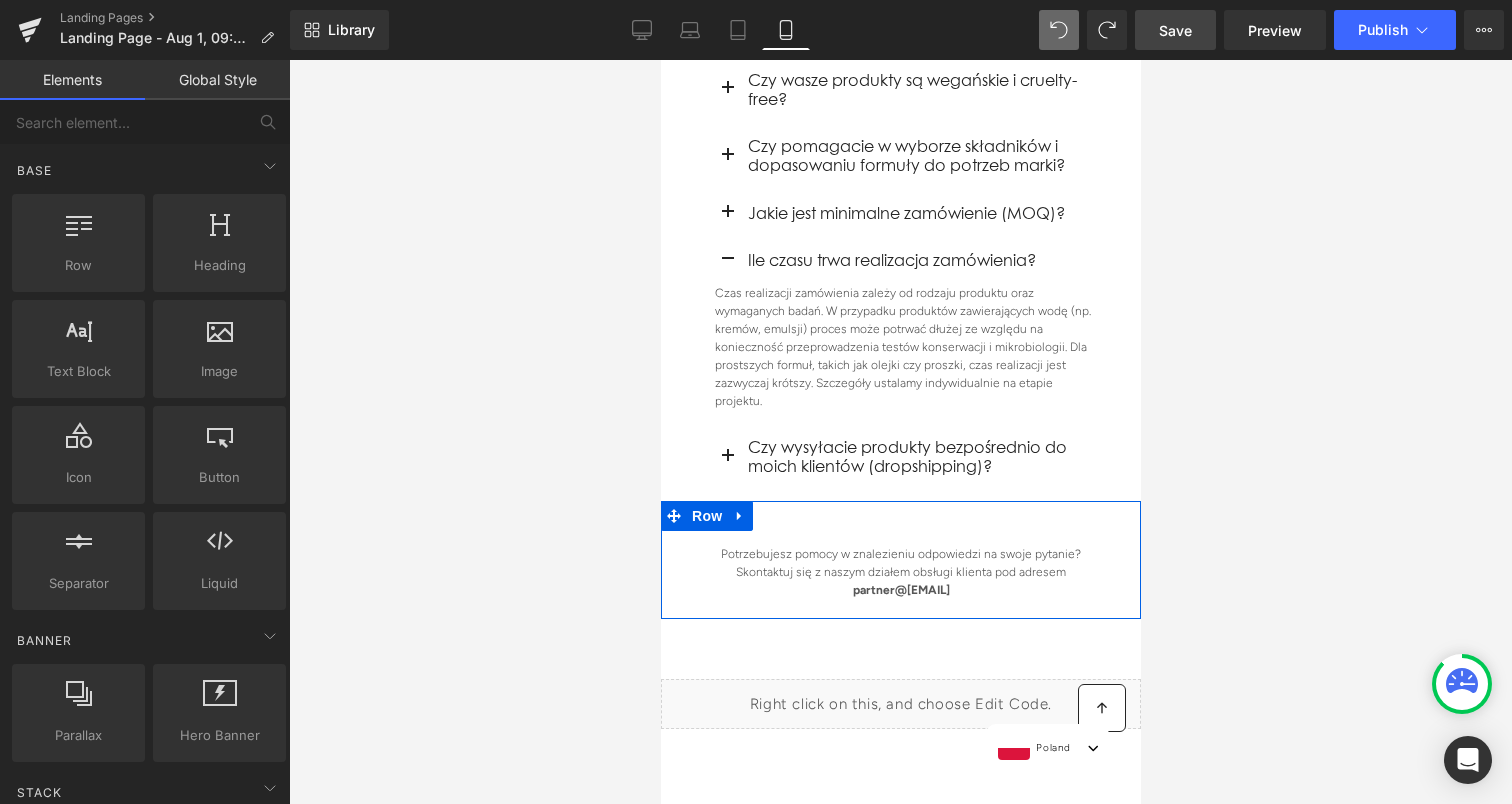 click at bounding box center [900, 432] 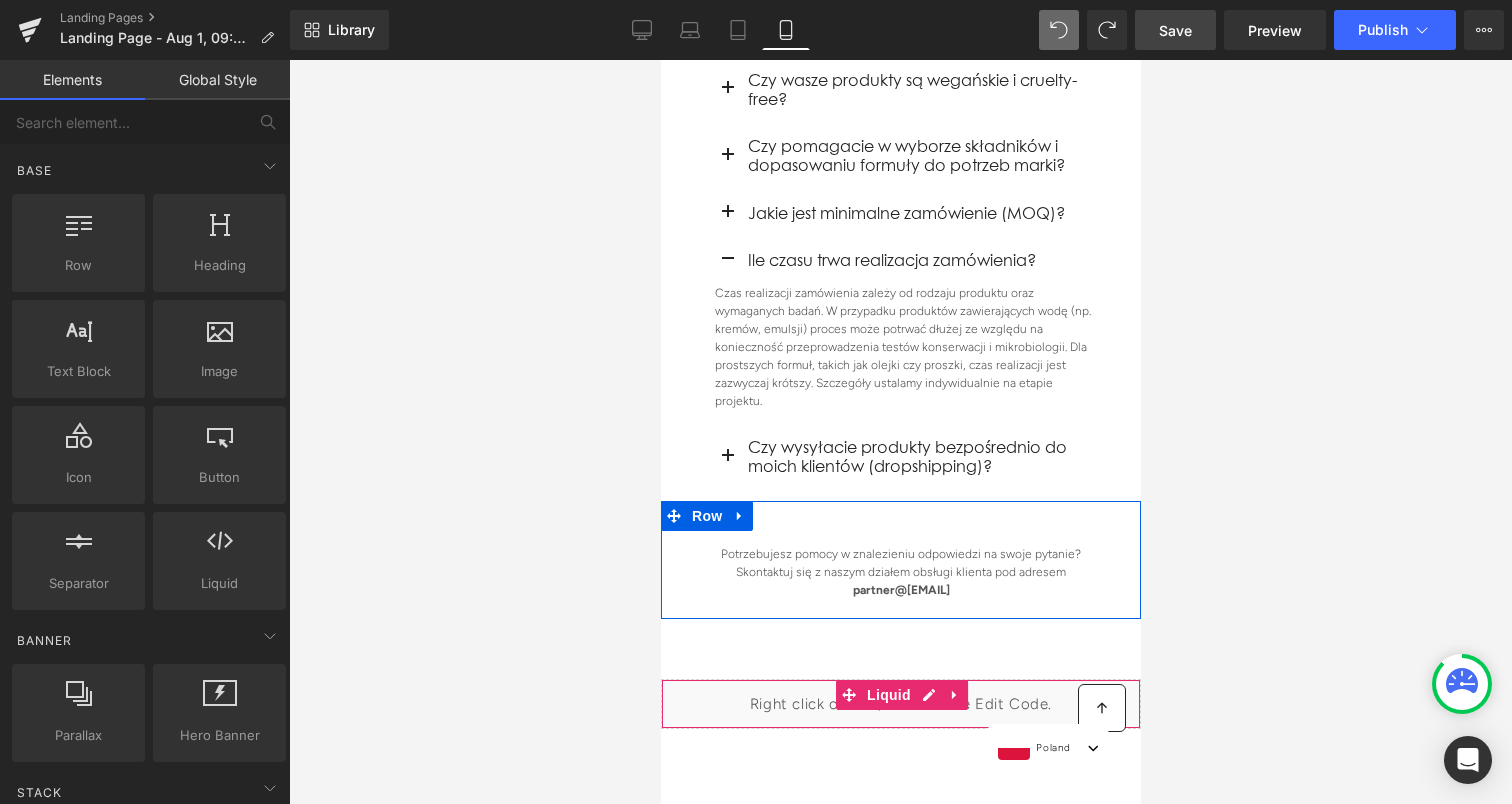 click on "Liquid" at bounding box center (900, 704) 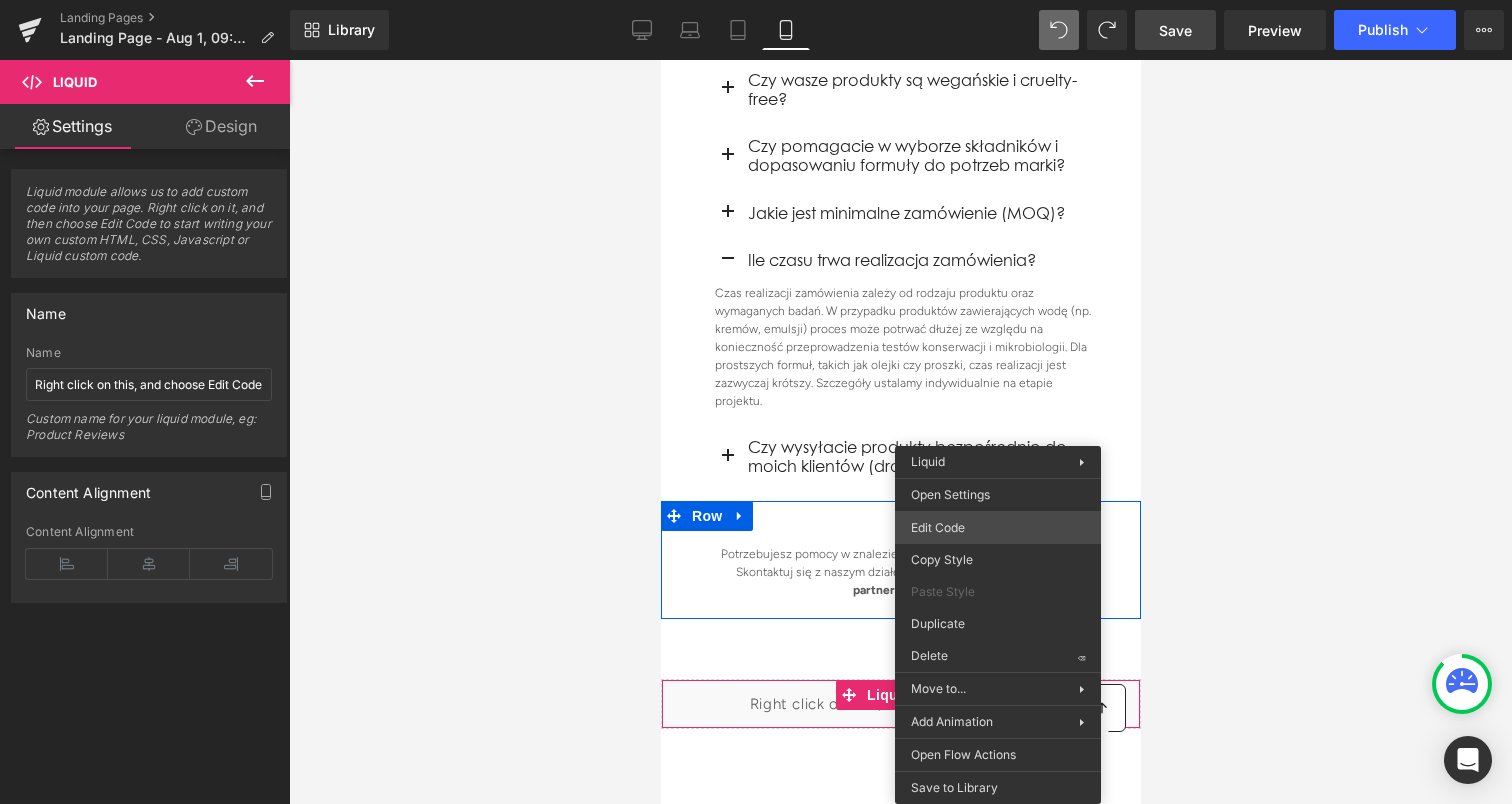 click on "iframe src="https://forms.monday.com/forms/embed/7f639e0f6eb8dea1448447f41d364790?r=euc1" width="650" height="500" style="border: 0;
box-shadow: 5px 5px 56px 0px rgba(0,0,0,0.25);
"/iframe" at bounding box center [756, 0] 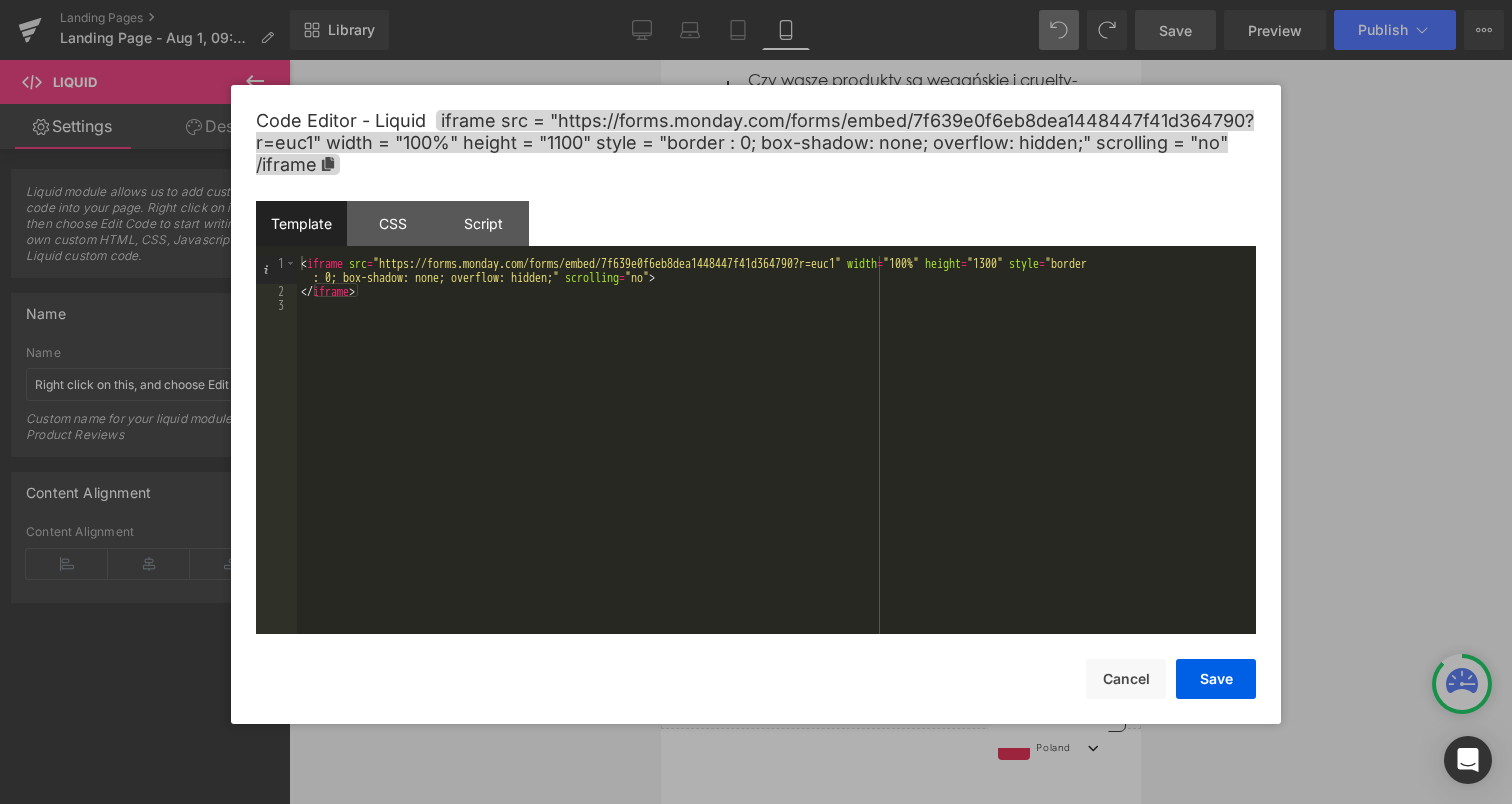 click on ""{{fullScreen-md}}"" at bounding box center (776, 466) 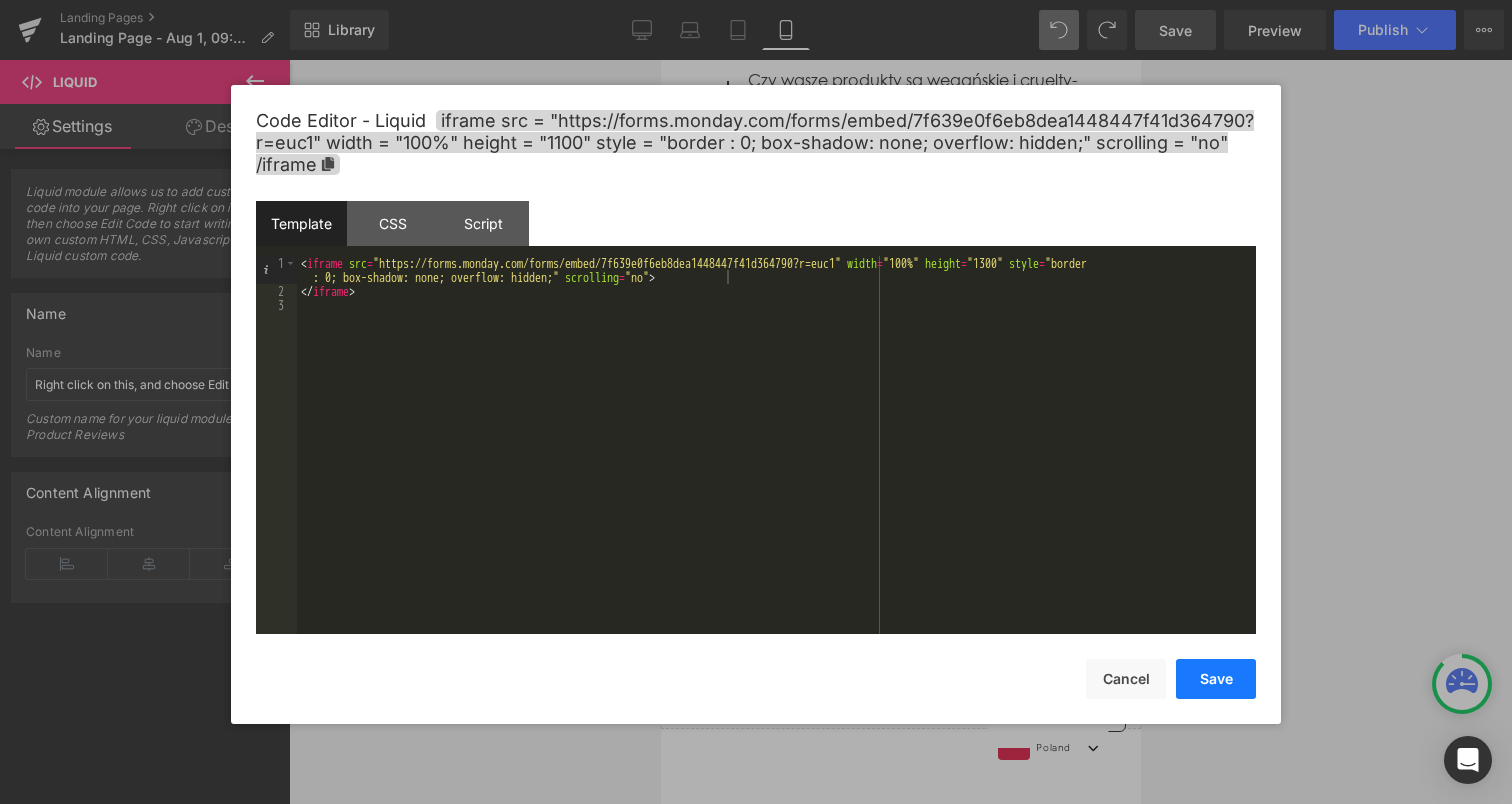 click on "Save" at bounding box center (1216, 679) 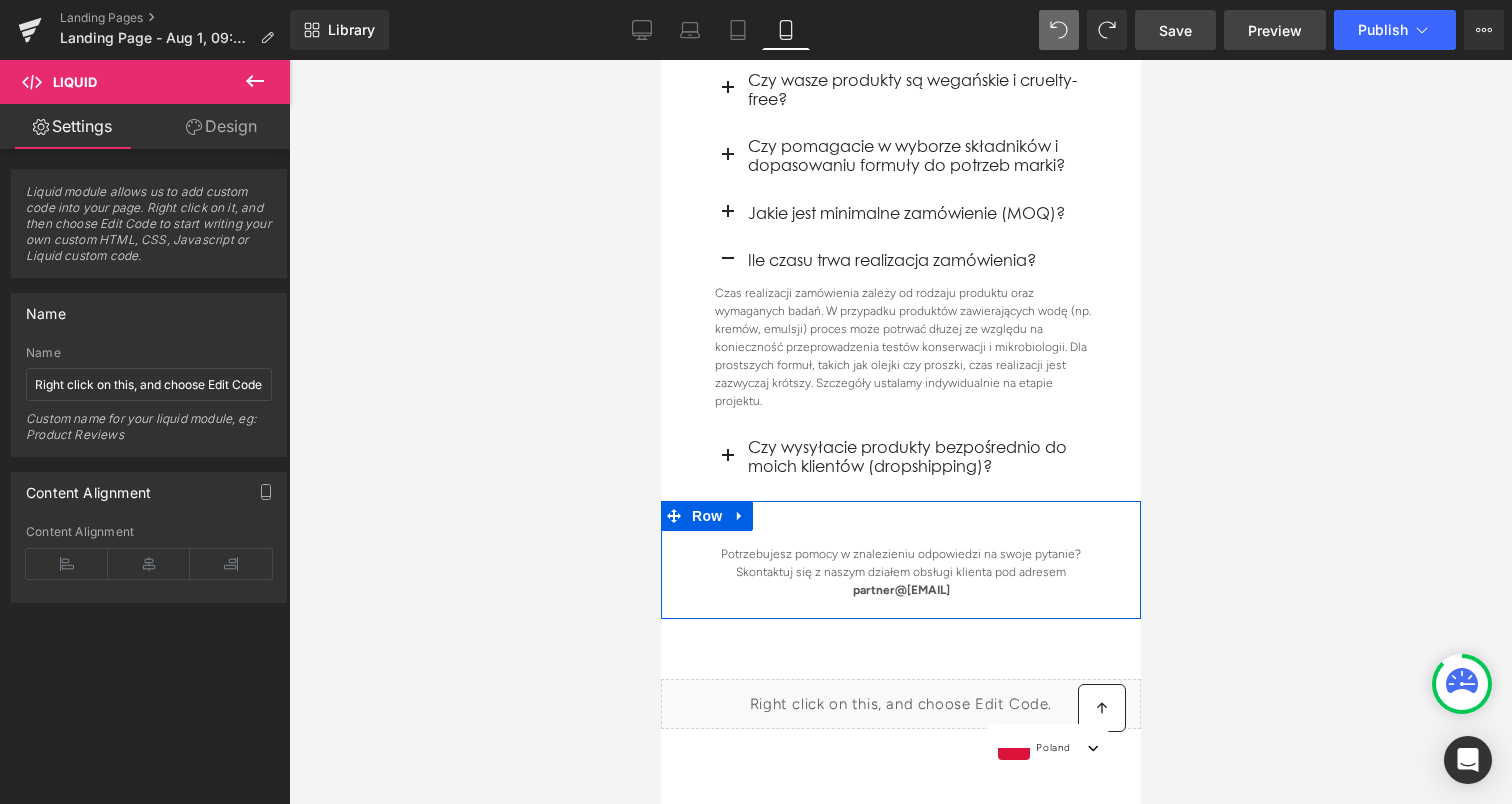 click on "Preview" at bounding box center [1275, 30] 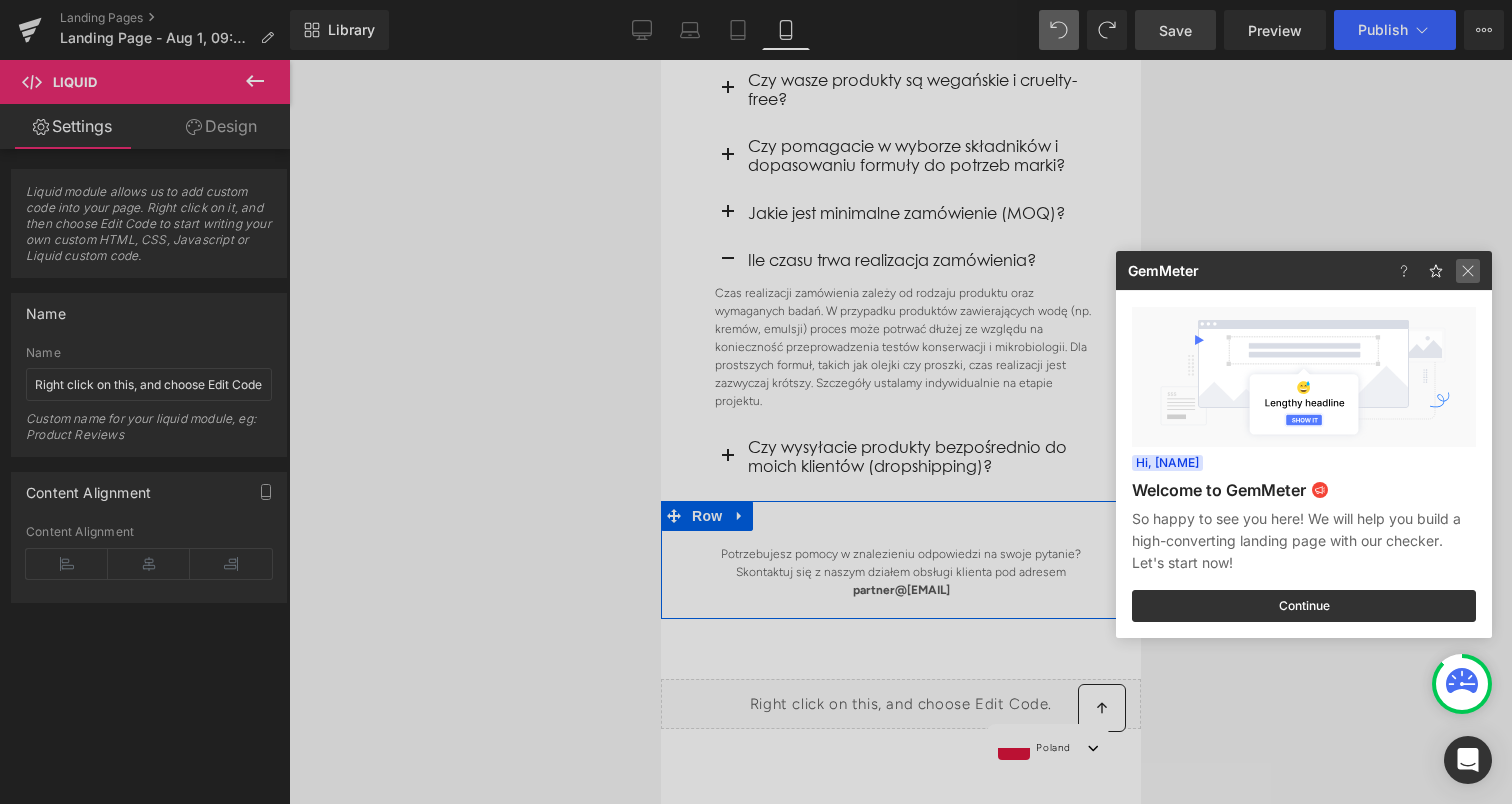 click 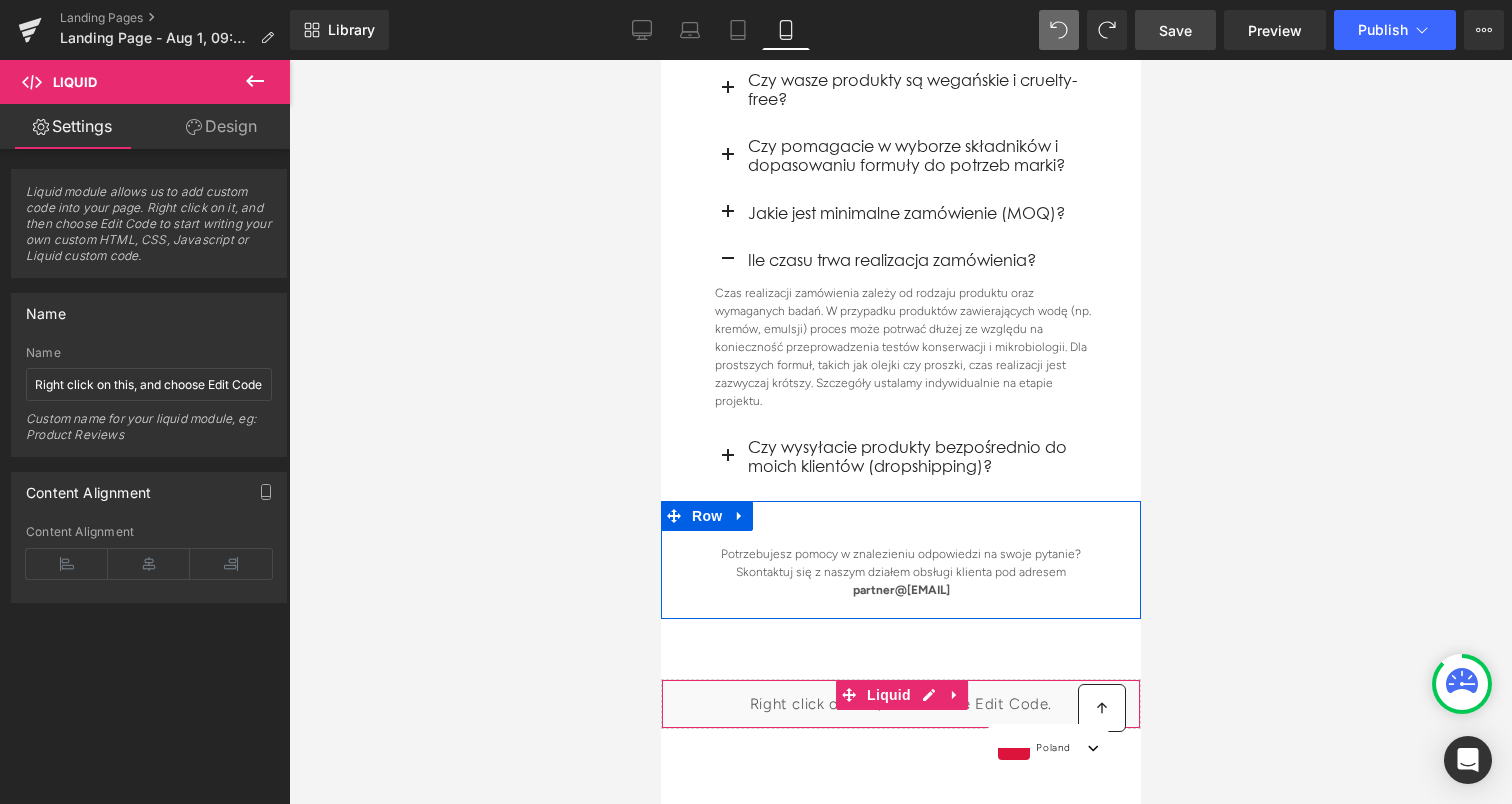 click on "Liquid" at bounding box center (900, 704) 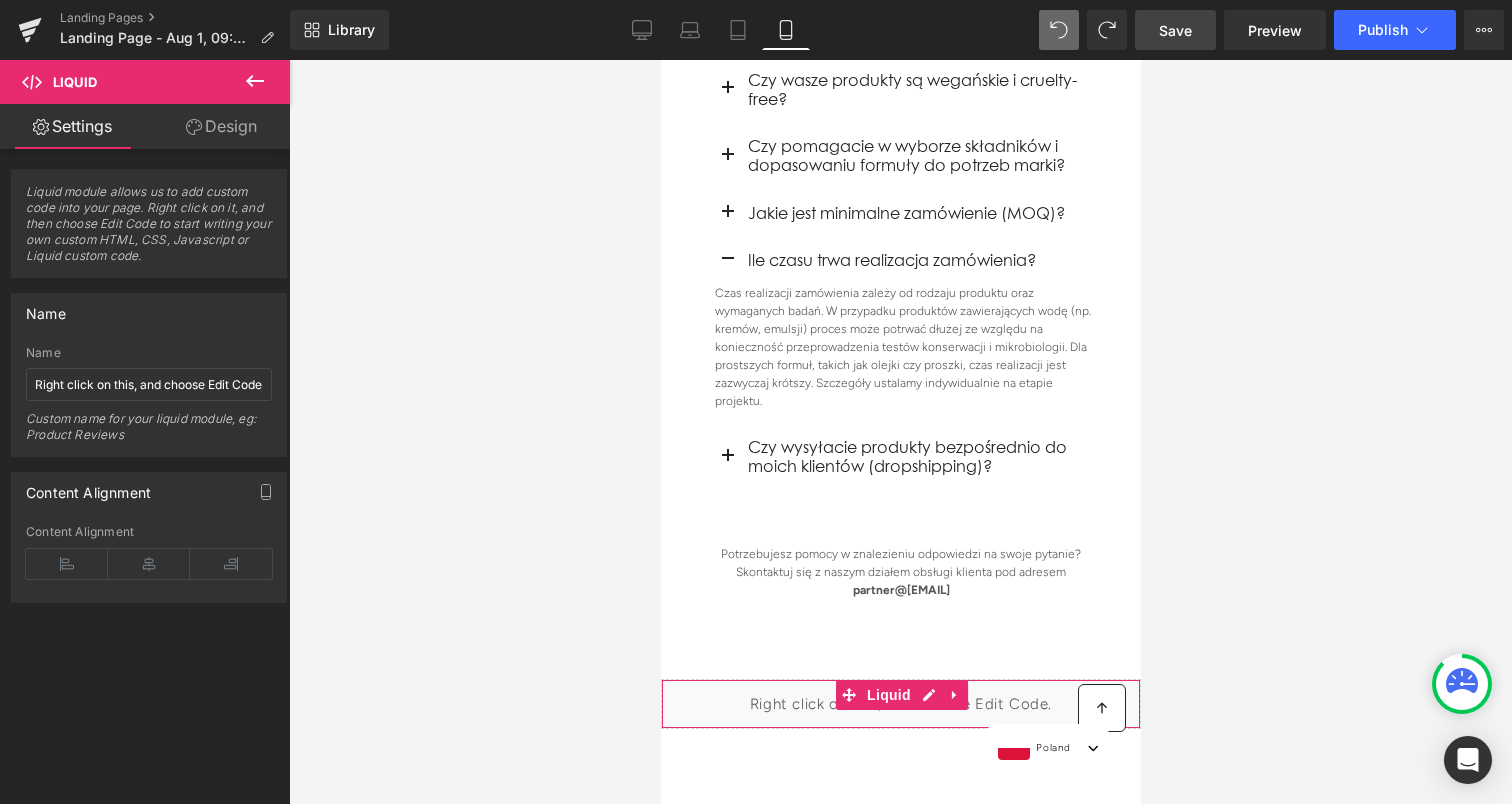 click on "Design" at bounding box center (221, 126) 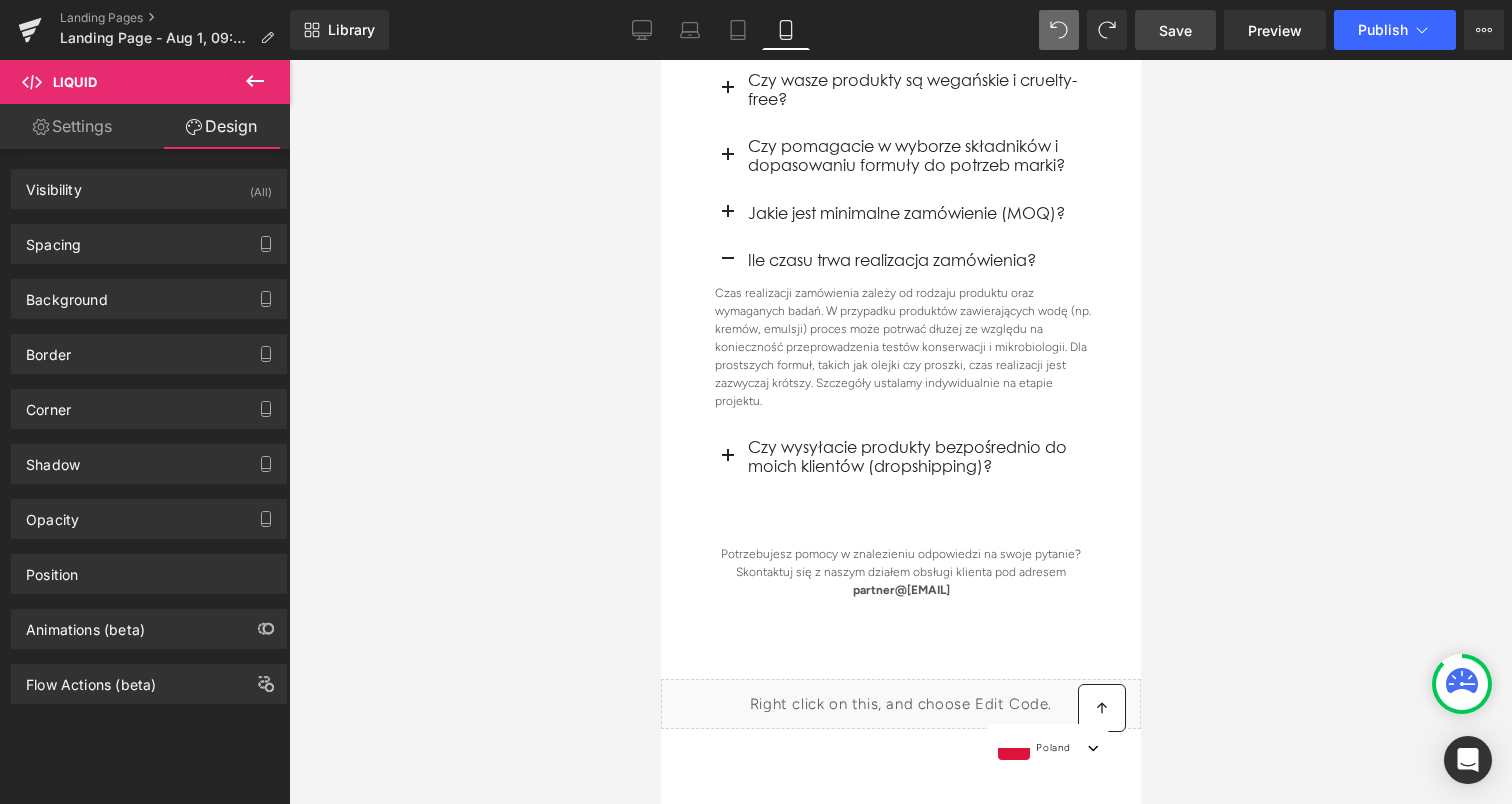 drag, startPoint x: 480, startPoint y: 348, endPoint x: 490, endPoint y: 345, distance: 10.440307 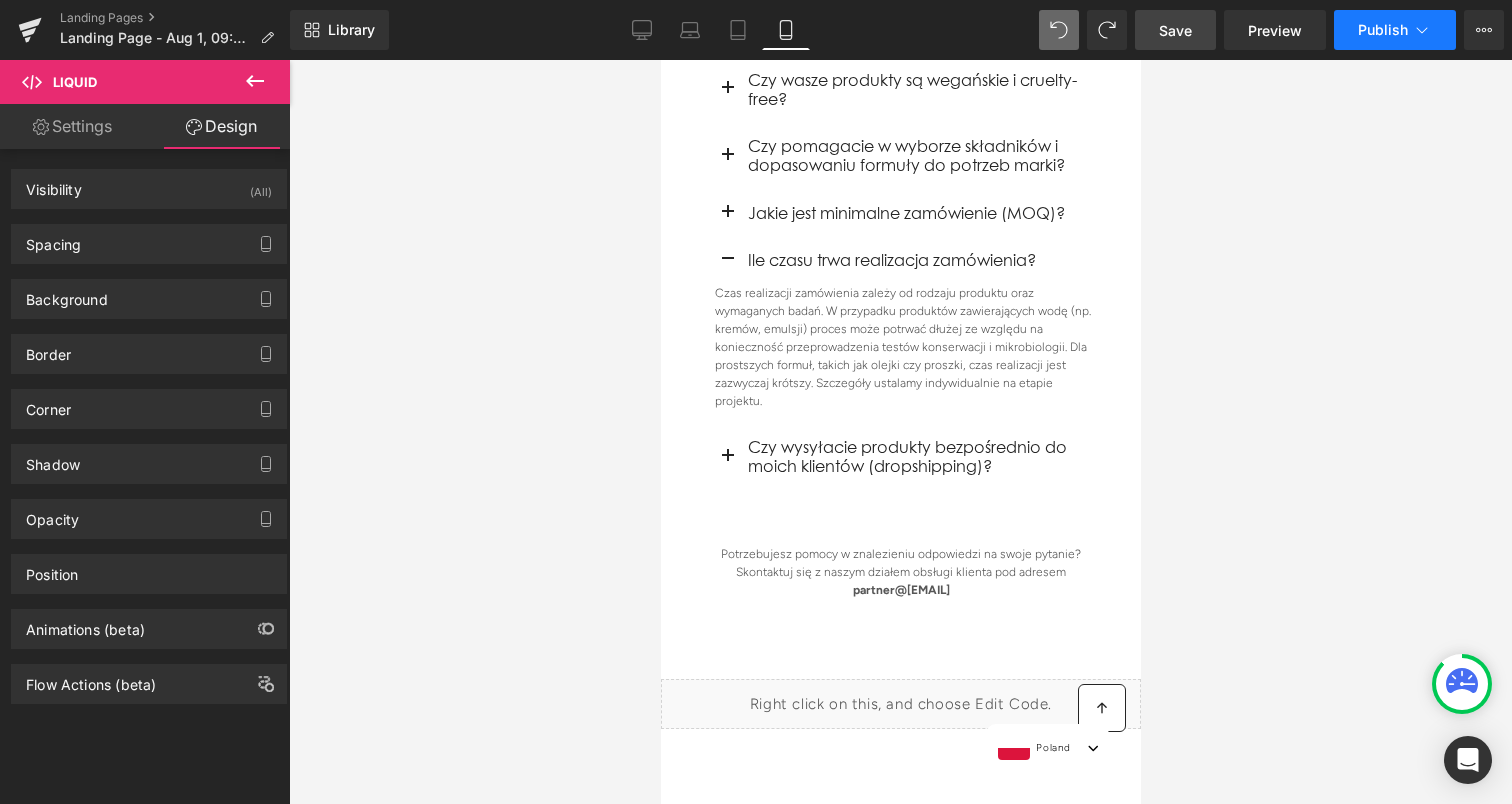 click on "Publish" at bounding box center [1383, 30] 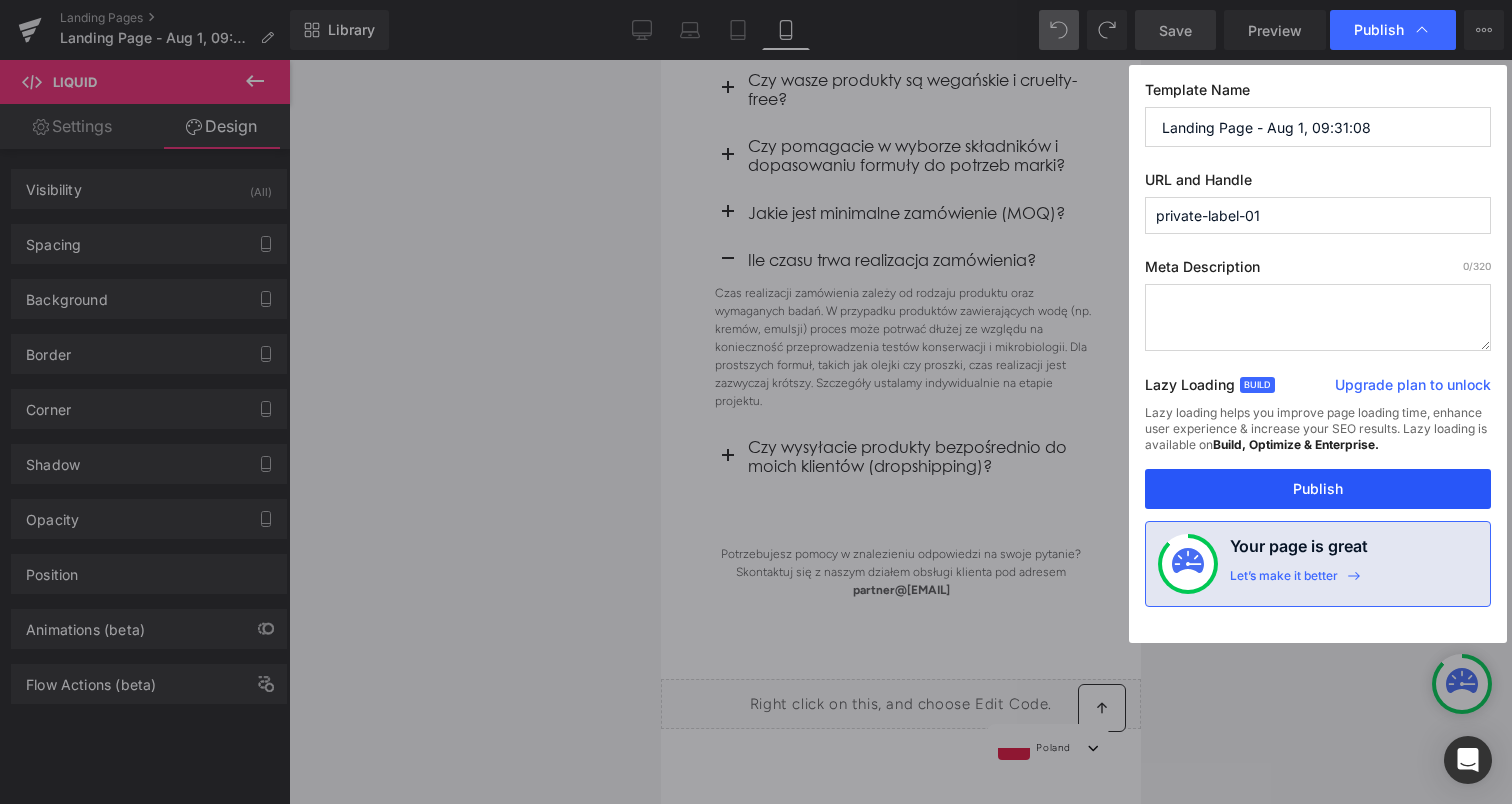 click on "Publish" at bounding box center [1318, 489] 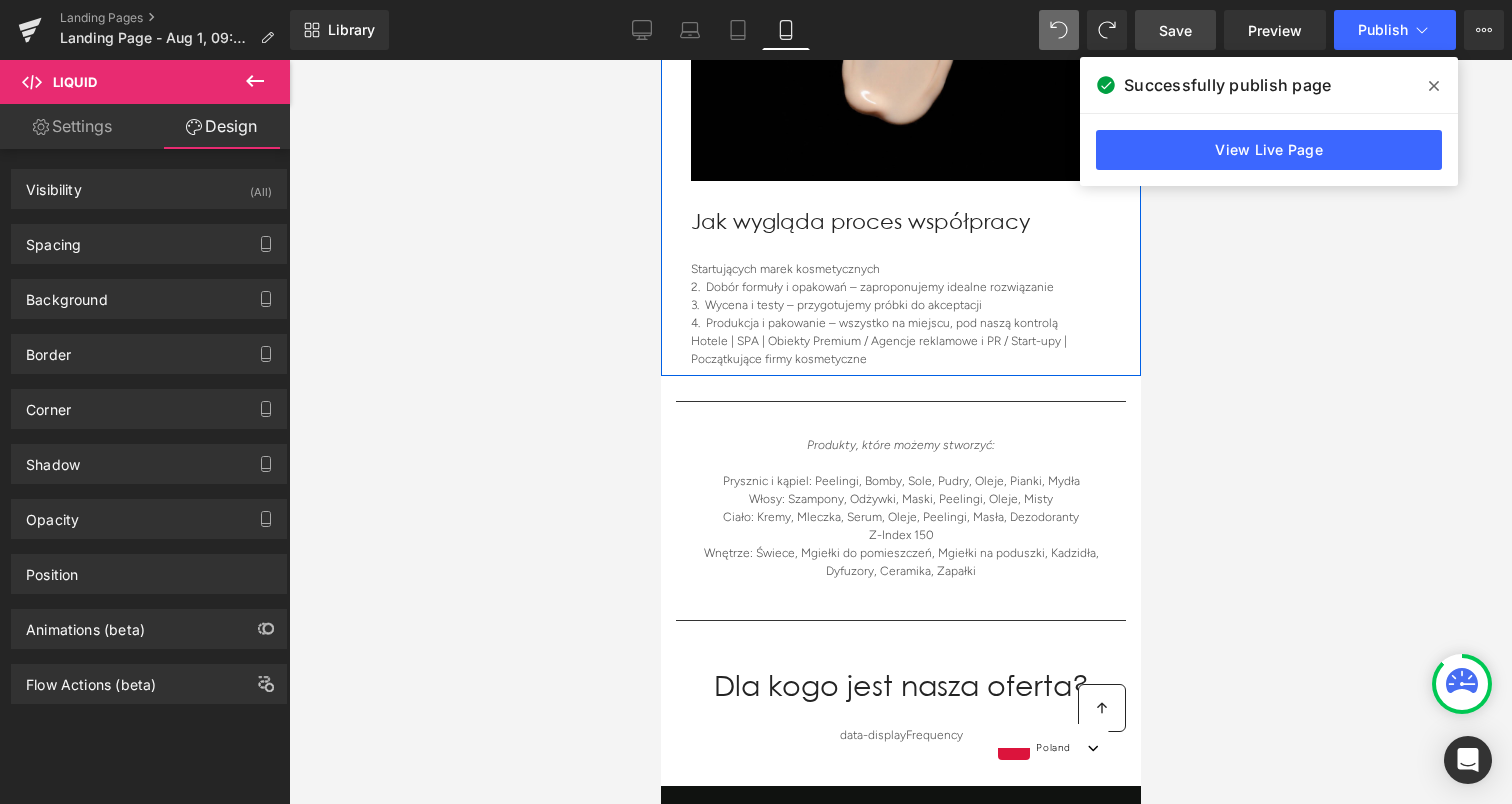 scroll, scrollTop: 2118, scrollLeft: 0, axis: vertical 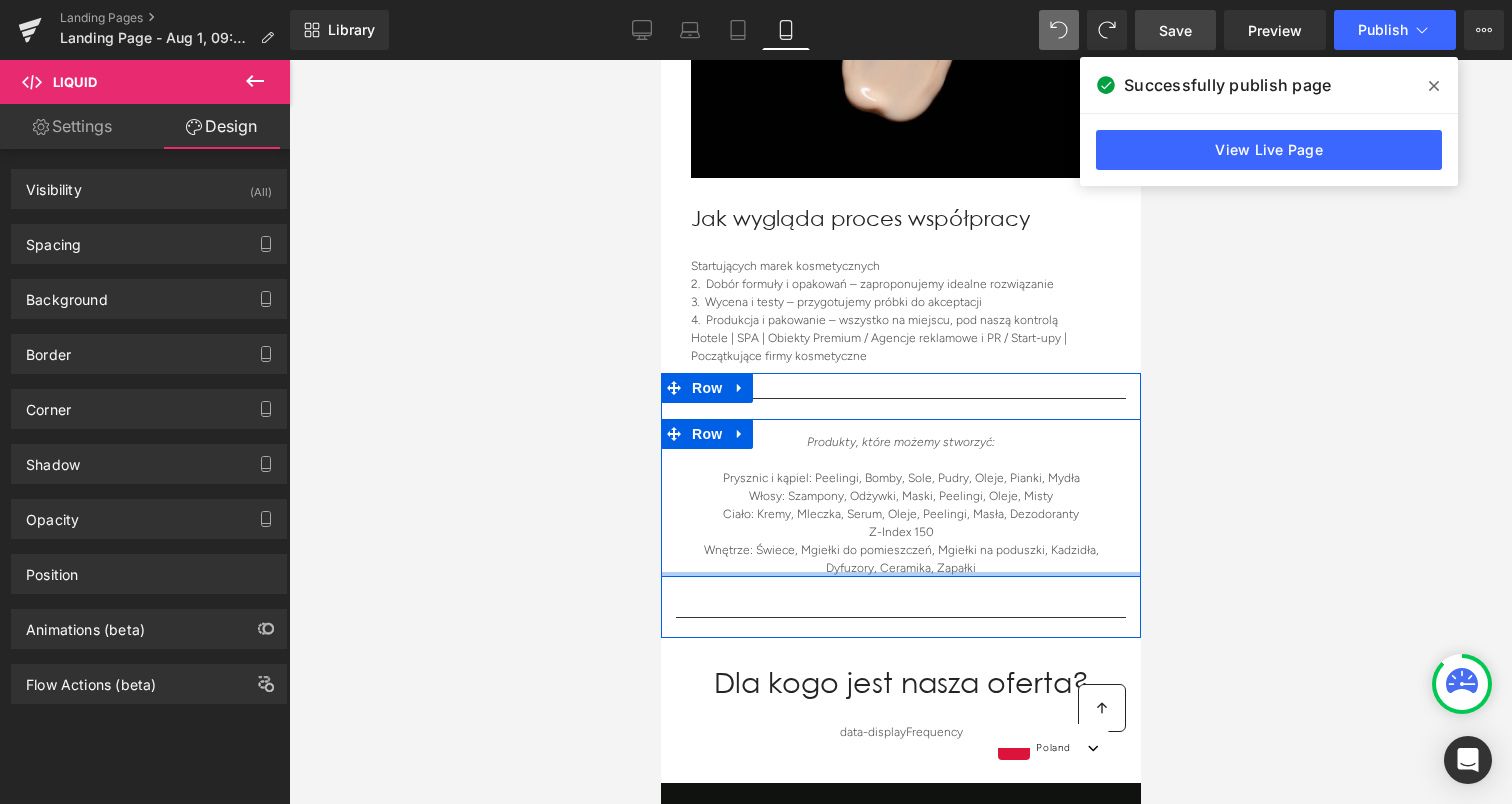 click at bounding box center [900, 574] 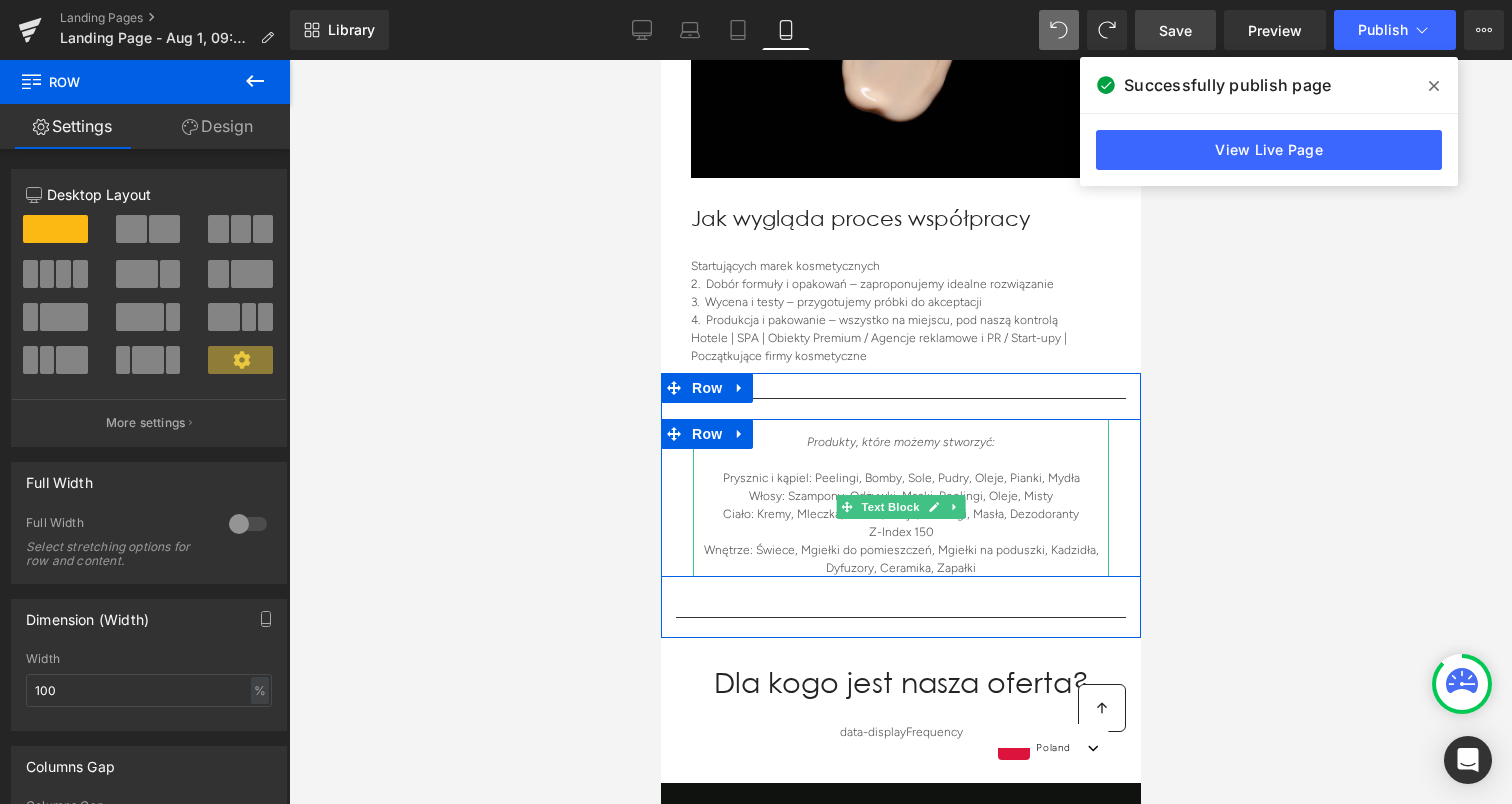click on "Wnętrze: Świece, Mgiełki do pomieszczeń, Mgiełki na poduszki, Kadzidła, Dyfuzory, Ceramika, Zapałki" at bounding box center (900, 559) 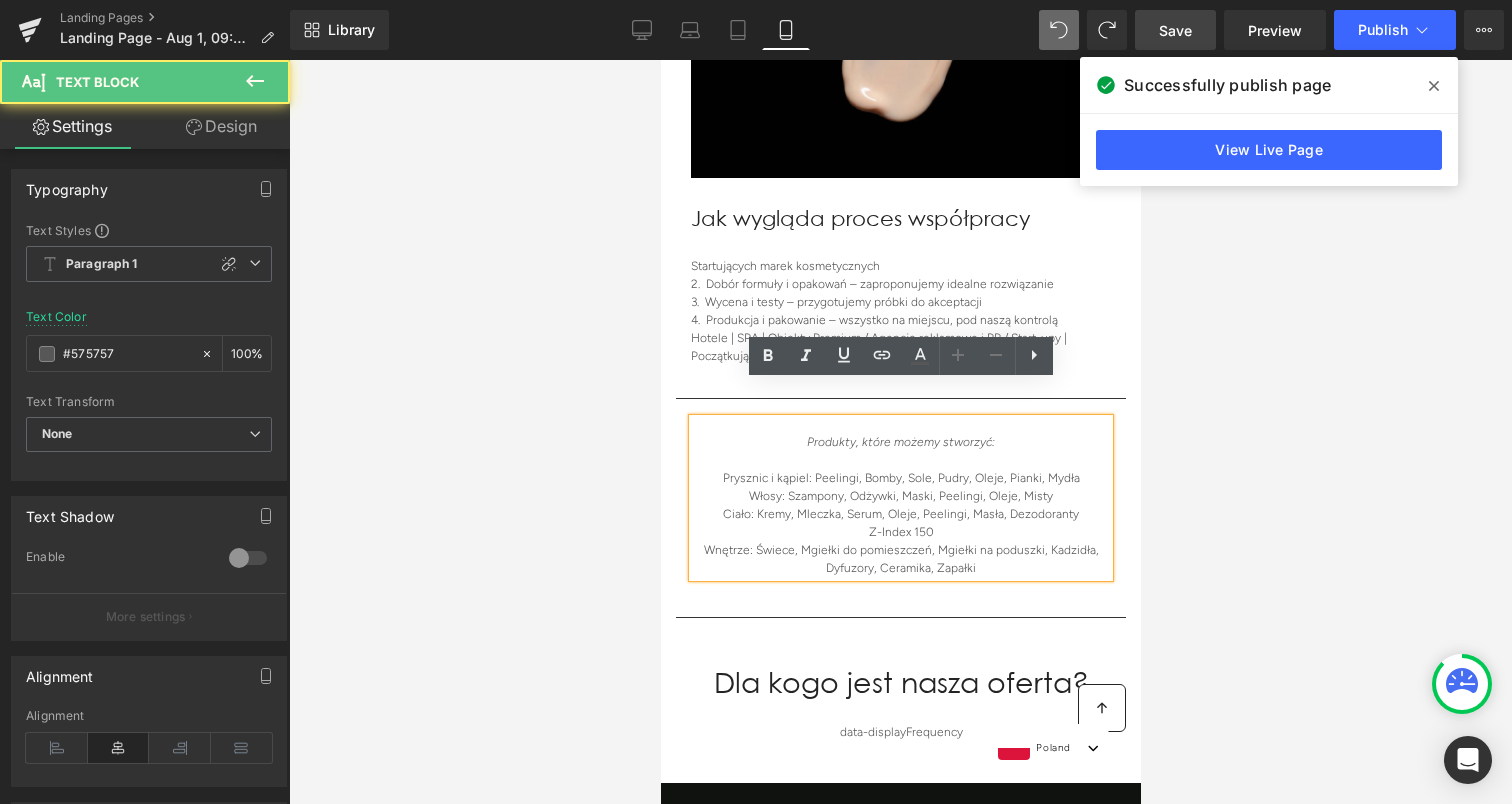click on "Wnętrze: Świece, Mgiełki do pomieszczeń, Mgiełki na poduszki, Kadzidła, Dyfuzory, Ceramika, Zapałki" at bounding box center (900, 559) 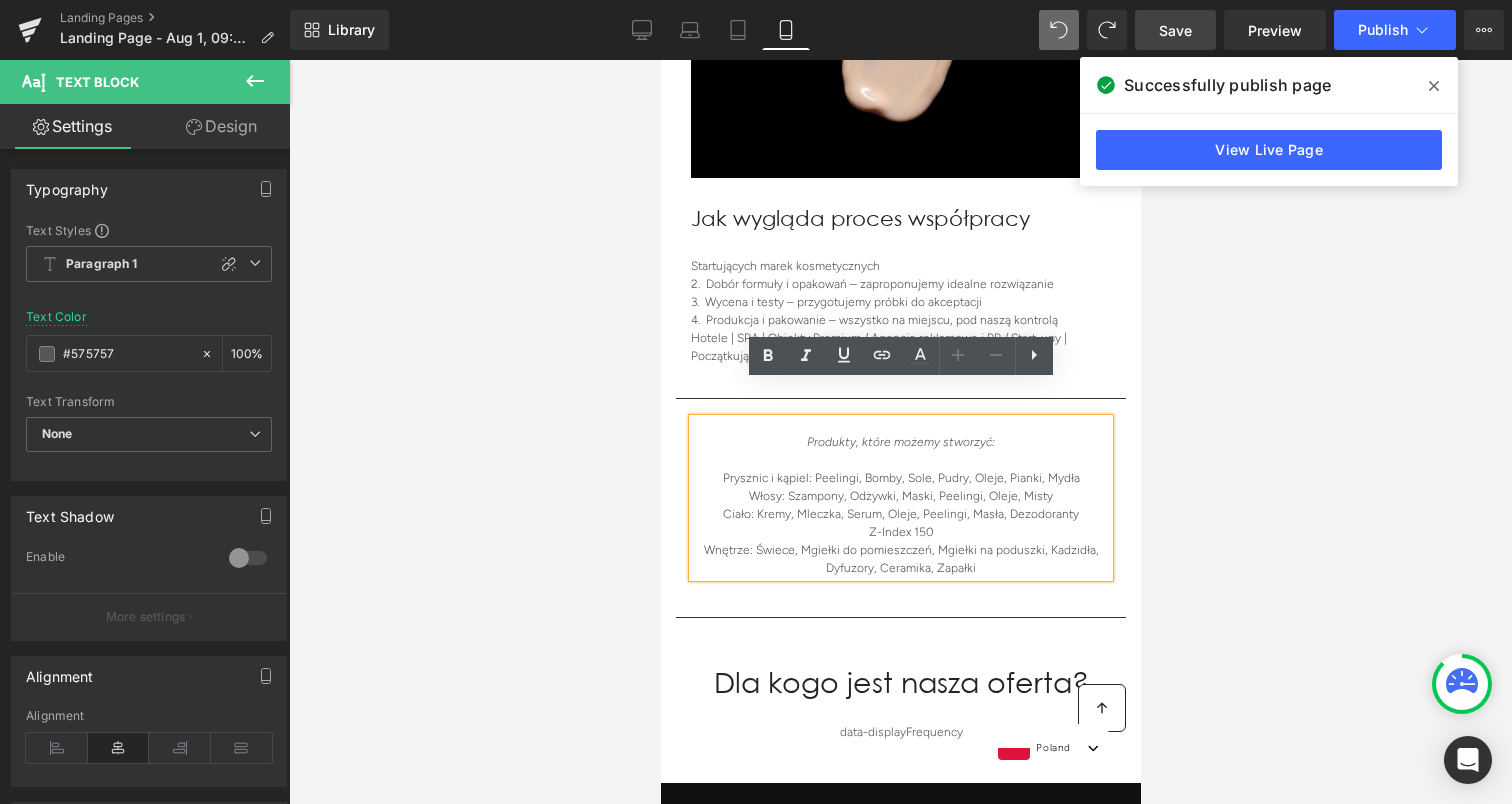 type 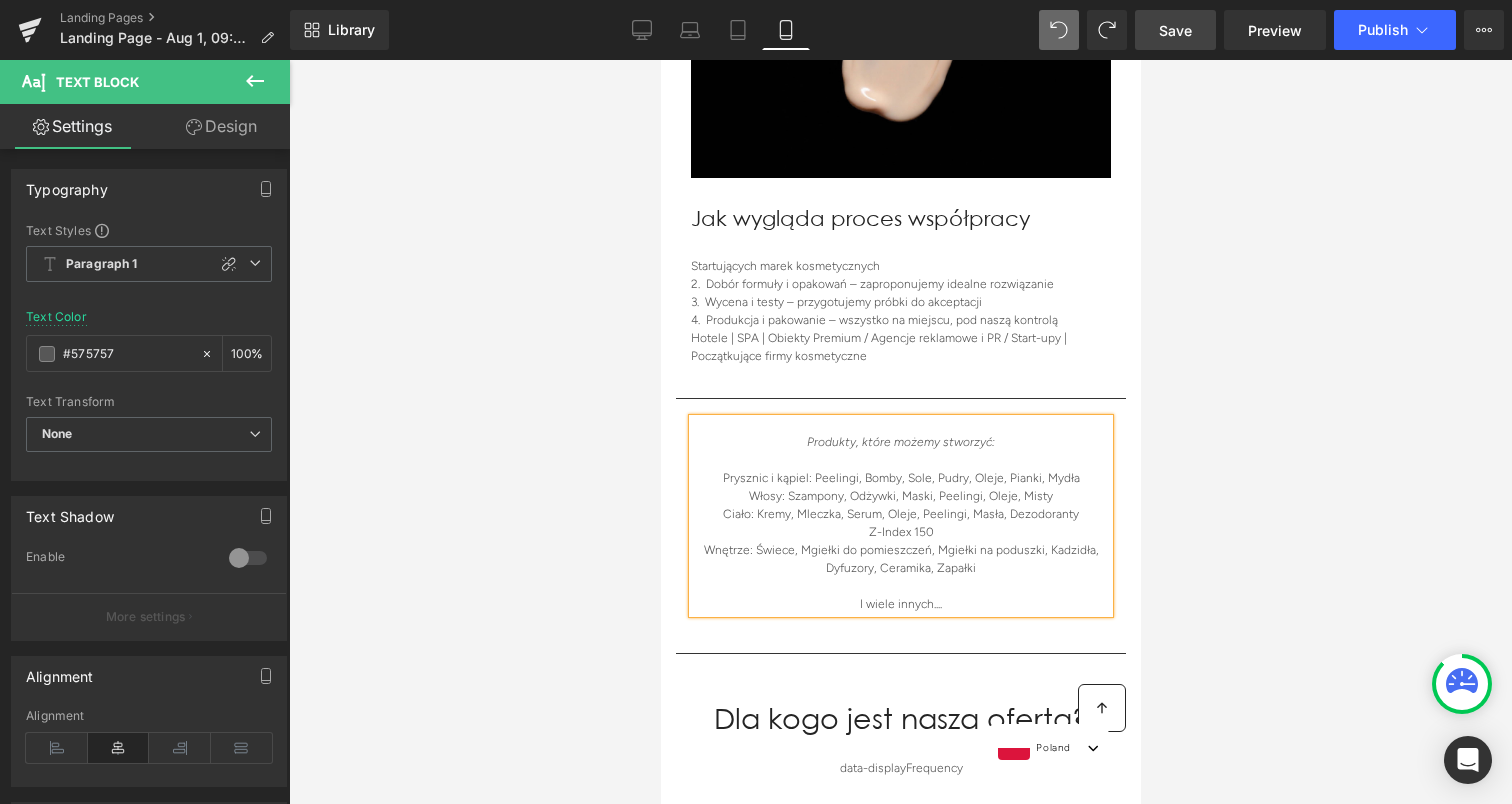 click at bounding box center (900, 432) 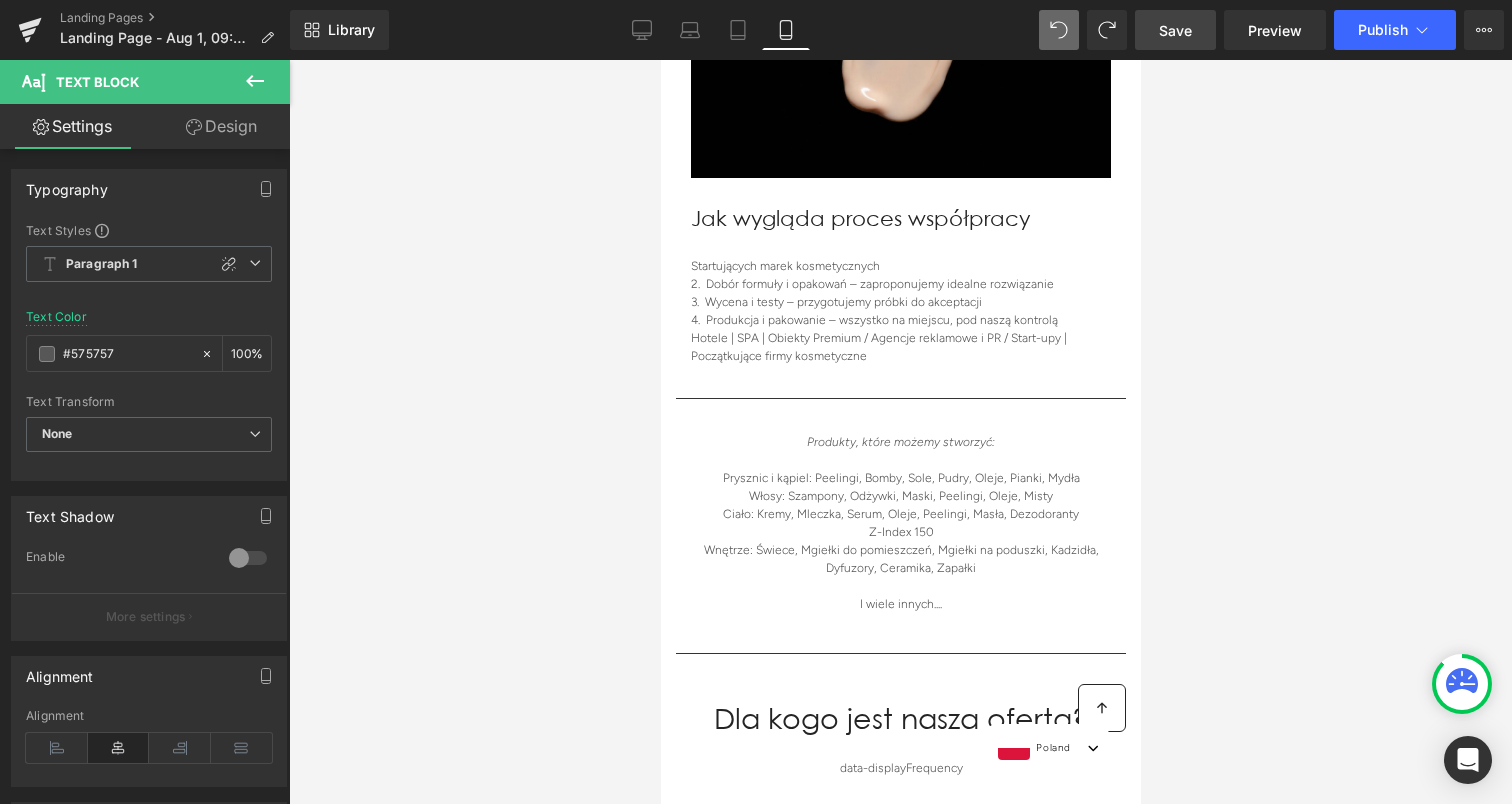 click on "Save" at bounding box center [1175, 30] 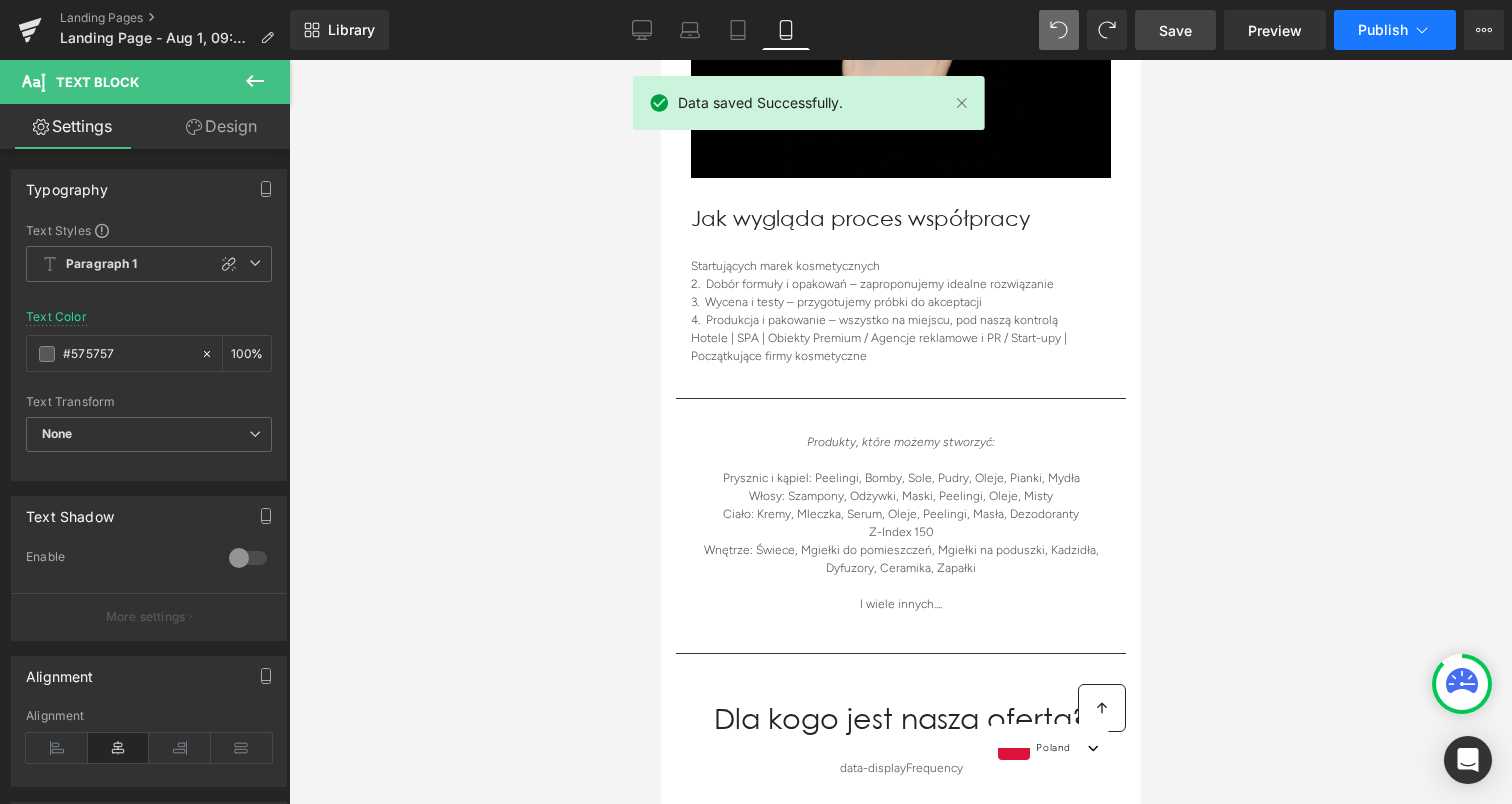 click on "Publish" at bounding box center [1383, 30] 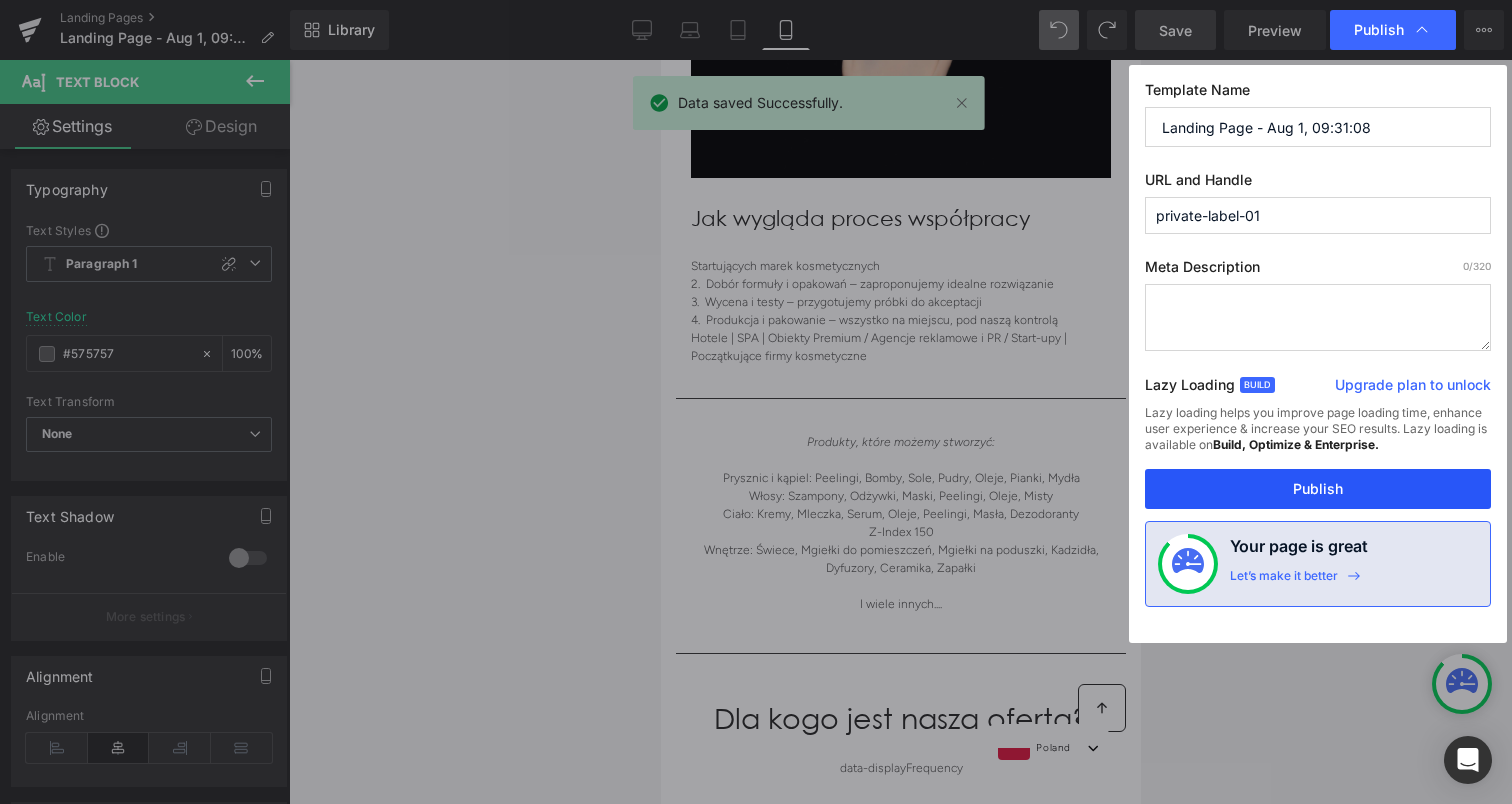 click on "Publish" at bounding box center [1318, 489] 